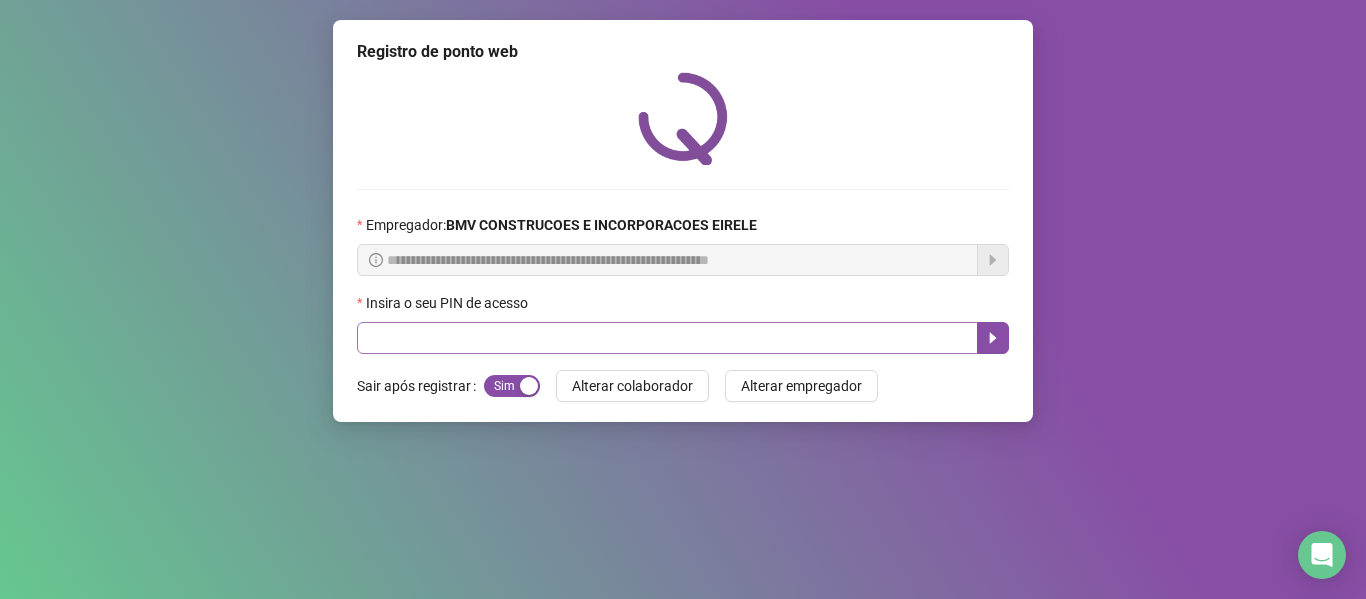 scroll, scrollTop: 0, scrollLeft: 0, axis: both 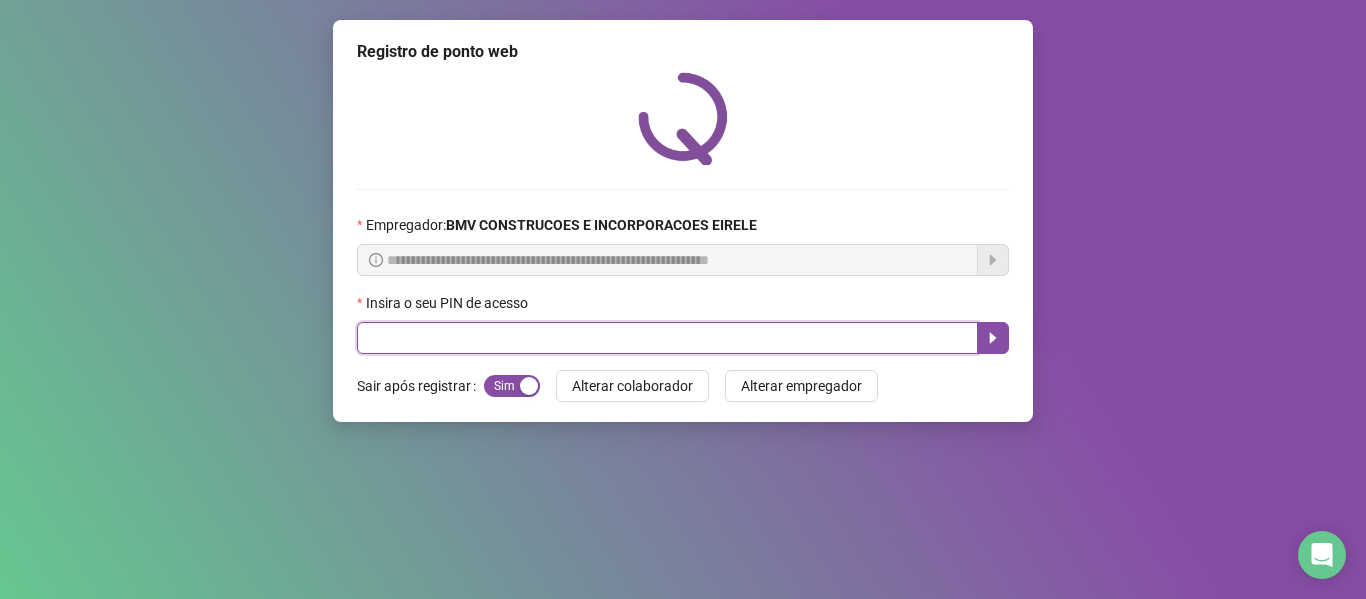 click at bounding box center [667, 338] 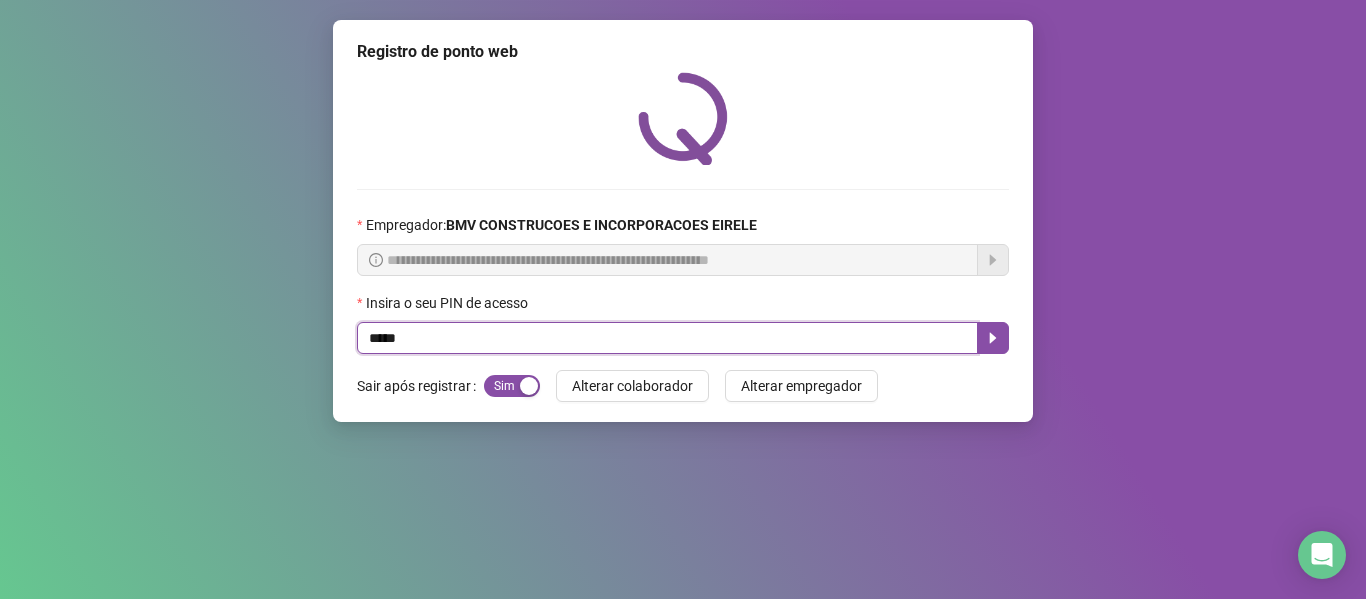 type on "*****" 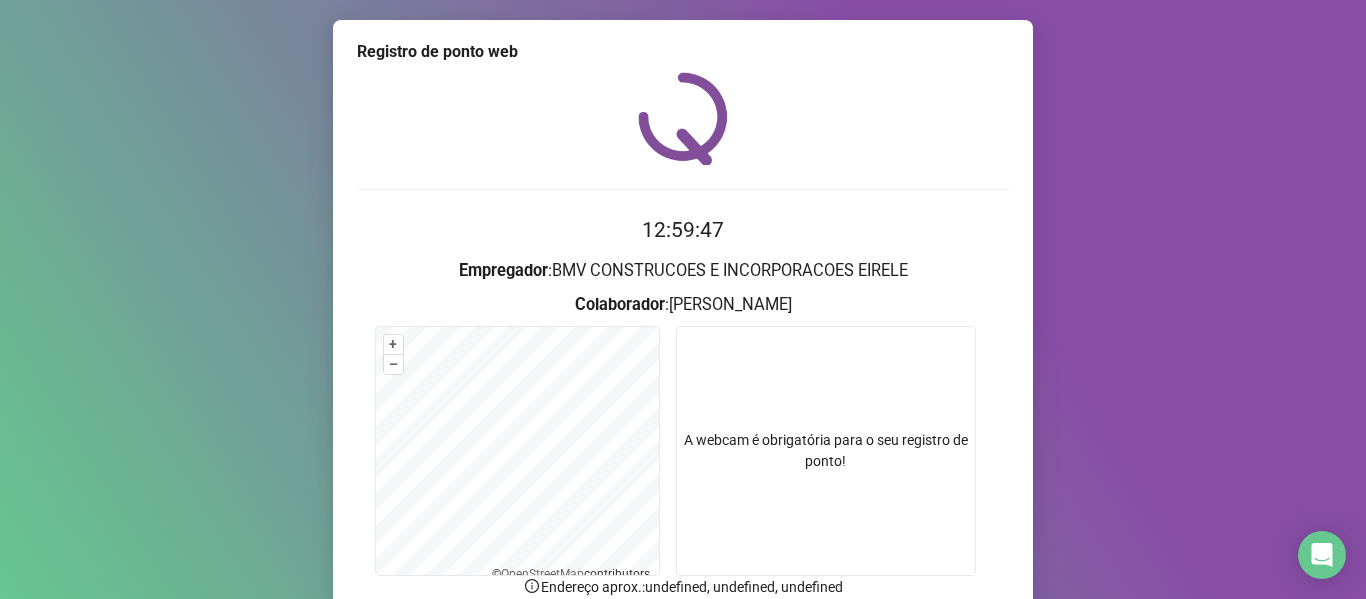 drag, startPoint x: 1348, startPoint y: 318, endPoint x: 1361, endPoint y: 361, distance: 44.922153 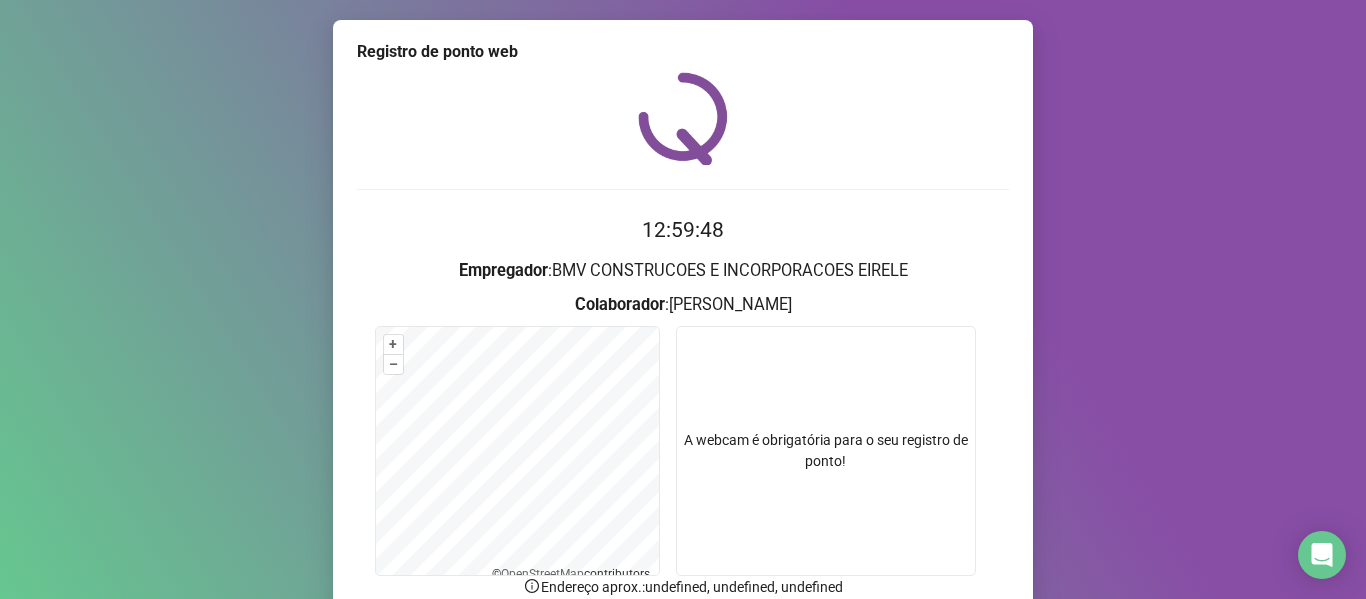 scroll, scrollTop: 176, scrollLeft: 0, axis: vertical 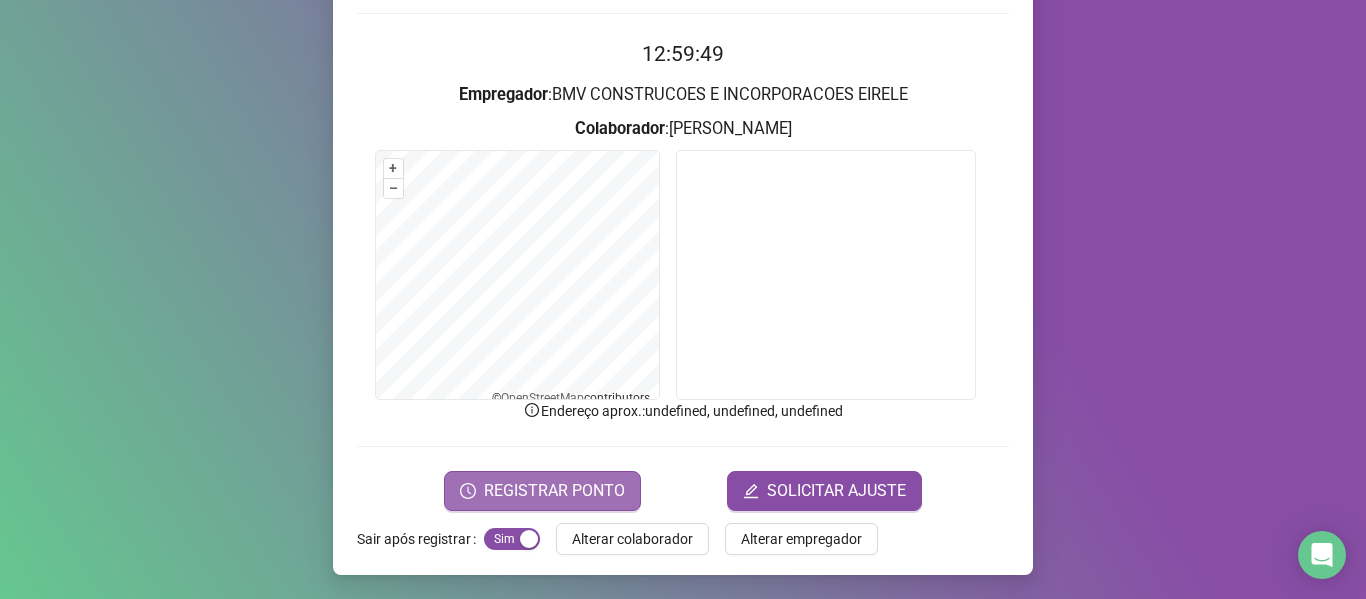 click on "REGISTRAR PONTO" at bounding box center (554, 491) 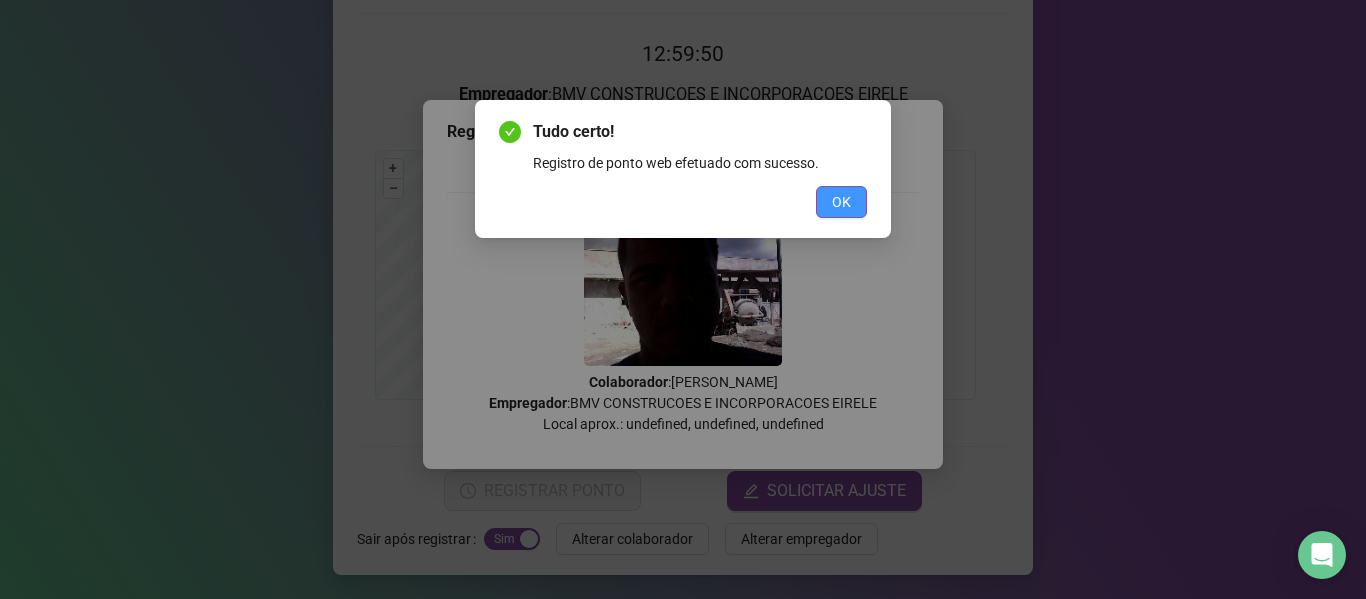 click on "OK" at bounding box center [841, 202] 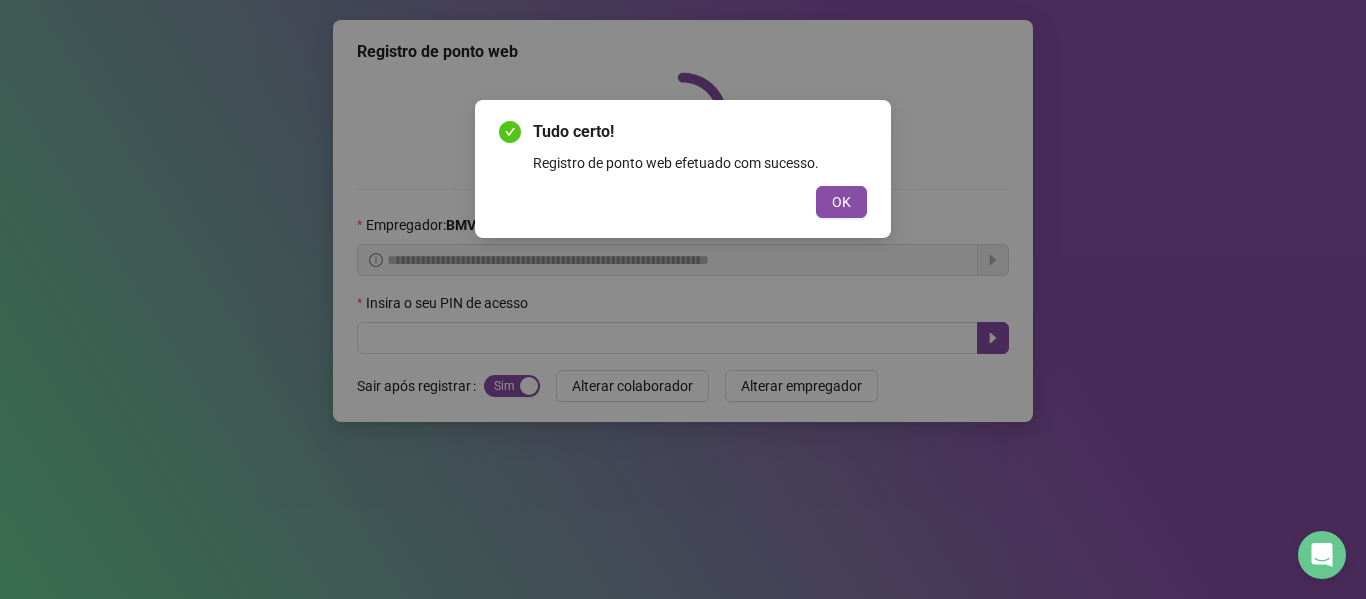 scroll, scrollTop: 0, scrollLeft: 0, axis: both 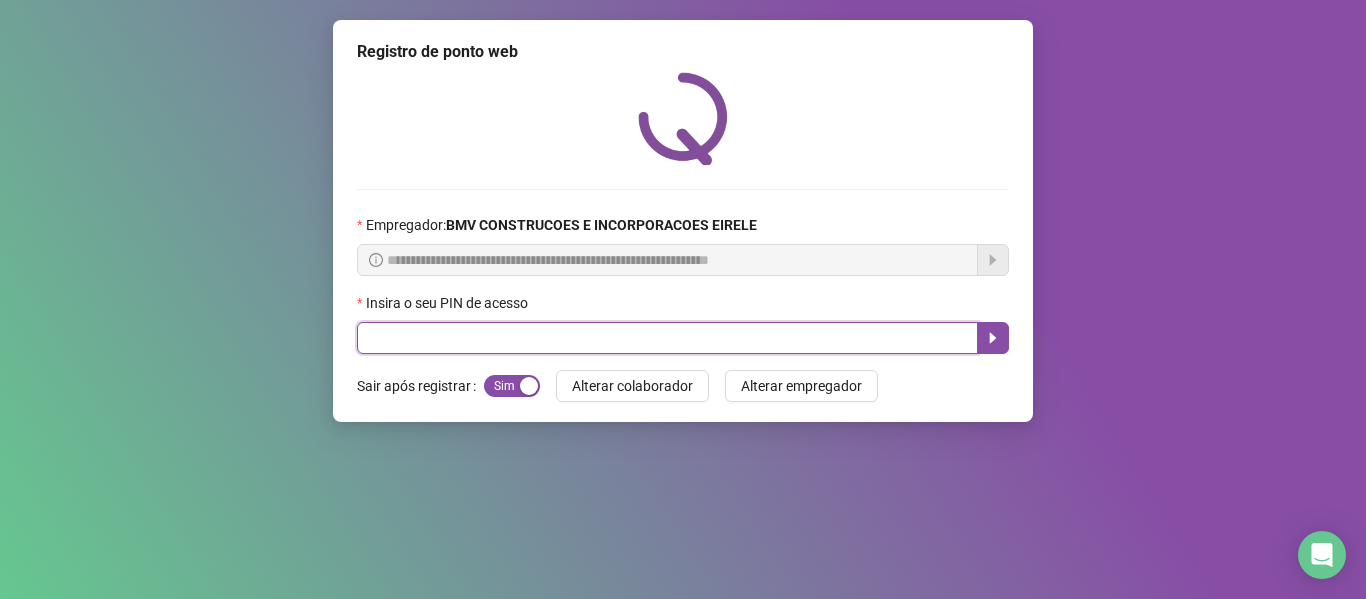 click at bounding box center (667, 338) 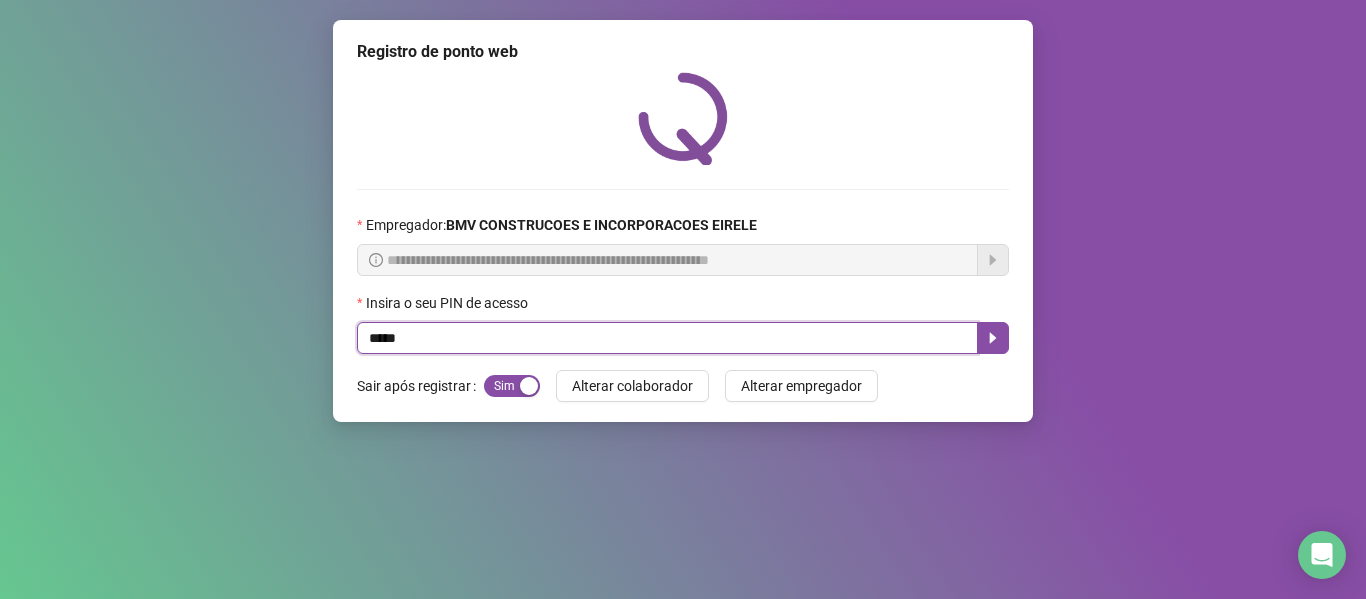 type on "*****" 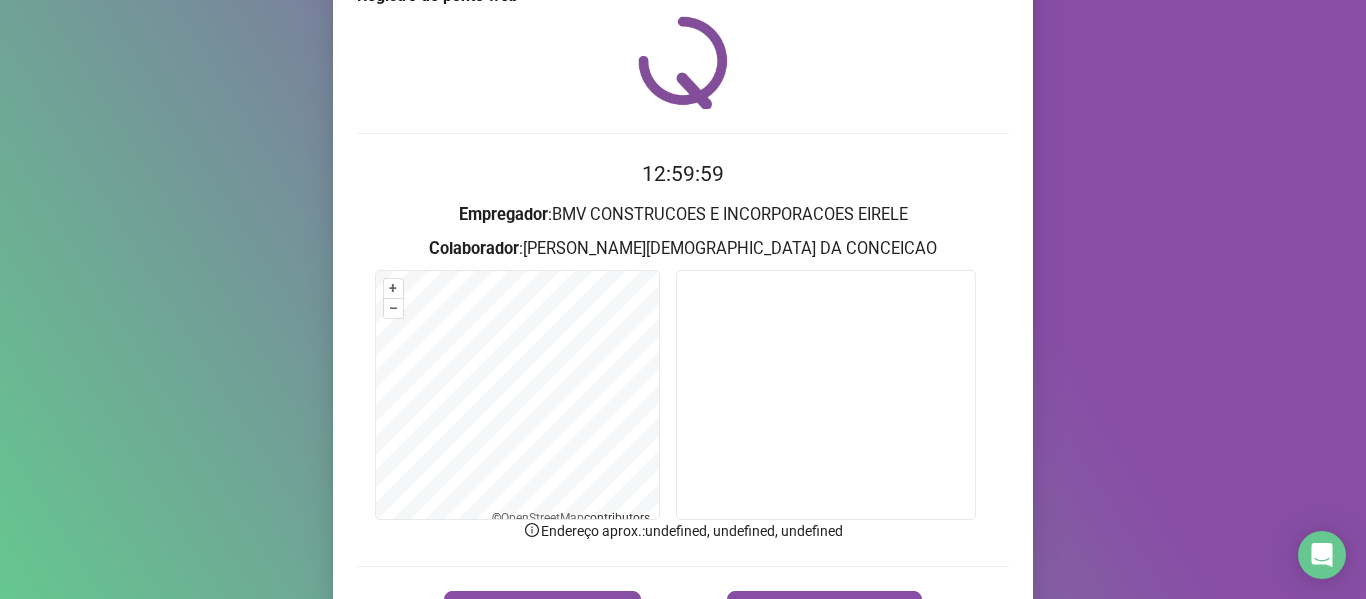 scroll, scrollTop: 176, scrollLeft: 0, axis: vertical 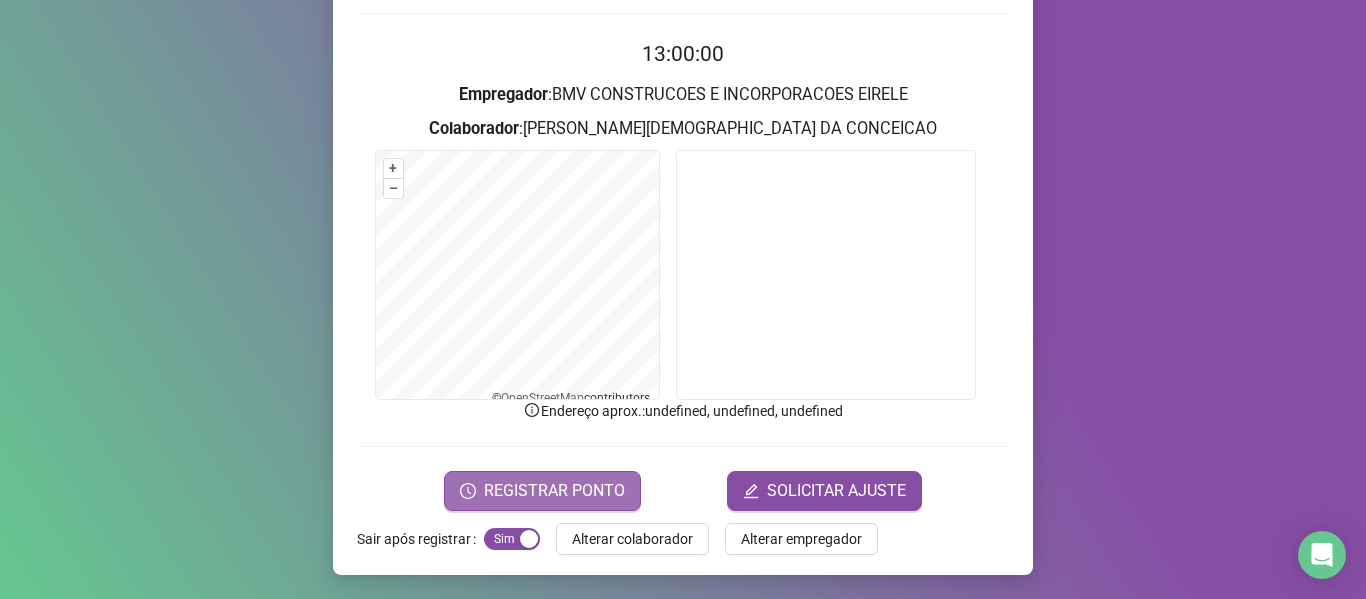 click on "REGISTRAR PONTO" at bounding box center [554, 491] 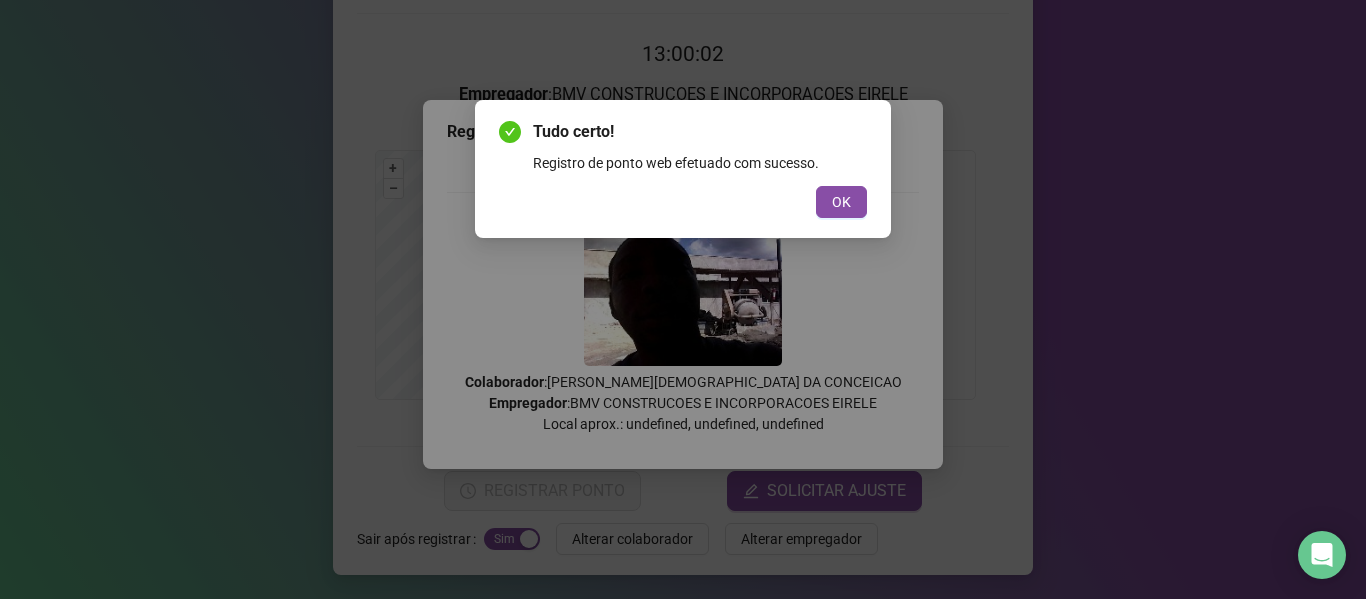 drag, startPoint x: 830, startPoint y: 197, endPoint x: 618, endPoint y: 315, distance: 242.62729 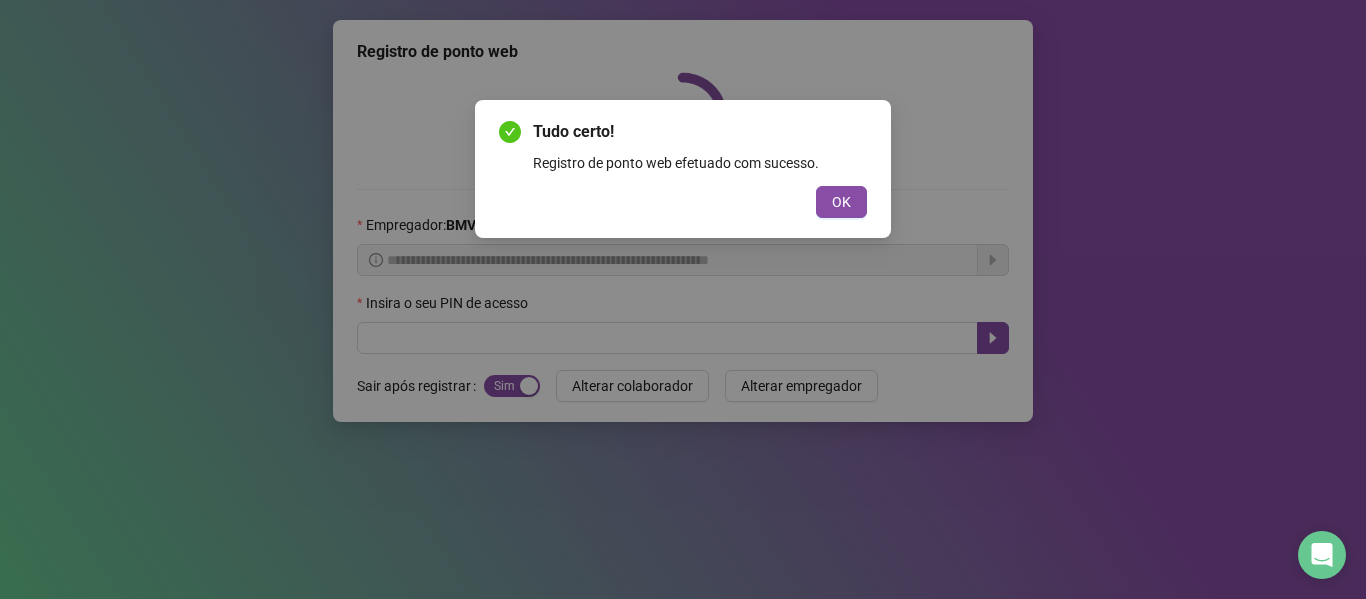 scroll, scrollTop: 0, scrollLeft: 0, axis: both 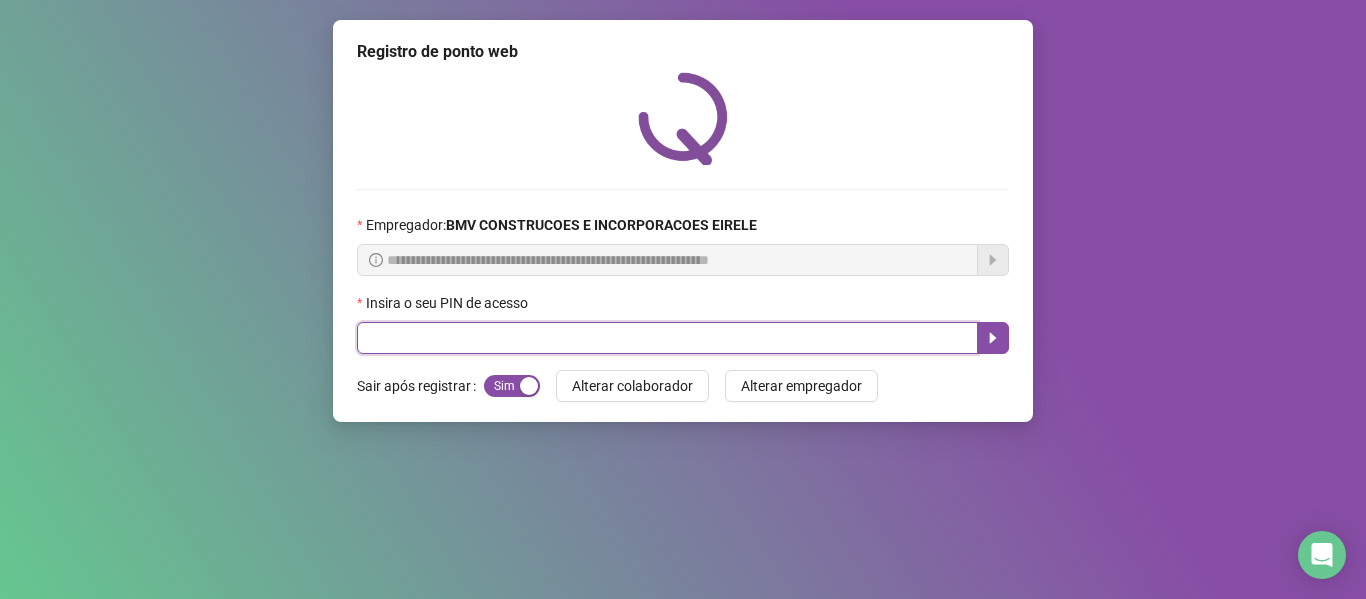 click at bounding box center (667, 338) 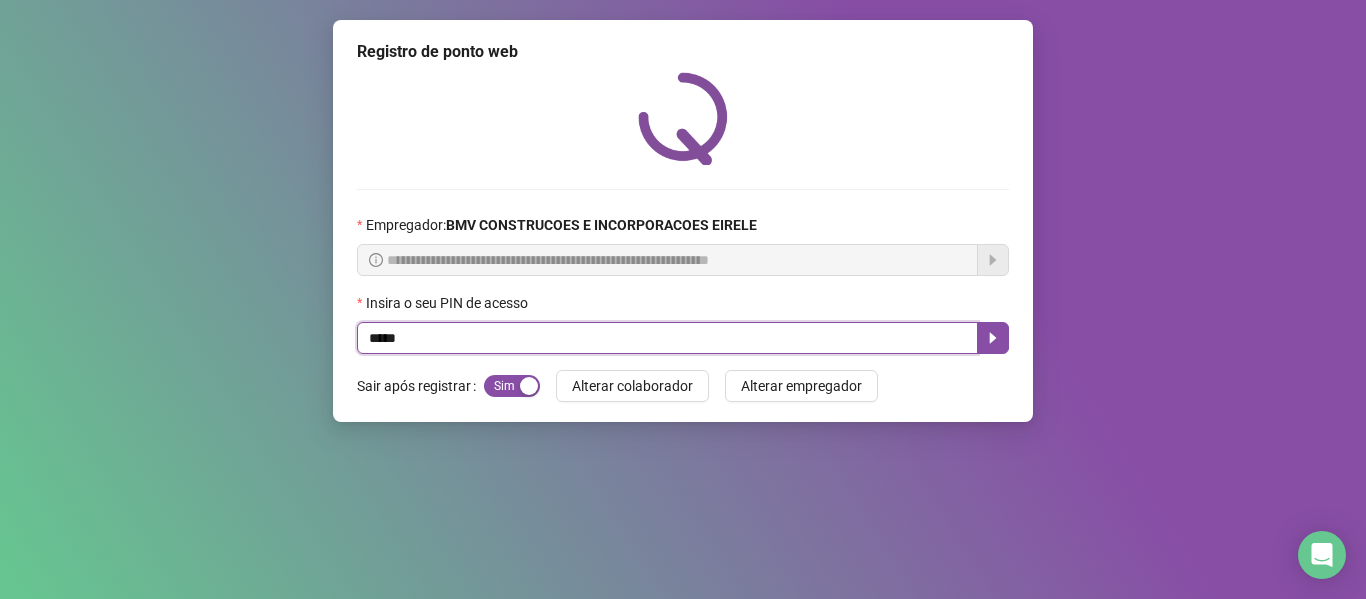 type on "*****" 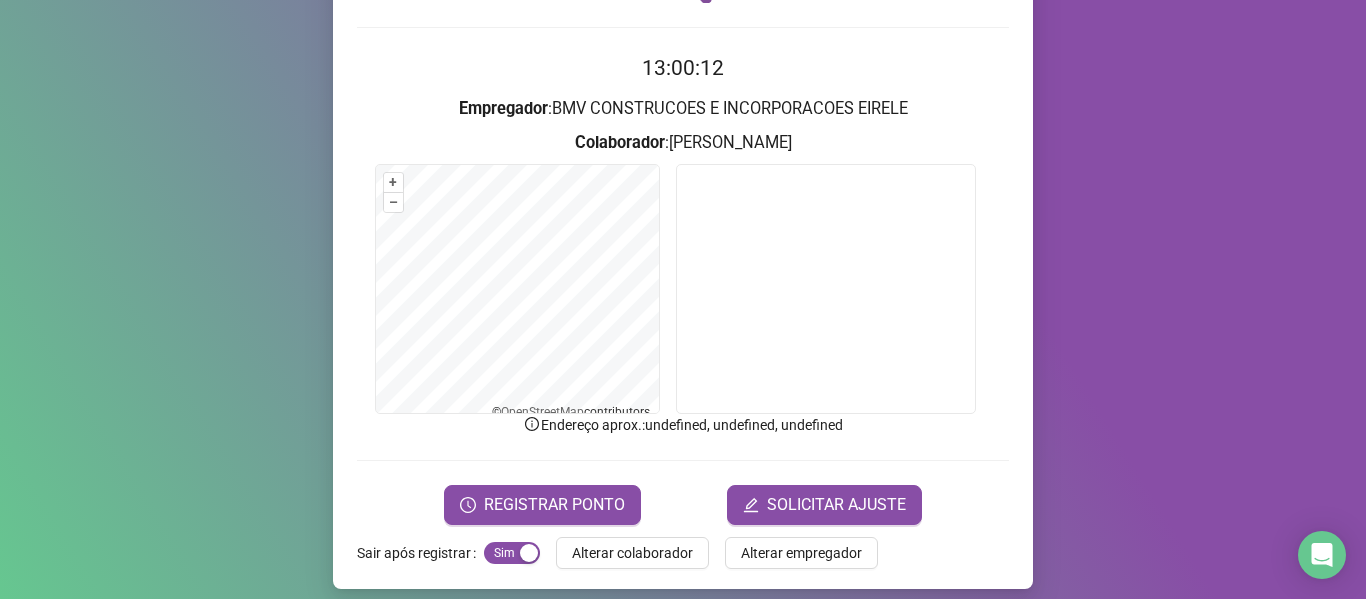 scroll, scrollTop: 165, scrollLeft: 0, axis: vertical 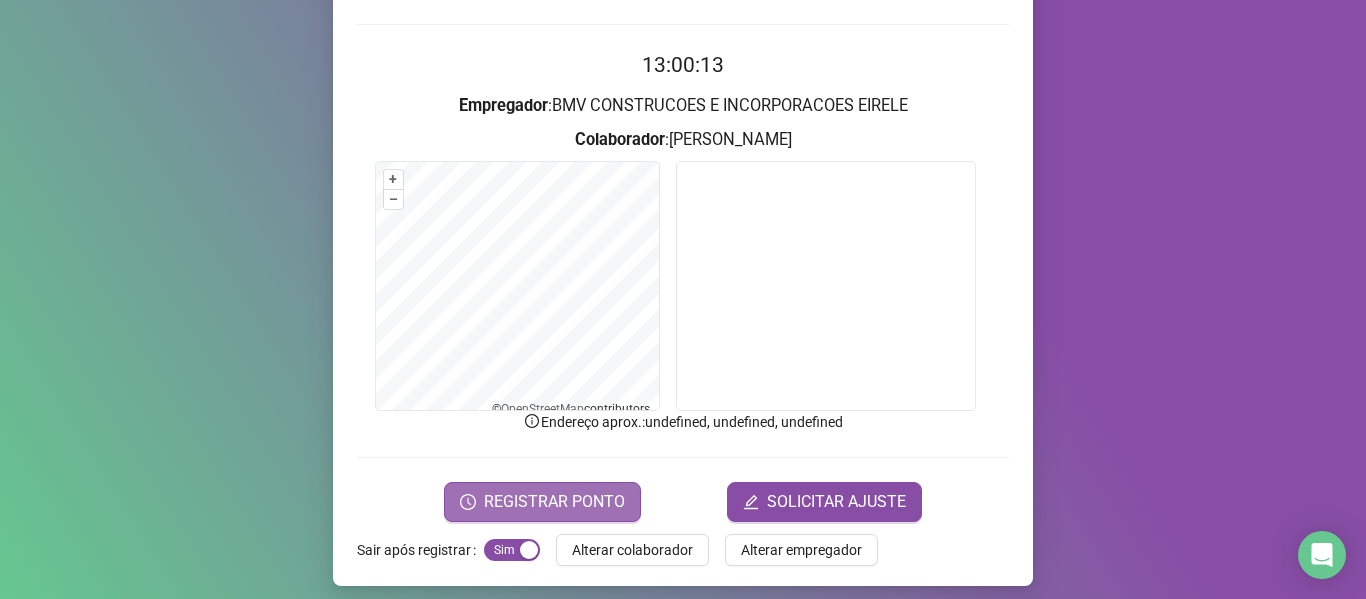 click on "REGISTRAR PONTO" at bounding box center (554, 502) 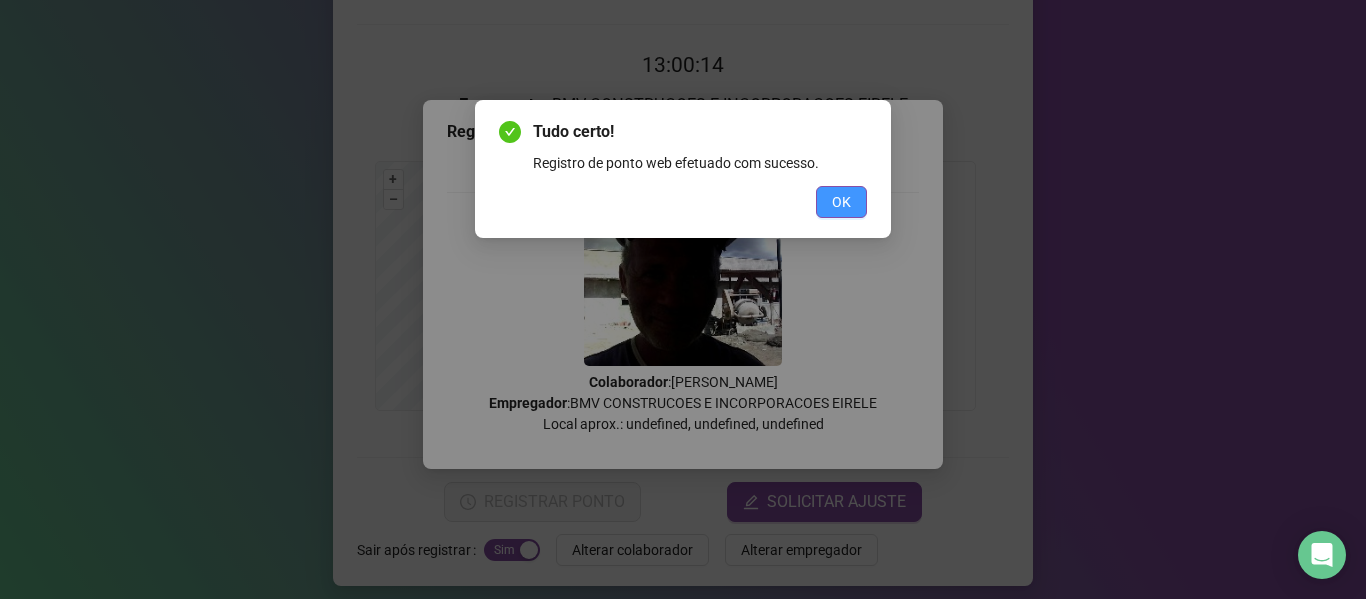 click on "OK" at bounding box center [841, 202] 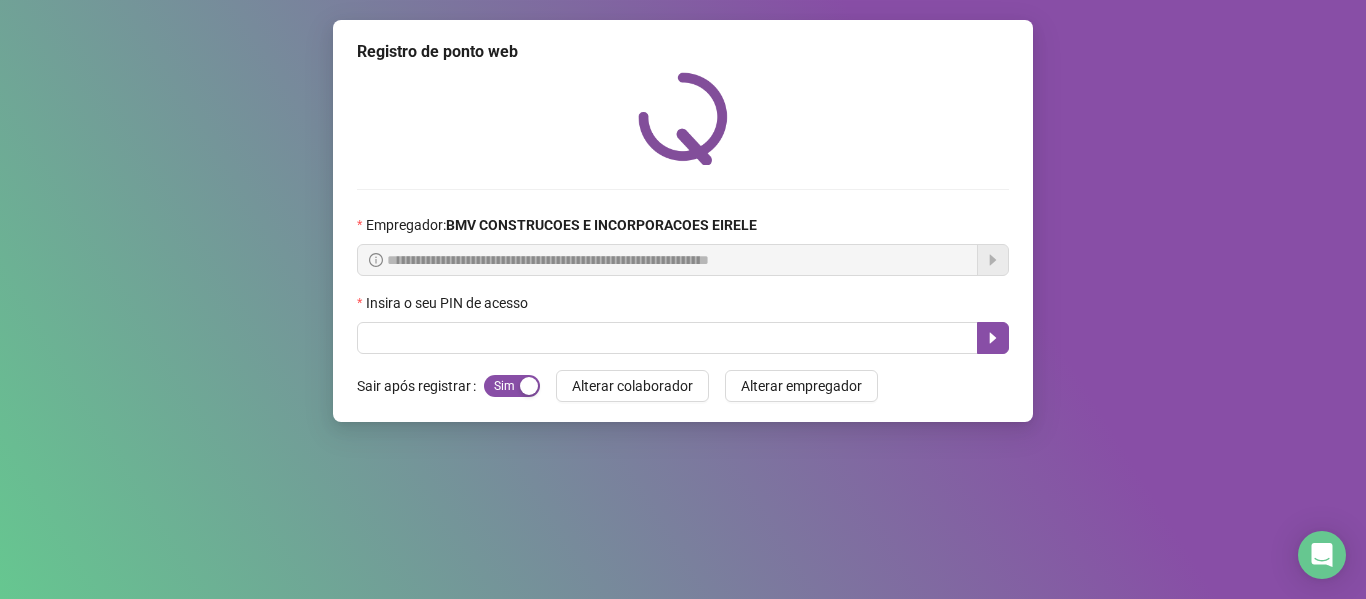 click on "**********" at bounding box center [683, 221] 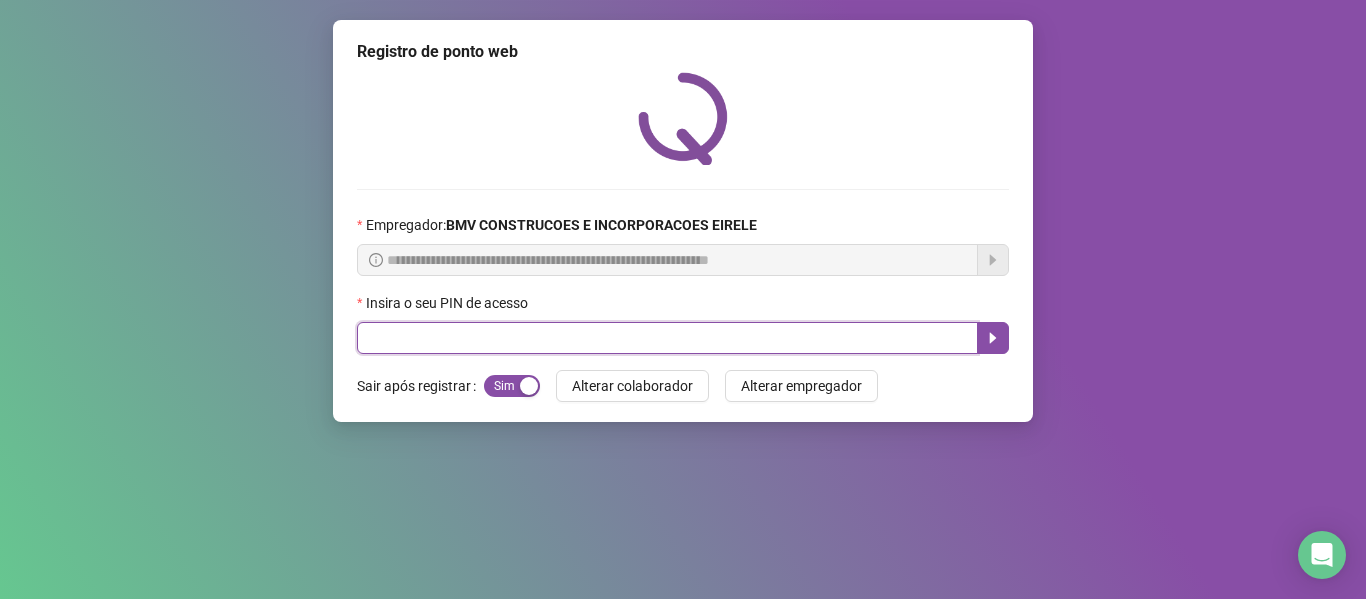 click at bounding box center [667, 338] 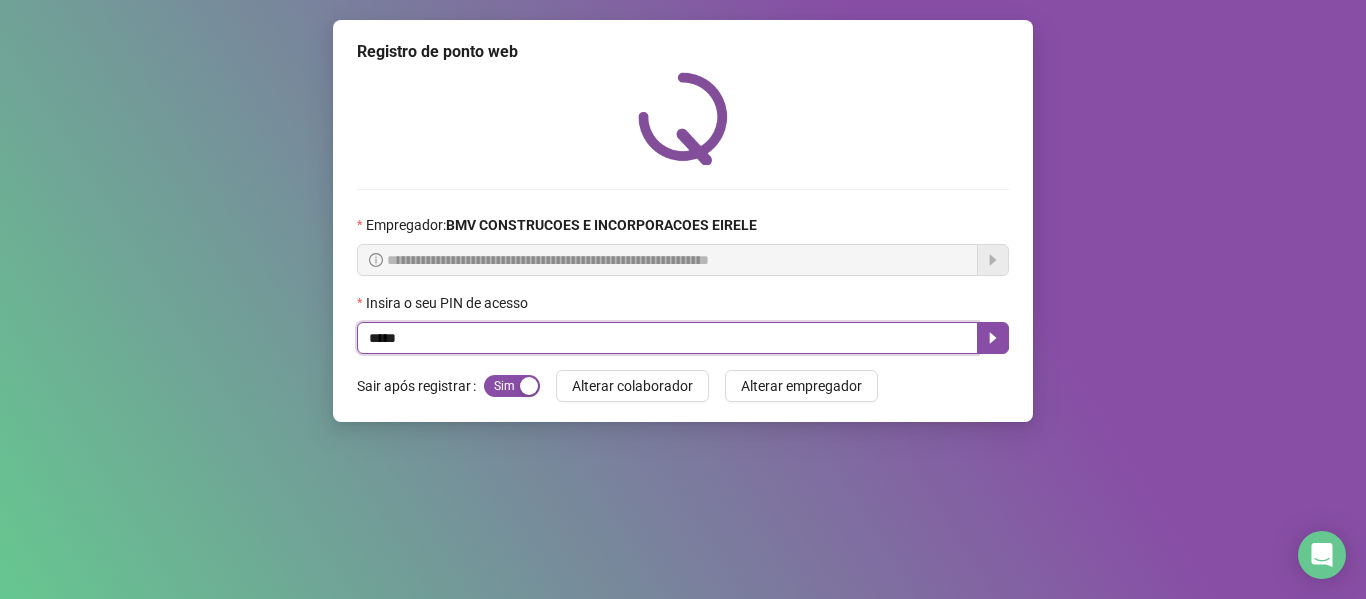 type on "*****" 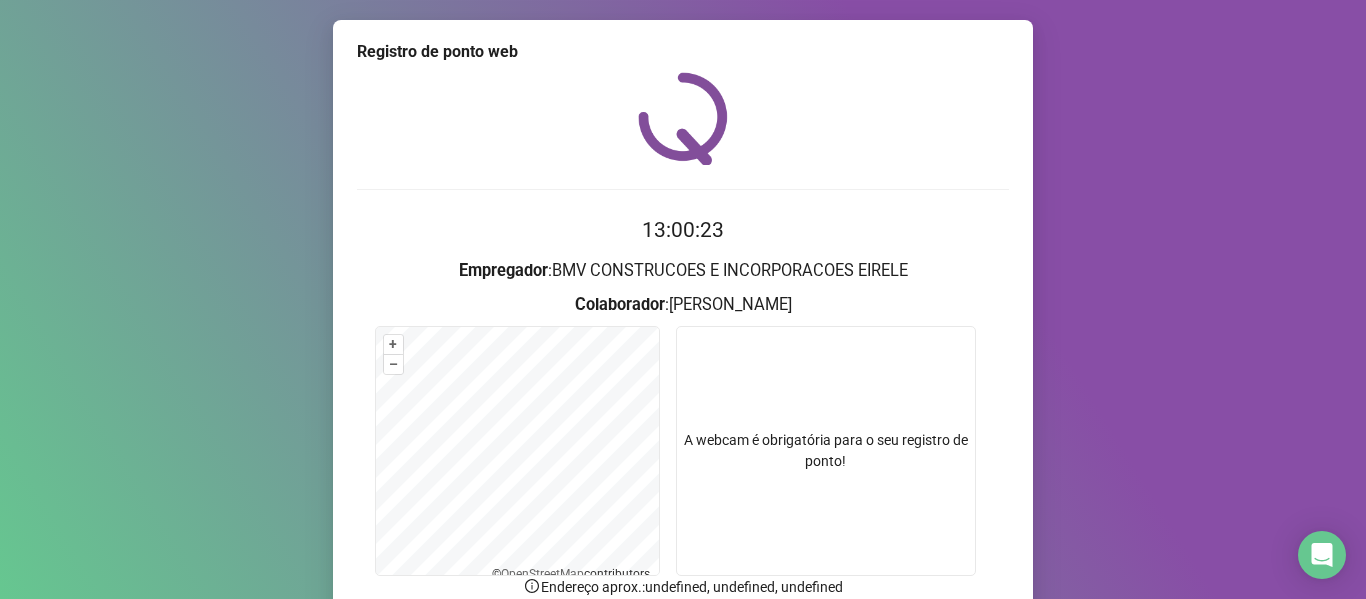 scroll, scrollTop: 176, scrollLeft: 0, axis: vertical 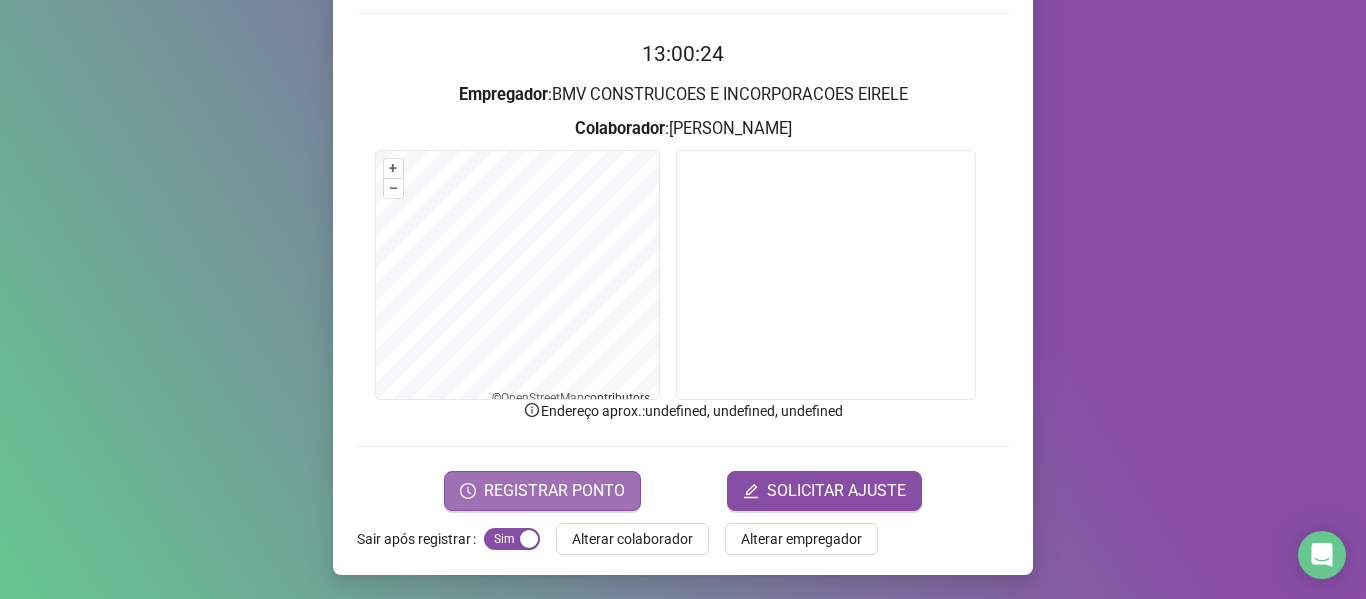click on "REGISTRAR PONTO" at bounding box center (542, 491) 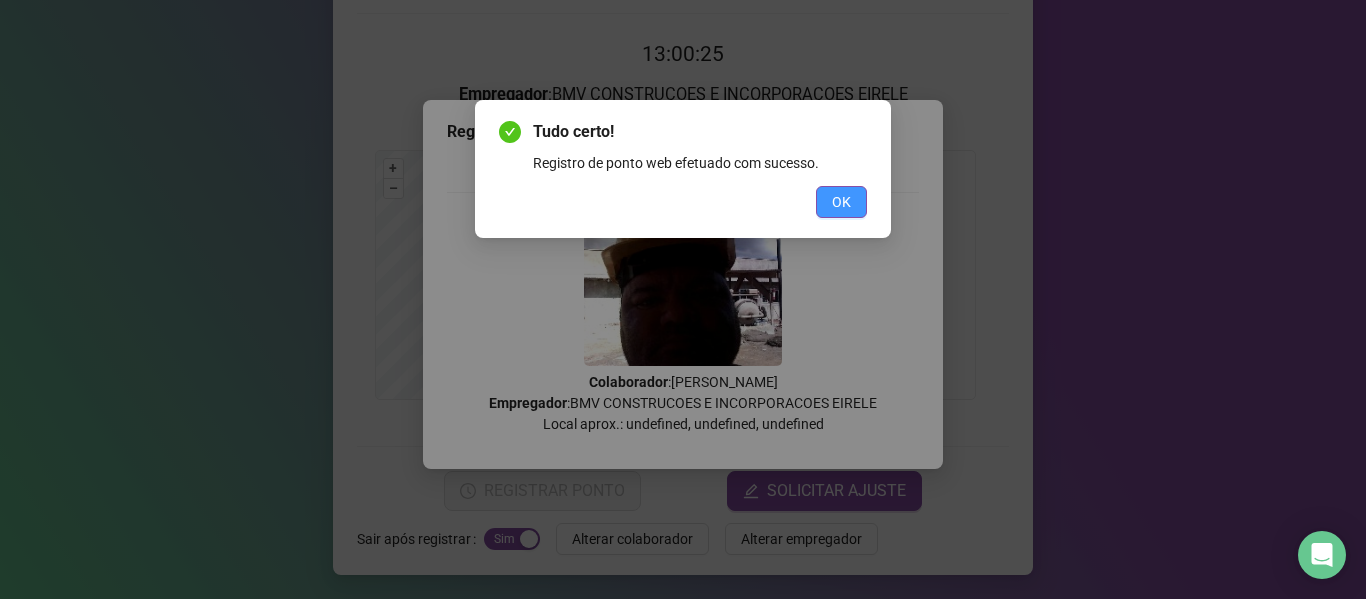 click on "OK" at bounding box center (841, 202) 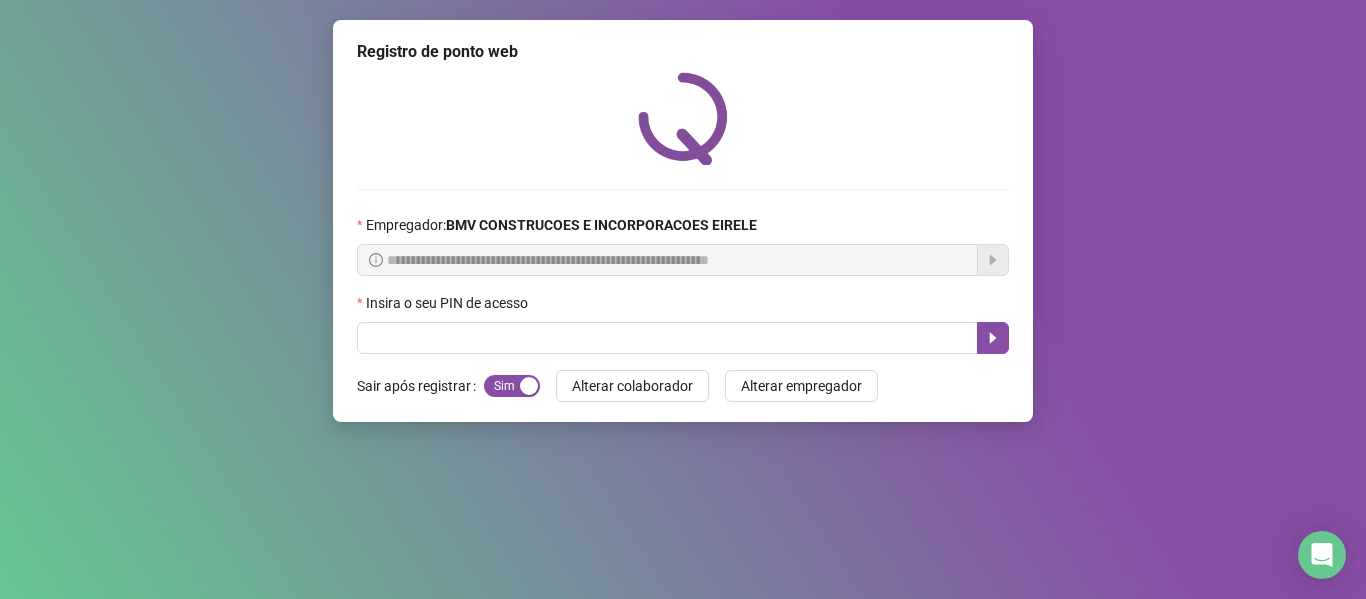 scroll, scrollTop: 0, scrollLeft: 0, axis: both 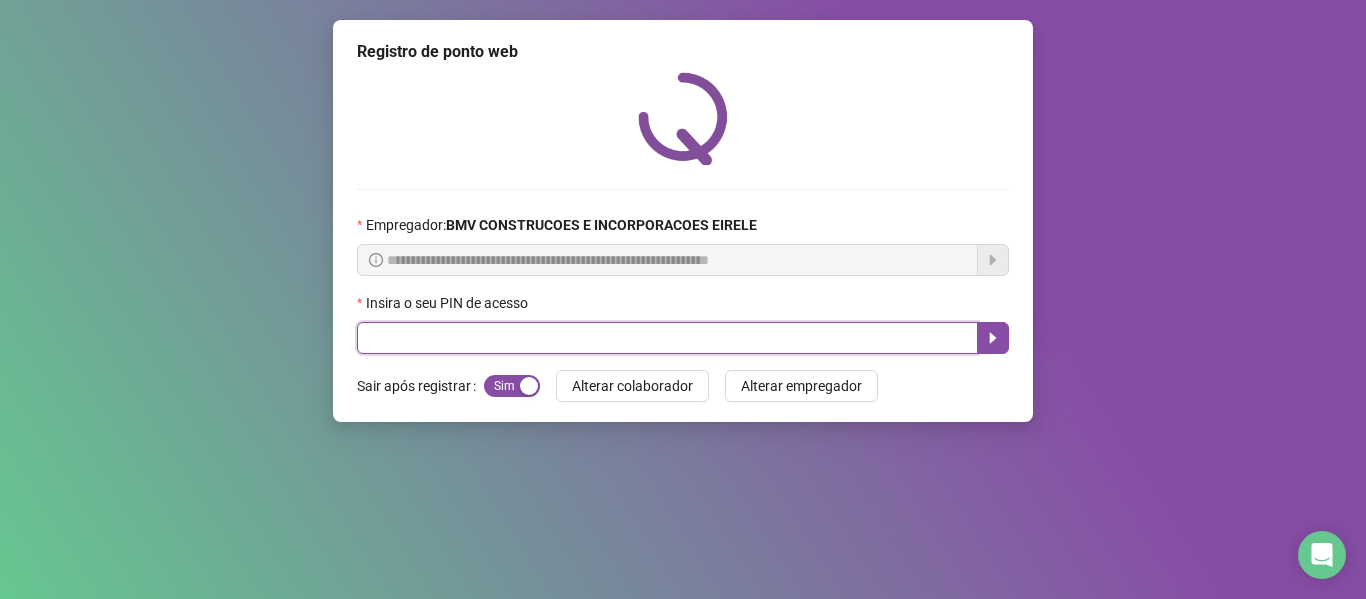 click at bounding box center [667, 338] 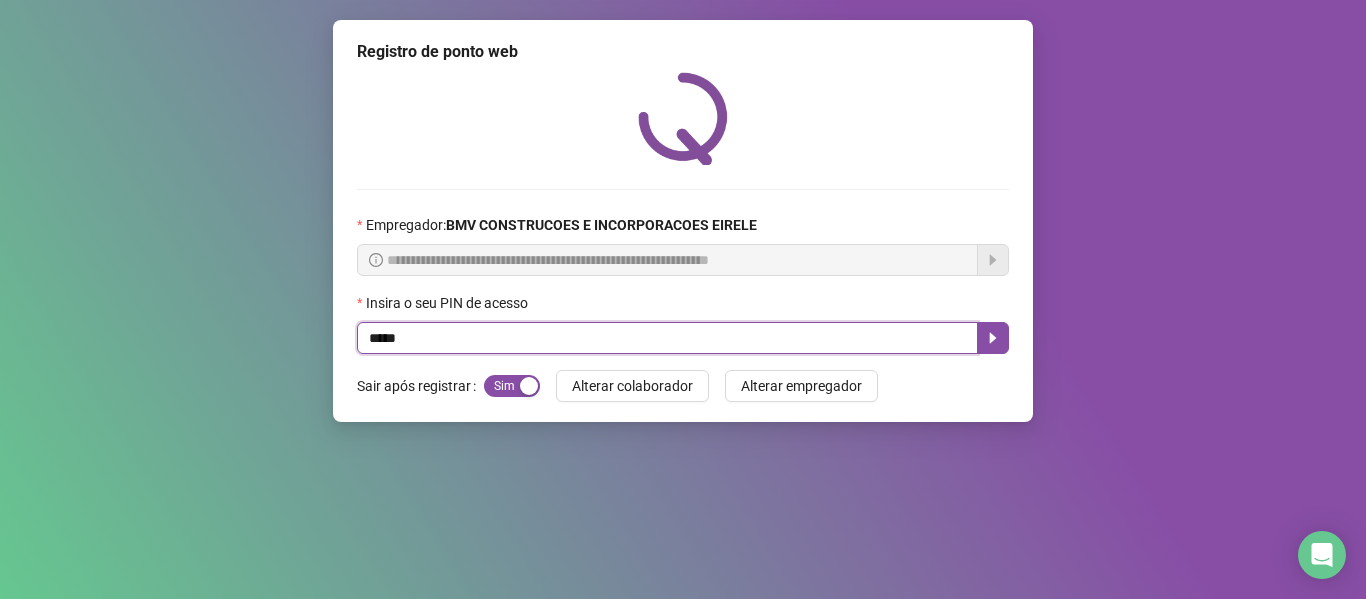 type on "*****" 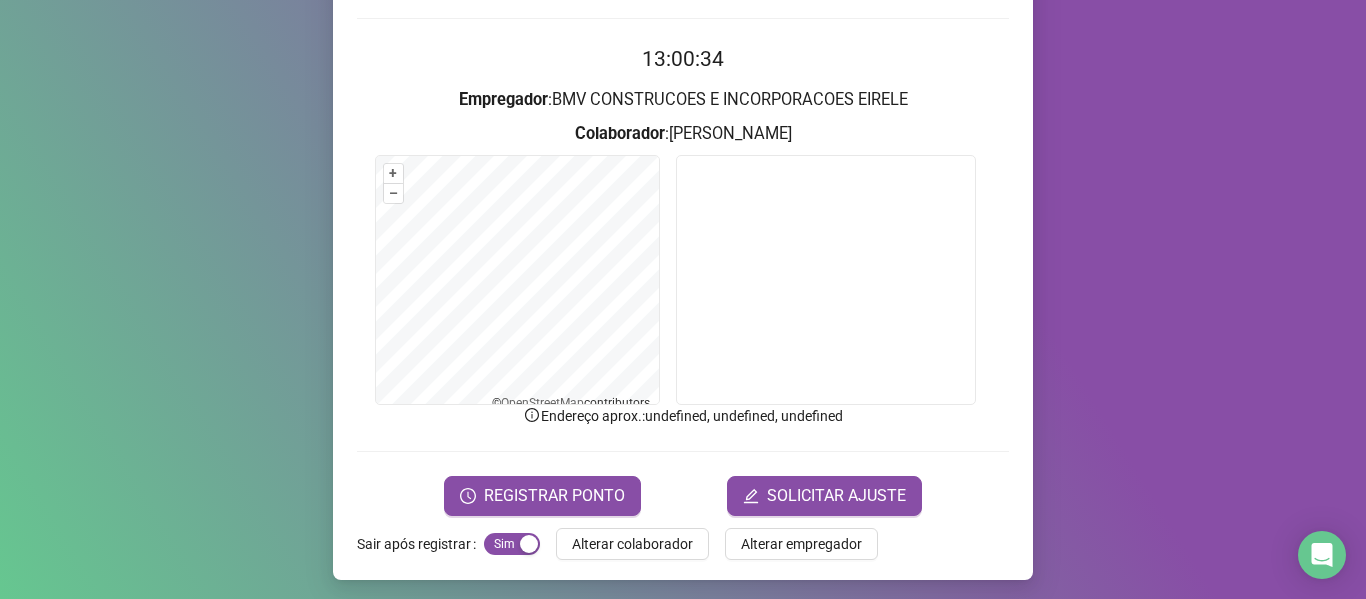 scroll, scrollTop: 176, scrollLeft: 0, axis: vertical 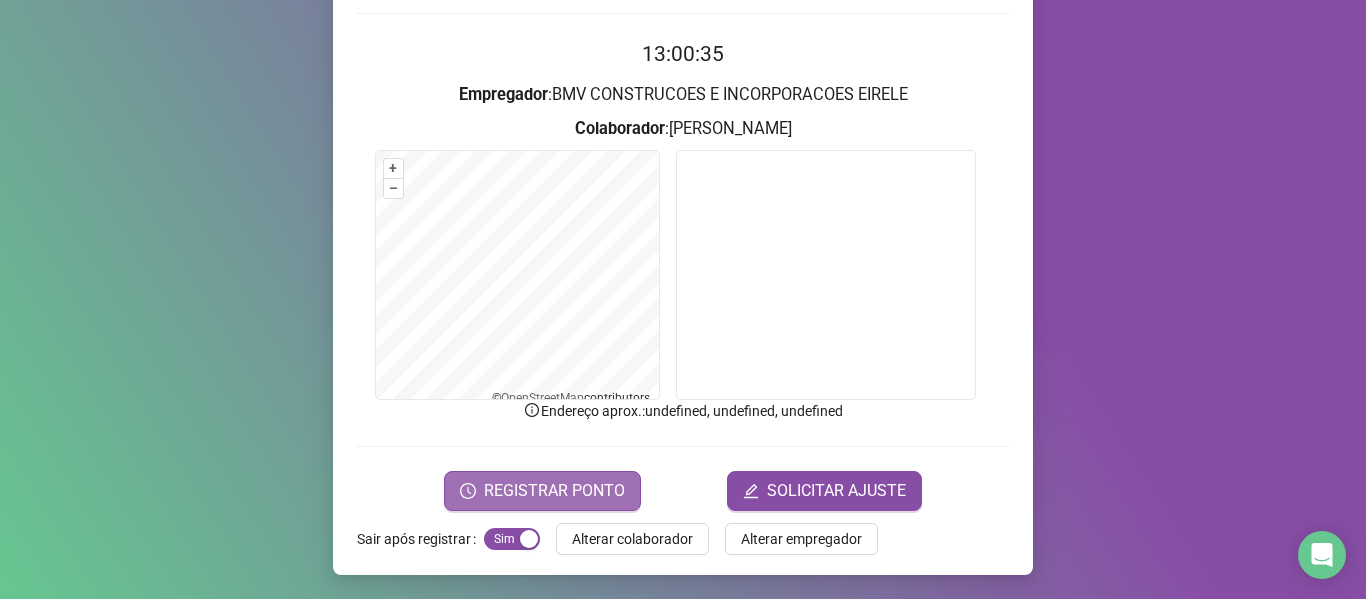 click on "REGISTRAR PONTO" at bounding box center [542, 491] 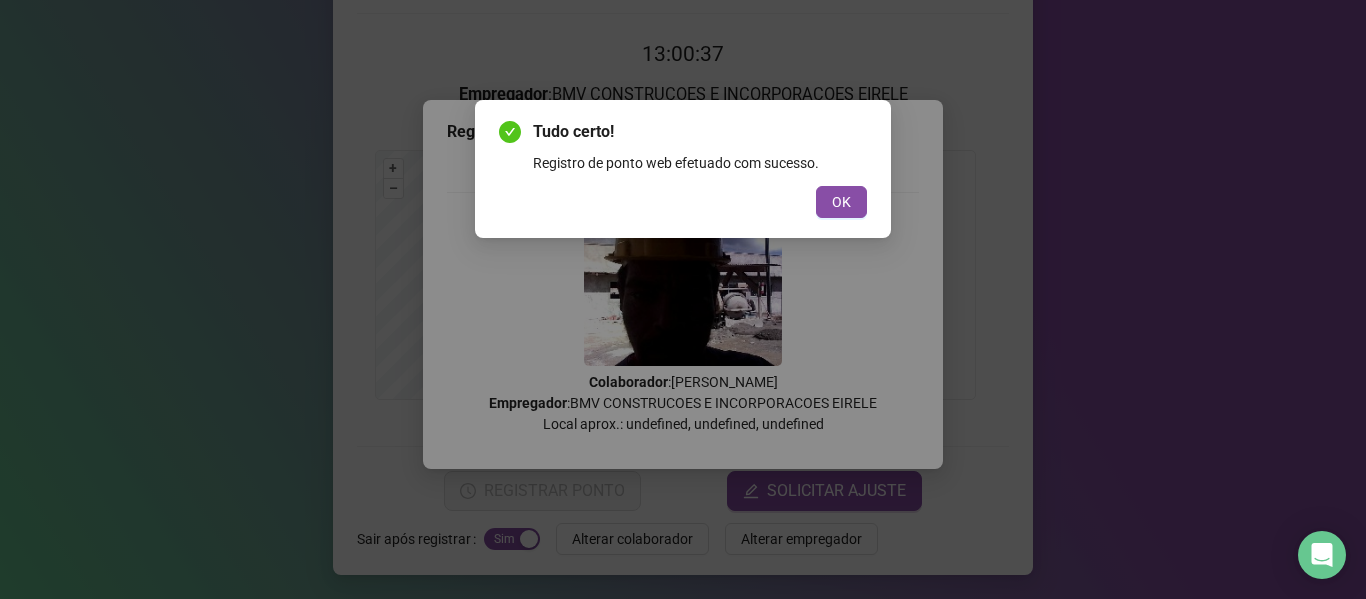 click on "OK" at bounding box center (841, 202) 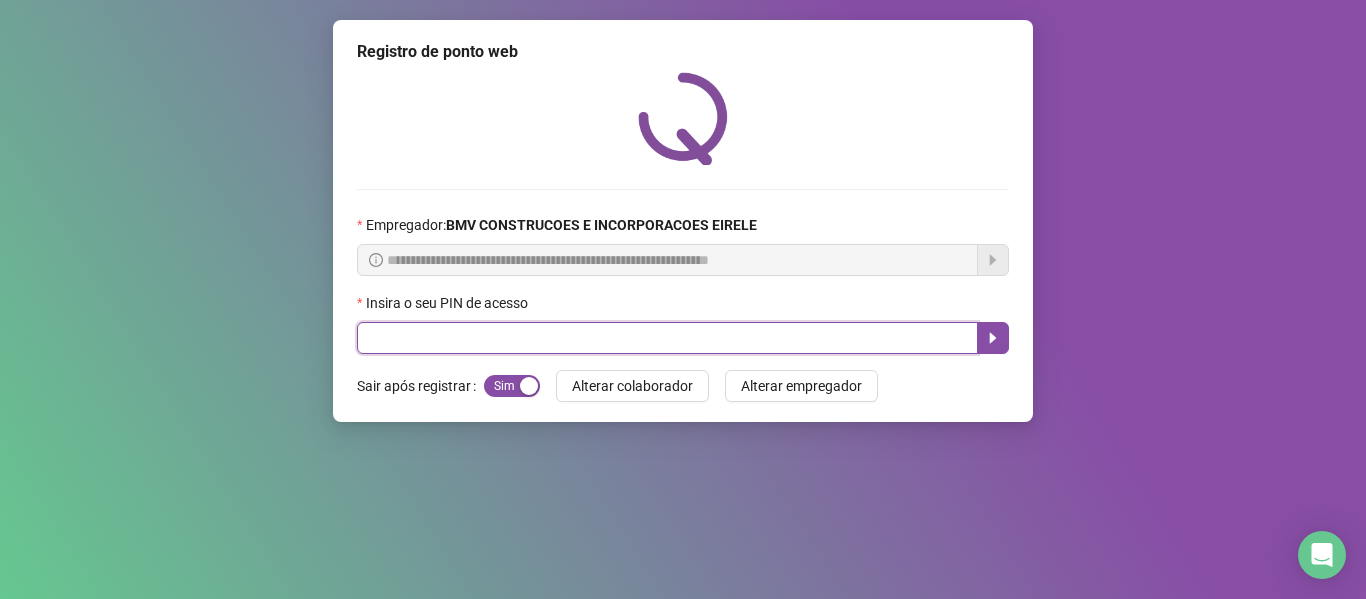 click at bounding box center [667, 338] 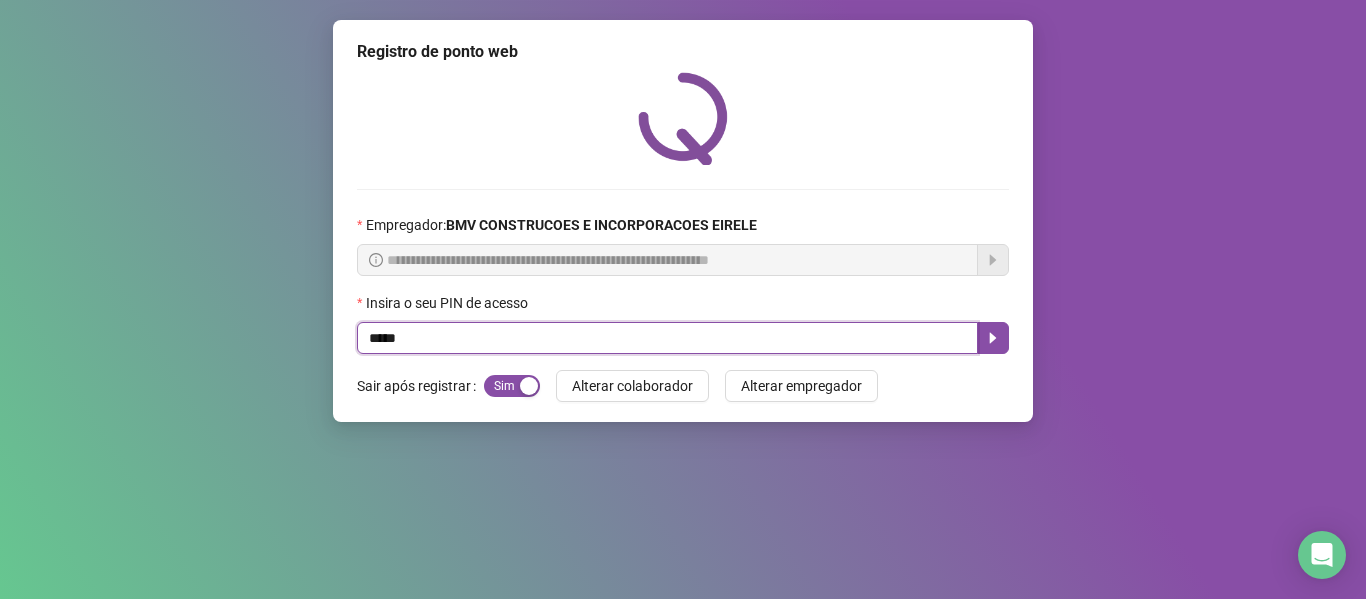 type on "*****" 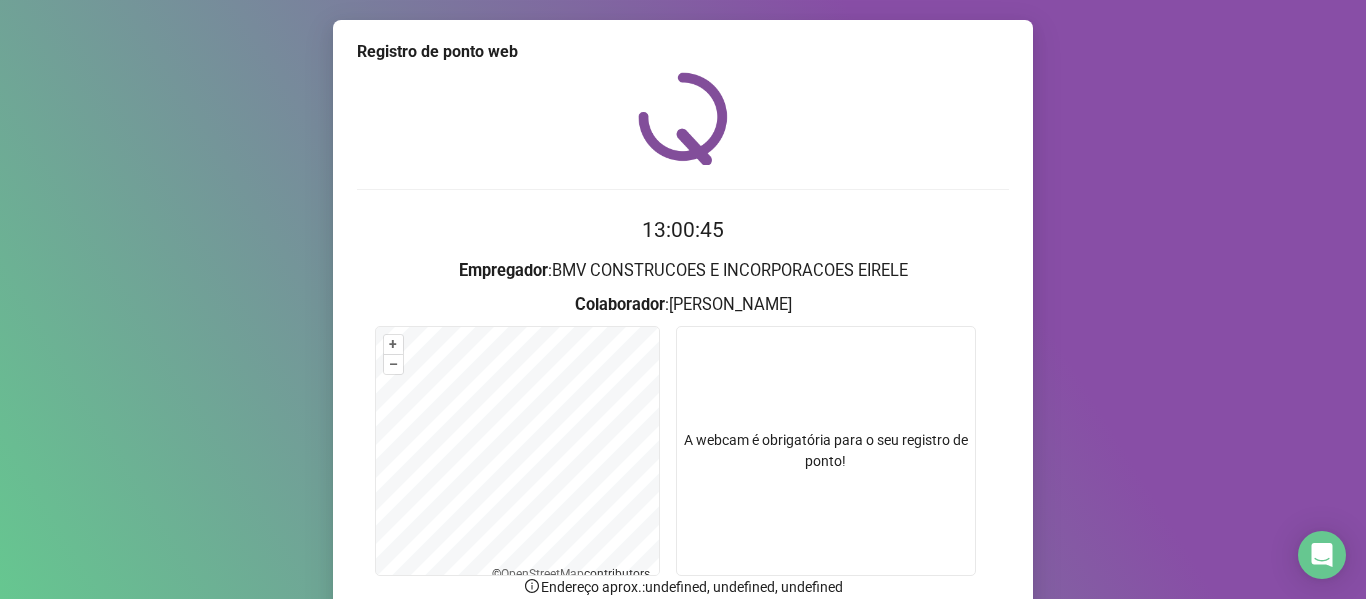 scroll, scrollTop: 176, scrollLeft: 0, axis: vertical 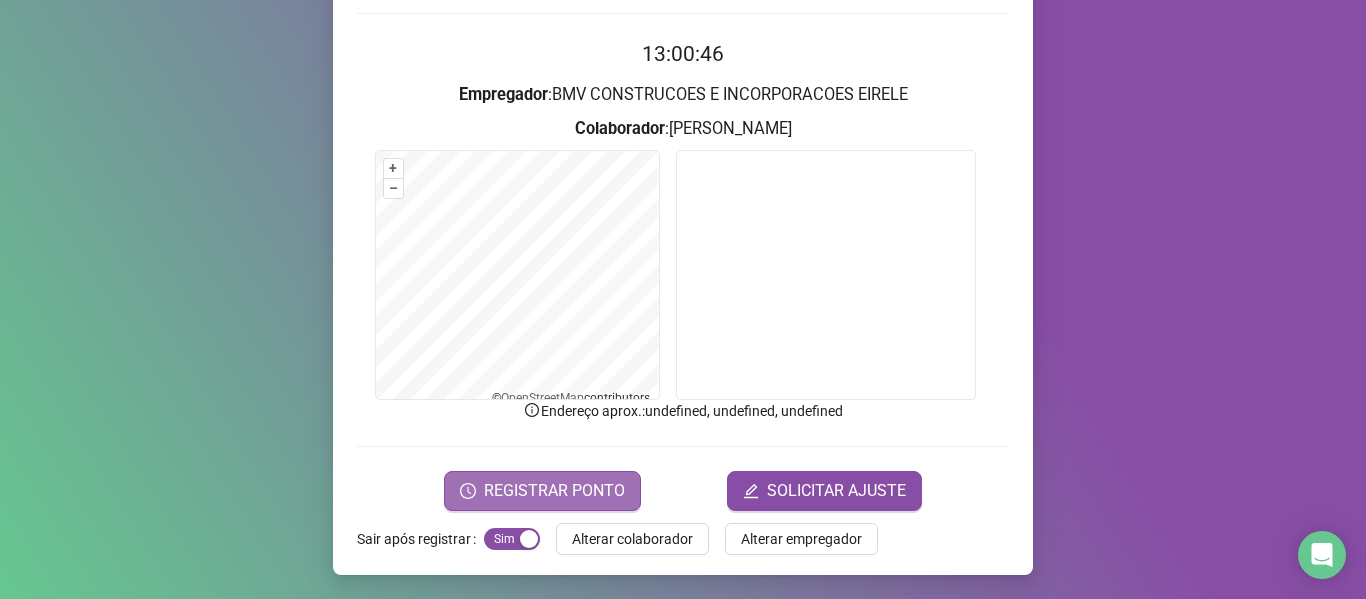 click on "REGISTRAR PONTO" at bounding box center (554, 491) 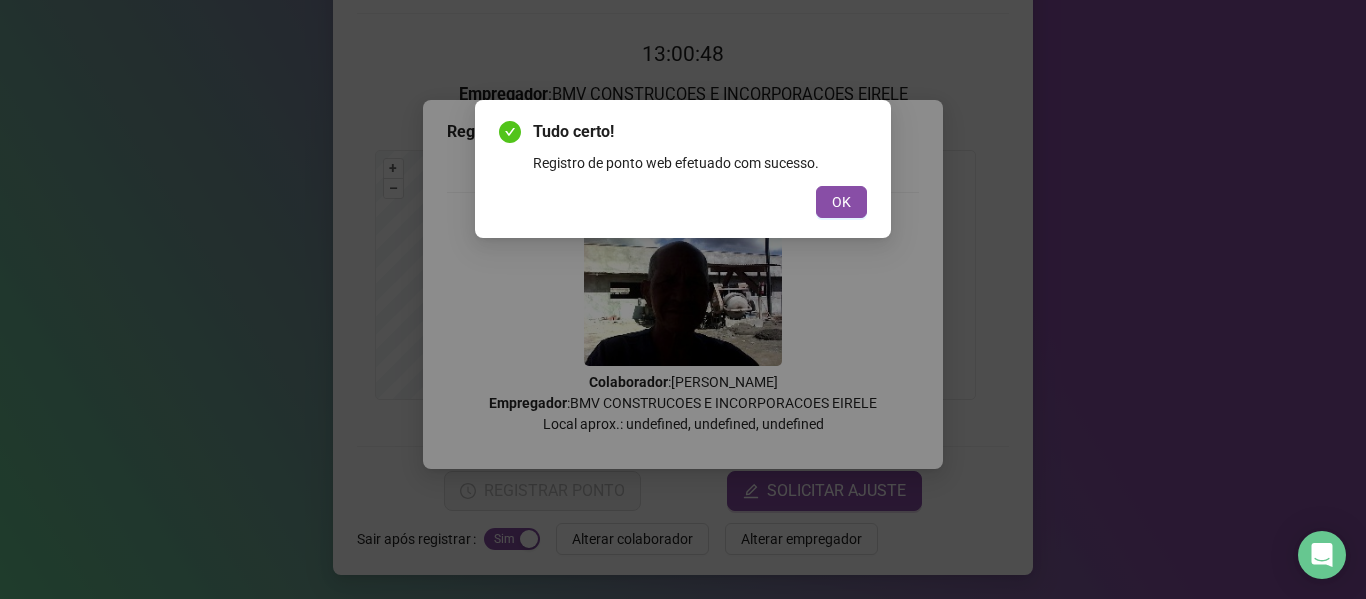 click on "Tudo certo! Registro de ponto web efetuado com sucesso. OK" at bounding box center [683, 169] 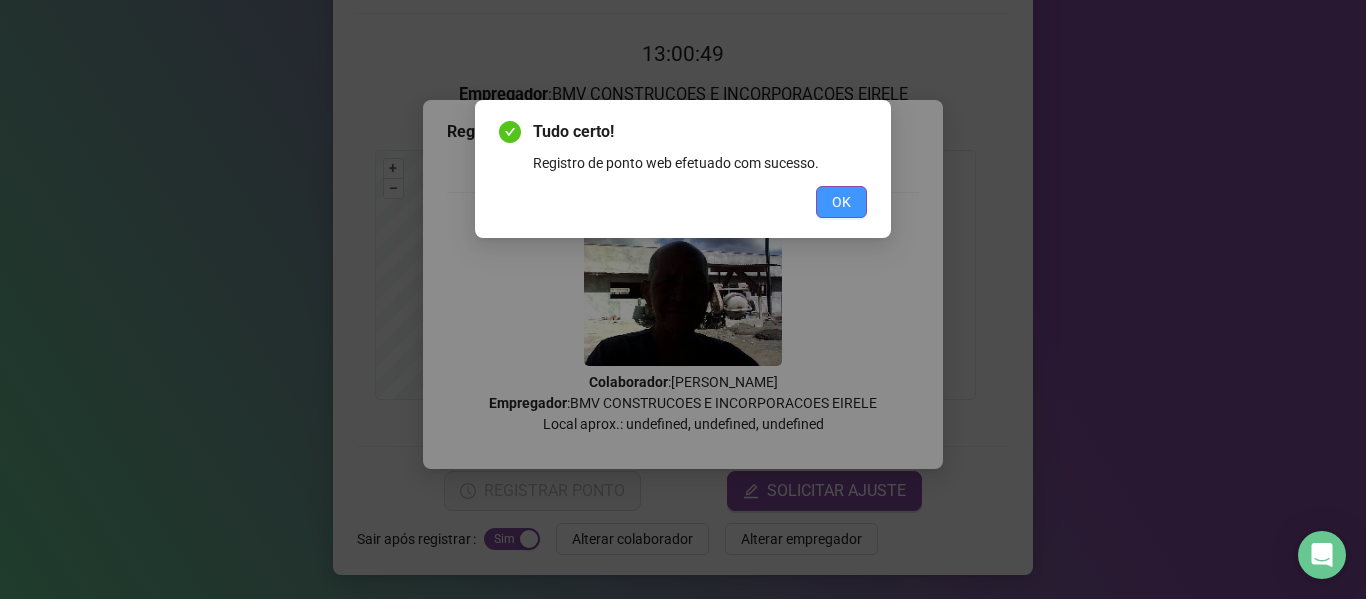 click on "OK" at bounding box center [841, 202] 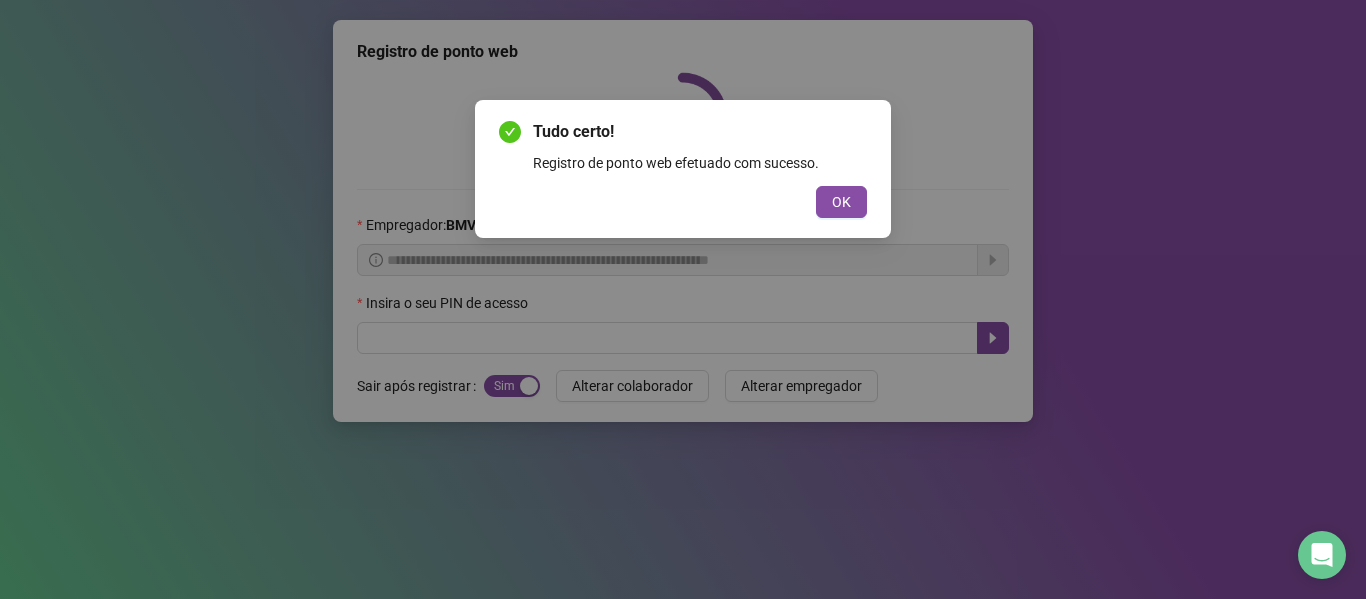 scroll, scrollTop: 0, scrollLeft: 0, axis: both 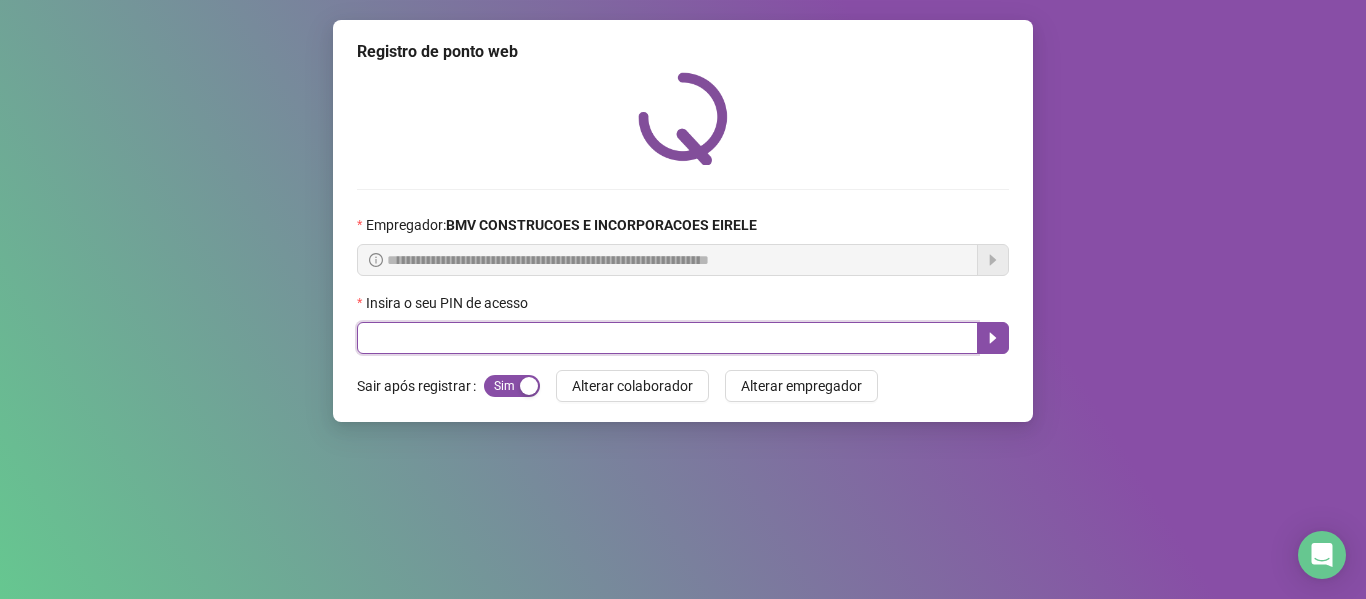 click at bounding box center (667, 338) 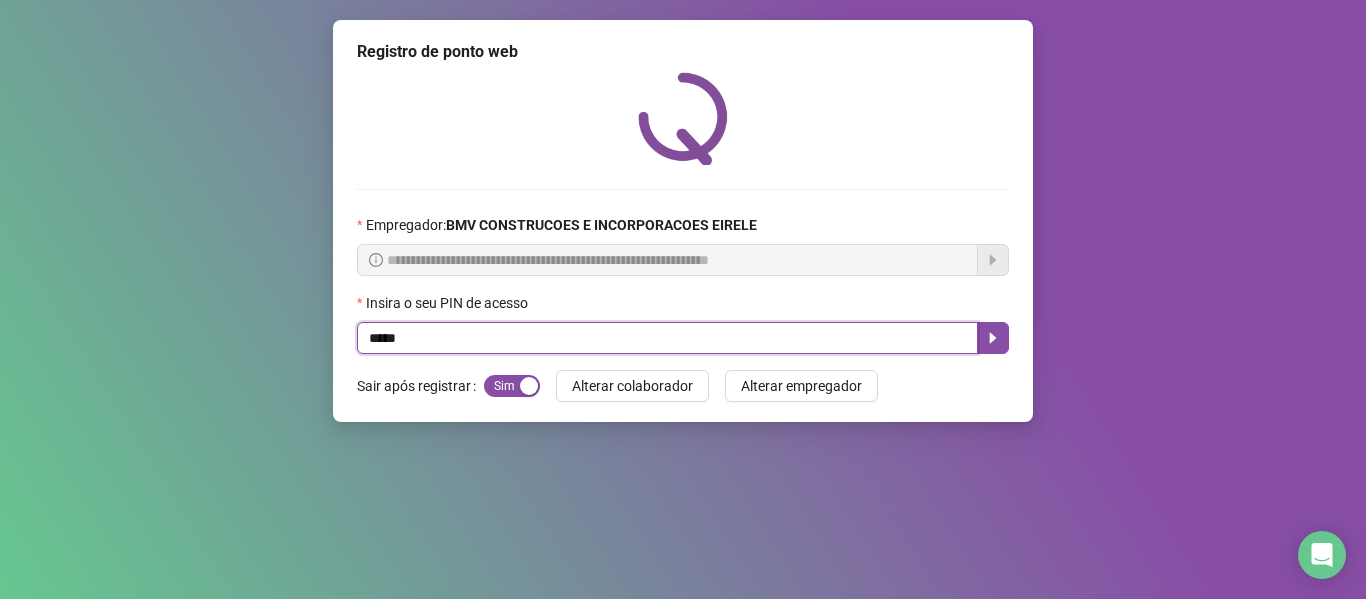 type on "*****" 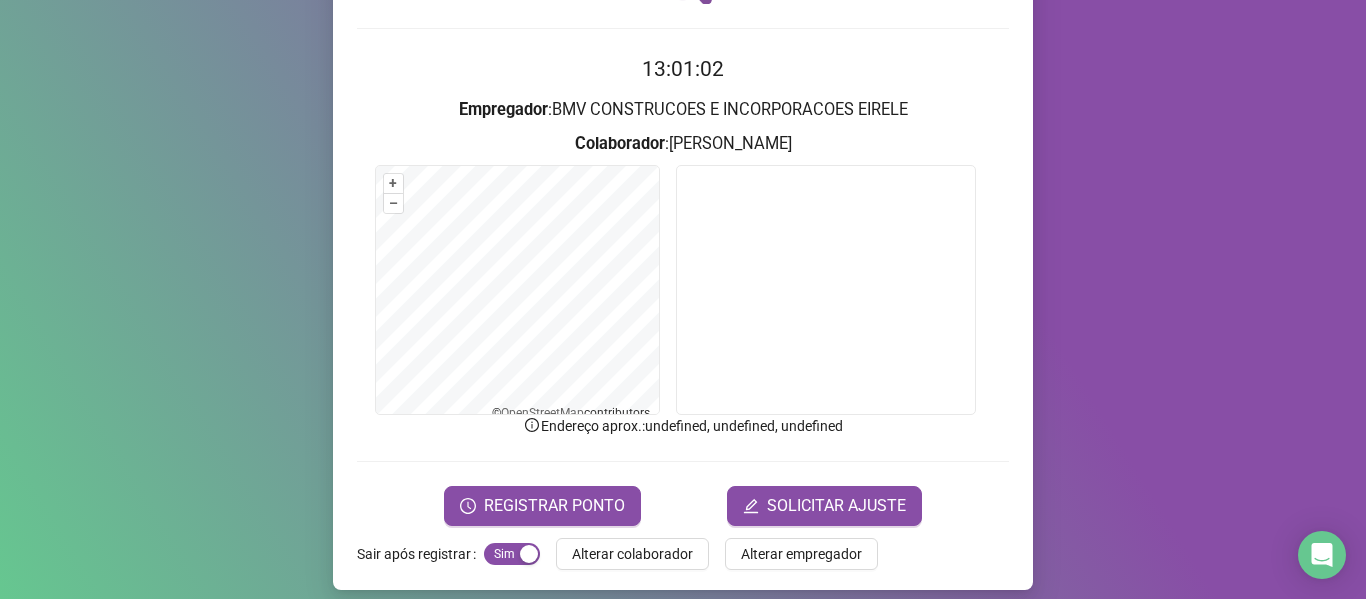 scroll, scrollTop: 176, scrollLeft: 0, axis: vertical 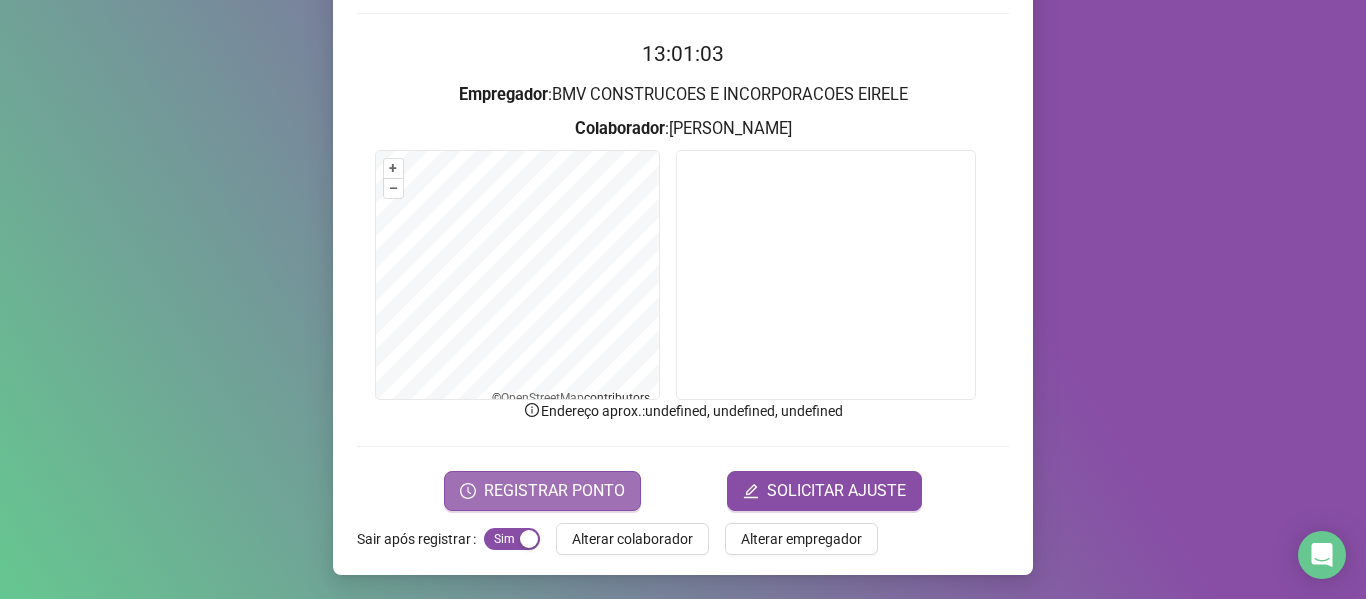 click on "REGISTRAR PONTO" at bounding box center (554, 491) 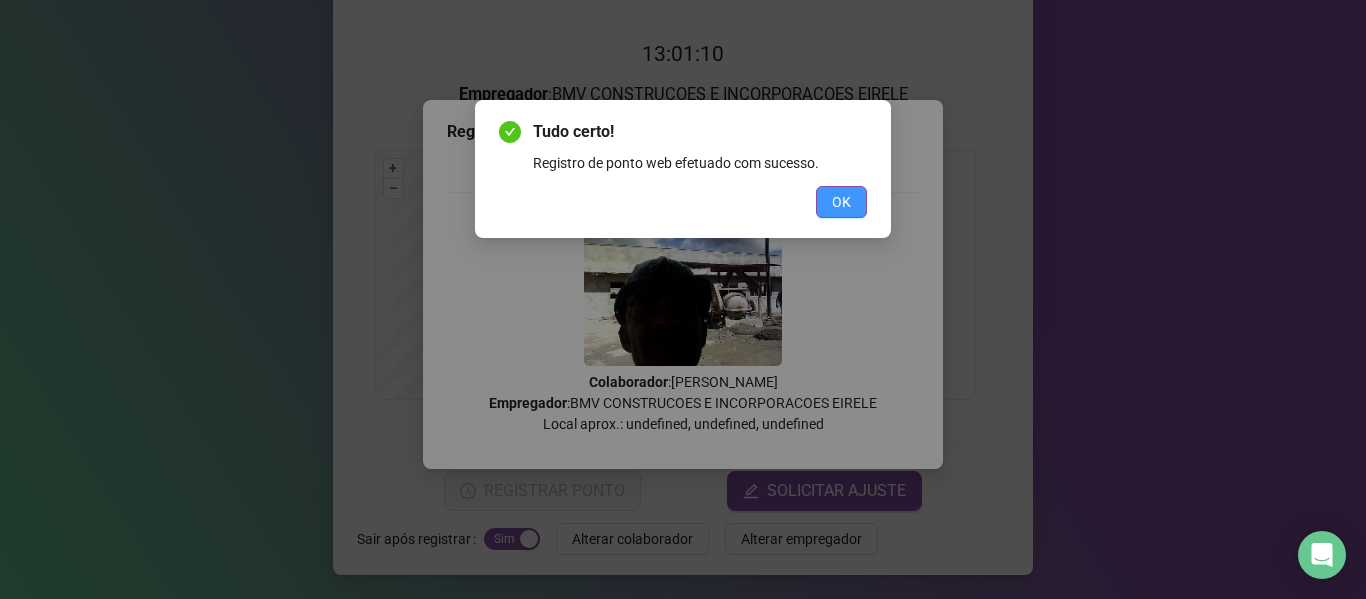 click on "OK" at bounding box center (841, 202) 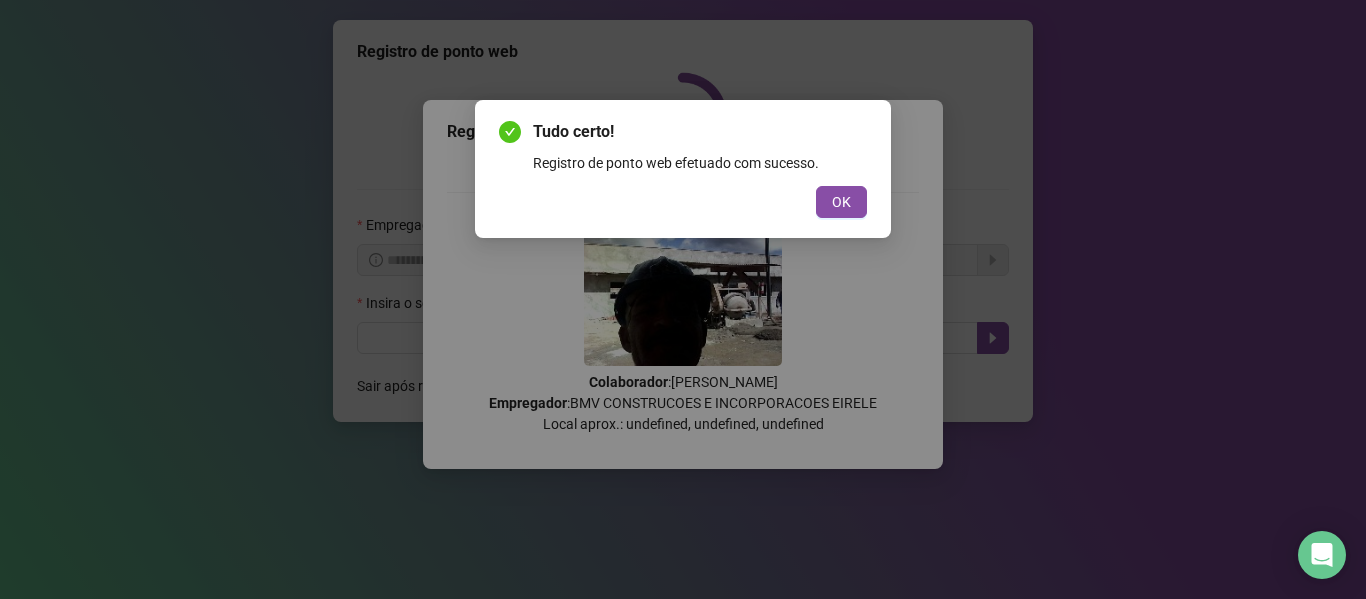 scroll, scrollTop: 0, scrollLeft: 0, axis: both 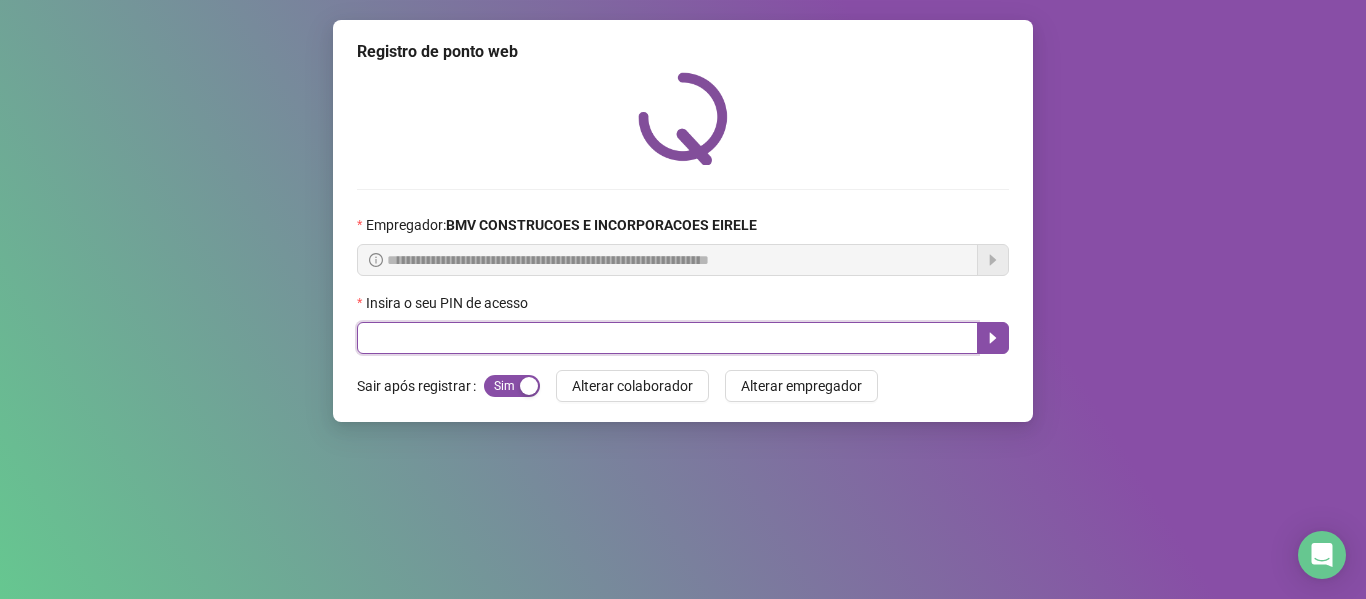 click at bounding box center (667, 338) 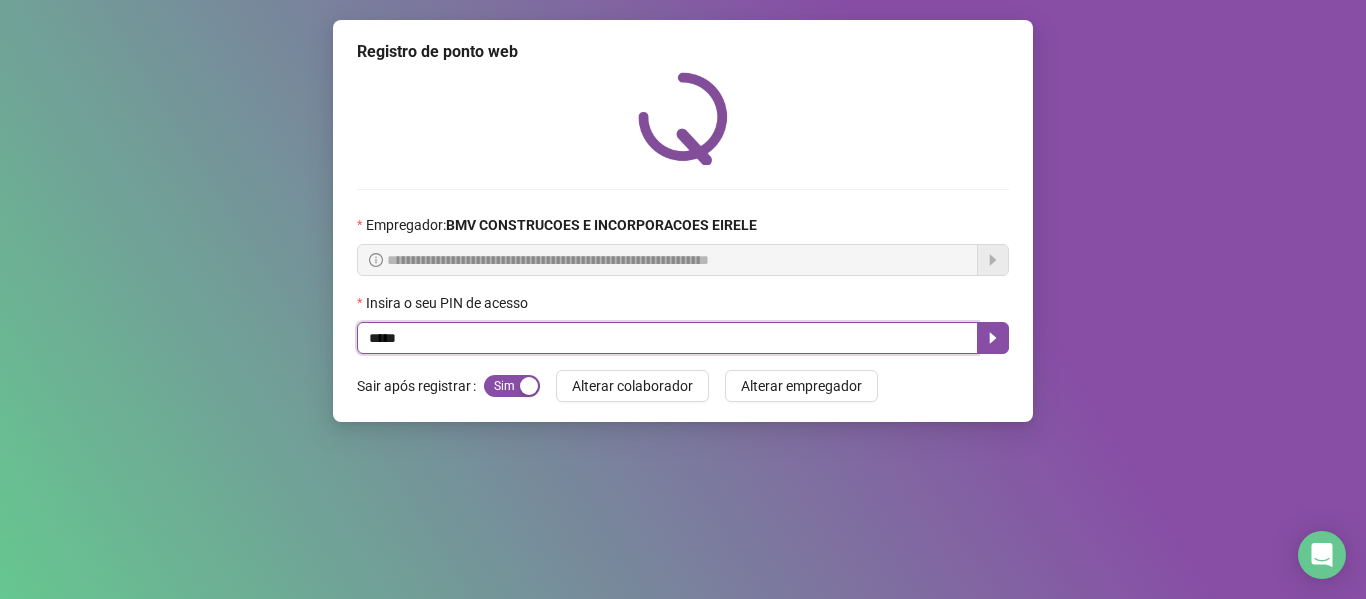 type on "*****" 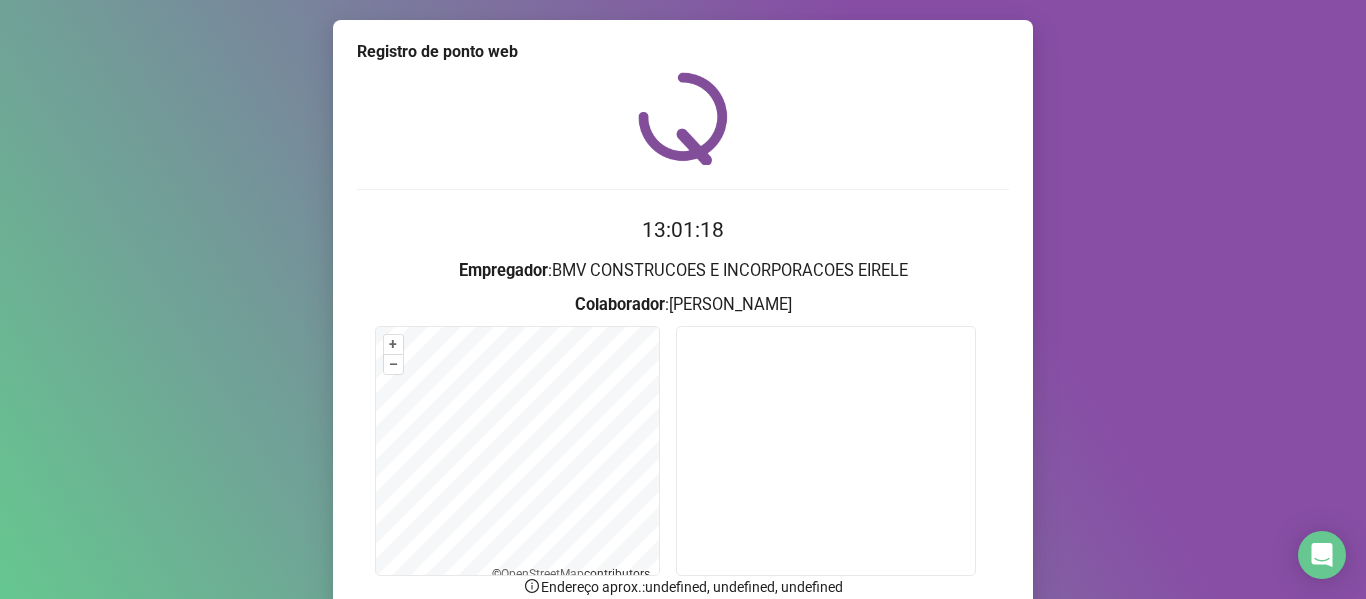 scroll, scrollTop: 176, scrollLeft: 0, axis: vertical 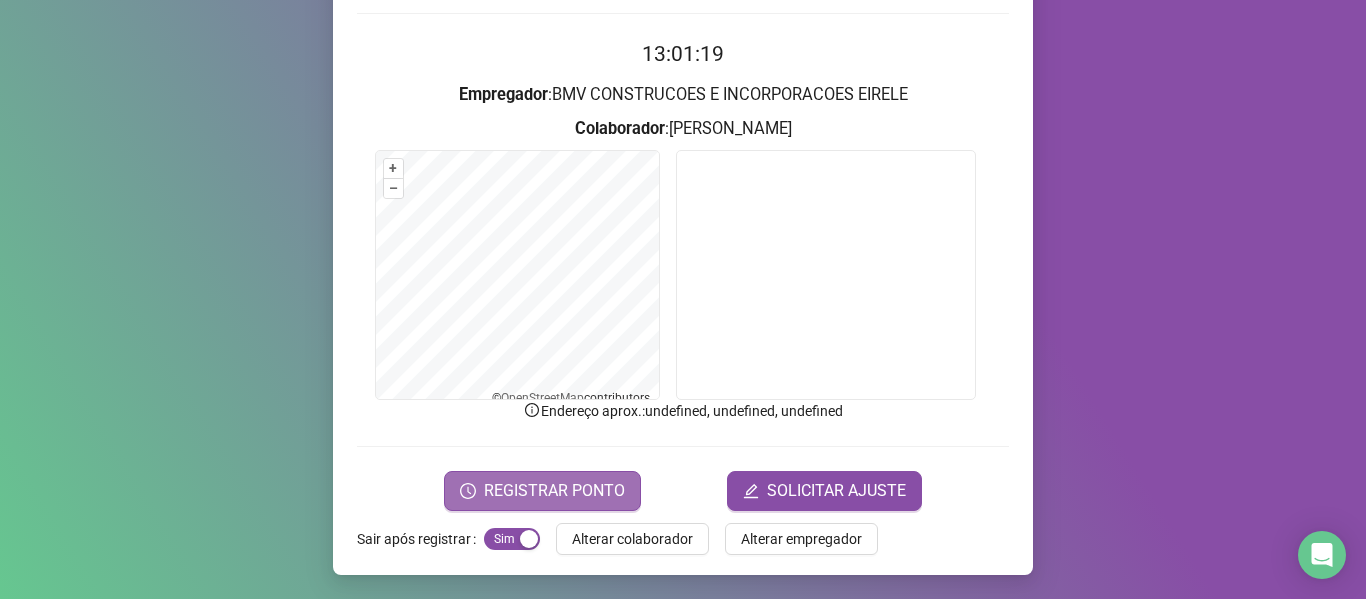 click on "REGISTRAR PONTO" at bounding box center (554, 491) 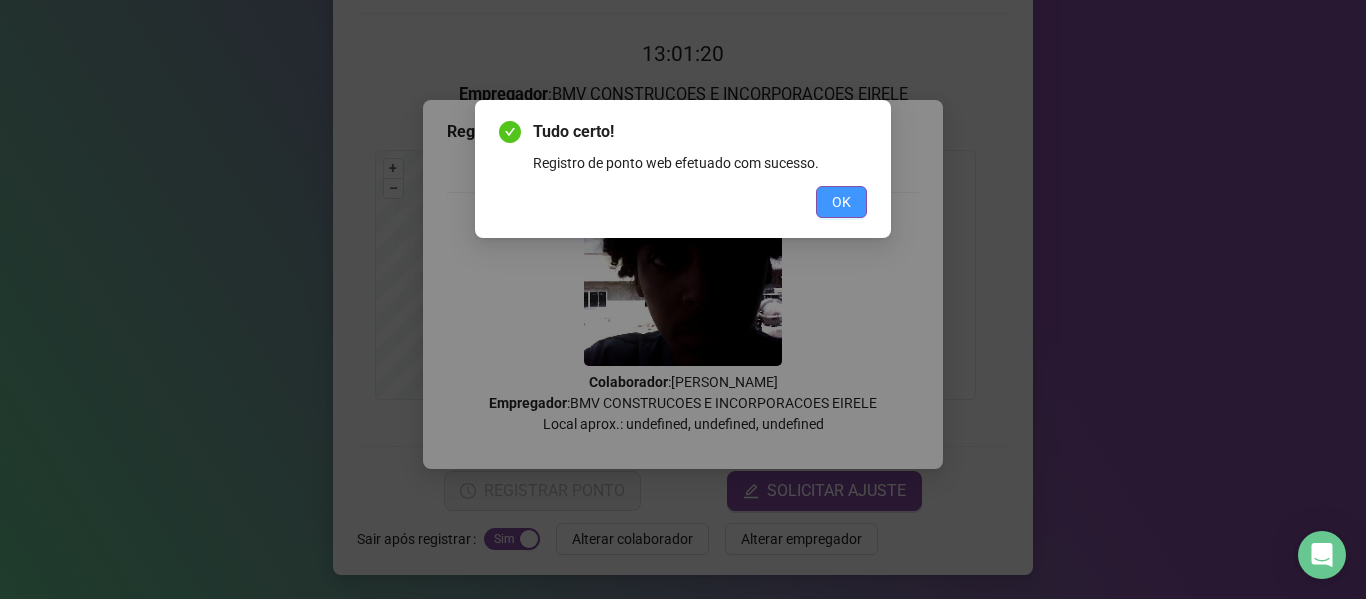 click on "OK" at bounding box center (841, 202) 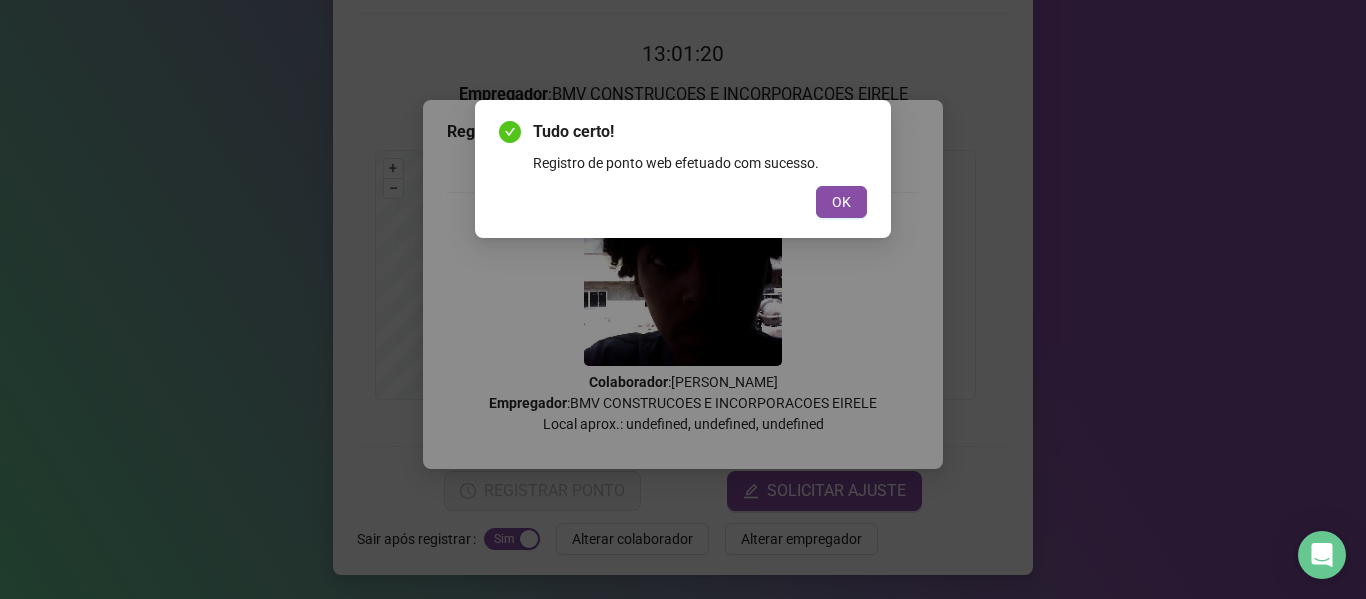 scroll, scrollTop: 0, scrollLeft: 0, axis: both 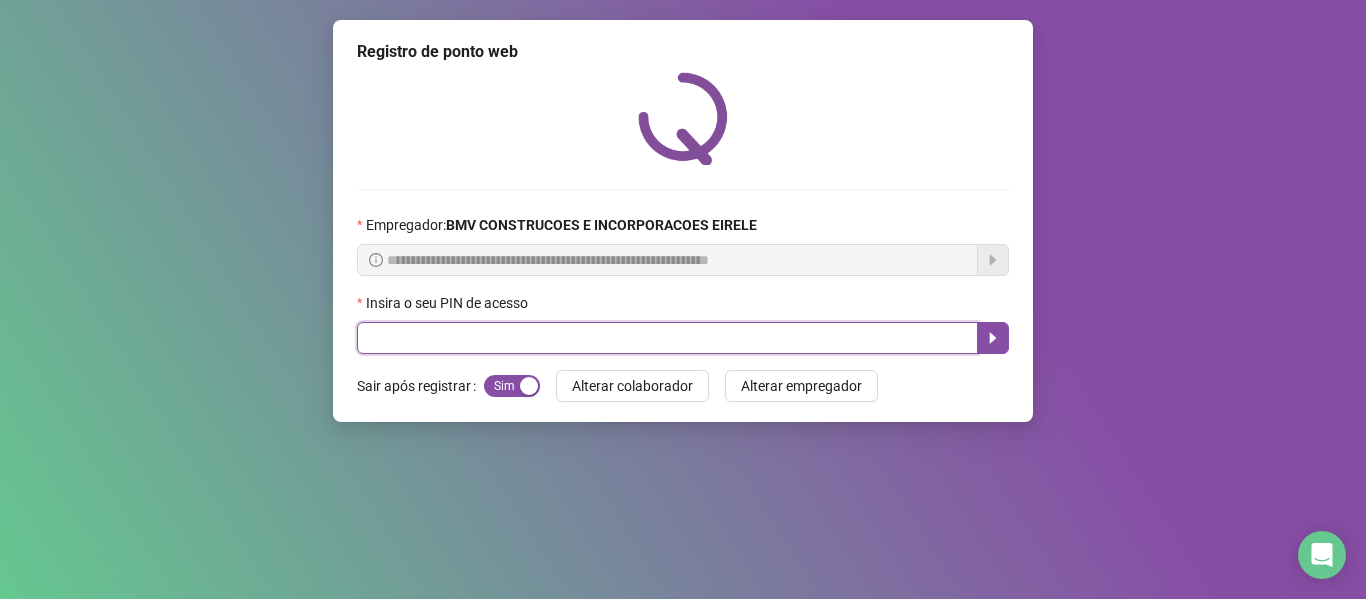 click at bounding box center [667, 338] 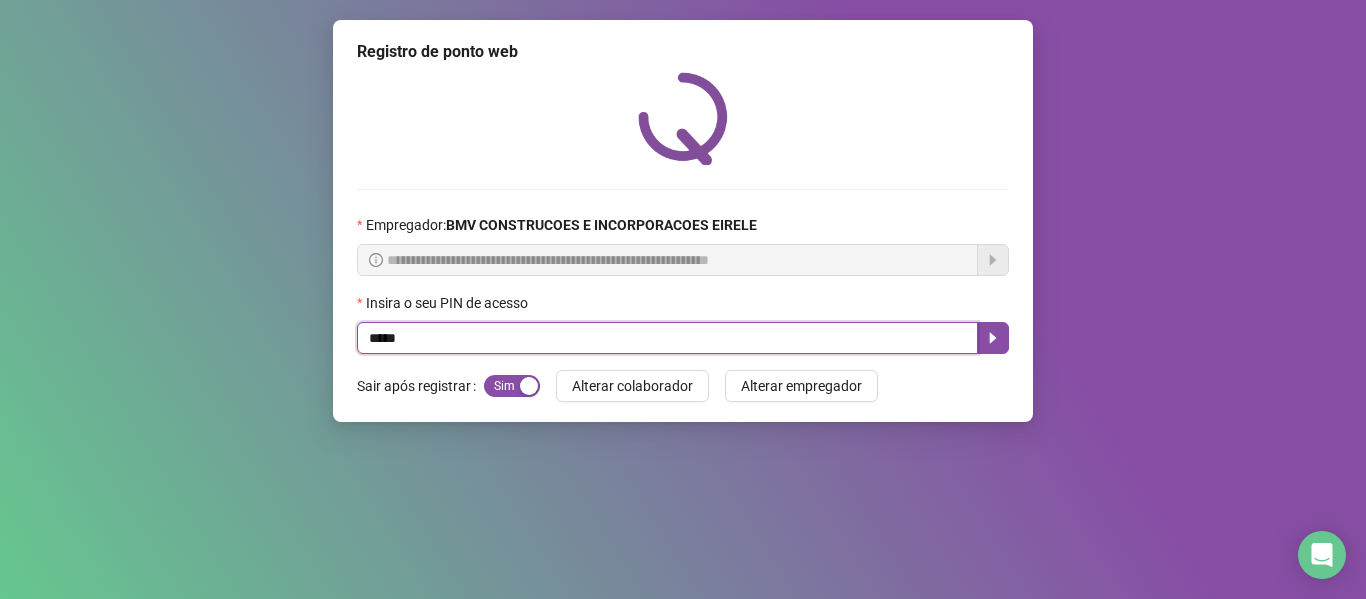 type on "*****" 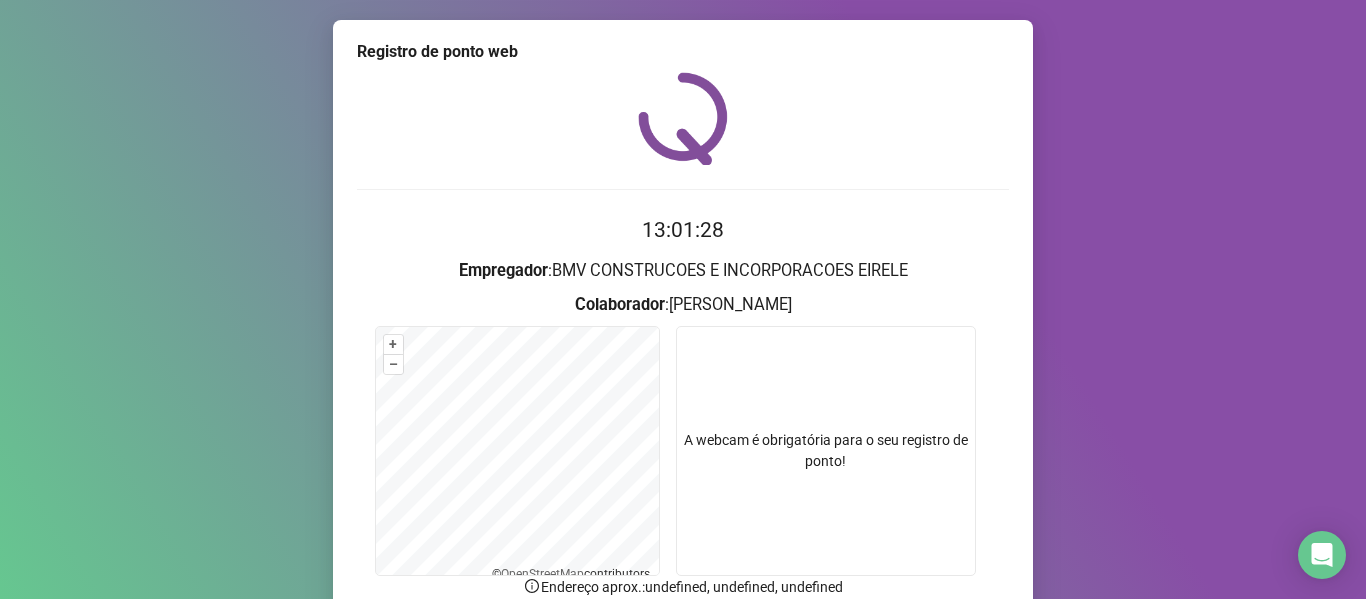 scroll, scrollTop: 176, scrollLeft: 0, axis: vertical 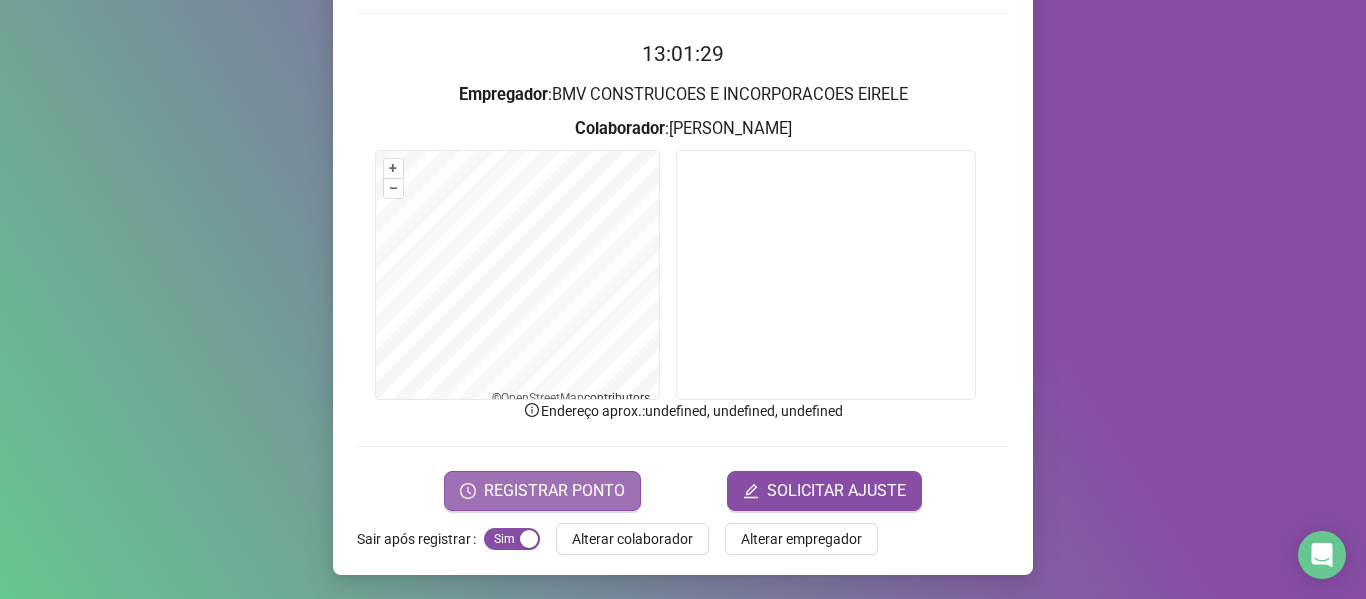 click on "REGISTRAR PONTO" at bounding box center (554, 491) 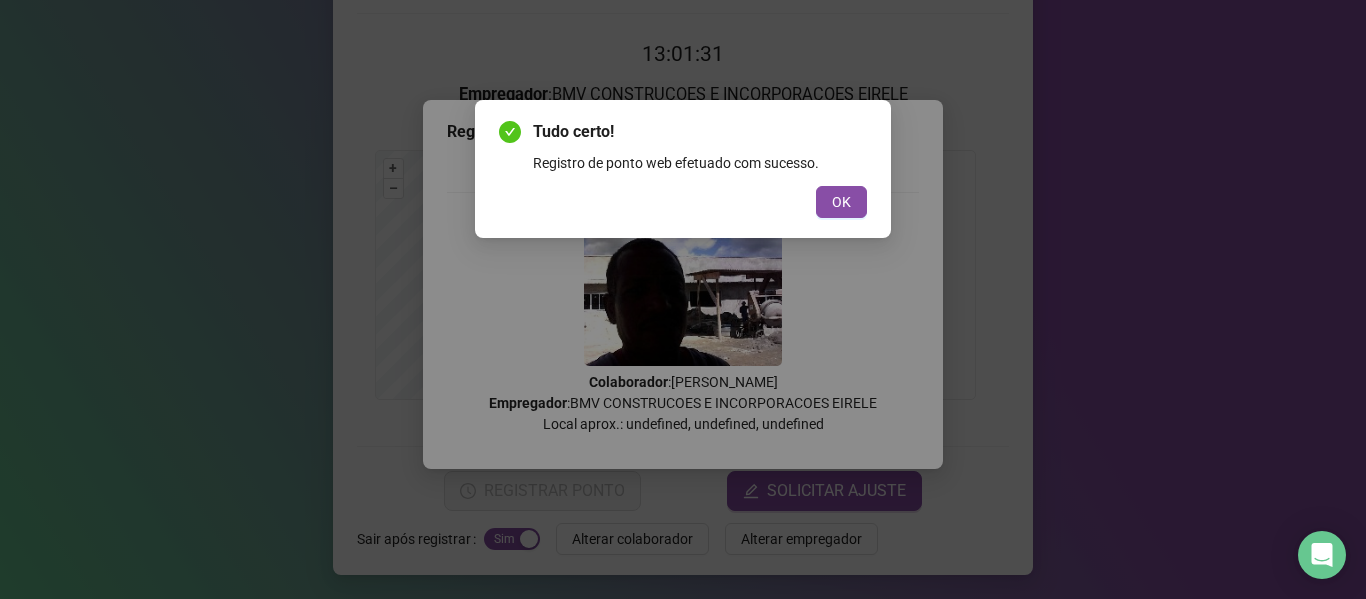 drag, startPoint x: 838, startPoint y: 204, endPoint x: 695, endPoint y: 253, distance: 151.16217 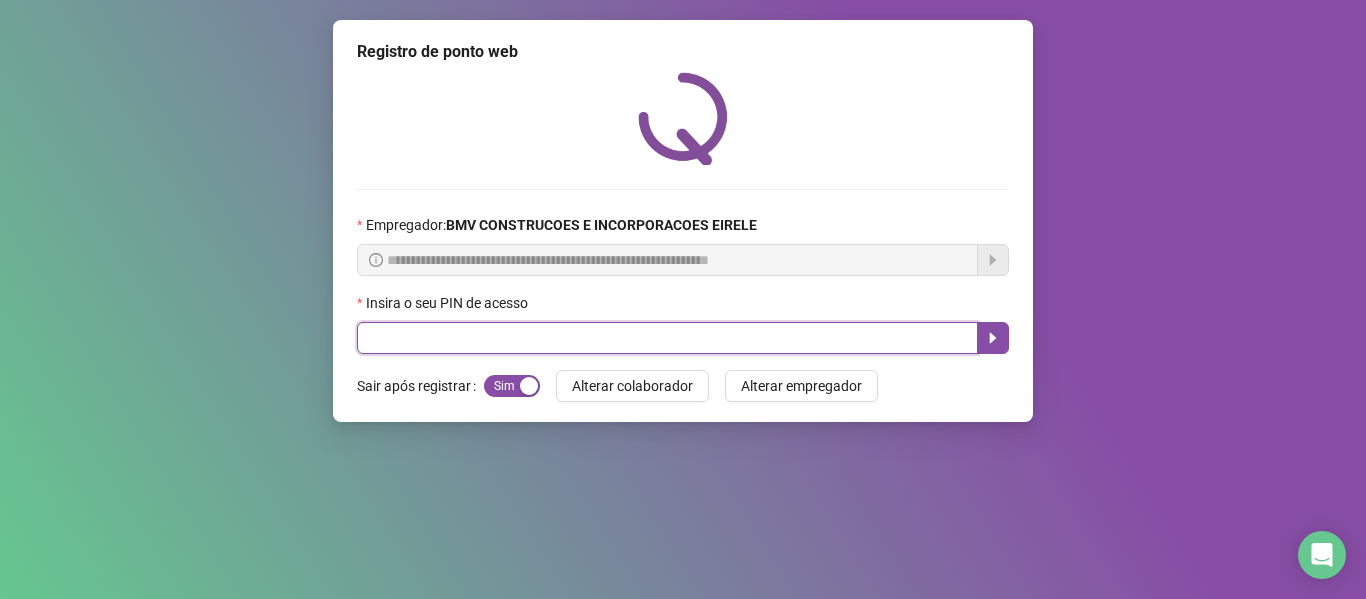 click at bounding box center (667, 338) 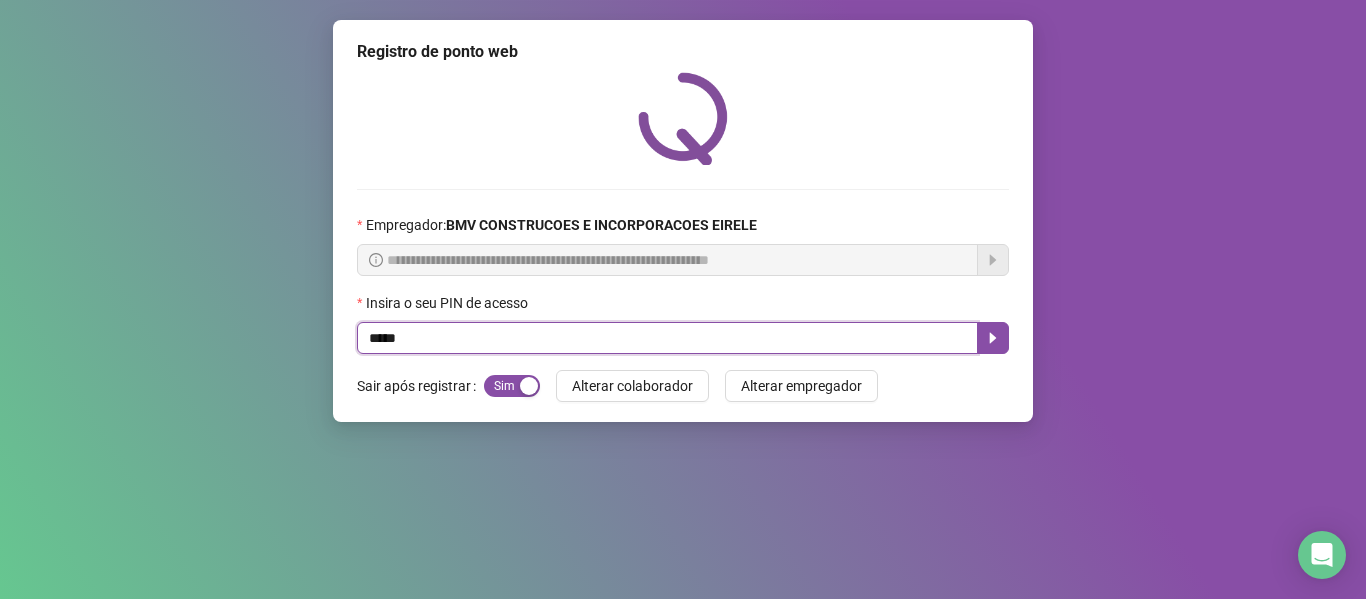type on "*****" 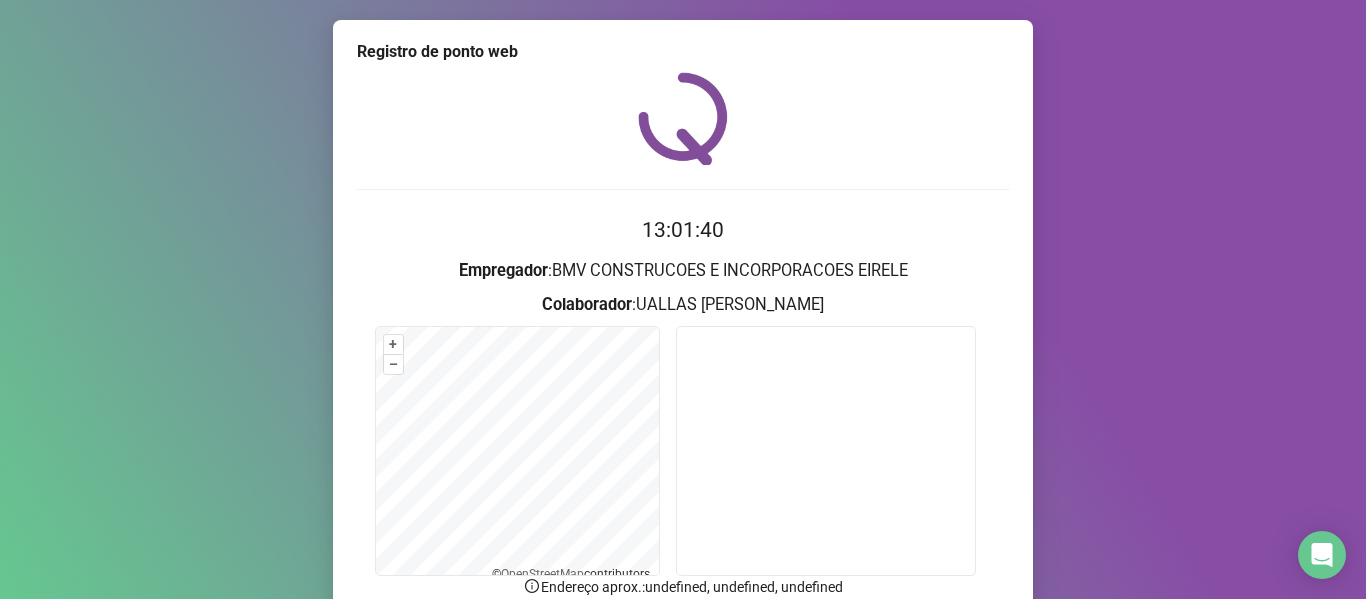 scroll, scrollTop: 176, scrollLeft: 0, axis: vertical 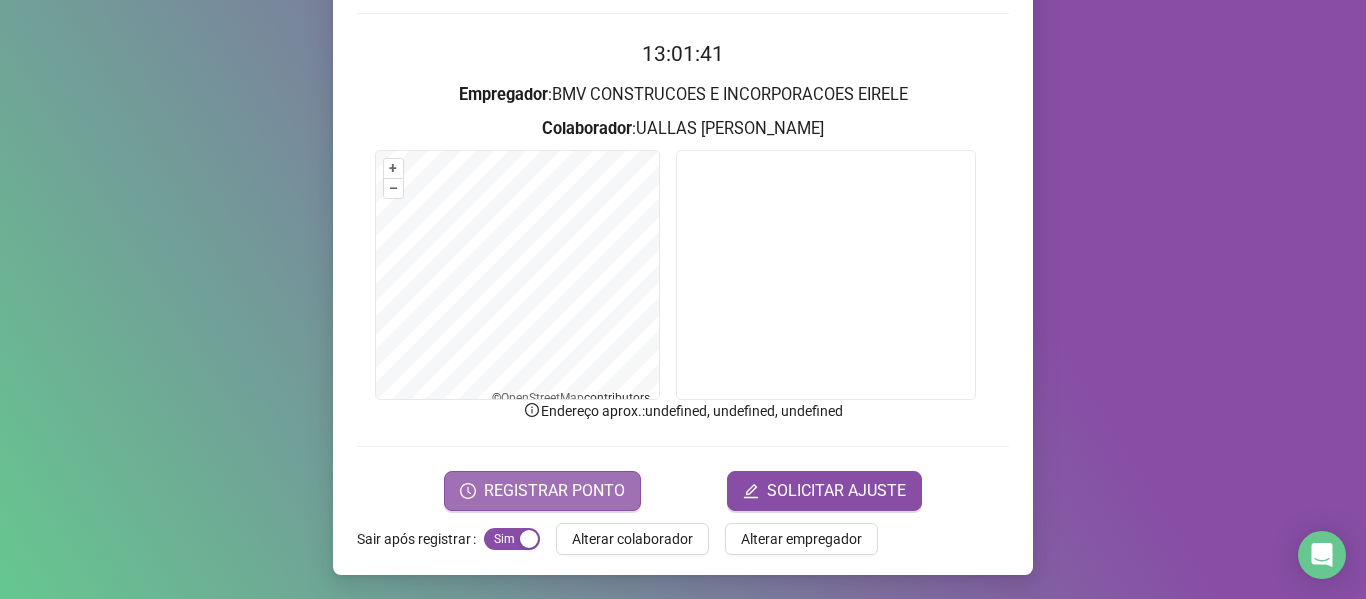 click on "REGISTRAR PONTO" at bounding box center (542, 491) 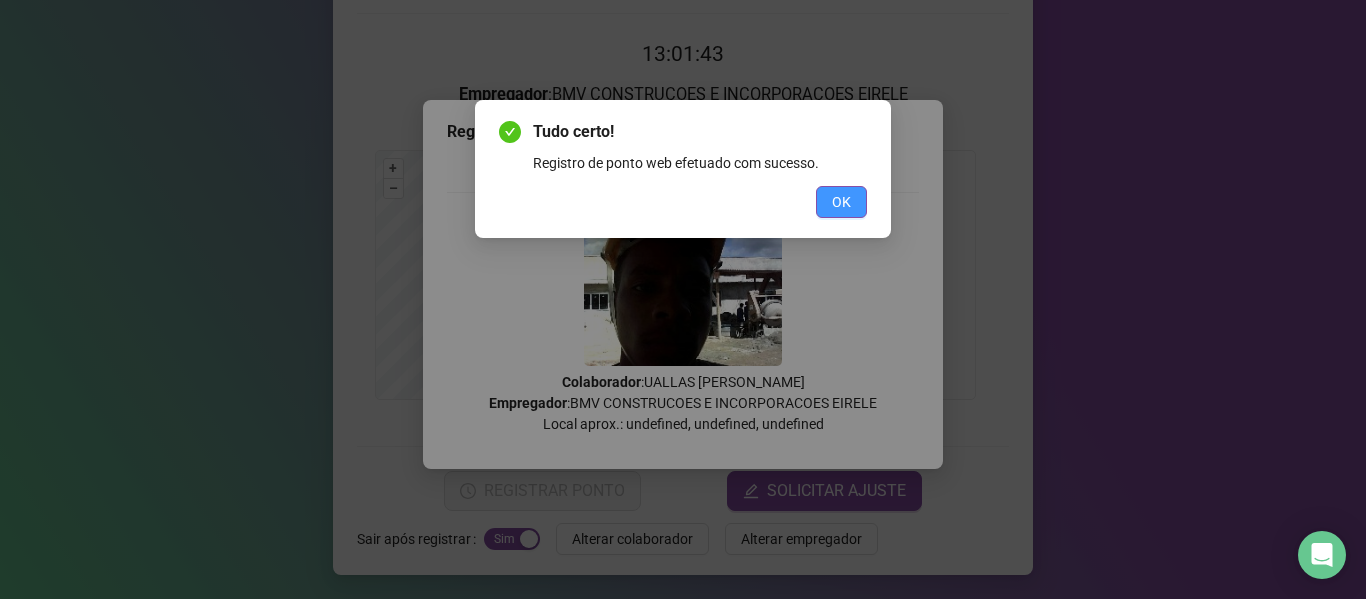 click on "OK" at bounding box center (841, 202) 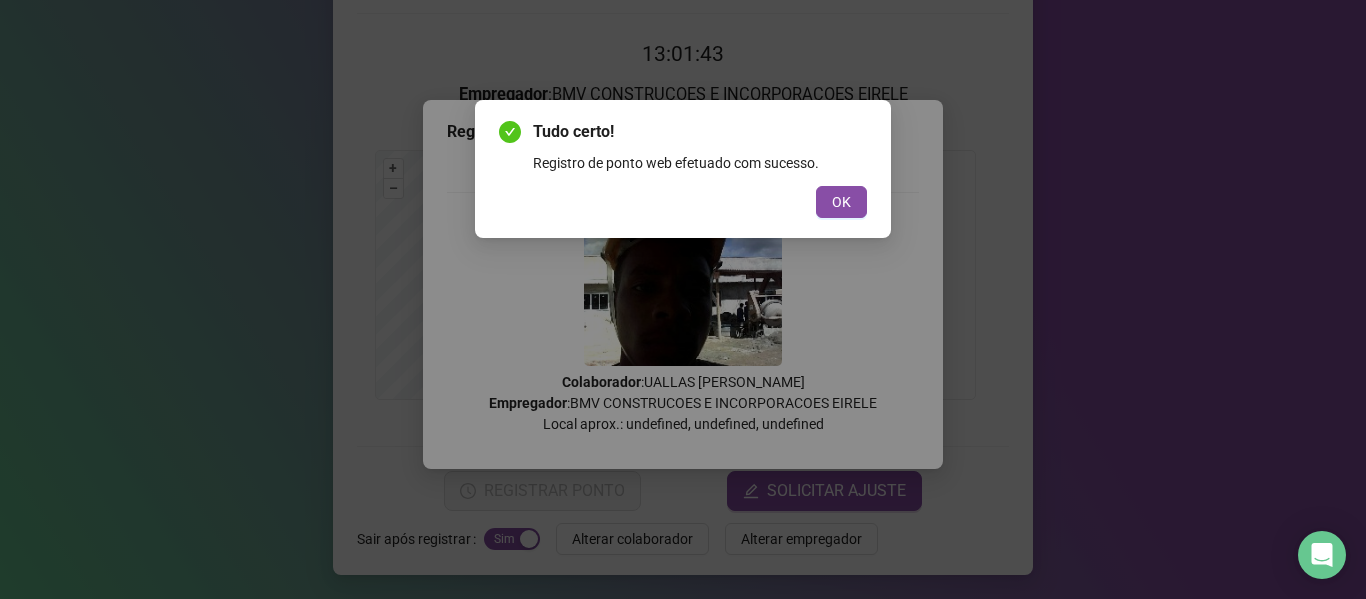 scroll, scrollTop: 0, scrollLeft: 0, axis: both 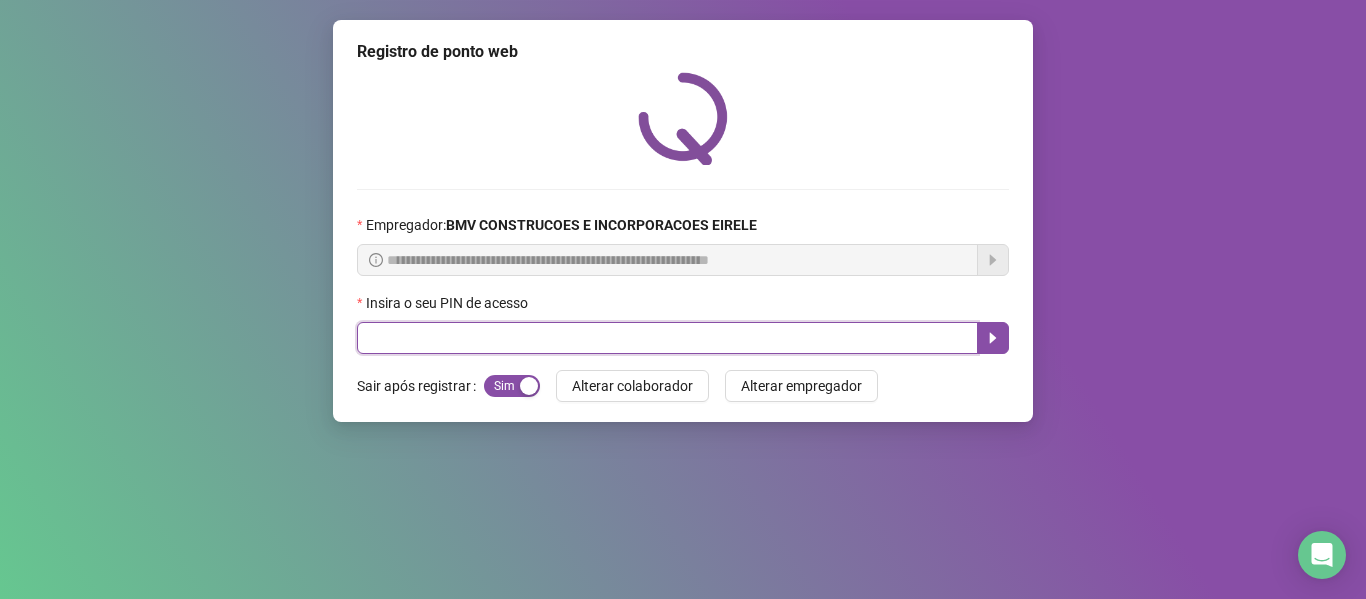 click at bounding box center [667, 338] 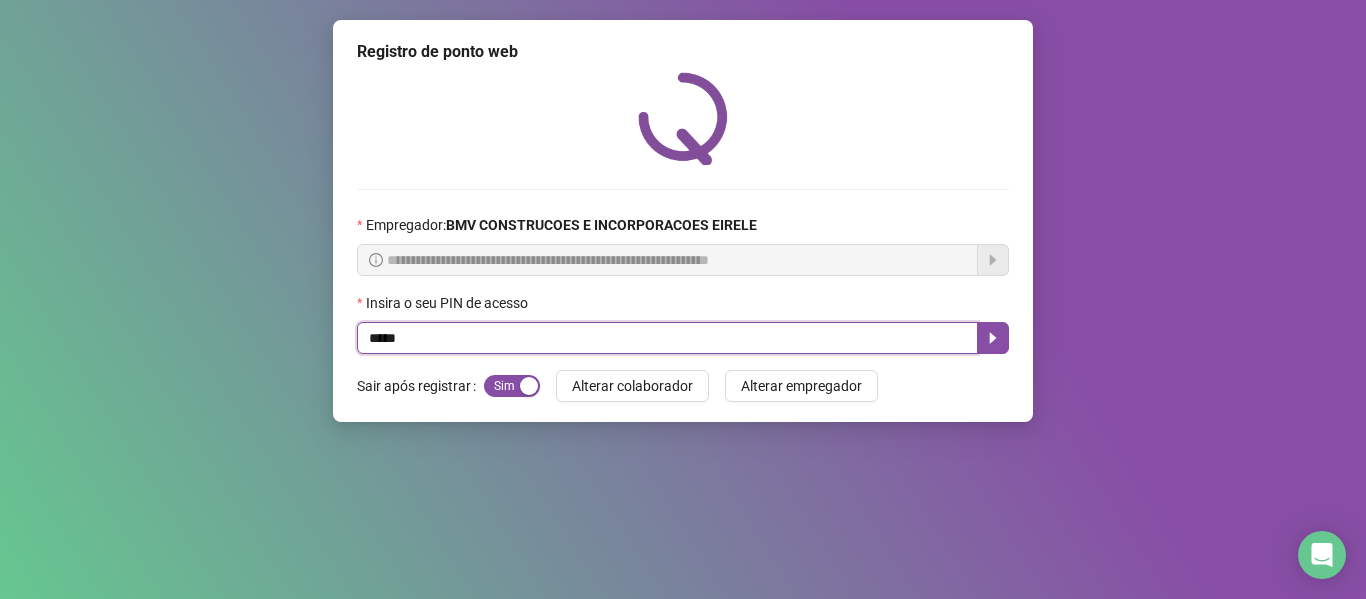 type on "*****" 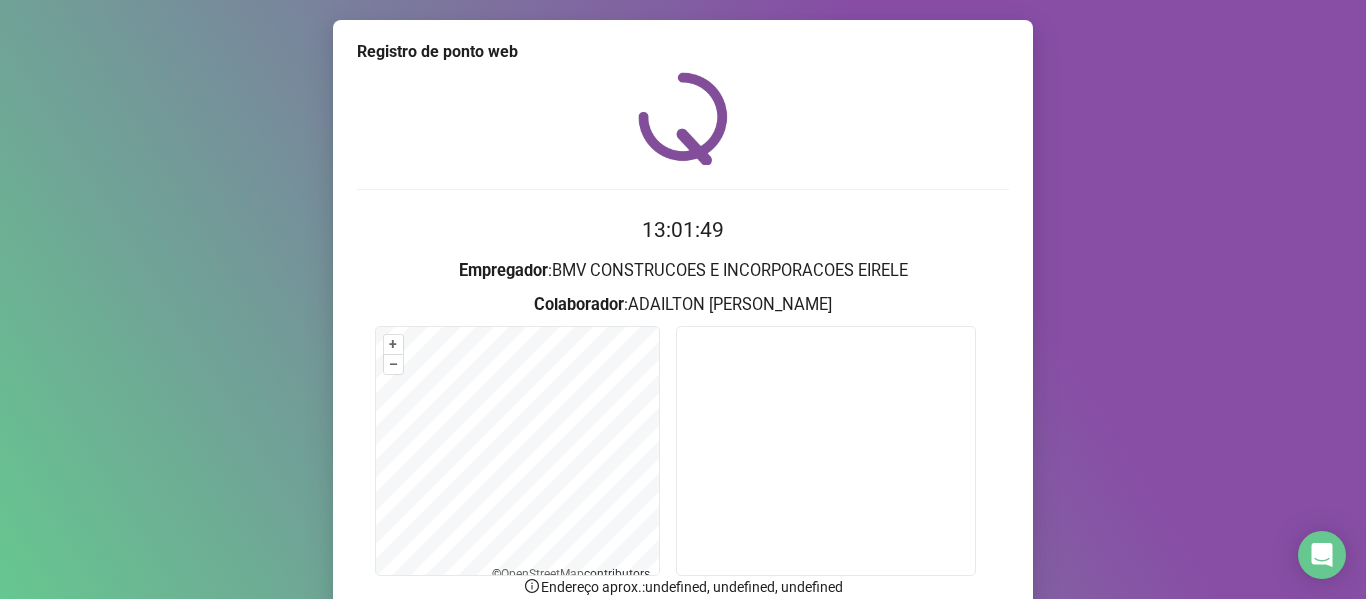 scroll, scrollTop: 176, scrollLeft: 0, axis: vertical 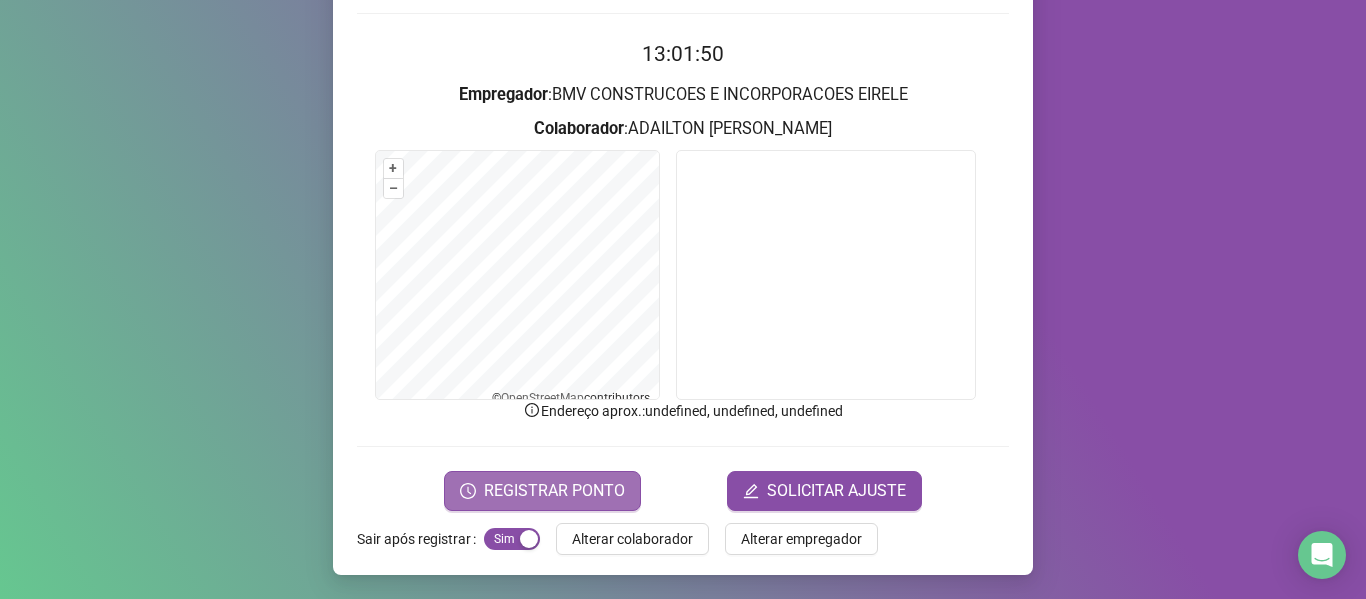 click on "REGISTRAR PONTO" at bounding box center (542, 491) 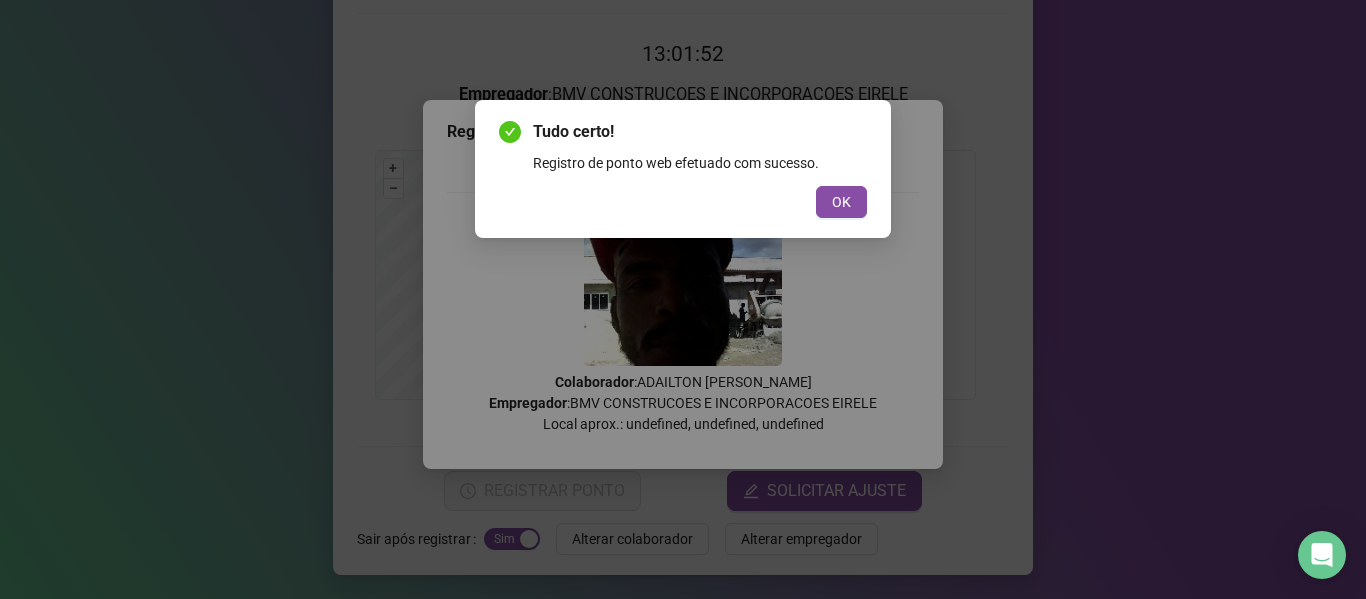 drag, startPoint x: 840, startPoint y: 193, endPoint x: 698, endPoint y: 251, distance: 153.3884 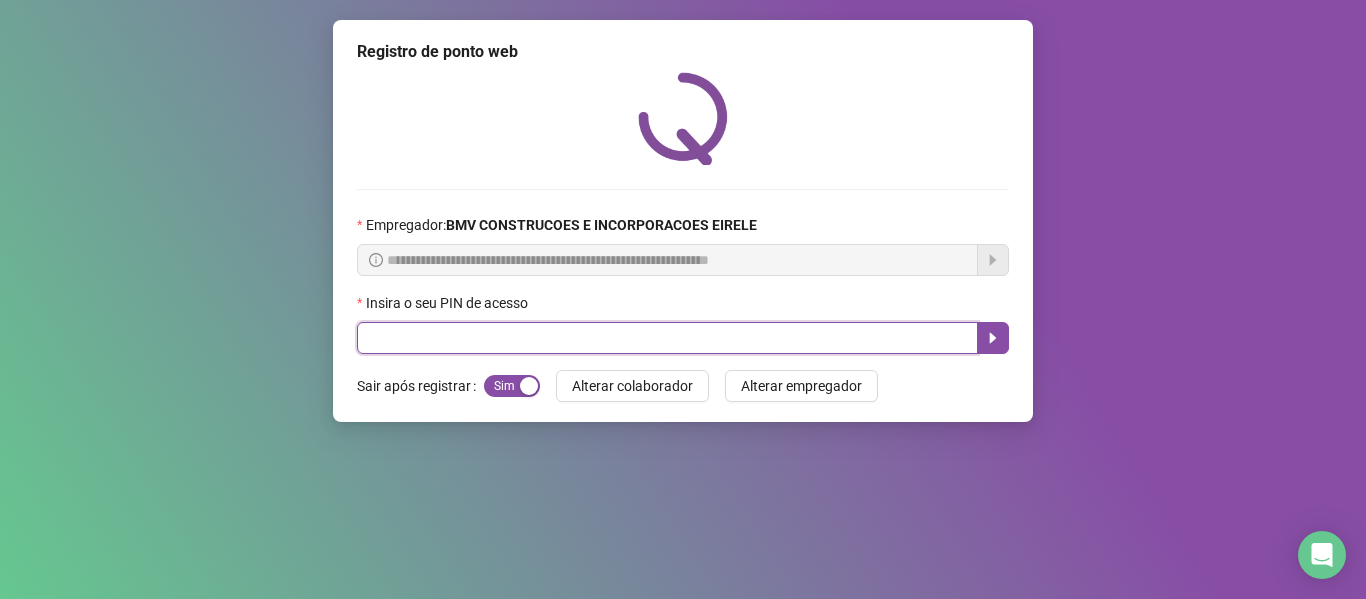 click at bounding box center (667, 338) 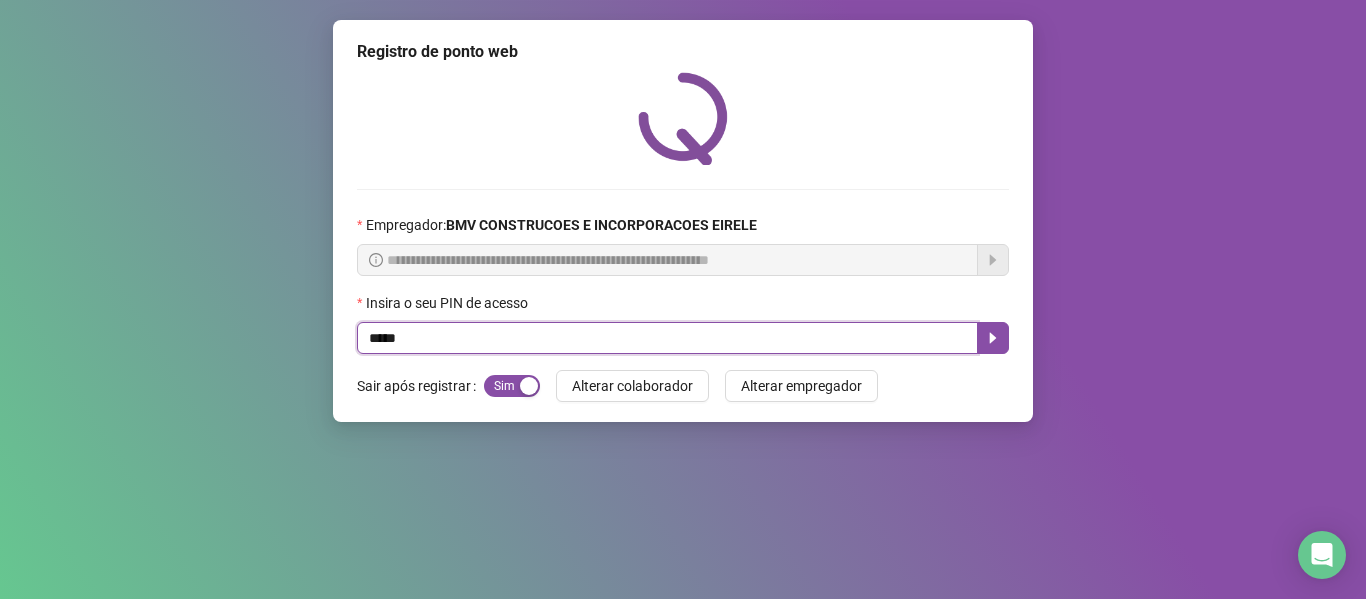 type on "*****" 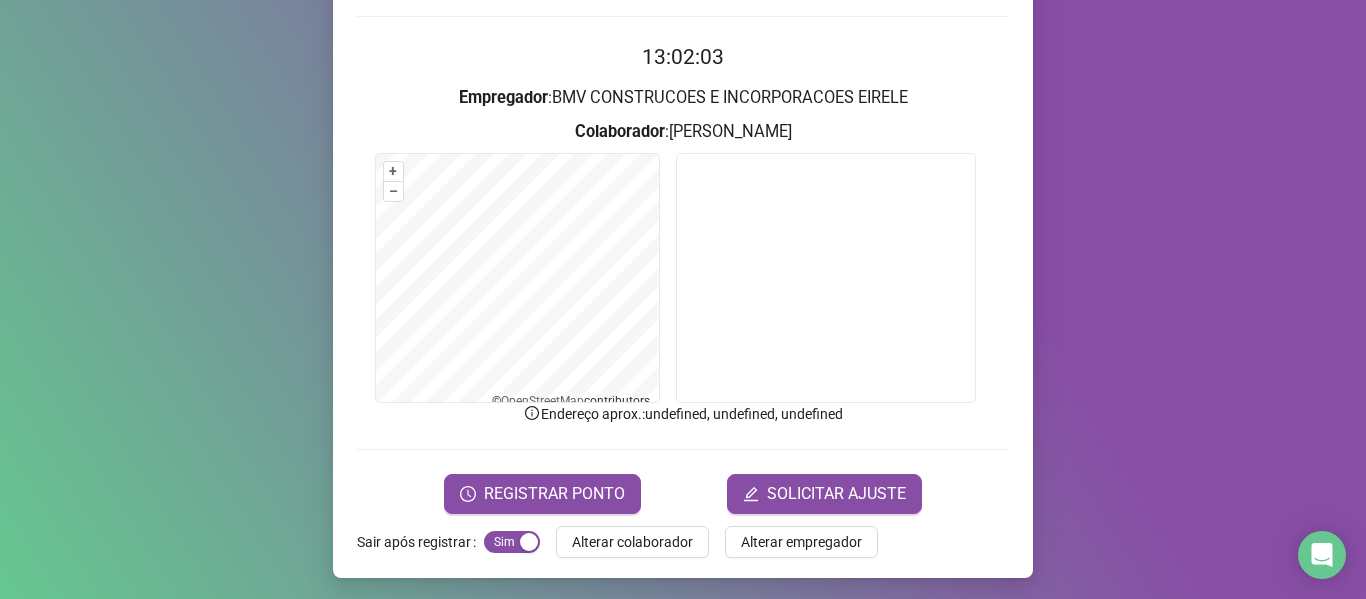 scroll, scrollTop: 176, scrollLeft: 0, axis: vertical 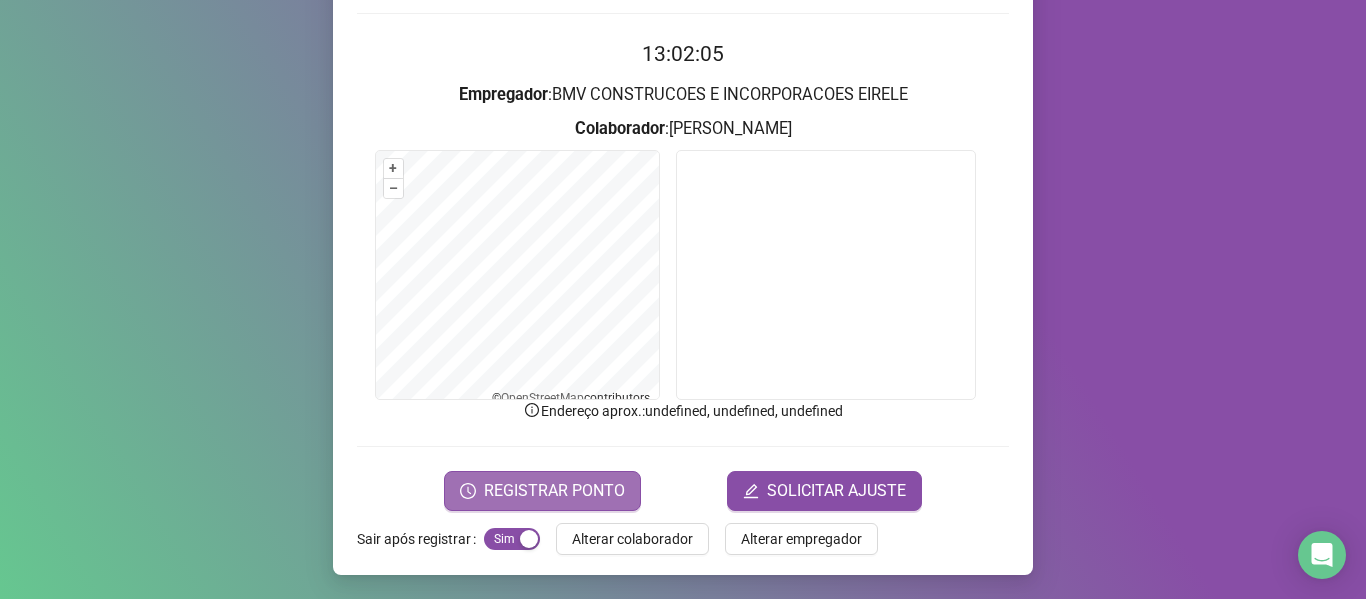click on "REGISTRAR PONTO" at bounding box center [554, 491] 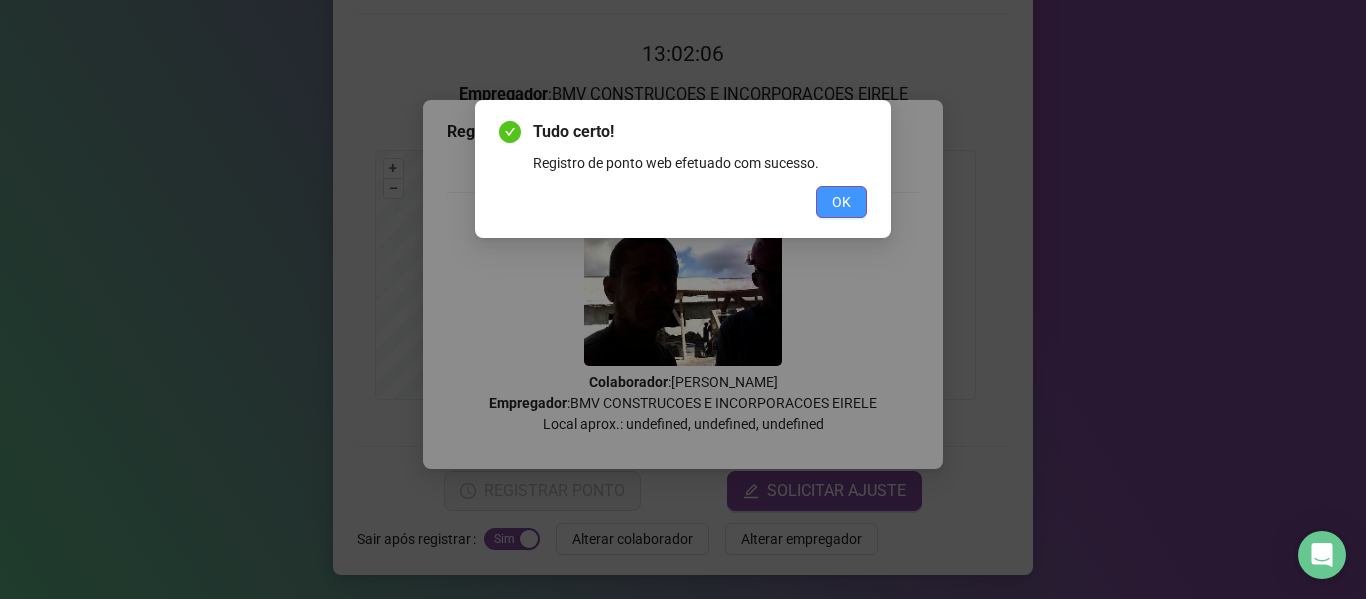 click on "OK" at bounding box center (841, 202) 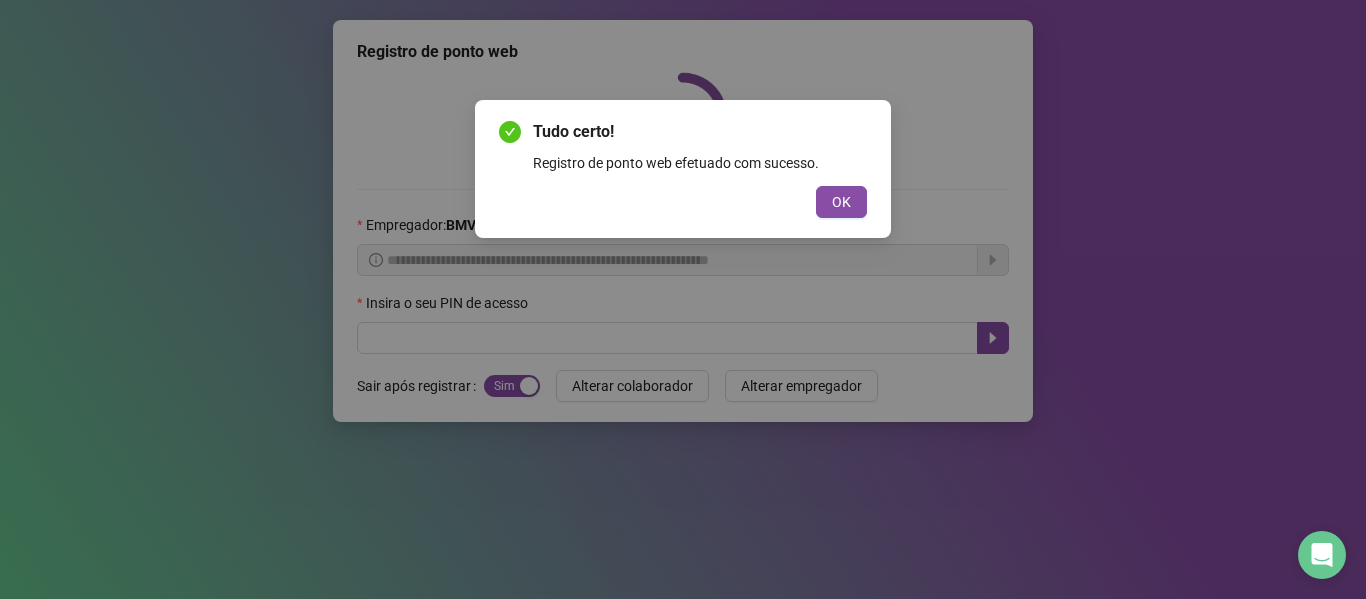 scroll, scrollTop: 0, scrollLeft: 0, axis: both 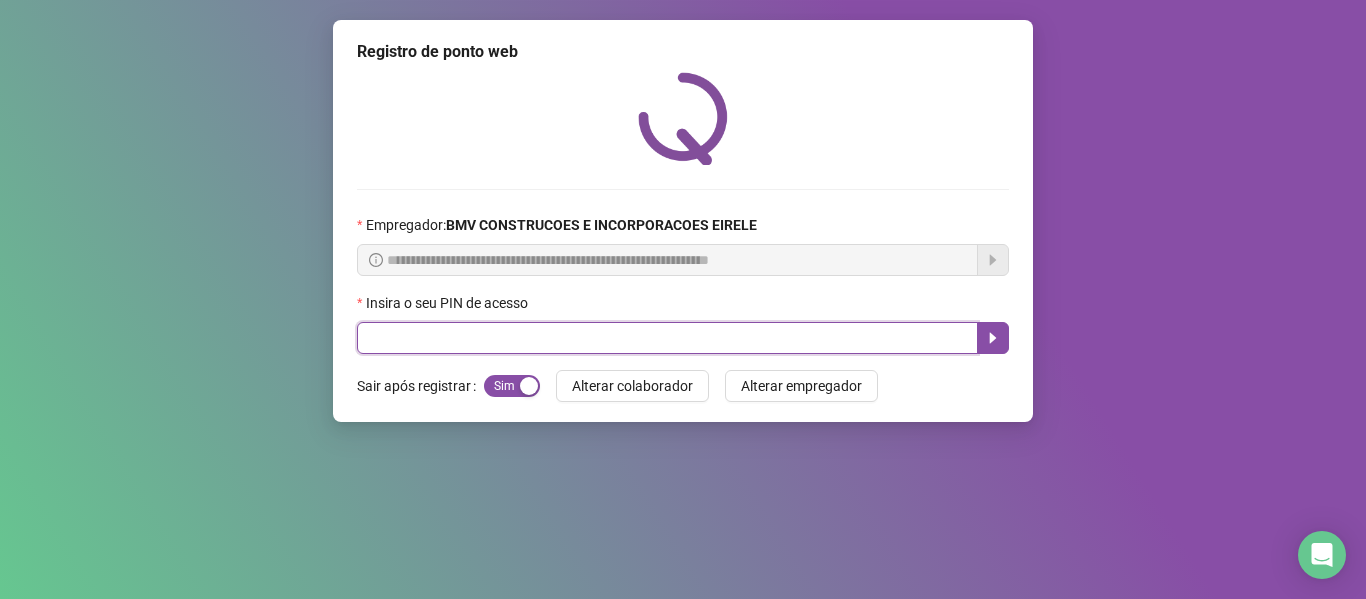 click at bounding box center [667, 338] 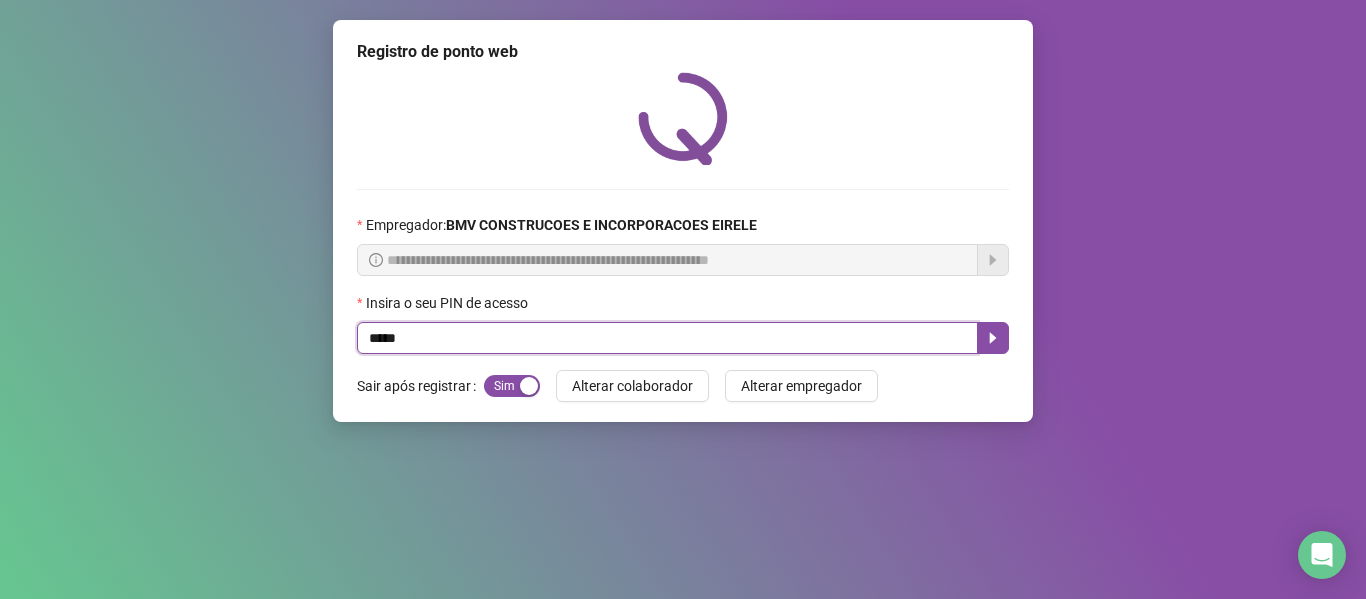type on "*****" 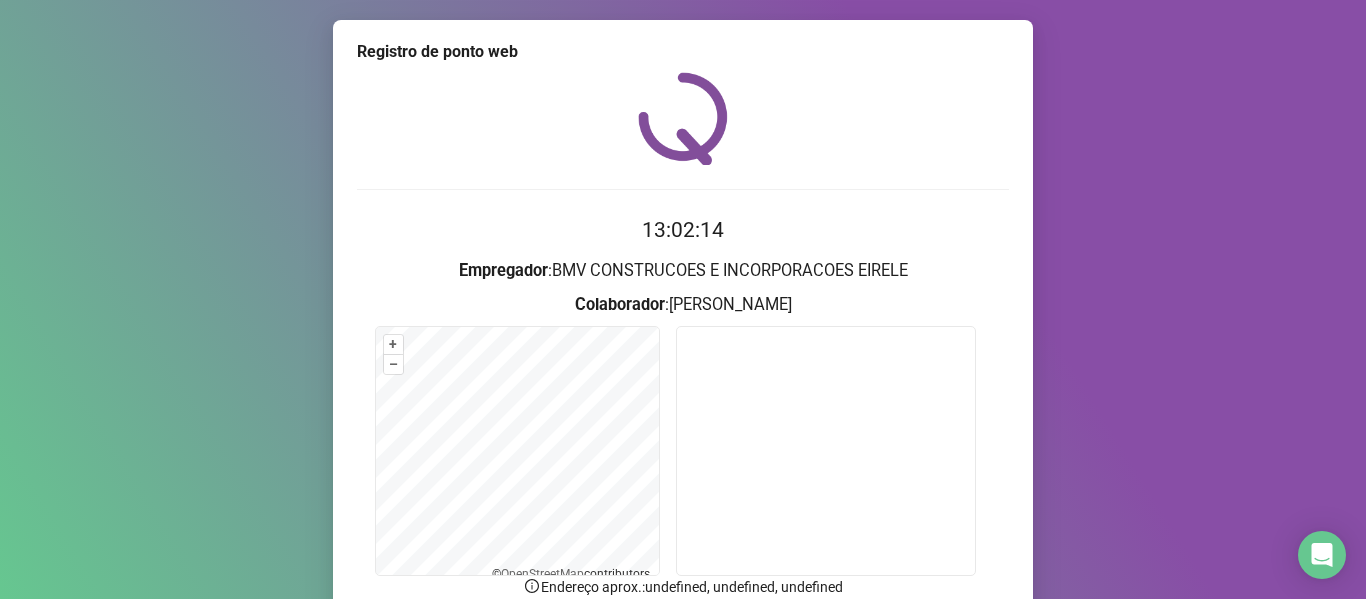 scroll, scrollTop: 176, scrollLeft: 0, axis: vertical 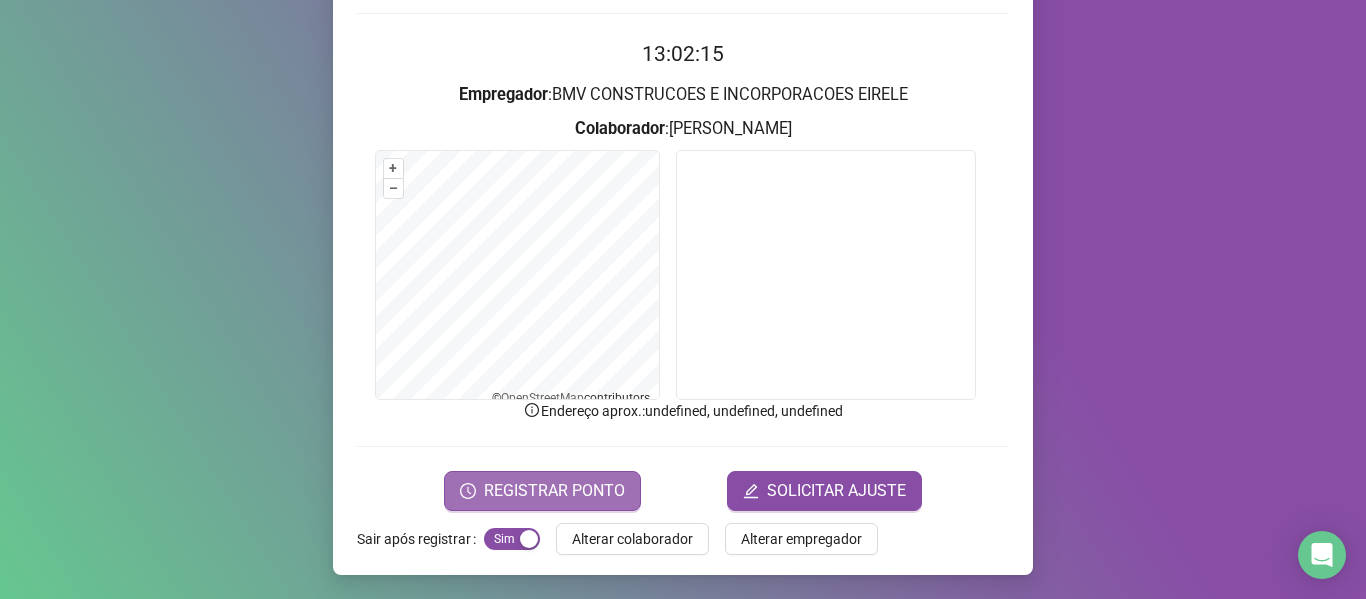 drag, startPoint x: 600, startPoint y: 476, endPoint x: 591, endPoint y: 481, distance: 10.29563 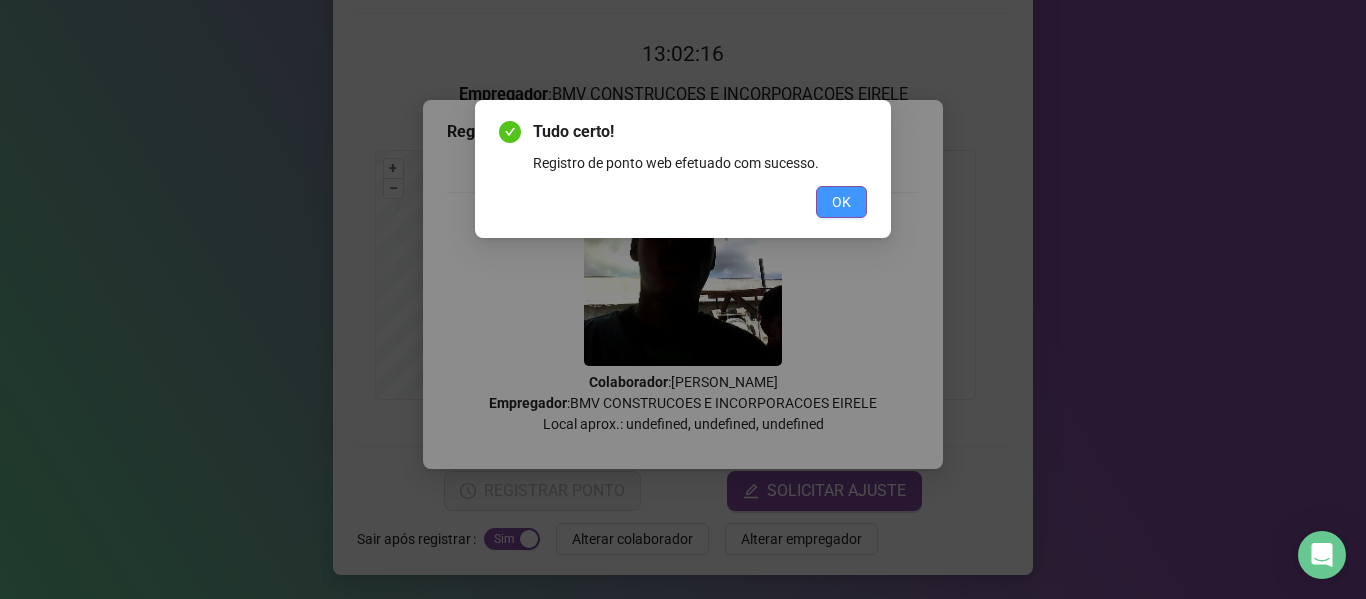 click on "OK" at bounding box center (841, 202) 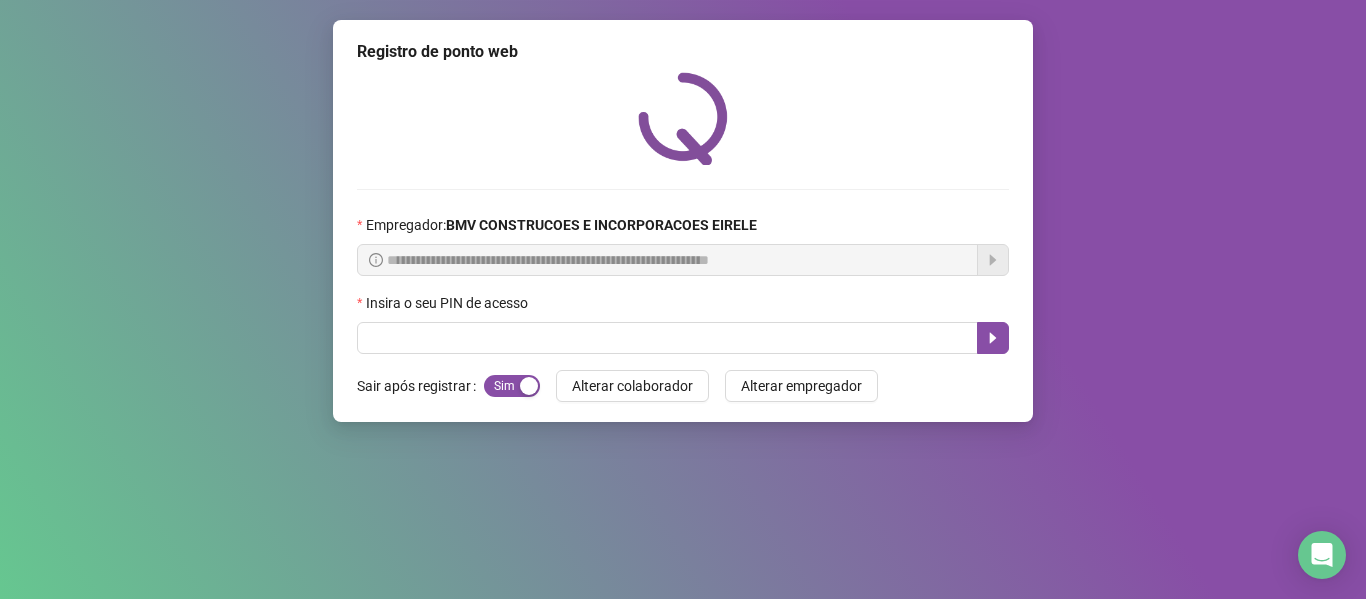 scroll, scrollTop: 0, scrollLeft: 0, axis: both 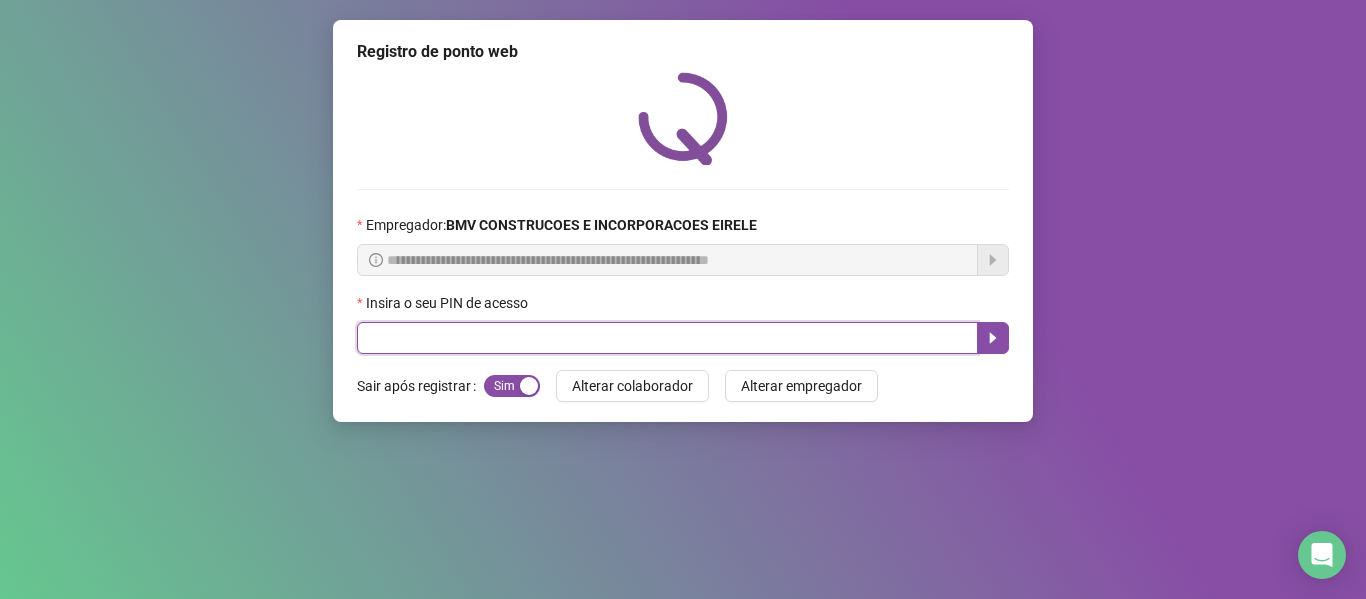 click at bounding box center [667, 338] 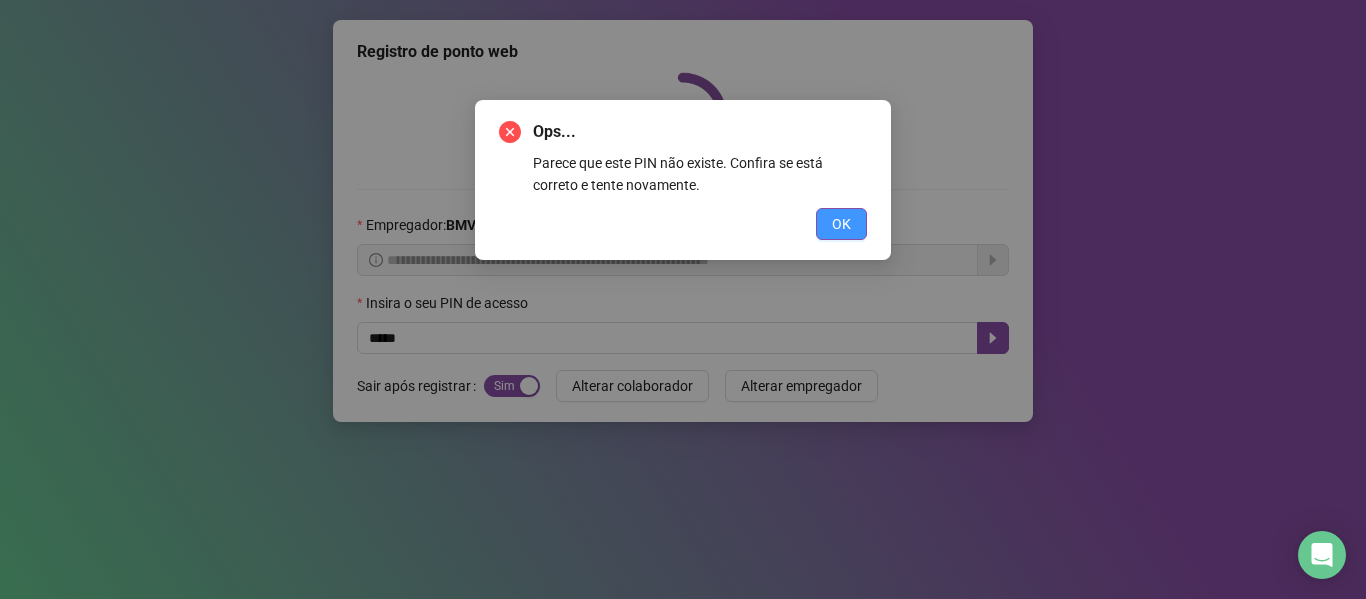 click on "OK" at bounding box center [841, 224] 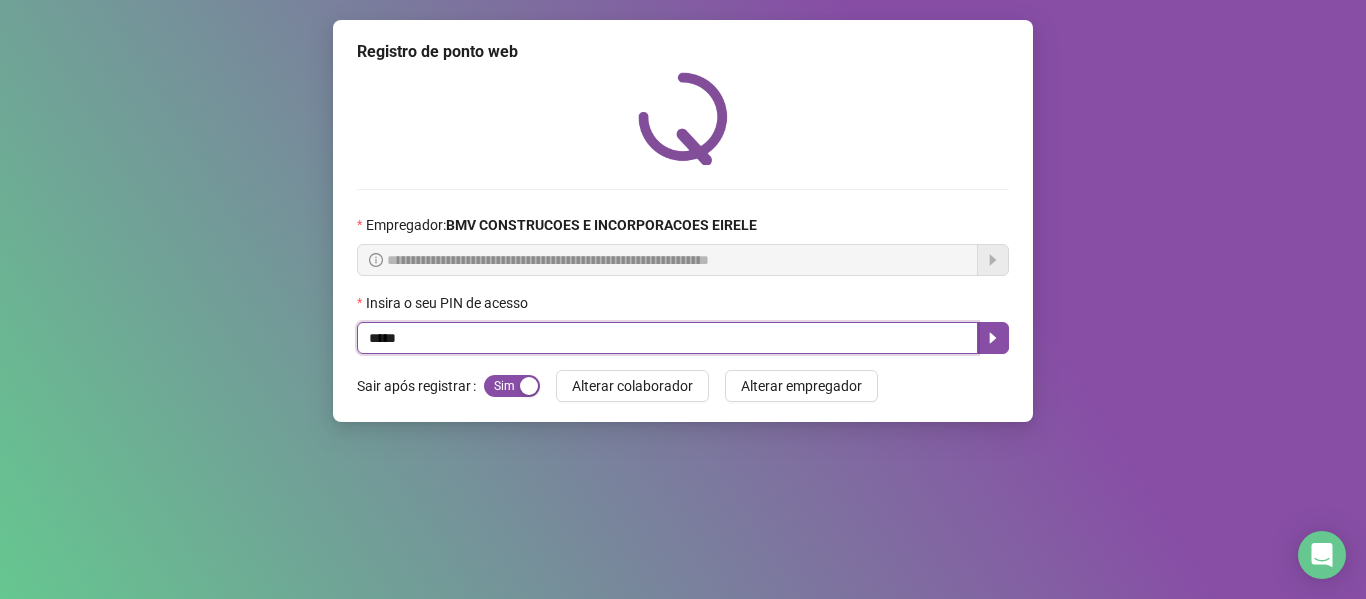drag, startPoint x: 384, startPoint y: 350, endPoint x: 0, endPoint y: 428, distance: 391.8418 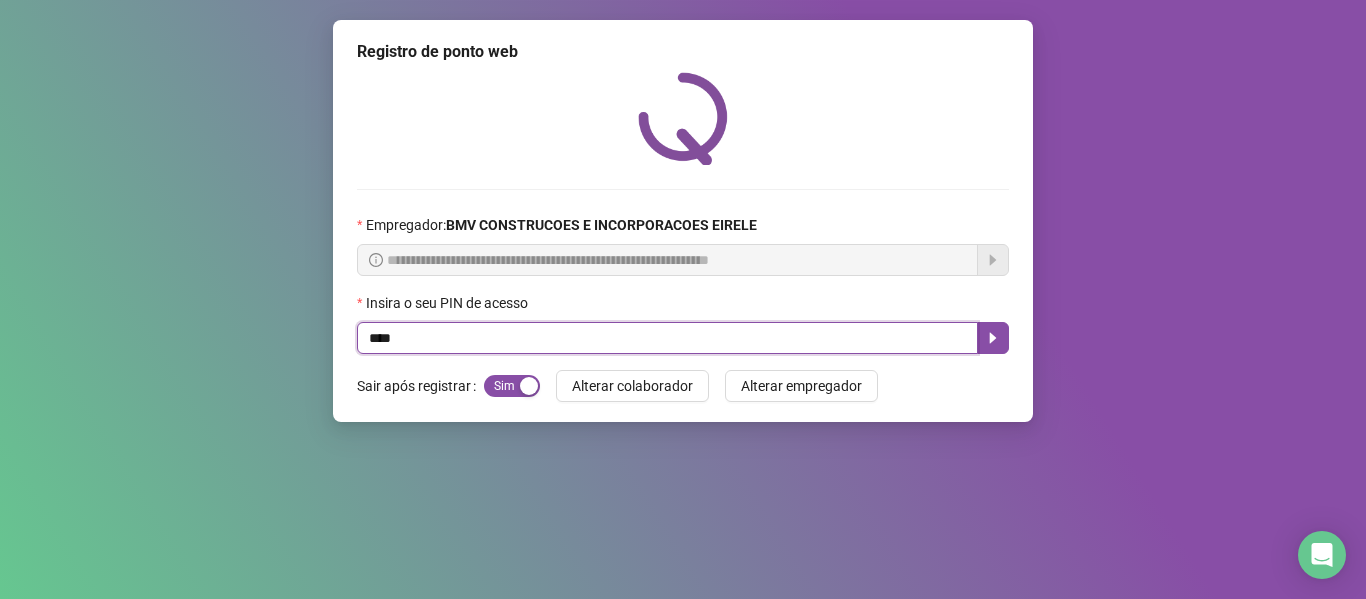 drag, startPoint x: 414, startPoint y: 342, endPoint x: 155, endPoint y: 367, distance: 260.20377 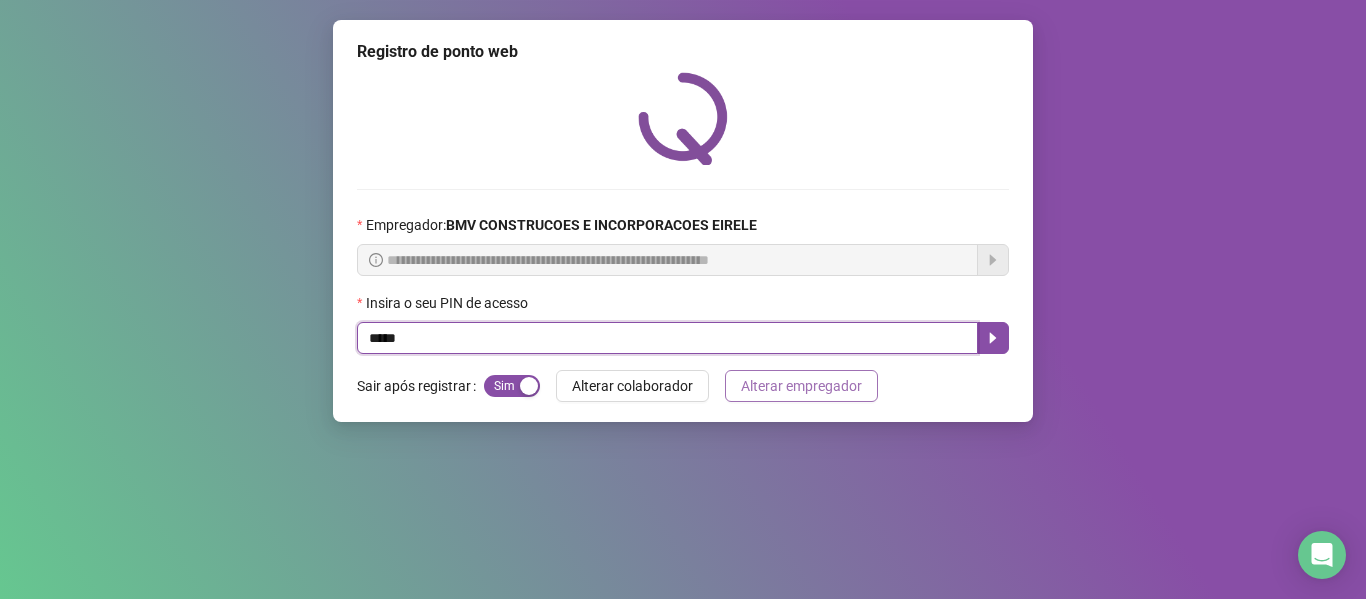 type on "*****" 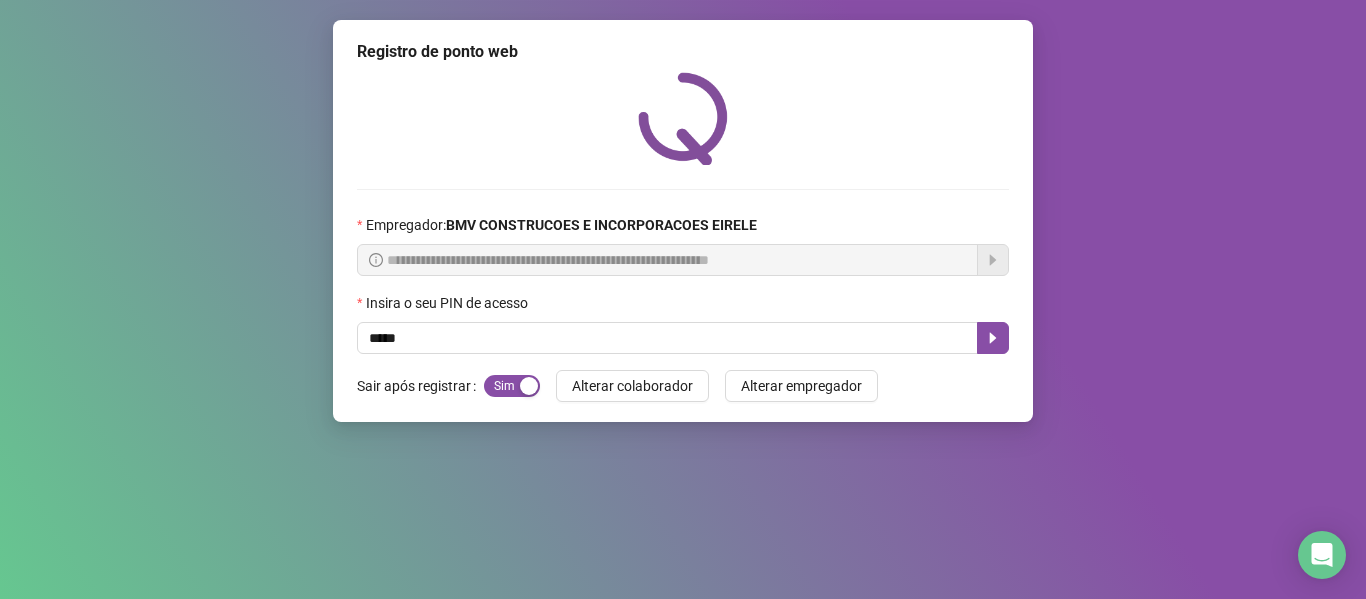 click on "**********" at bounding box center (683, 221) 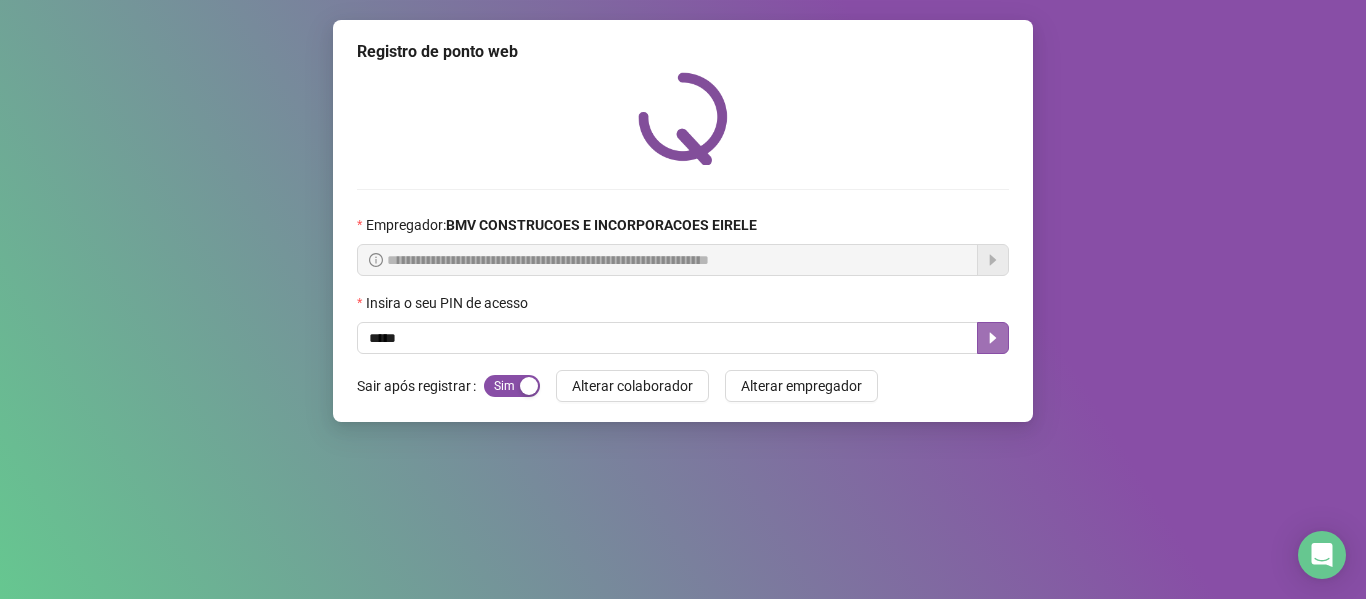 click at bounding box center (993, 338) 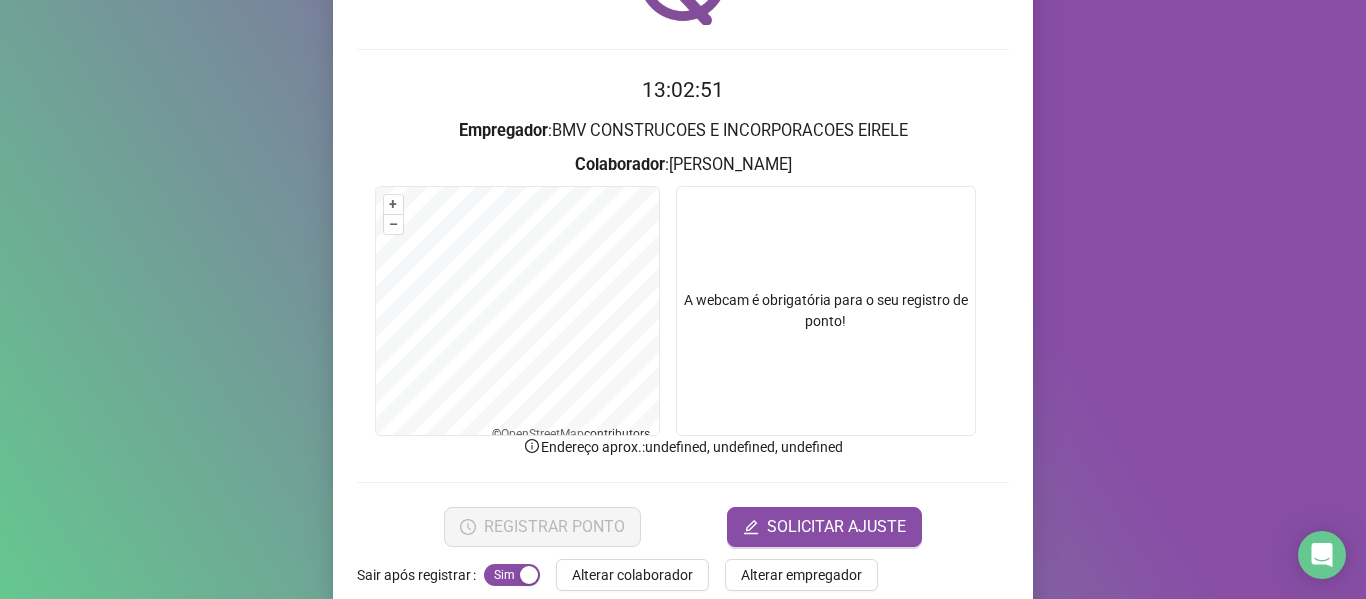 scroll, scrollTop: 176, scrollLeft: 0, axis: vertical 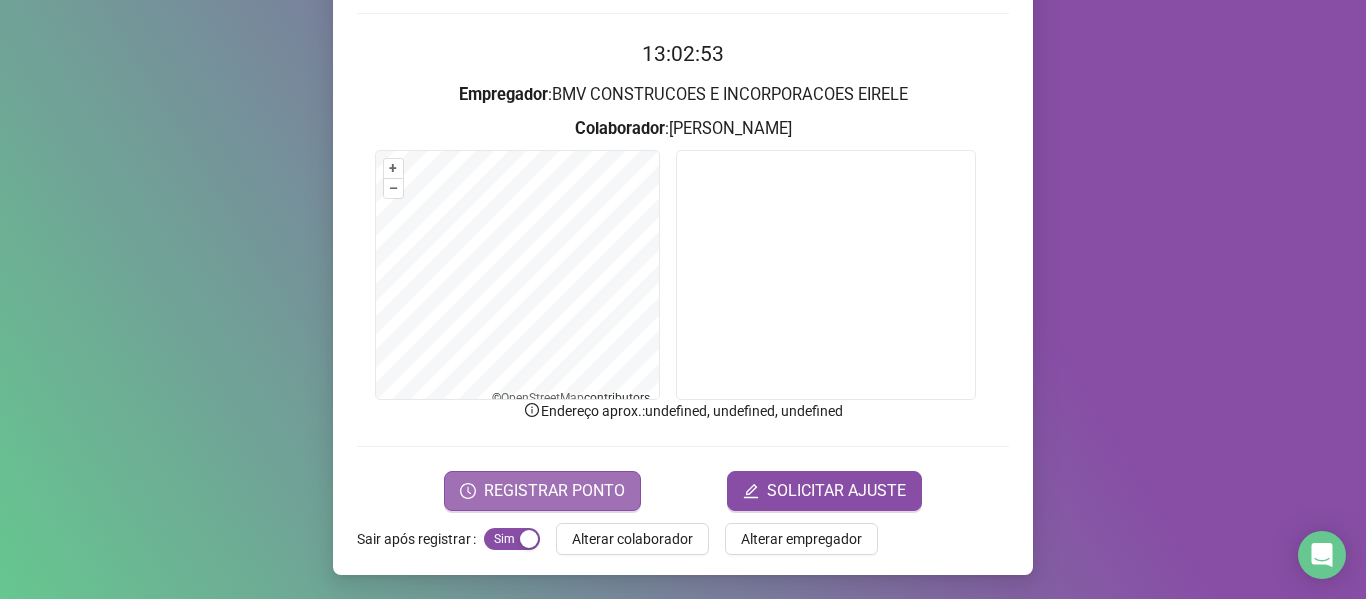 click on "REGISTRAR PONTO" at bounding box center [554, 491] 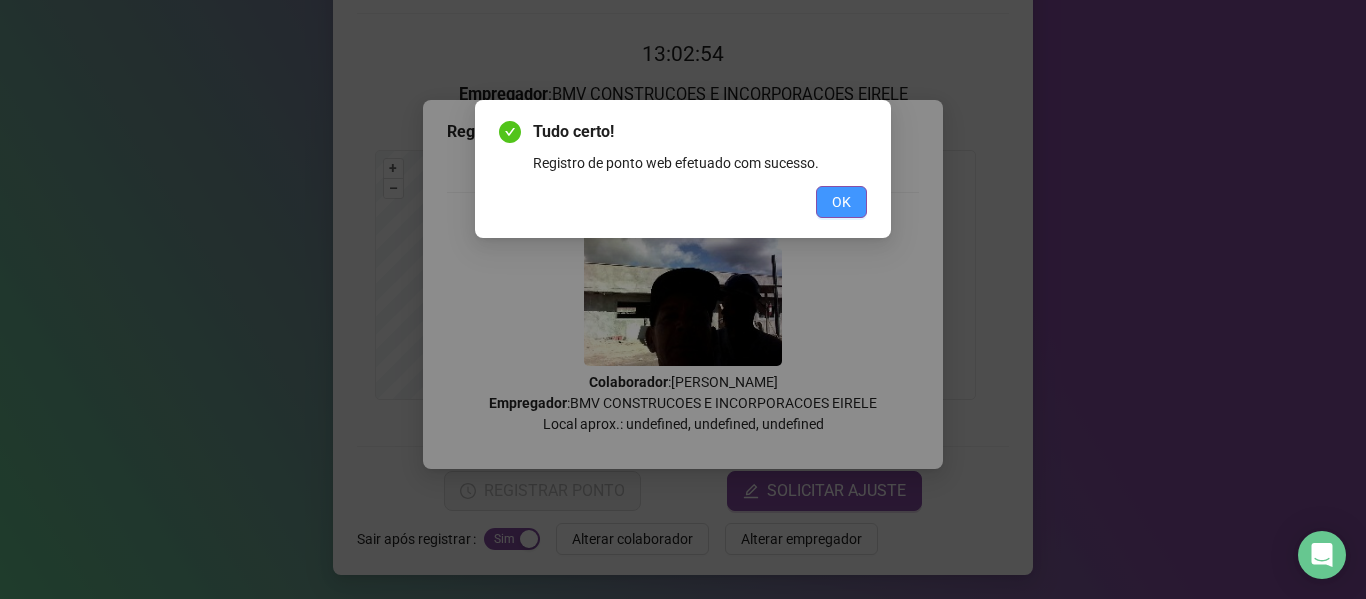 drag, startPoint x: 846, startPoint y: 211, endPoint x: 766, endPoint y: 228, distance: 81.78631 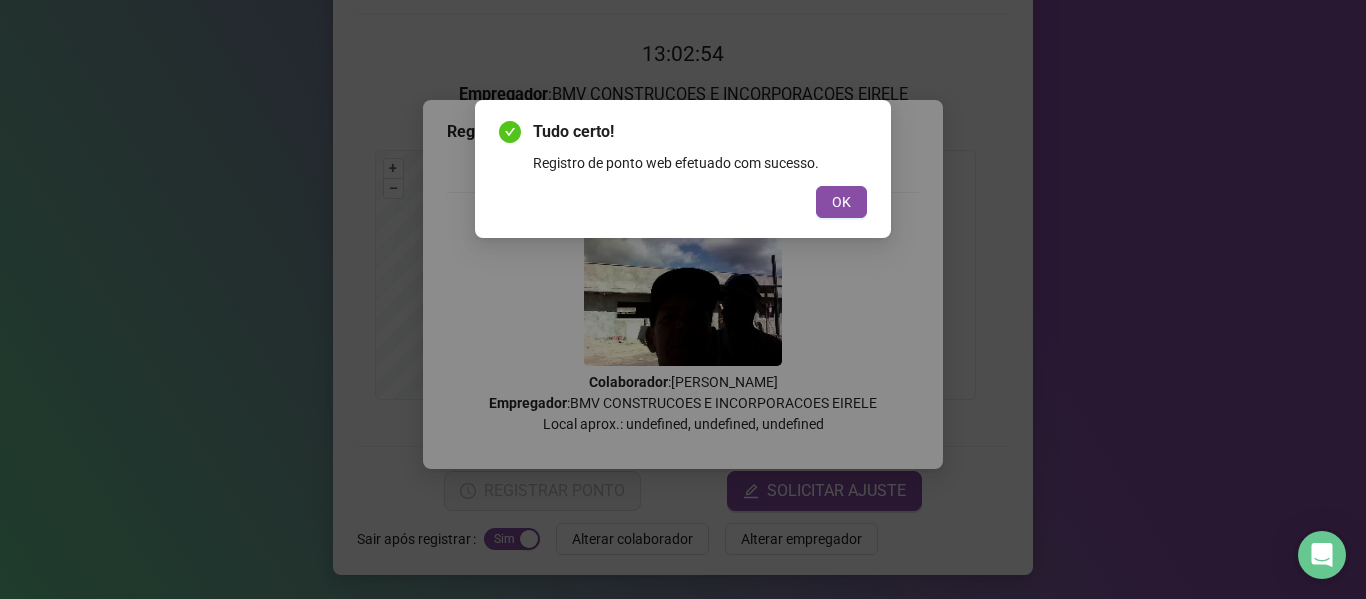click on "OK" at bounding box center (841, 202) 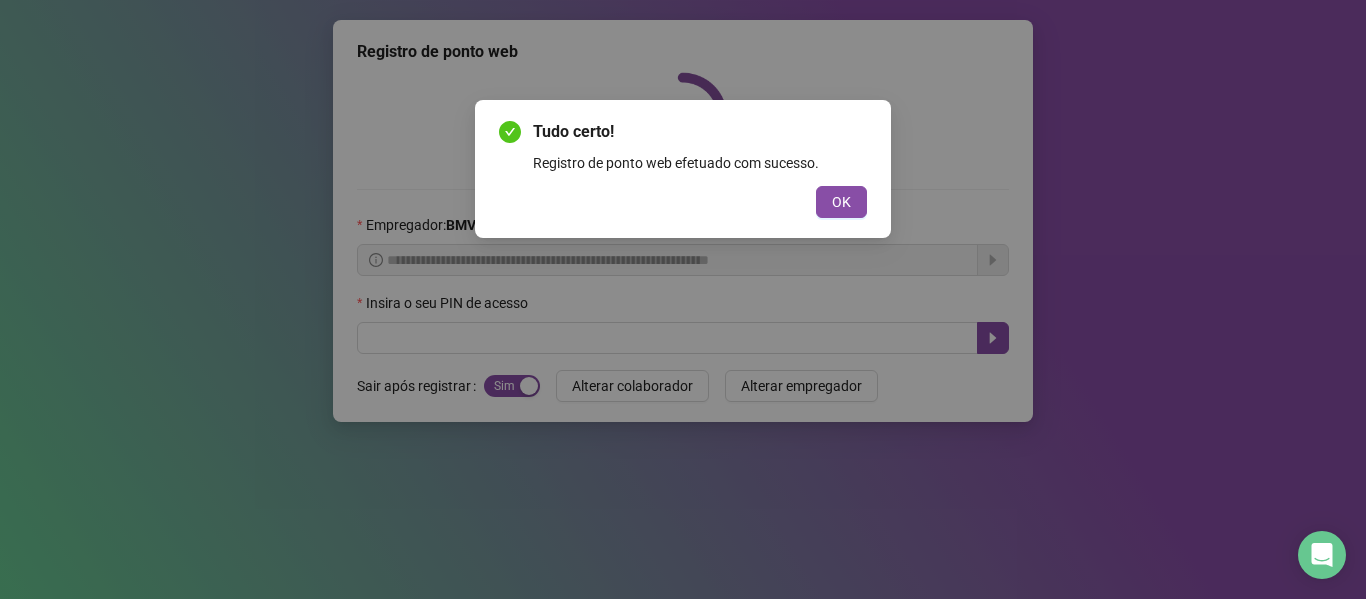 scroll, scrollTop: 0, scrollLeft: 0, axis: both 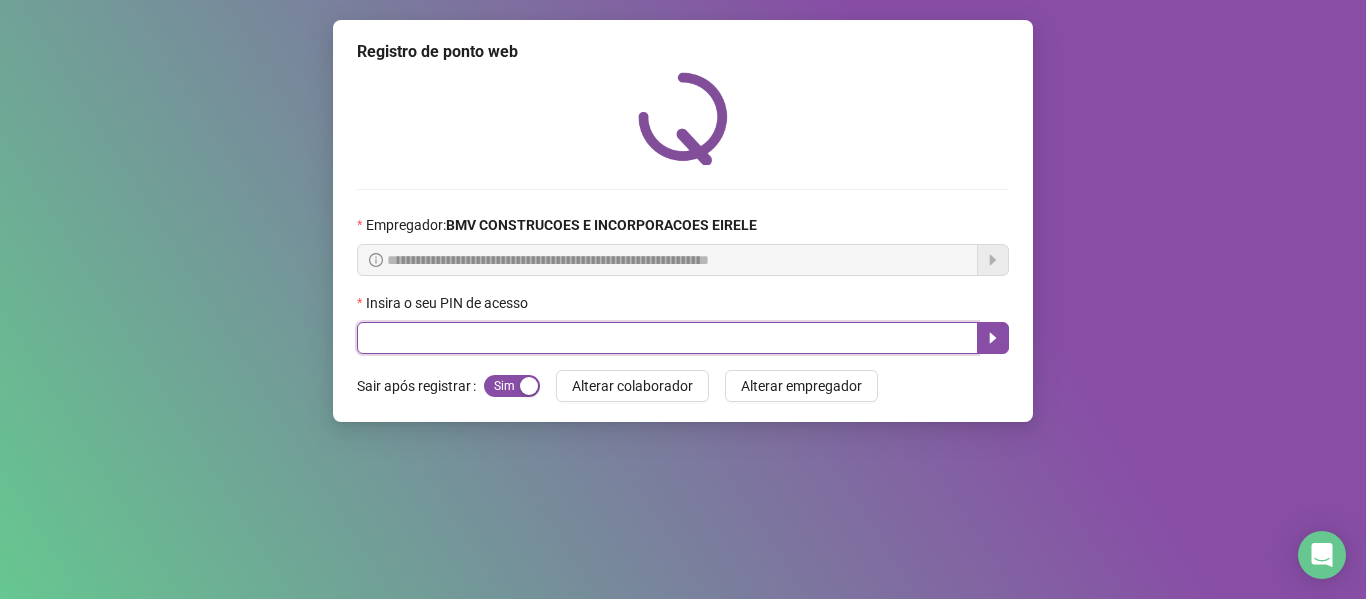 click at bounding box center (667, 338) 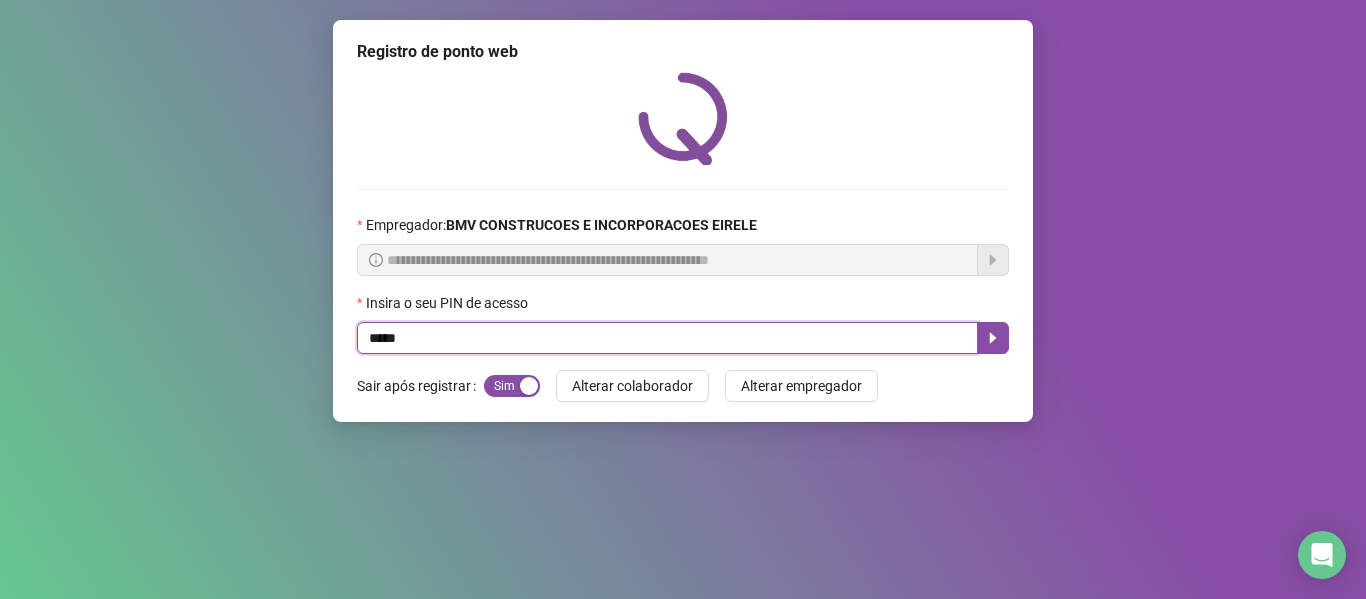 type on "*****" 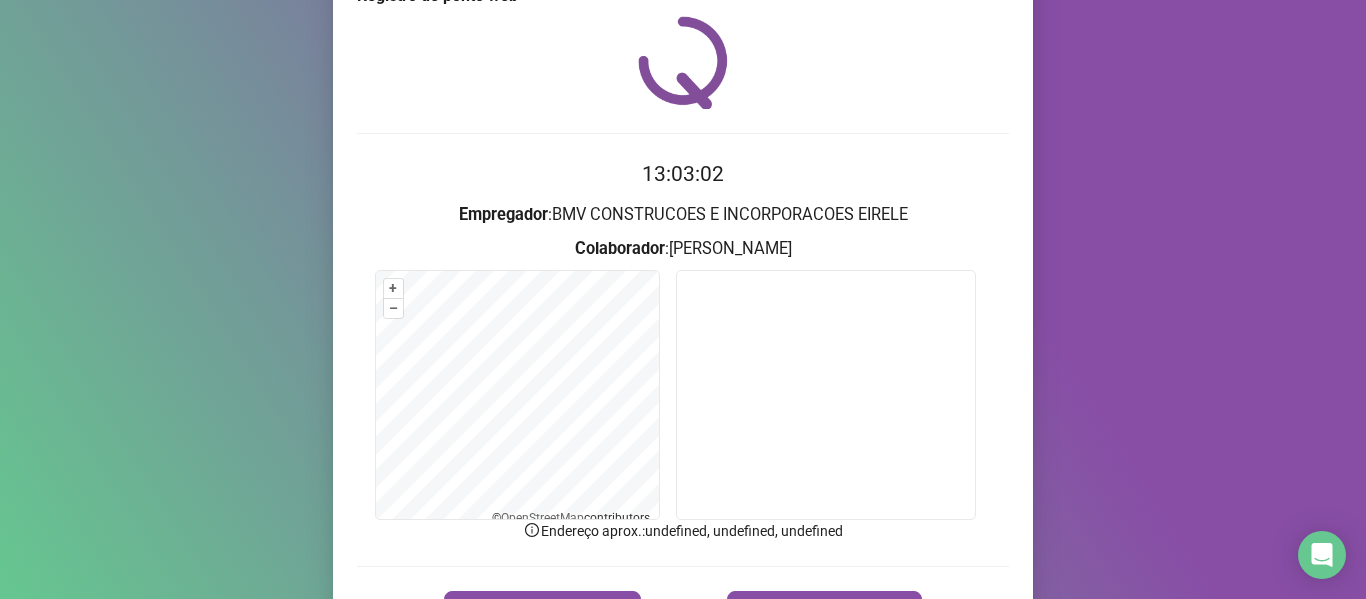 scroll, scrollTop: 176, scrollLeft: 0, axis: vertical 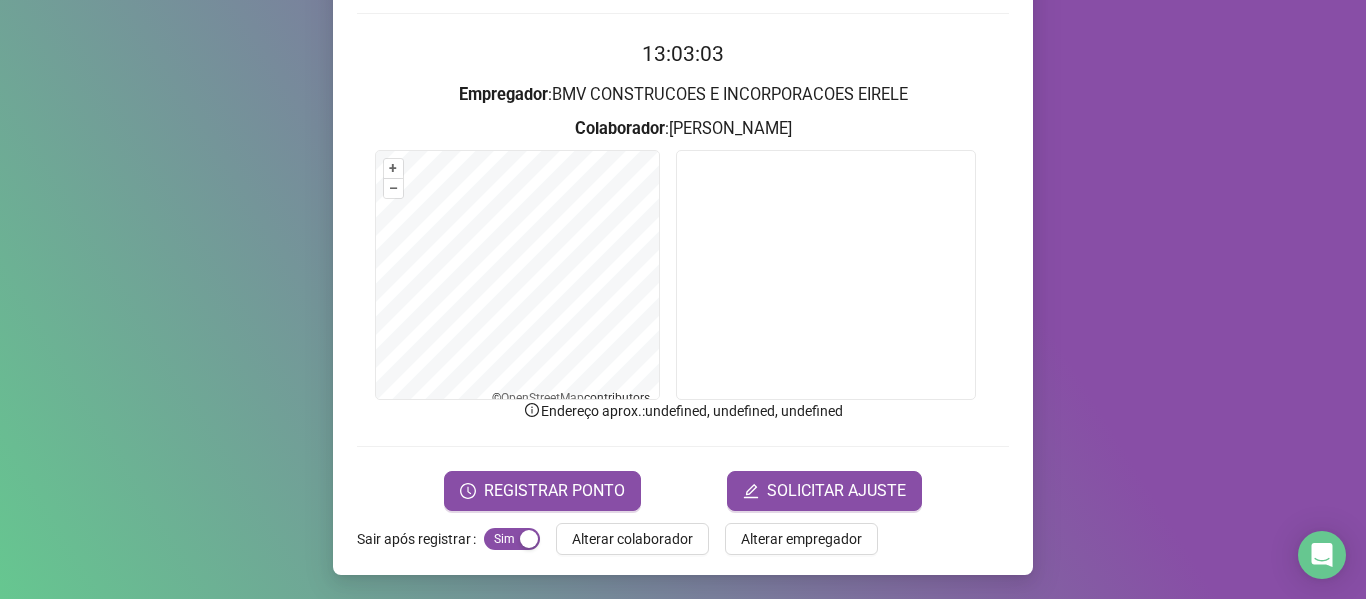 click on "13:03:03 Empregador :  BMV CONSTRUCOES E INCORPORACOES EIRELE  Colaborador :  [PERSON_NAME] + – ⇧ › ©  OpenStreetMap  contributors. Endereço aprox. :  undefined, undefined, undefined REGISTRAR PONTO SOLICITAR AJUSTE" at bounding box center [683, 274] 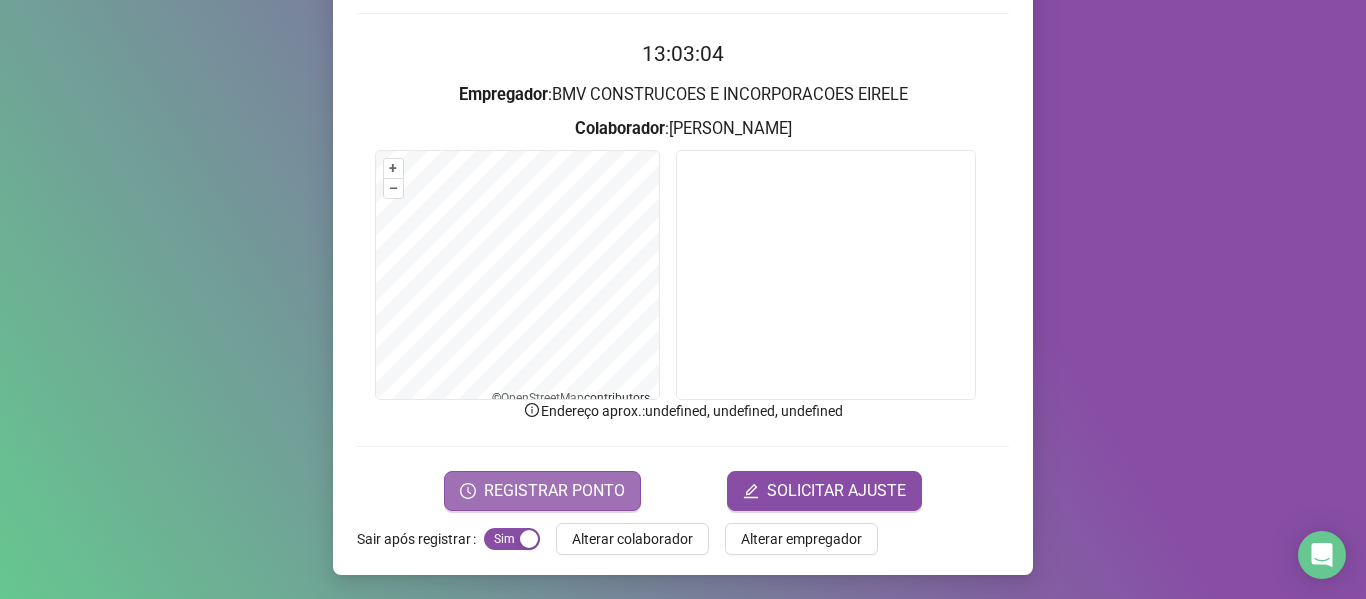 click on "REGISTRAR PONTO" at bounding box center [554, 491] 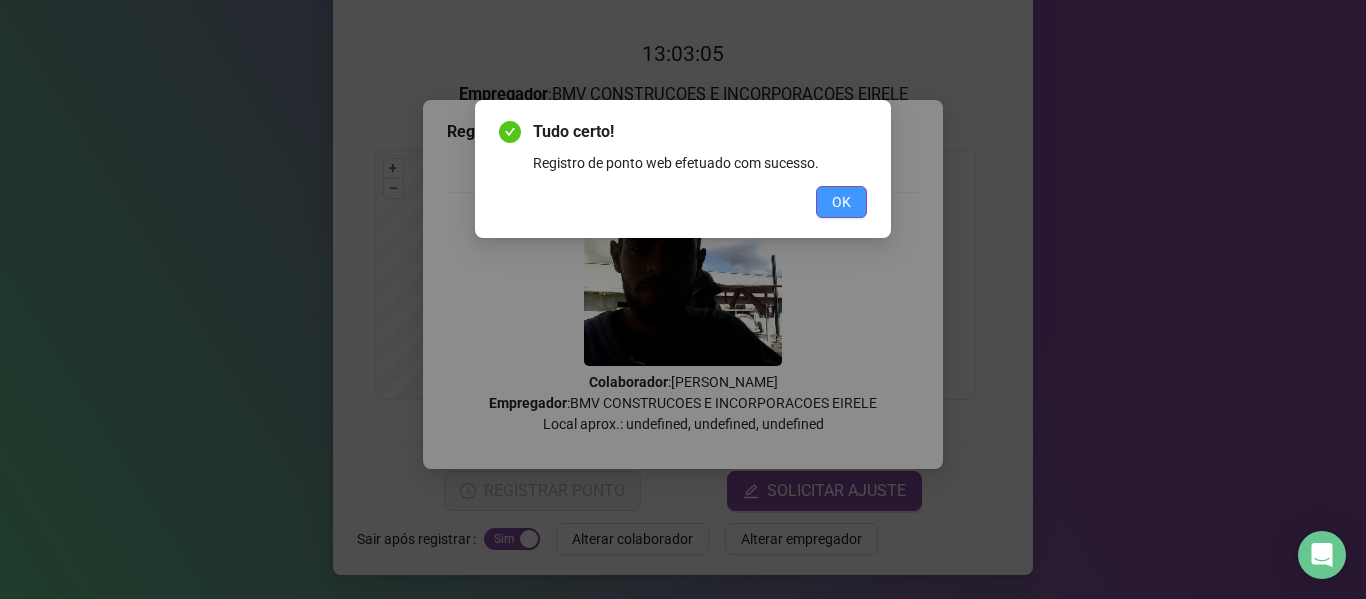 click on "OK" at bounding box center [841, 202] 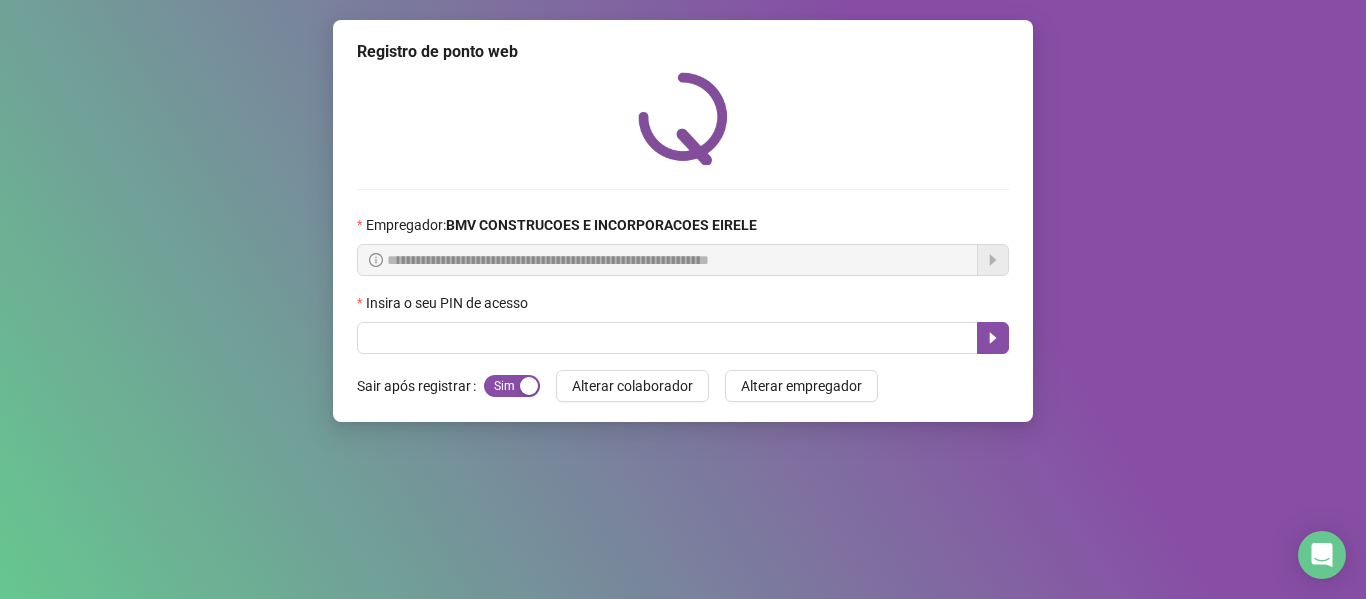 scroll, scrollTop: 0, scrollLeft: 0, axis: both 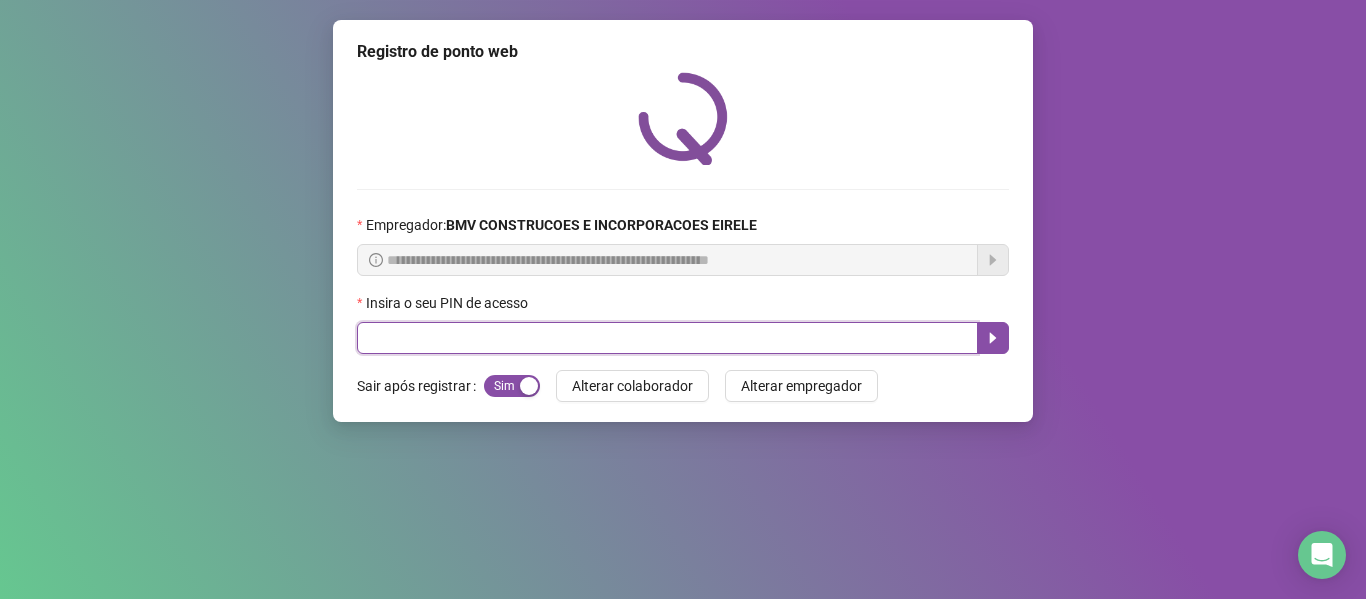 click at bounding box center (667, 338) 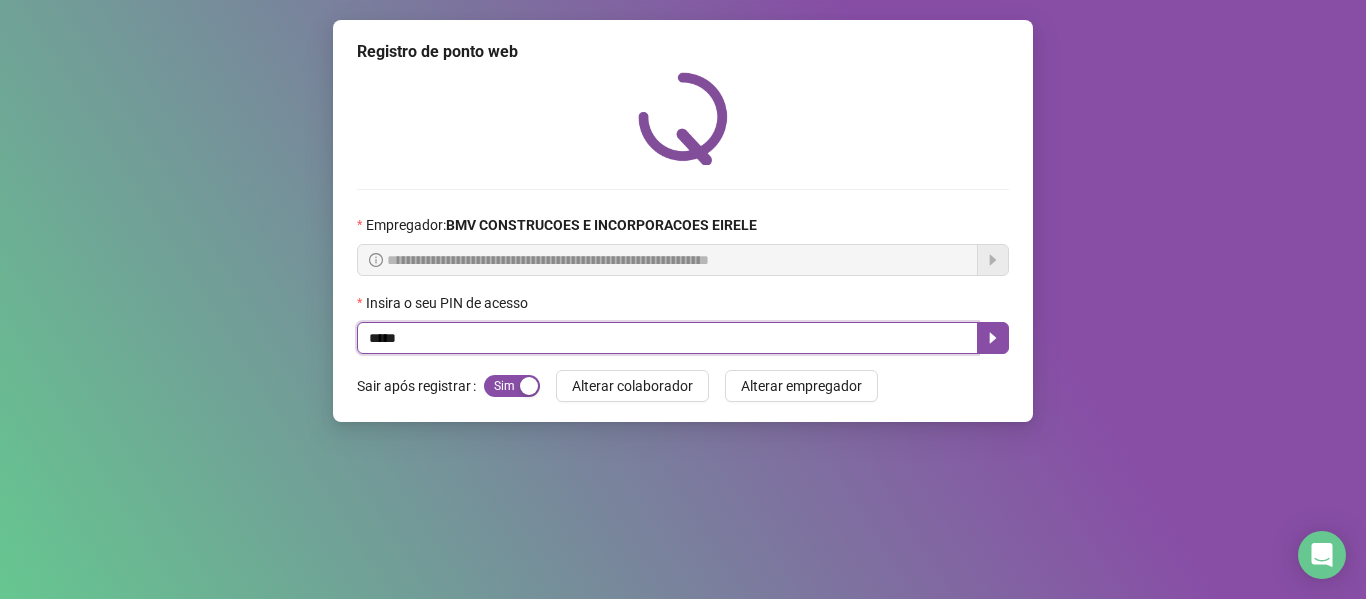 type on "*****" 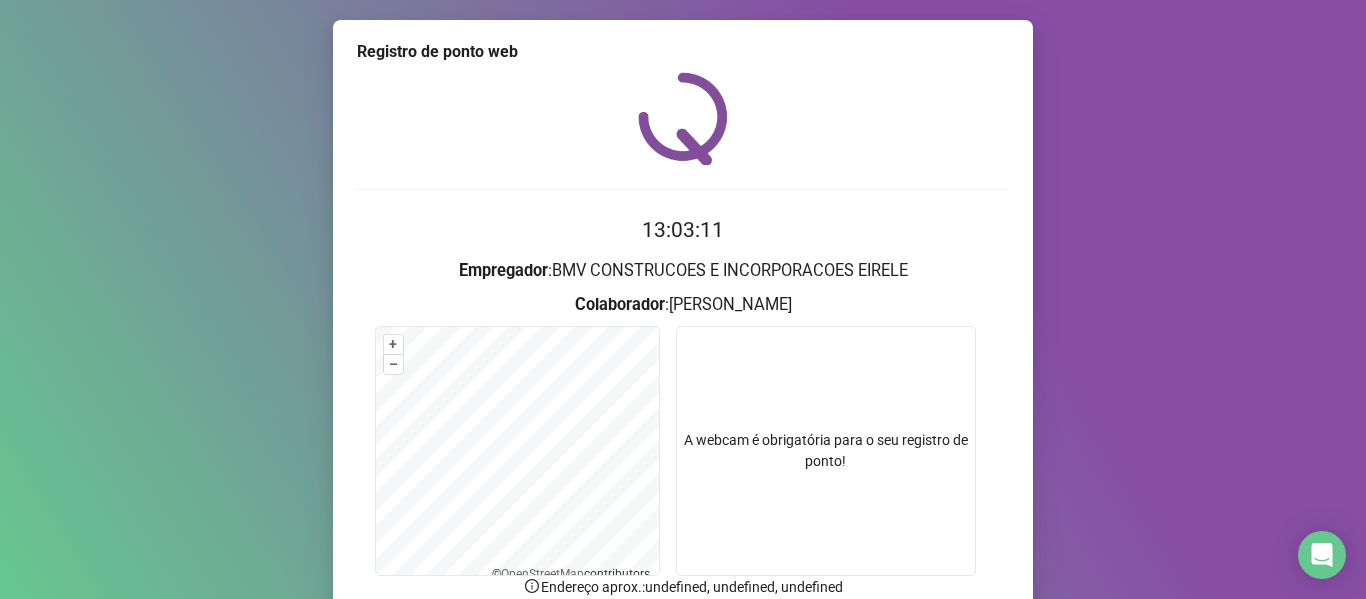 scroll, scrollTop: 176, scrollLeft: 0, axis: vertical 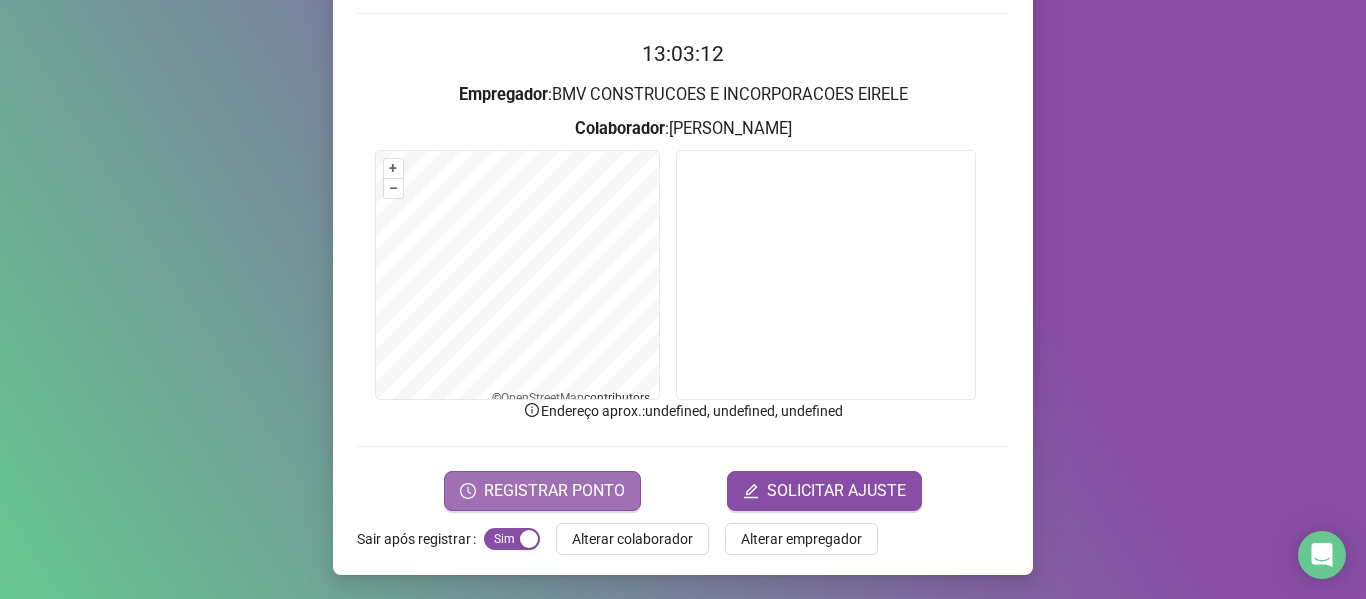 click on "REGISTRAR PONTO" at bounding box center (554, 491) 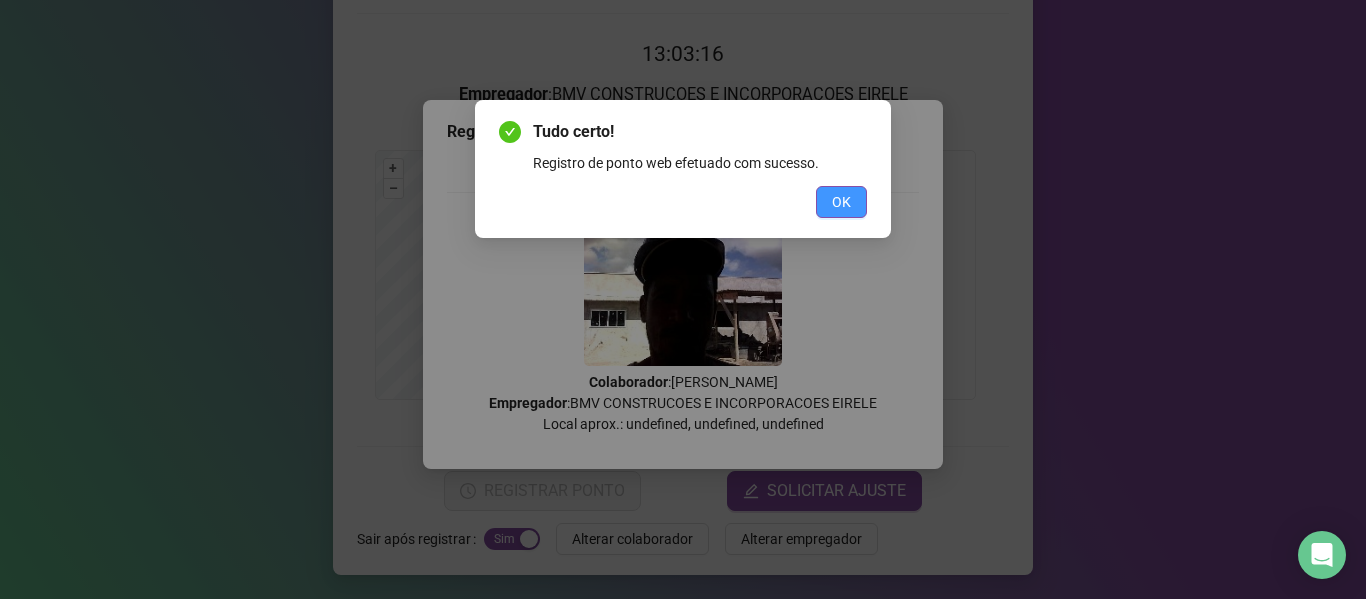 click on "OK" at bounding box center (841, 202) 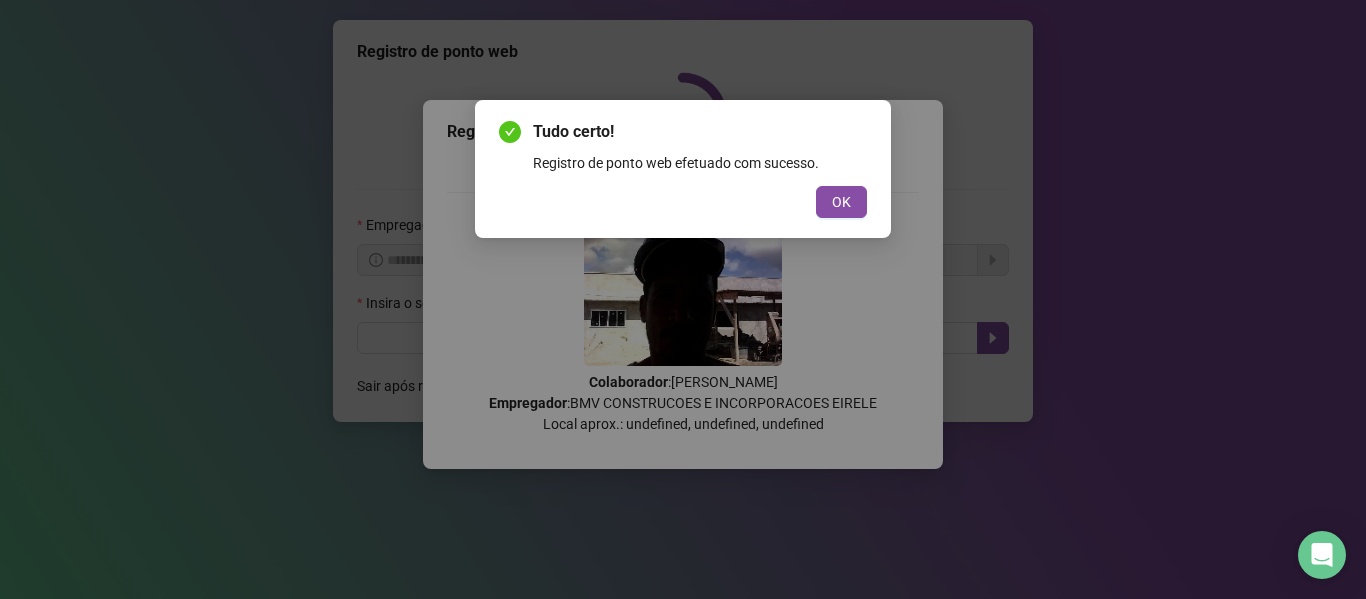 click on "Tudo certo! Registro de ponto web efetuado com sucesso. OK" at bounding box center [683, 299] 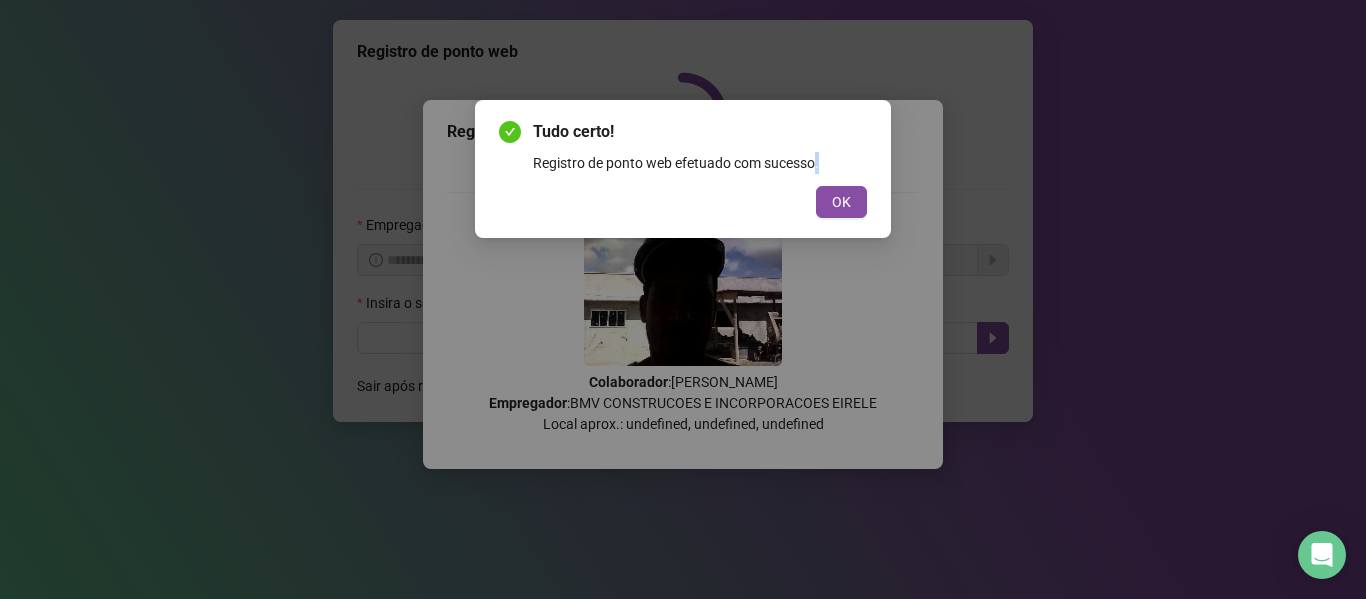 scroll, scrollTop: 0, scrollLeft: 0, axis: both 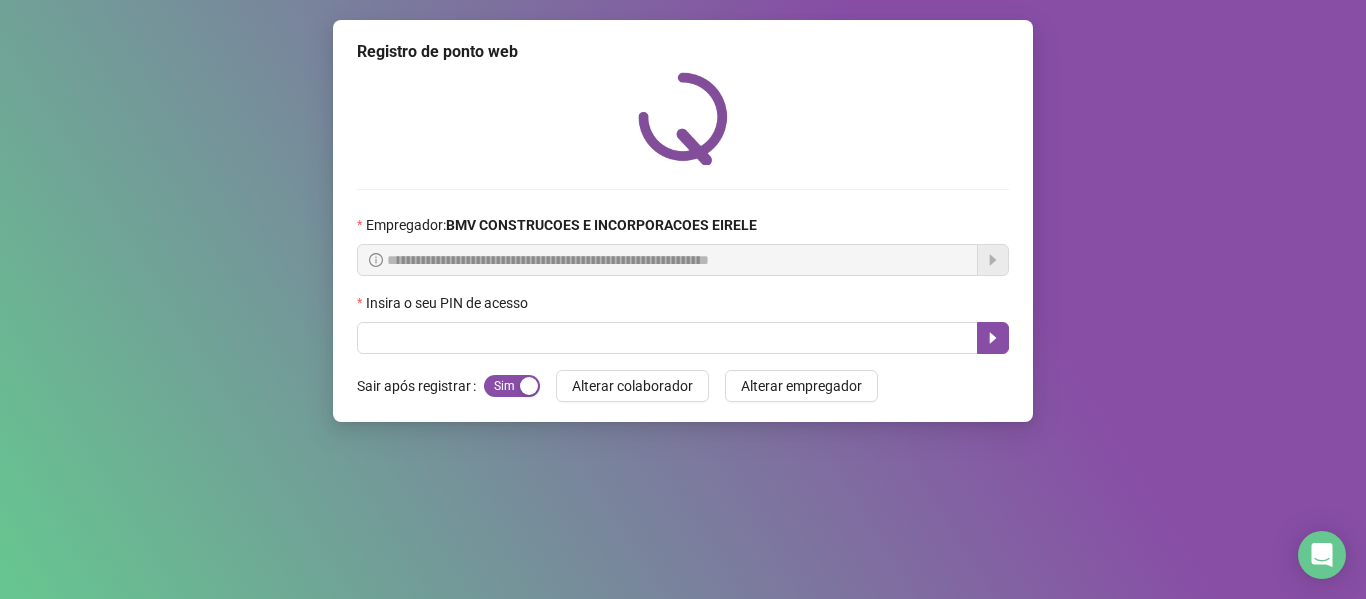 click on "**********" at bounding box center (683, 221) 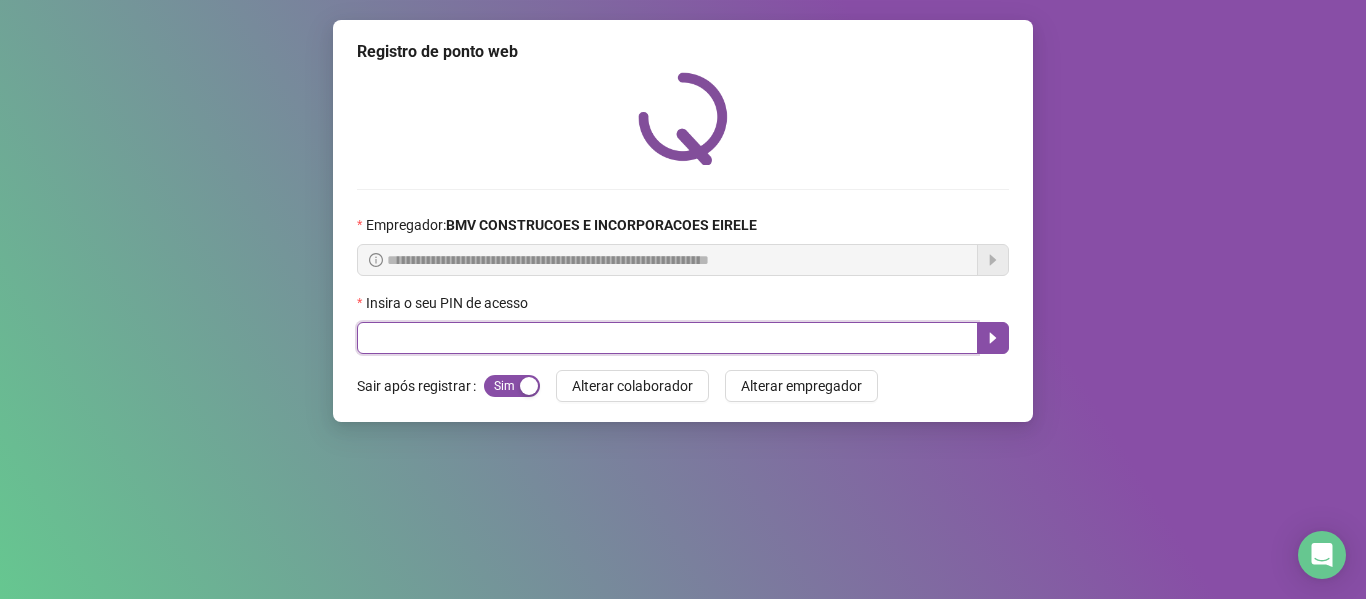 click at bounding box center (667, 338) 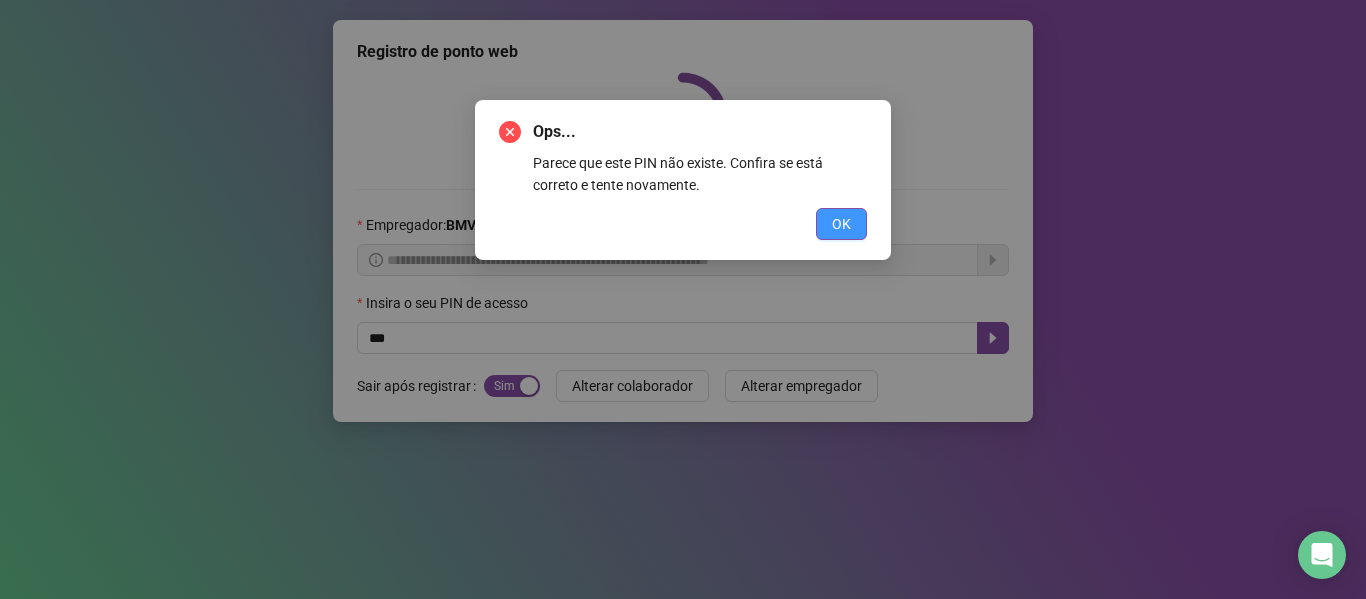 click on "OK" at bounding box center [841, 224] 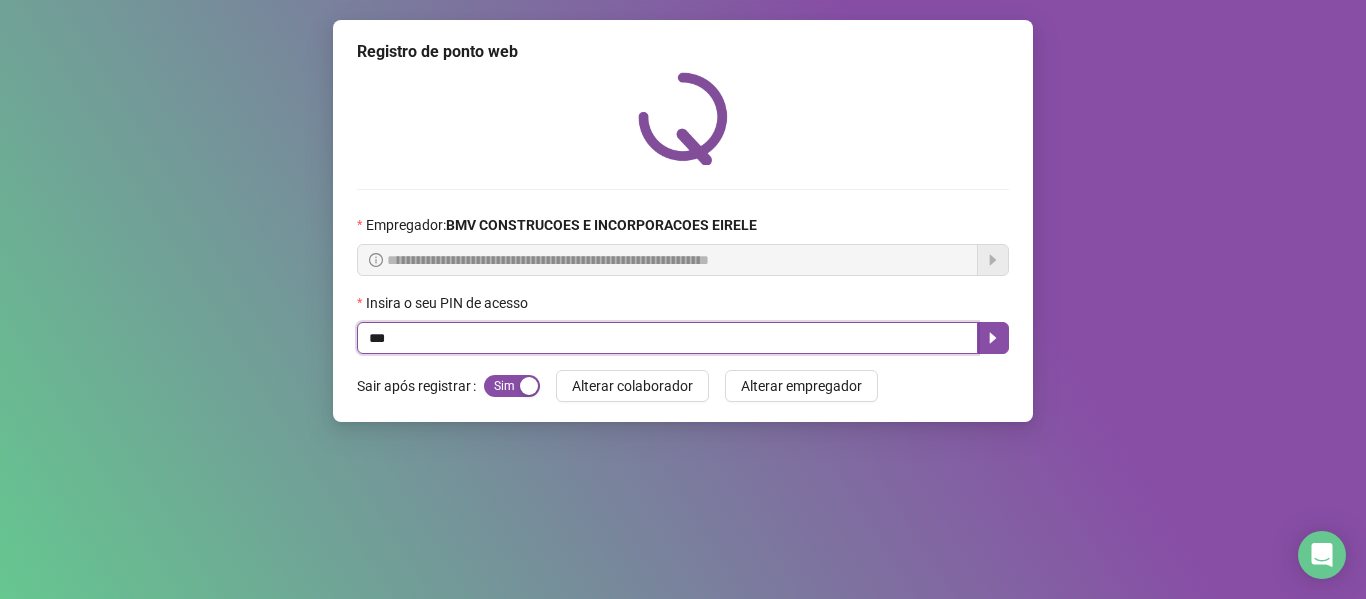drag, startPoint x: 444, startPoint y: 334, endPoint x: 23, endPoint y: 338, distance: 421.019 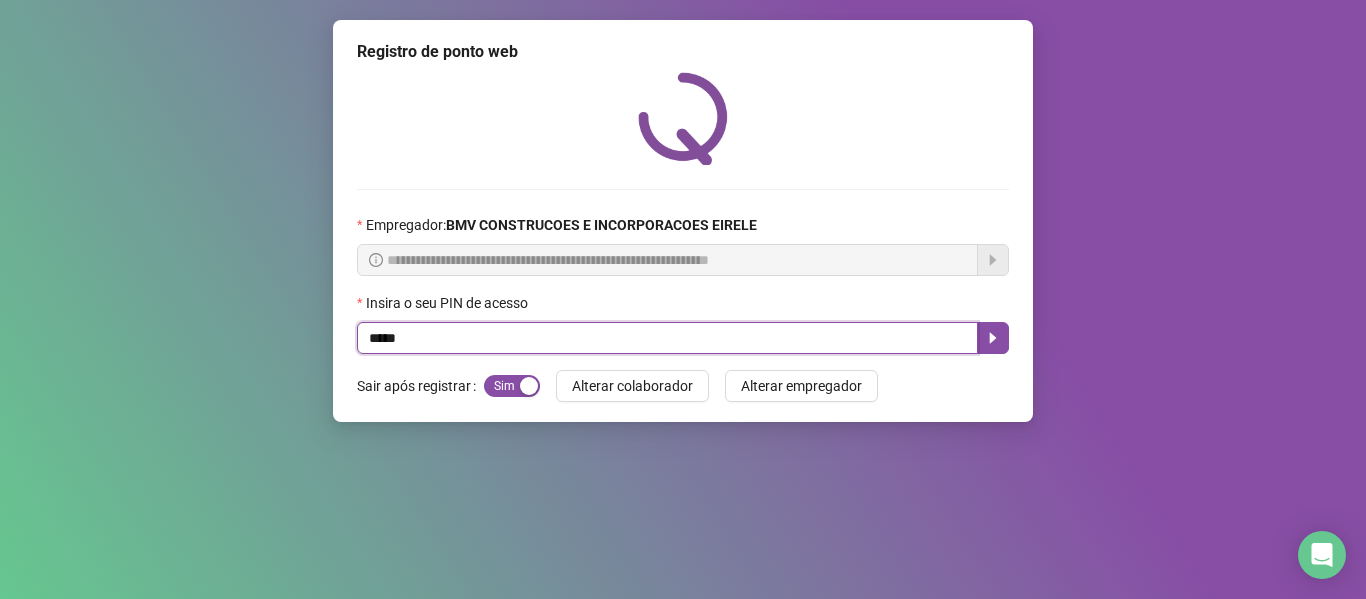 type on "*****" 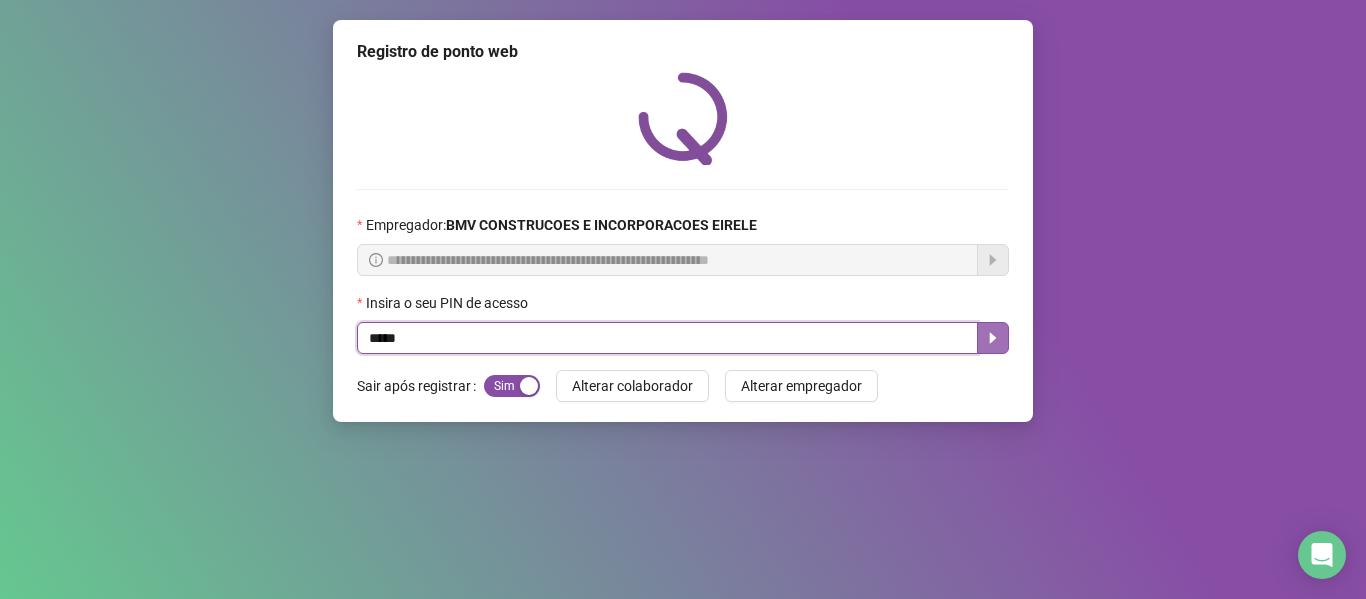 click 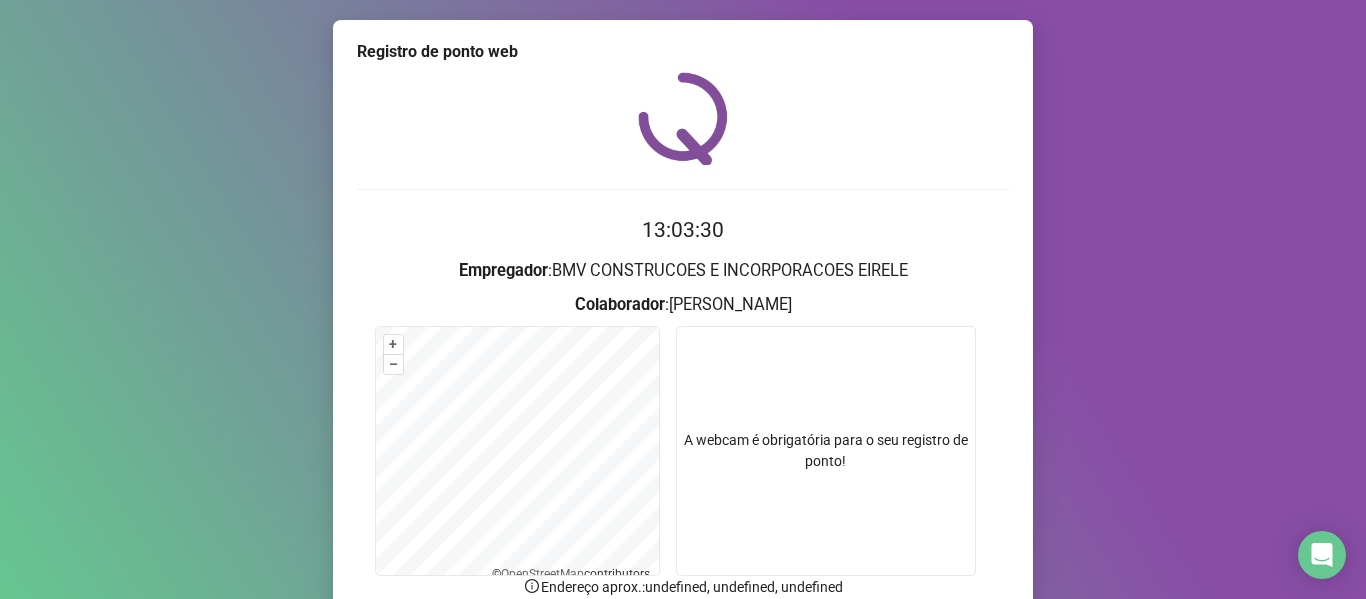 scroll, scrollTop: 176, scrollLeft: 0, axis: vertical 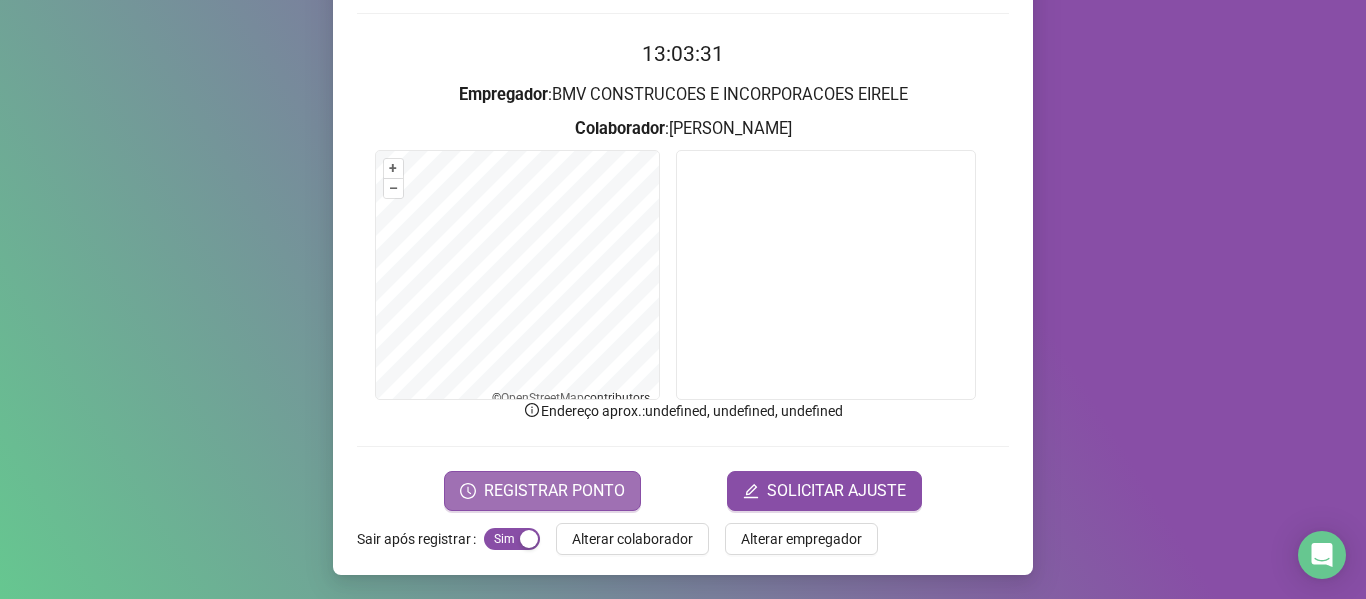 click on "REGISTRAR PONTO" at bounding box center (554, 491) 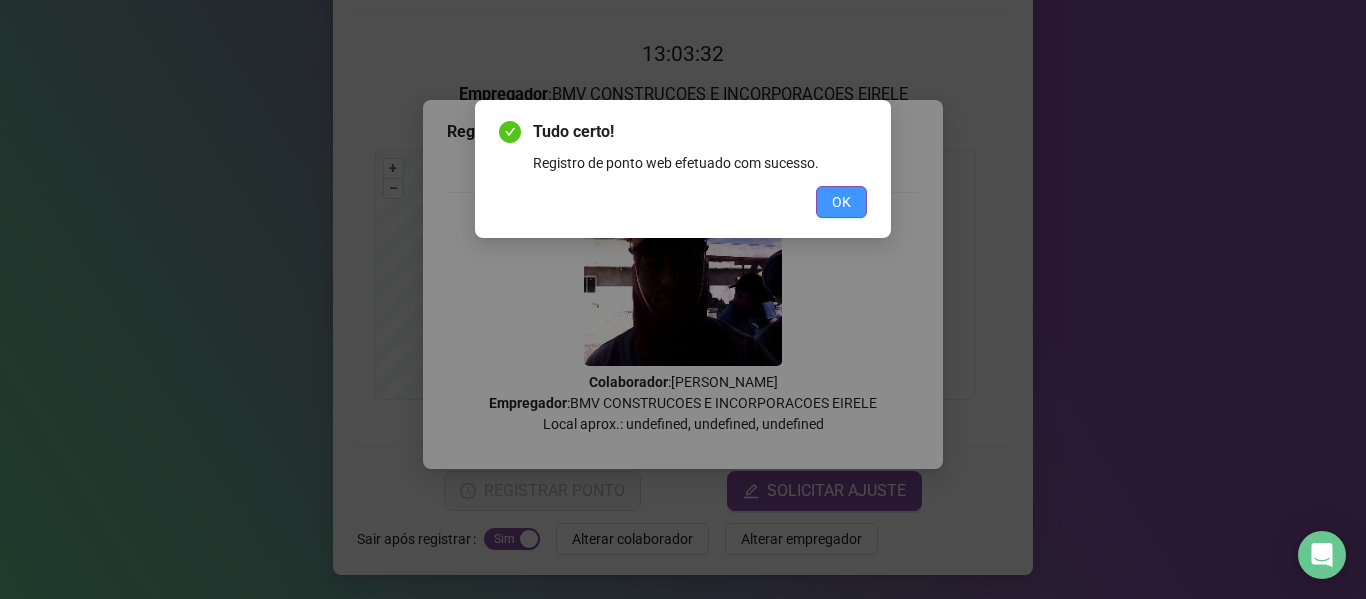 click on "OK" at bounding box center [841, 202] 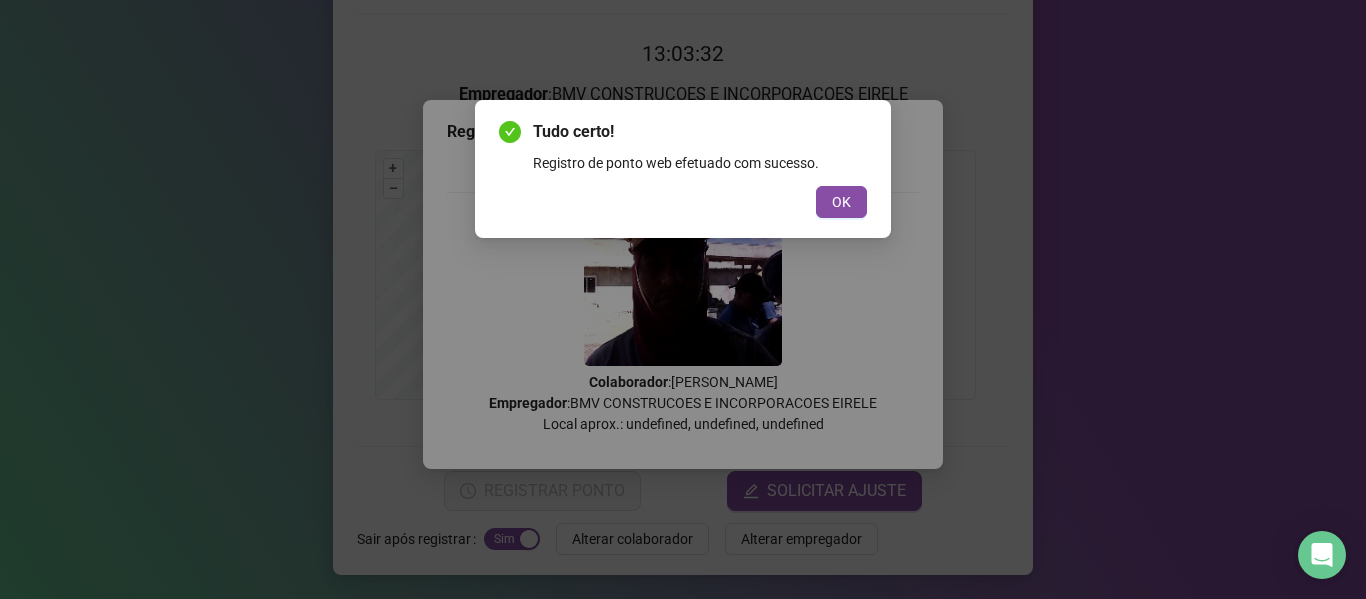 scroll, scrollTop: 0, scrollLeft: 0, axis: both 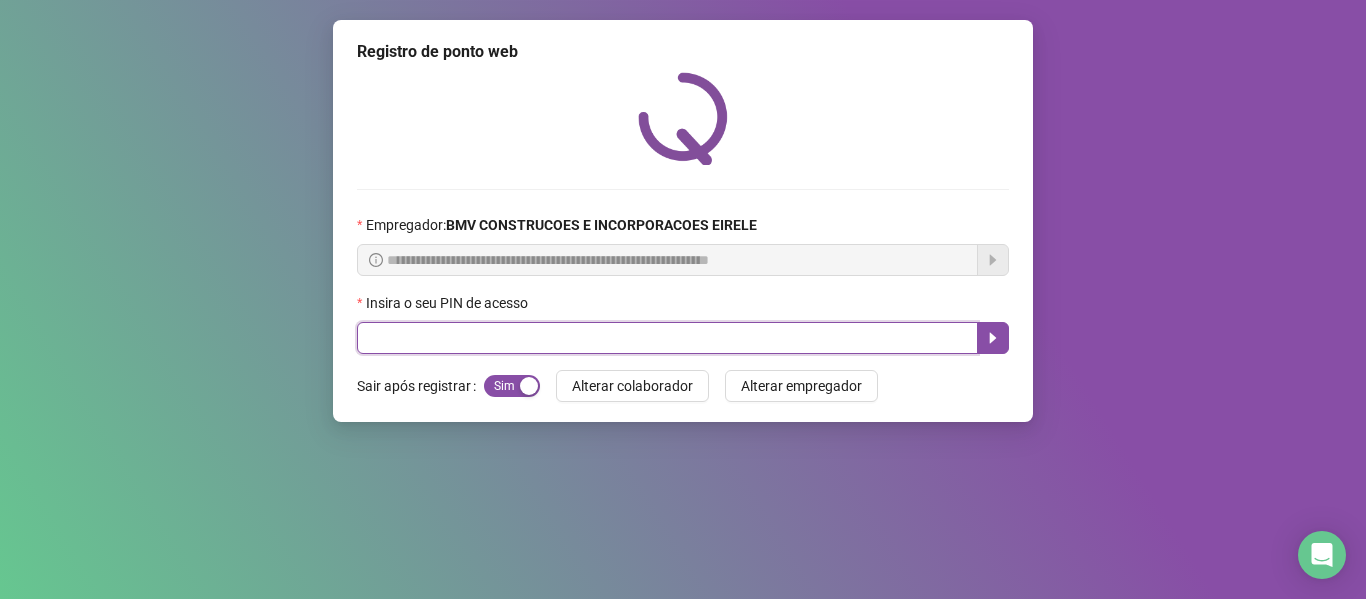 click at bounding box center [667, 338] 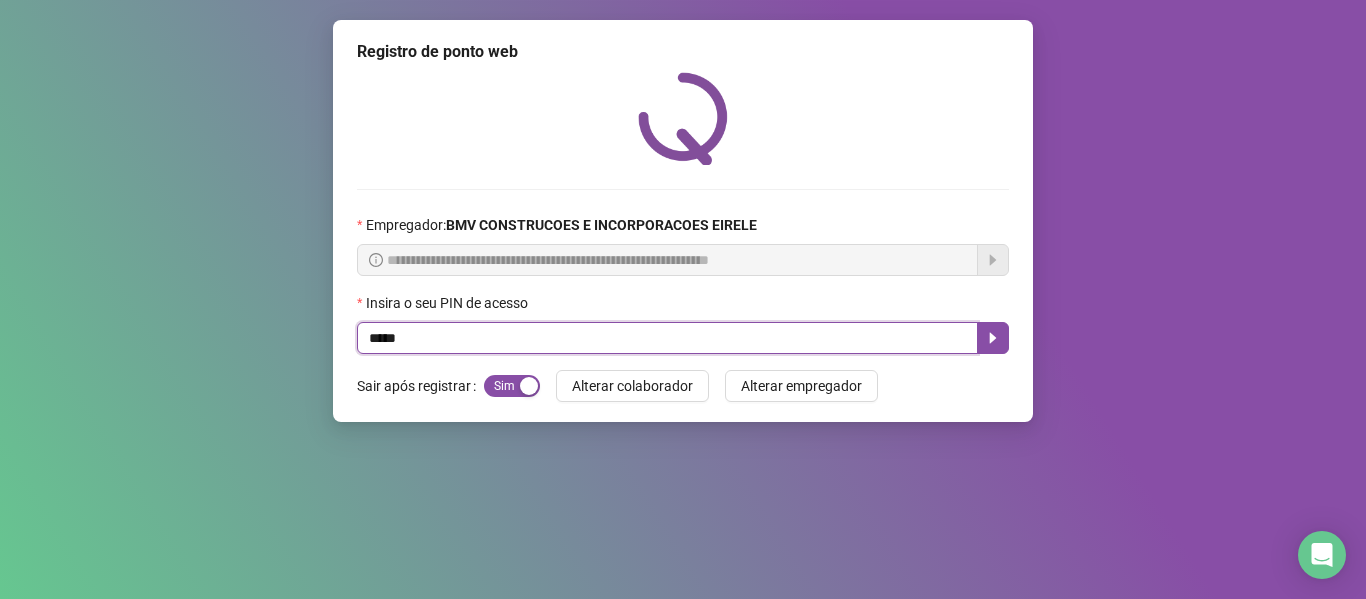 type on "*****" 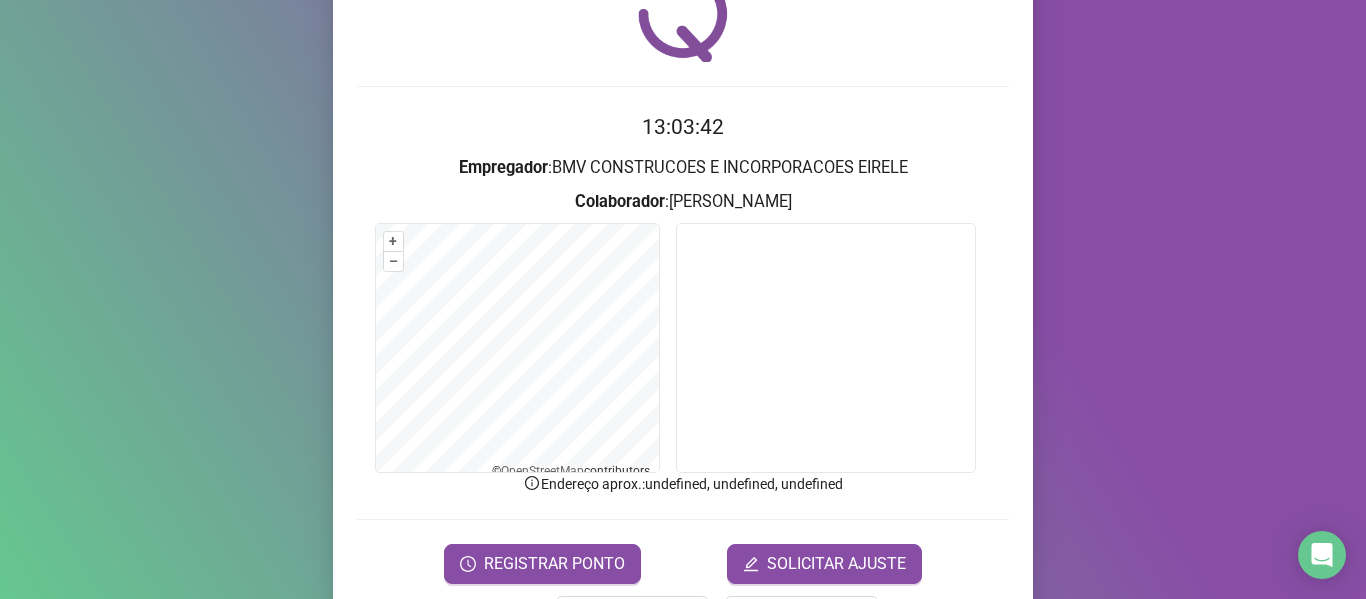 scroll, scrollTop: 176, scrollLeft: 0, axis: vertical 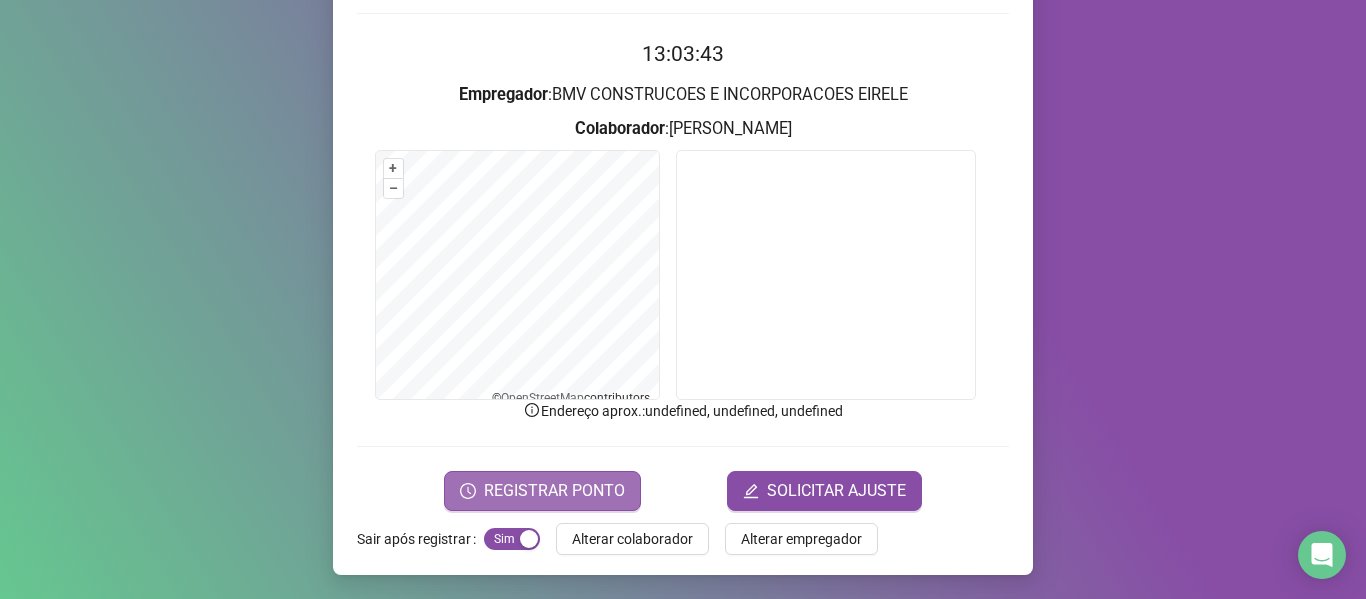 click on "REGISTRAR PONTO" at bounding box center [554, 491] 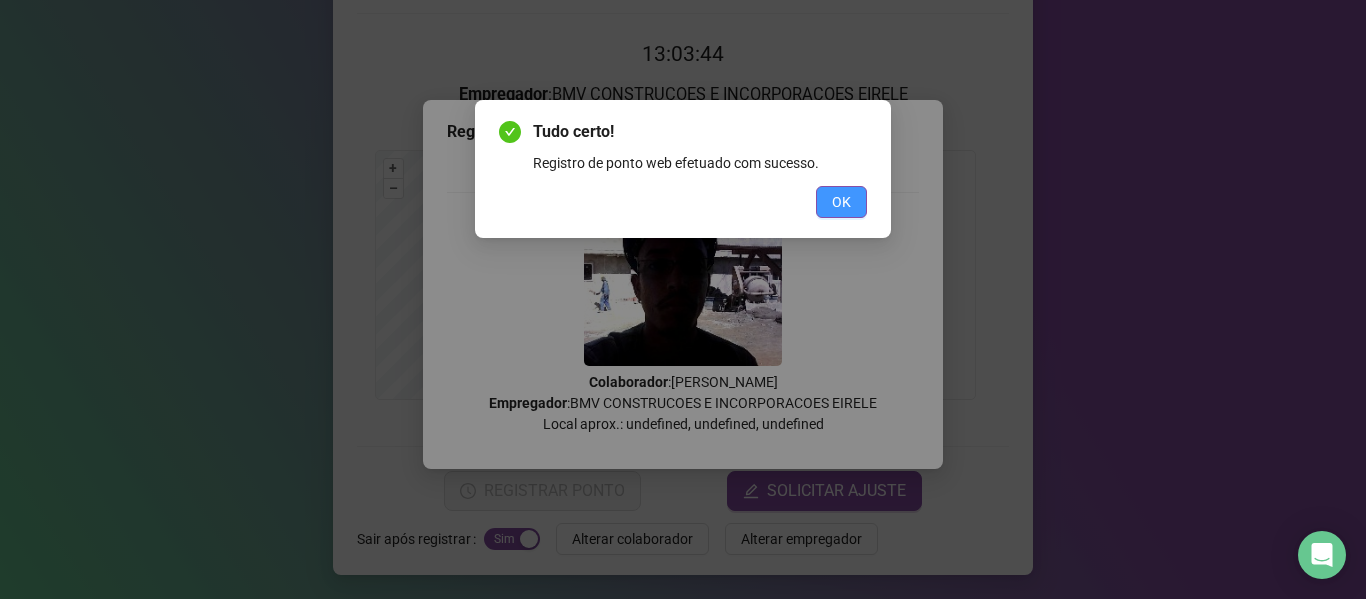 drag, startPoint x: 846, startPoint y: 207, endPoint x: 768, endPoint y: 263, distance: 96.02083 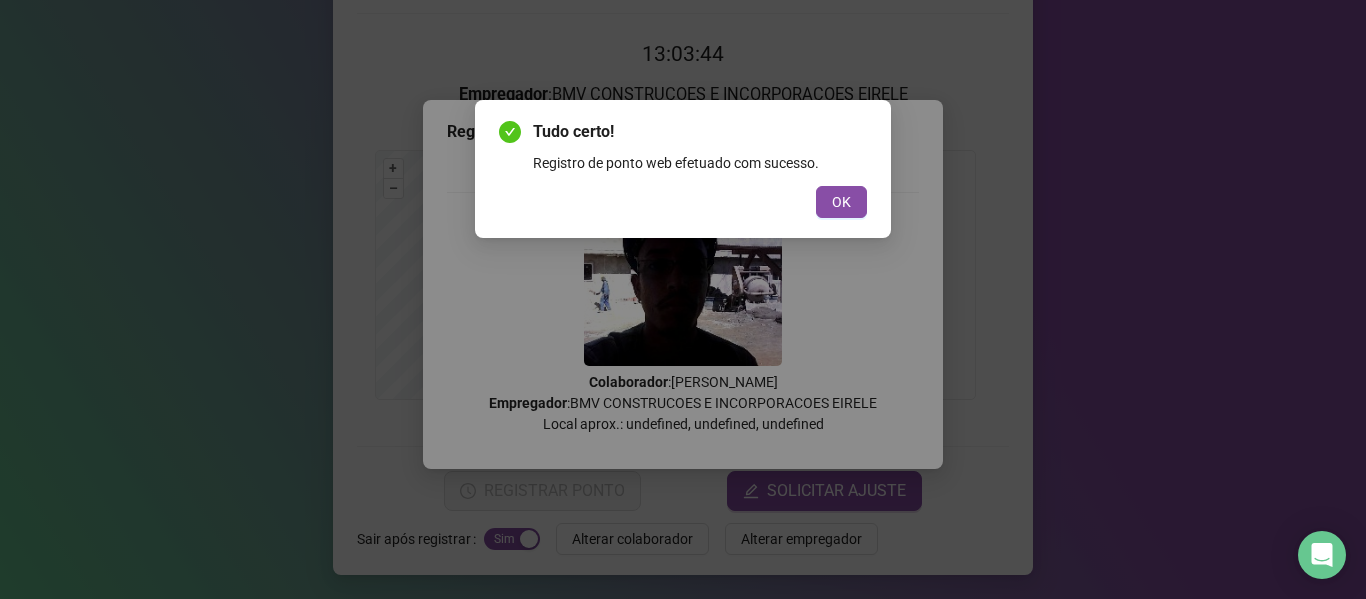 click on "OK" at bounding box center (841, 202) 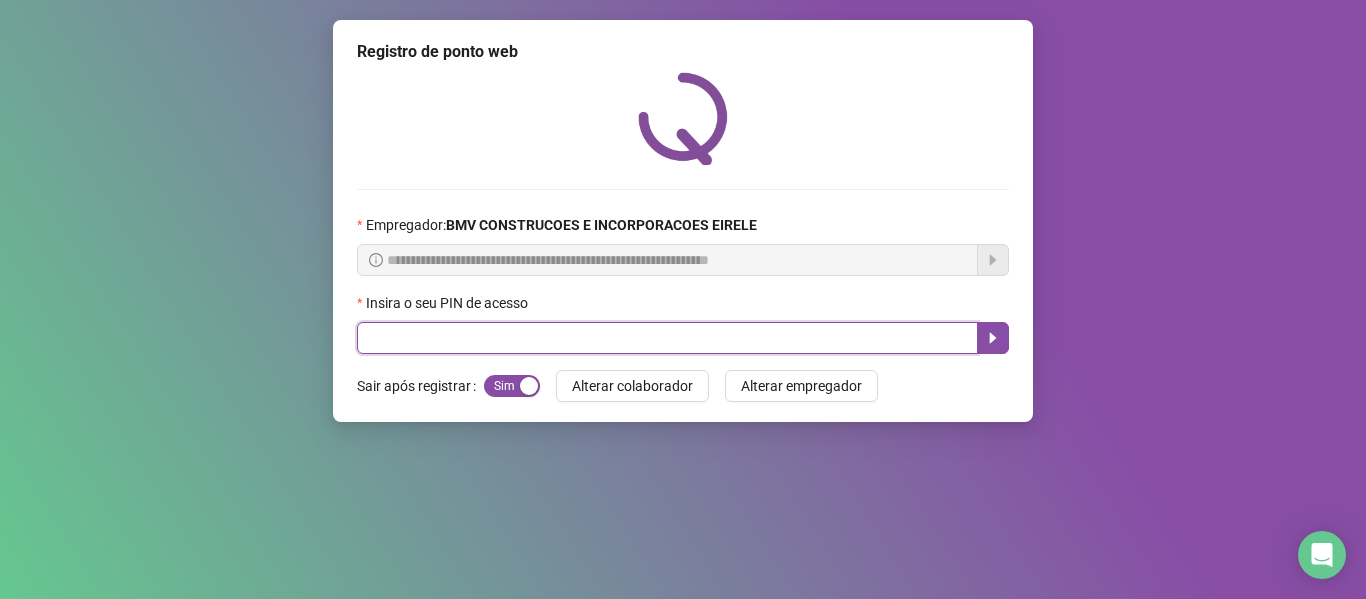 click at bounding box center (667, 338) 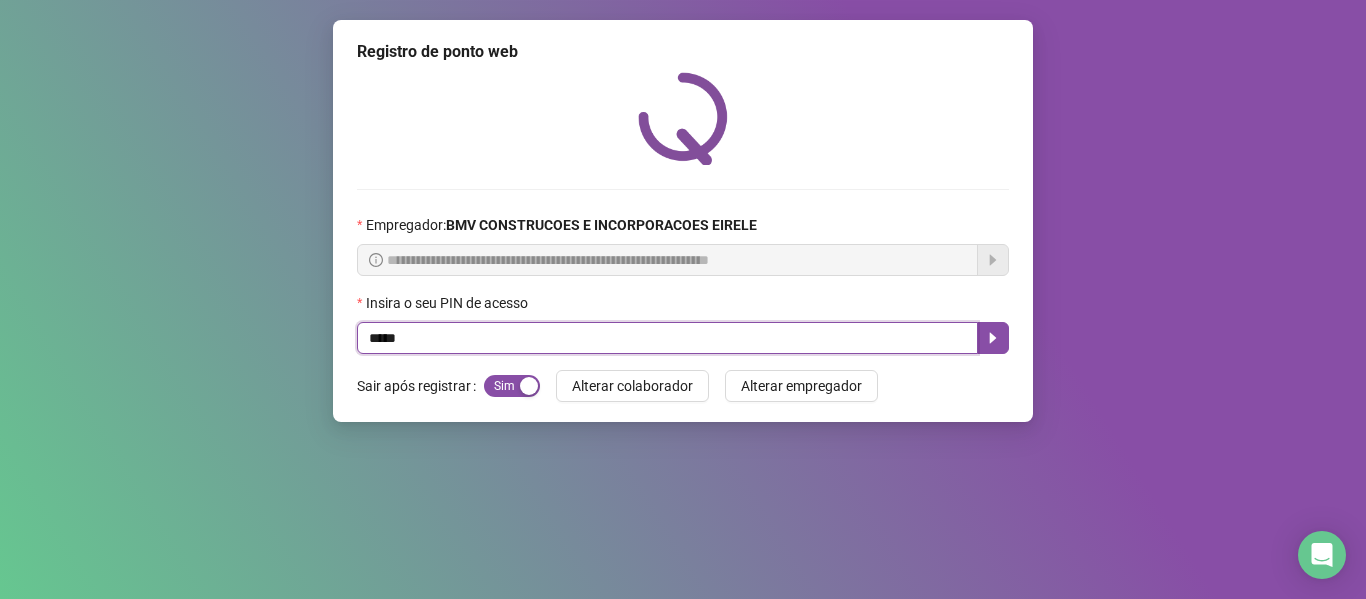 type on "*****" 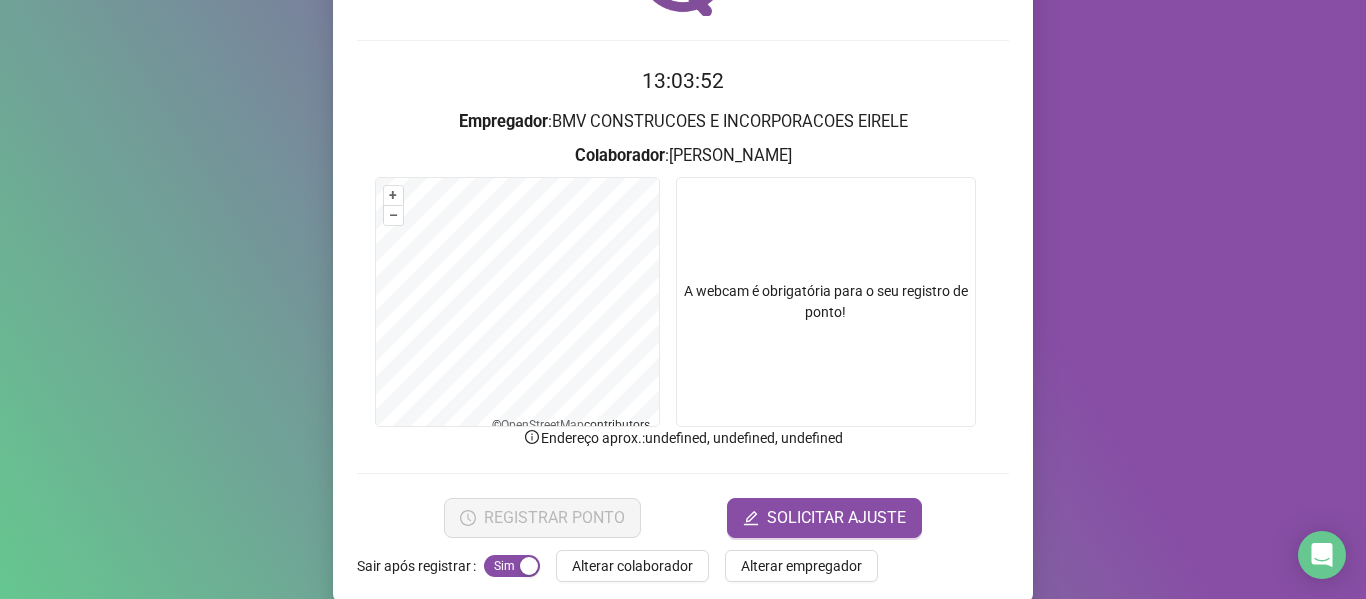 scroll, scrollTop: 176, scrollLeft: 0, axis: vertical 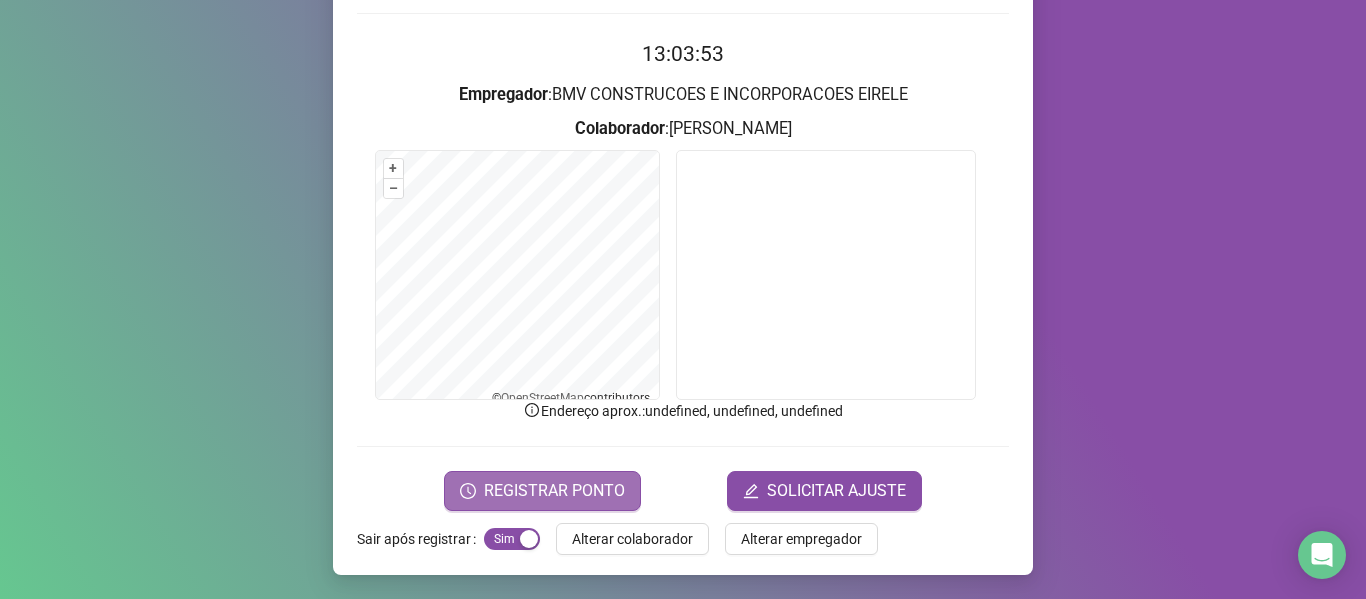 click on "REGISTRAR PONTO" at bounding box center [554, 491] 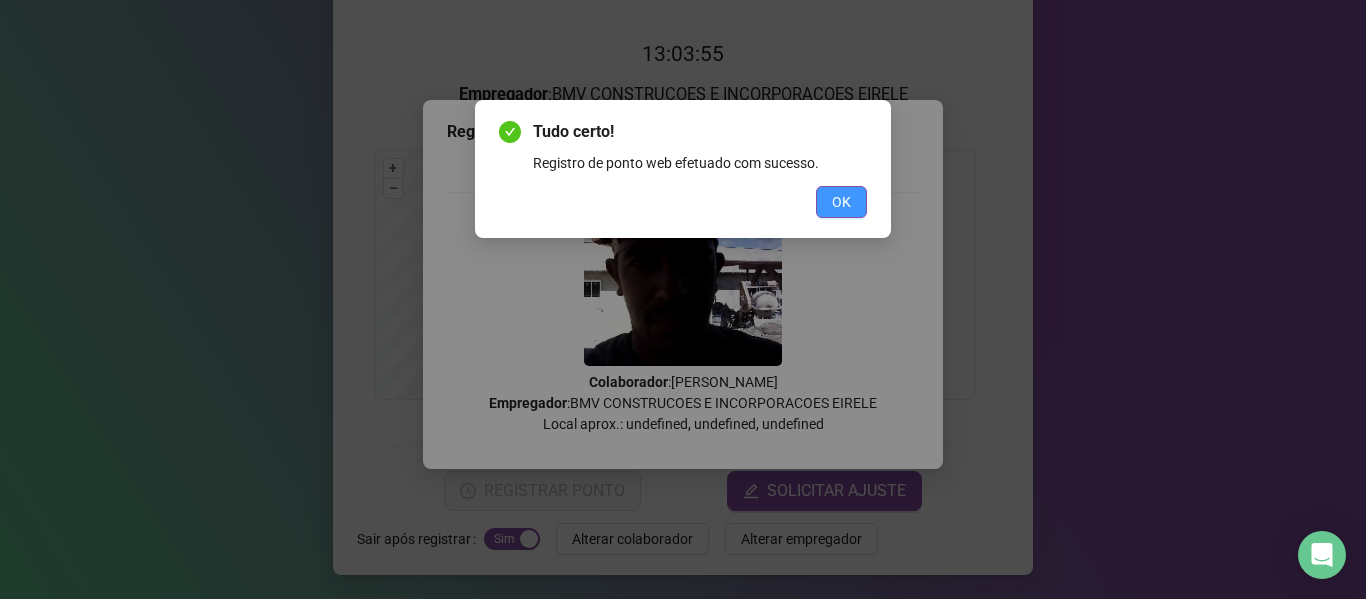 click on "OK" at bounding box center [841, 202] 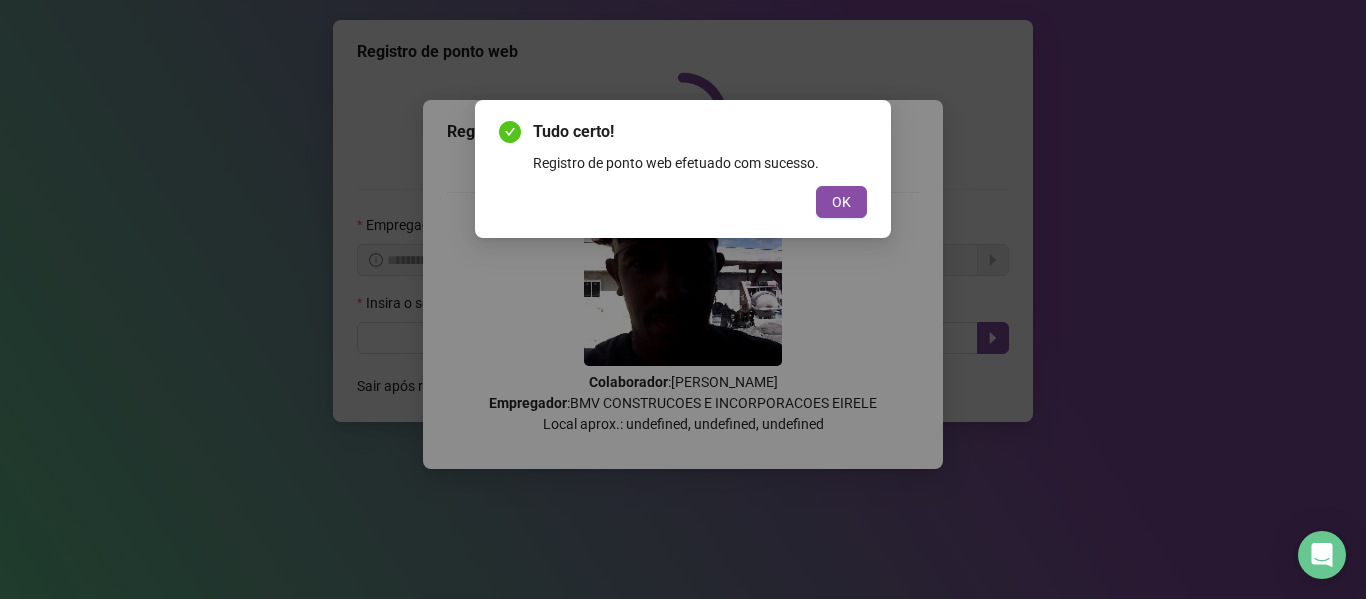 scroll, scrollTop: 0, scrollLeft: 0, axis: both 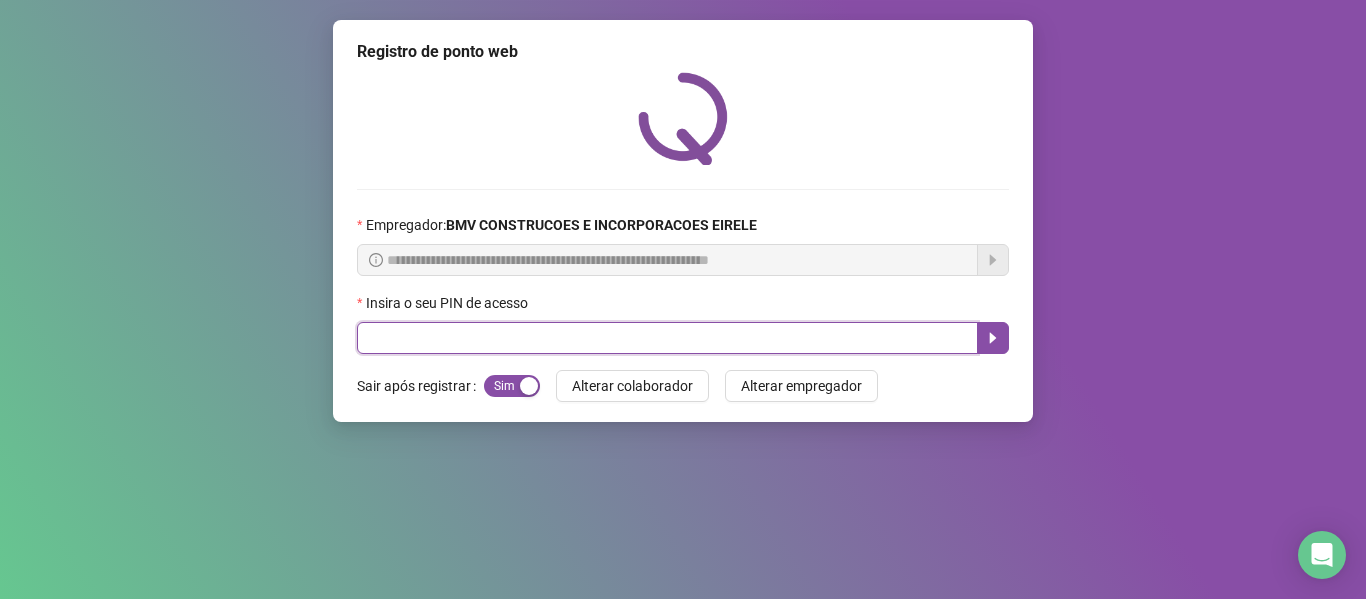 click at bounding box center [667, 338] 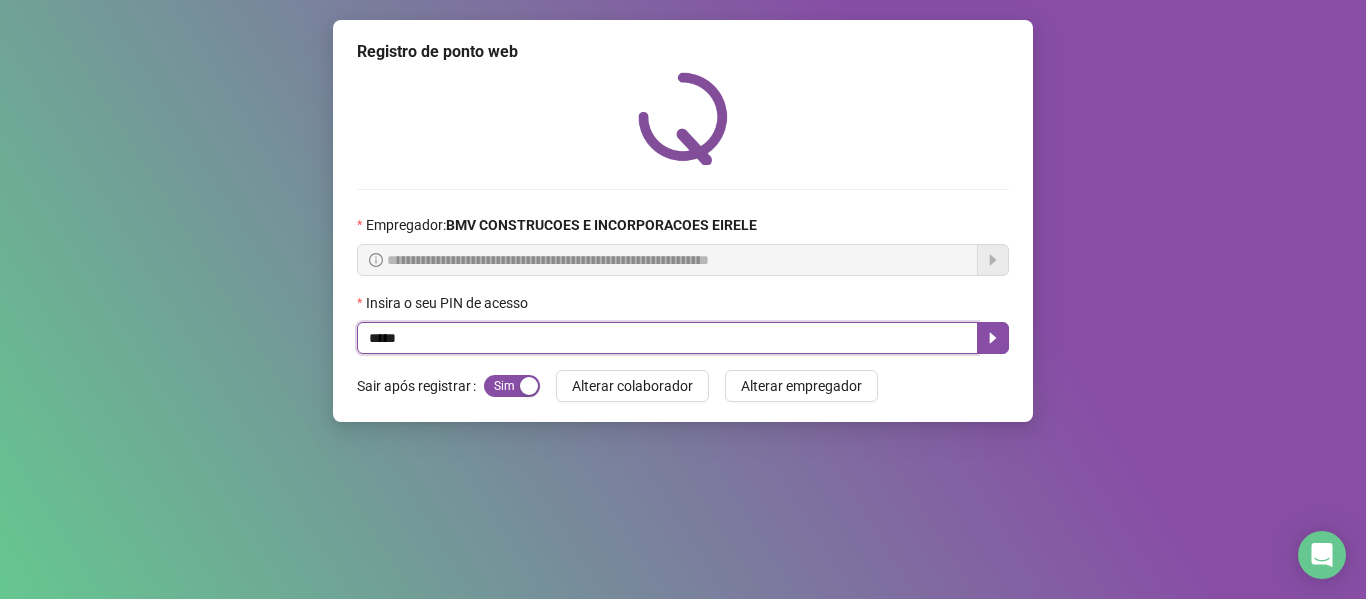 type on "*****" 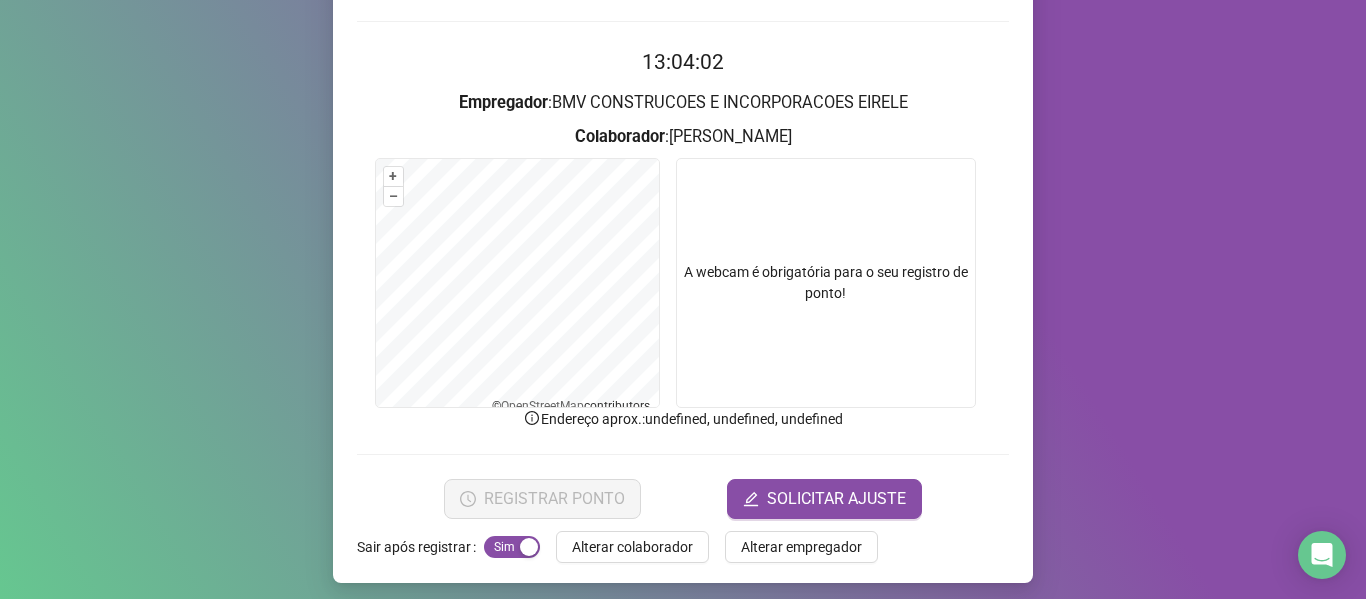 scroll, scrollTop: 176, scrollLeft: 0, axis: vertical 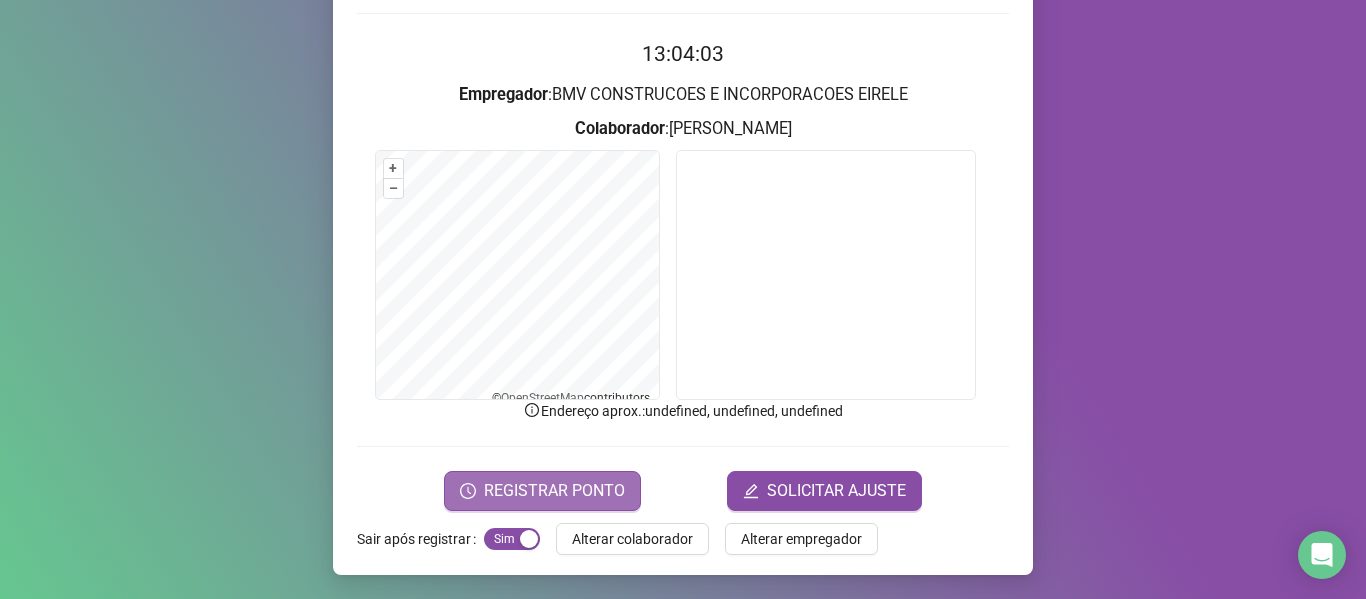 click on "REGISTRAR PONTO" at bounding box center (554, 491) 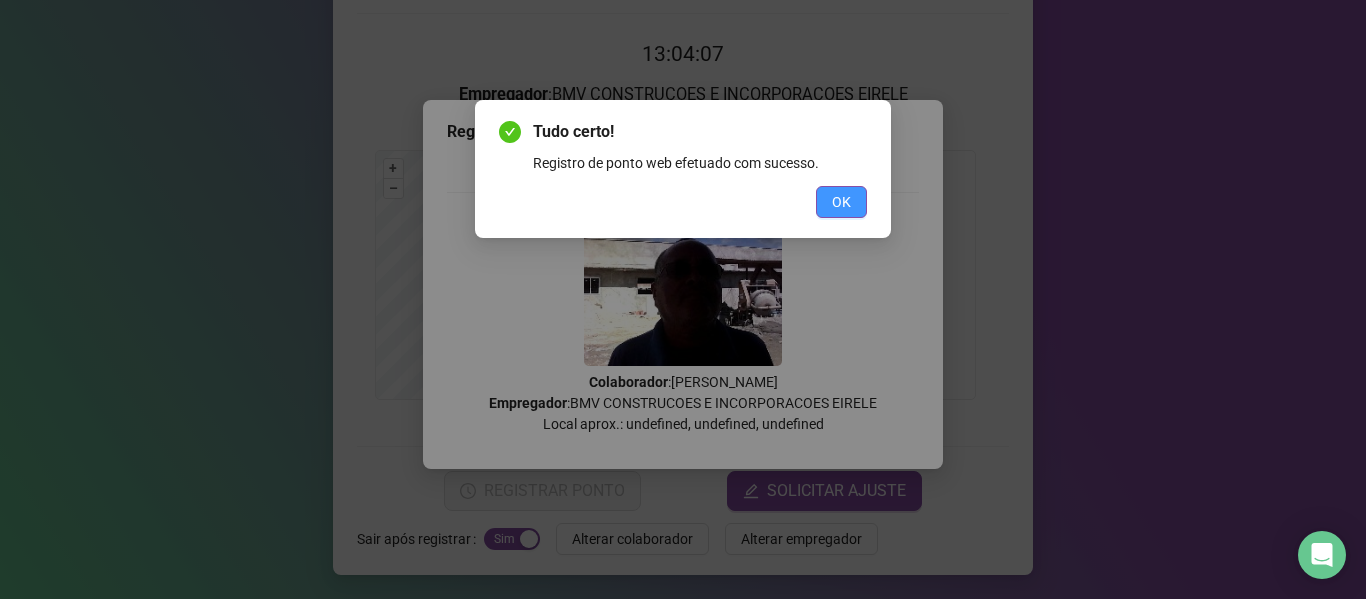 click on "OK" at bounding box center (841, 202) 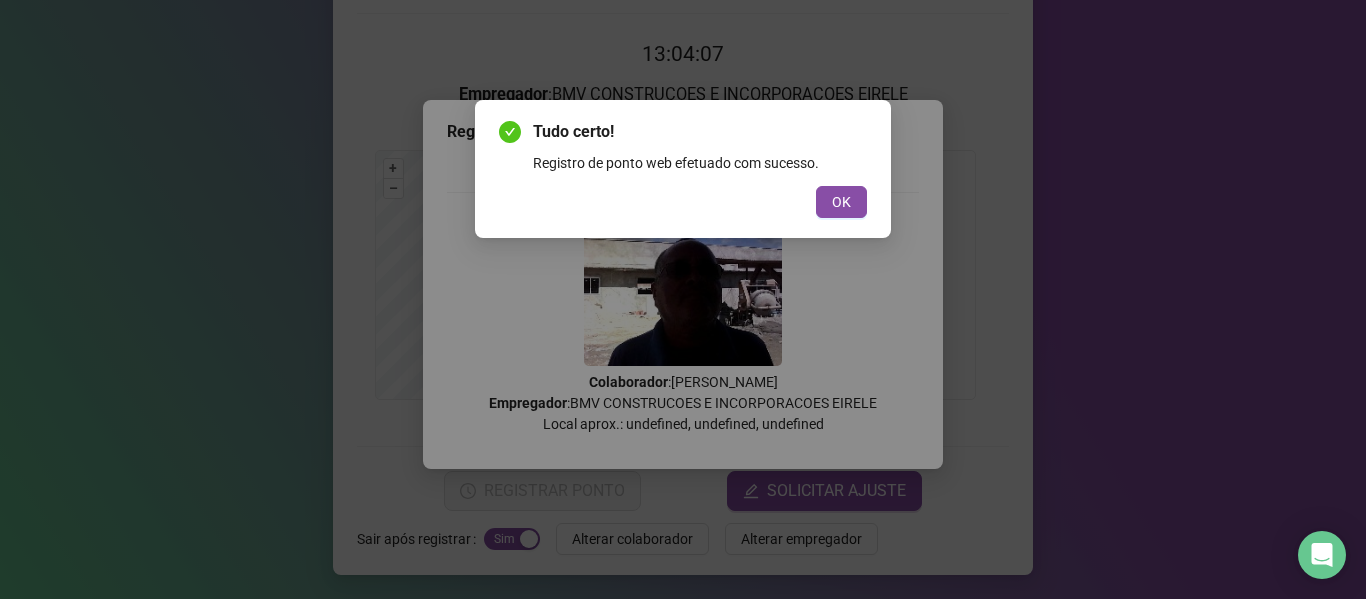 scroll, scrollTop: 0, scrollLeft: 0, axis: both 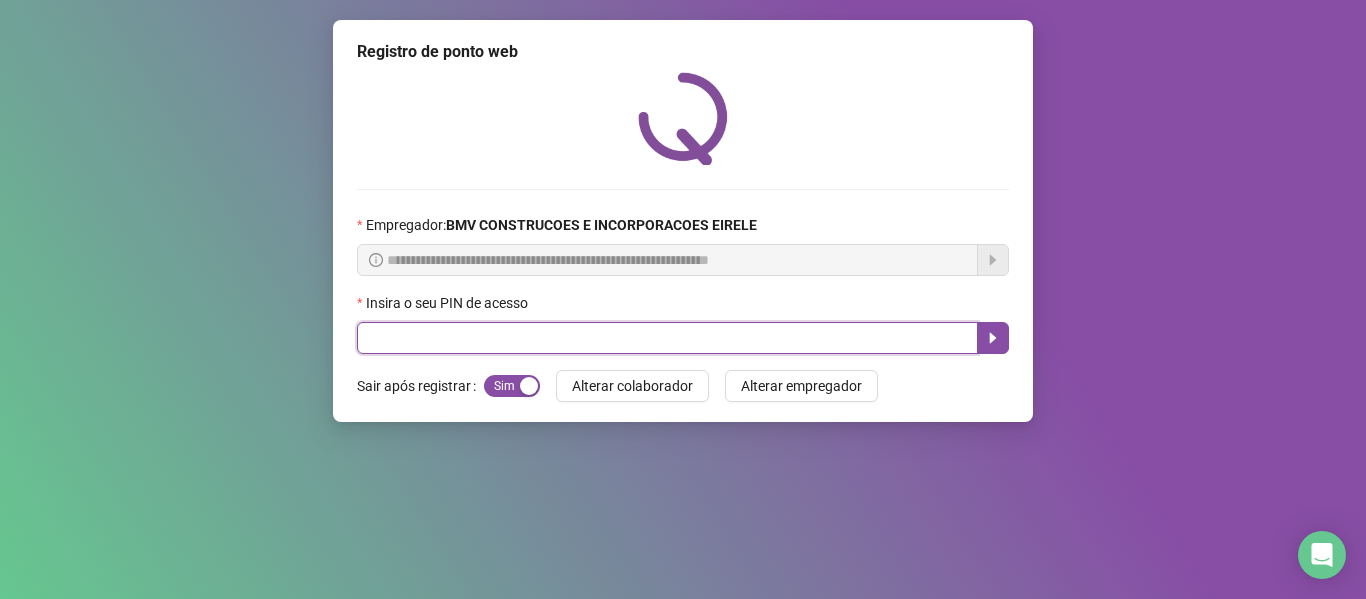 click at bounding box center (667, 338) 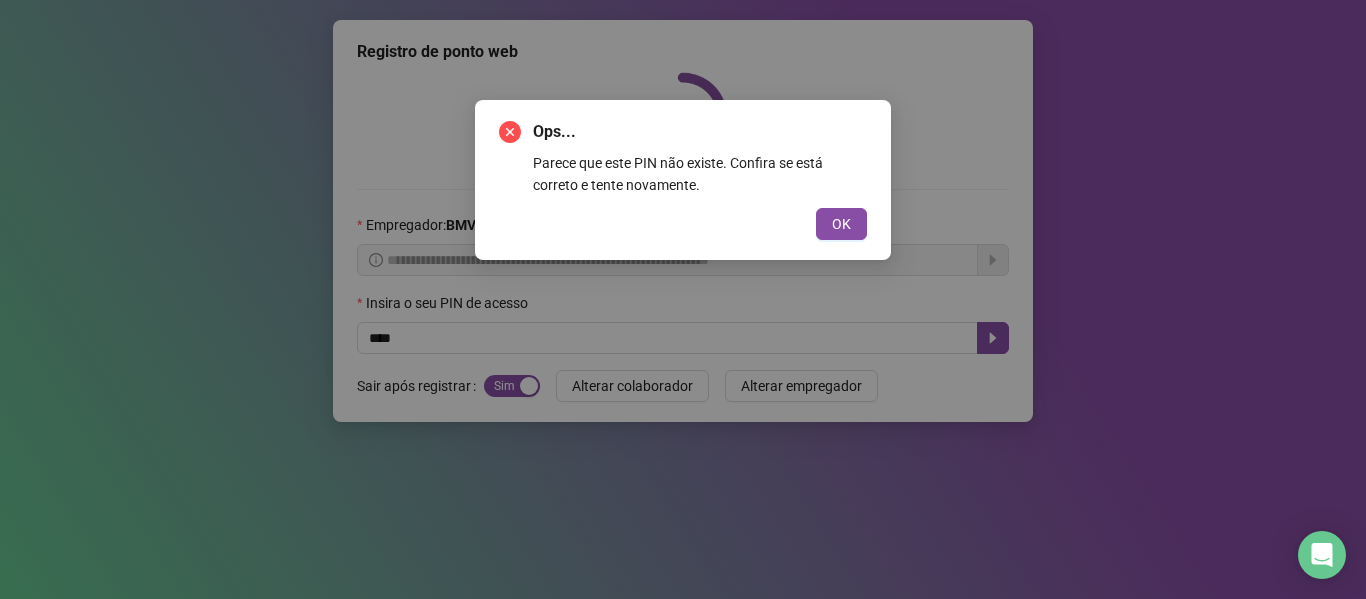 drag, startPoint x: 852, startPoint y: 208, endPoint x: 847, endPoint y: 220, distance: 13 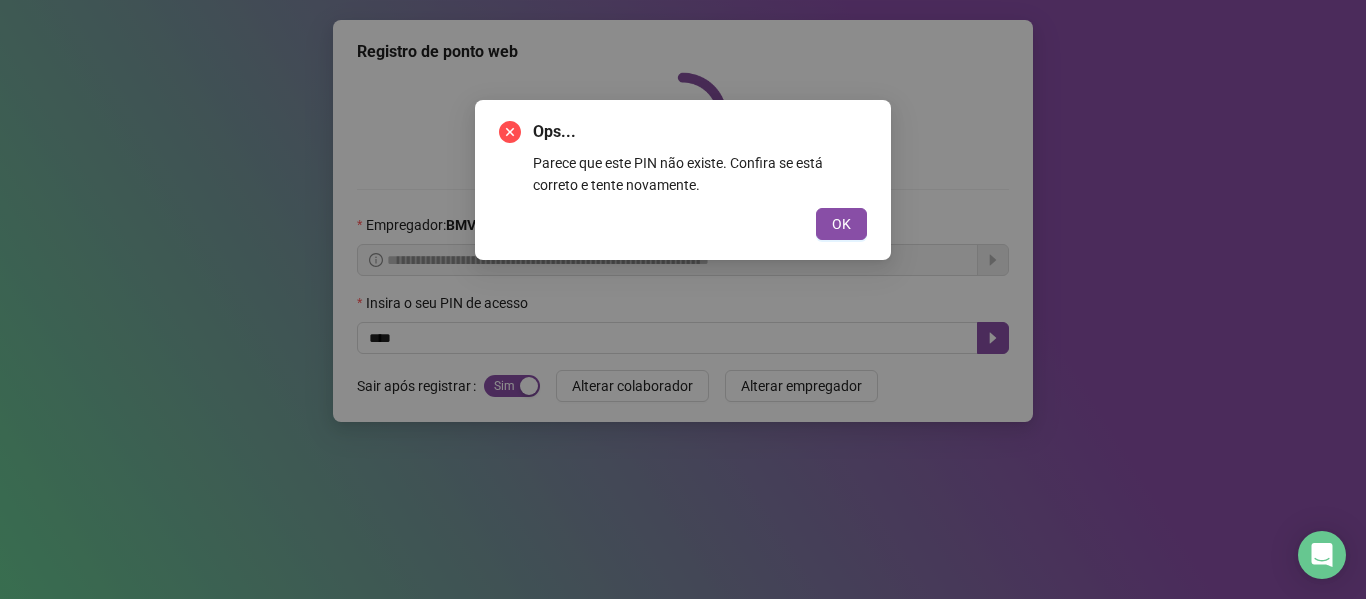 click on "OK" at bounding box center (841, 224) 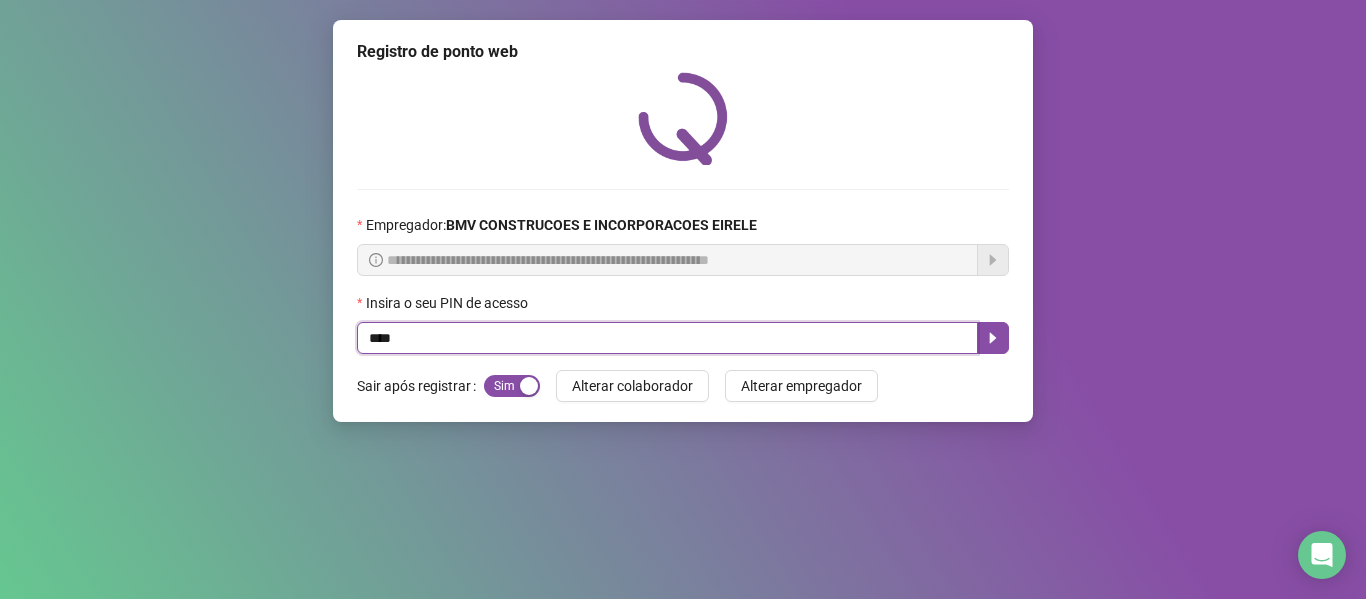 drag, startPoint x: 335, startPoint y: 347, endPoint x: 203, endPoint y: 348, distance: 132.00378 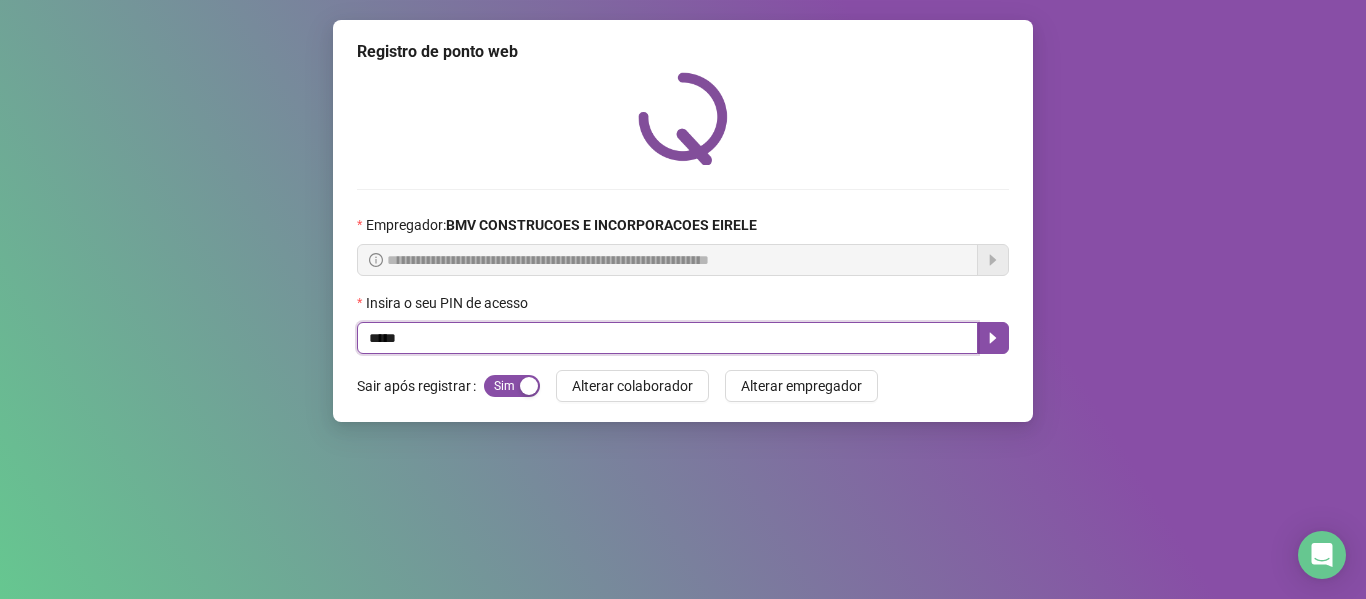 type on "*****" 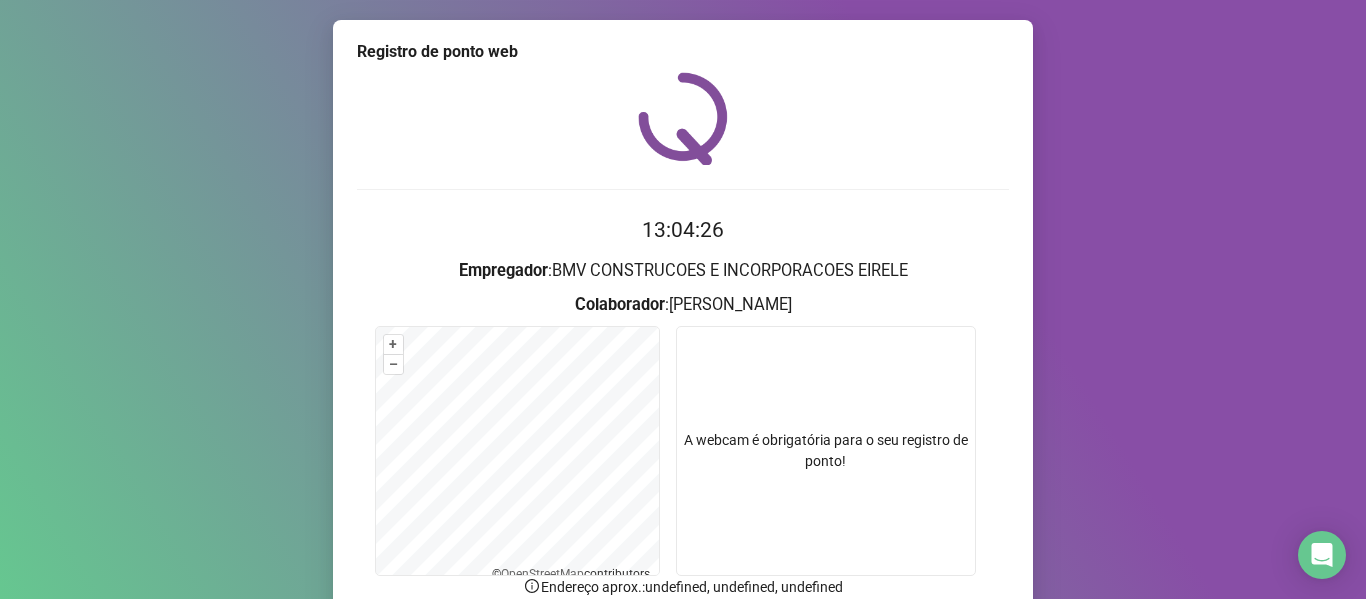 scroll, scrollTop: 176, scrollLeft: 0, axis: vertical 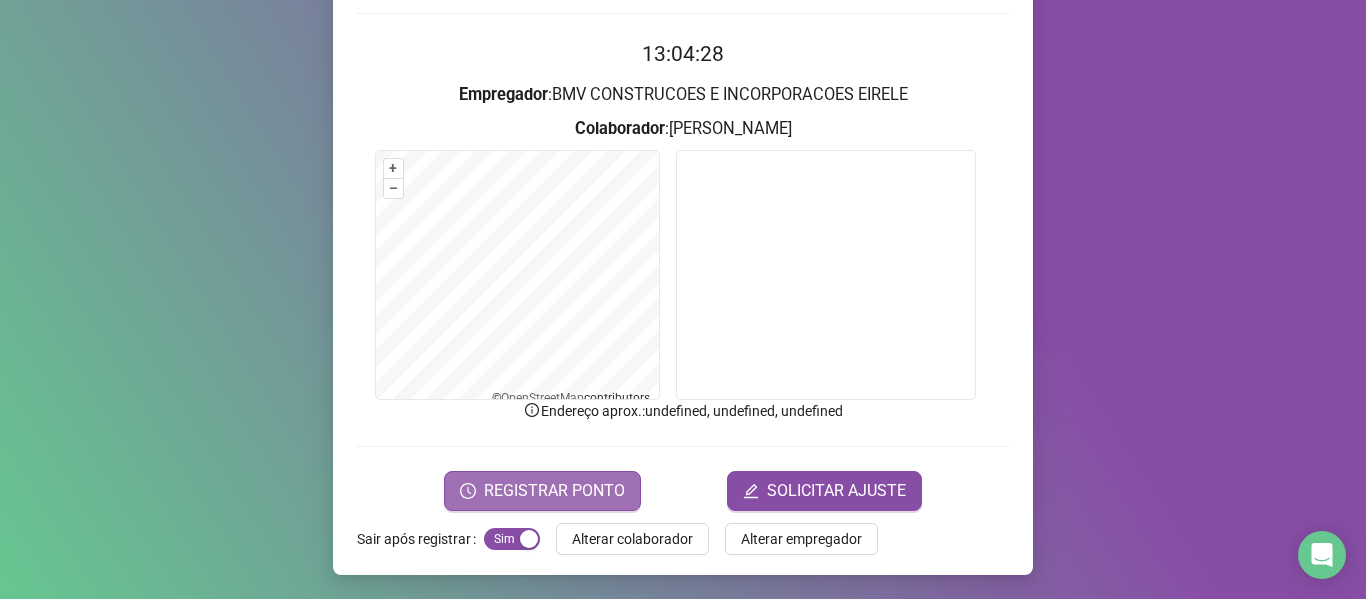 click on "REGISTRAR PONTO" at bounding box center [554, 491] 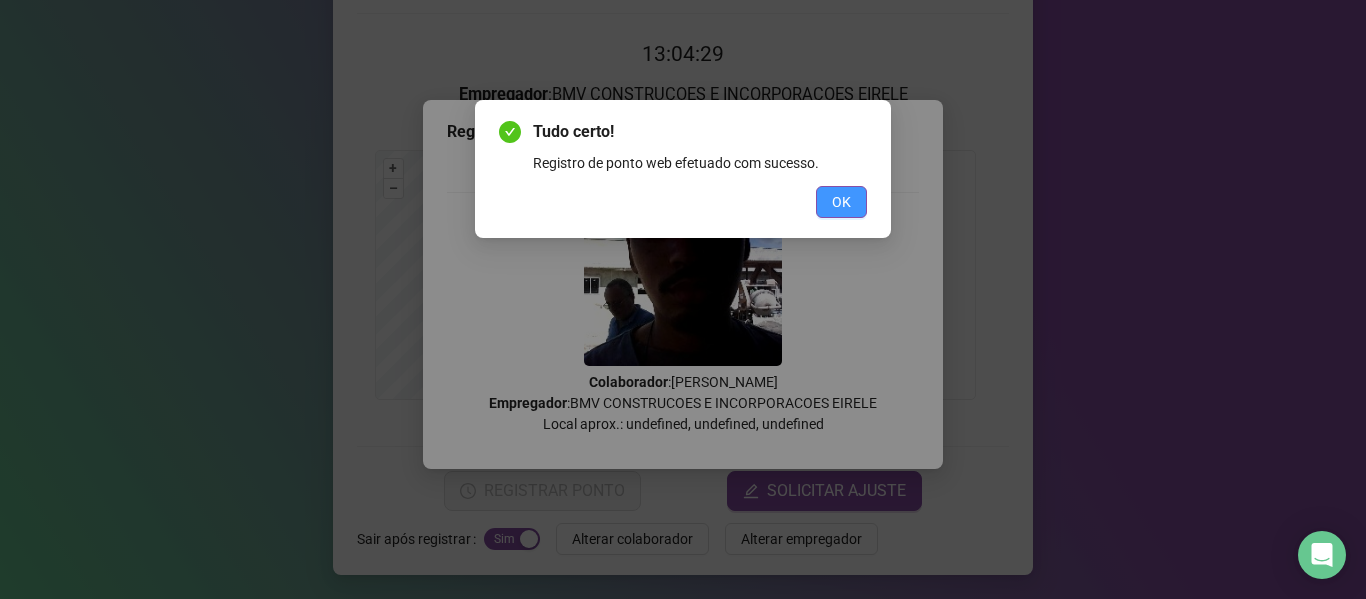 click on "OK" at bounding box center [841, 202] 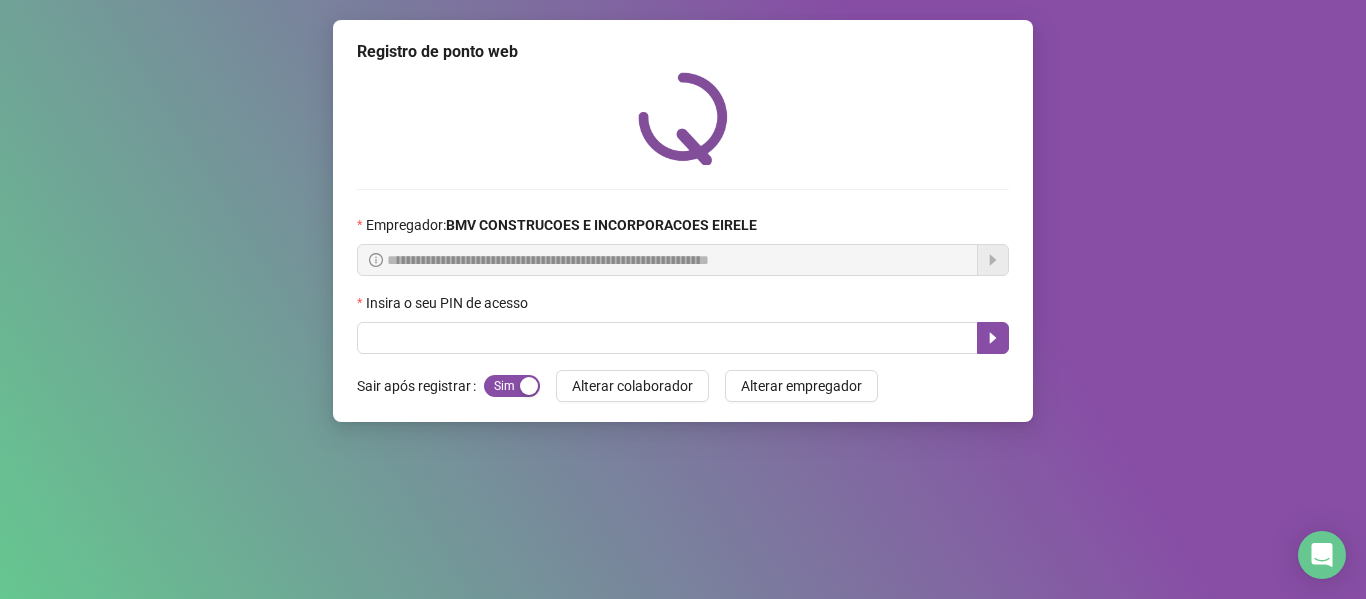 scroll, scrollTop: 0, scrollLeft: 0, axis: both 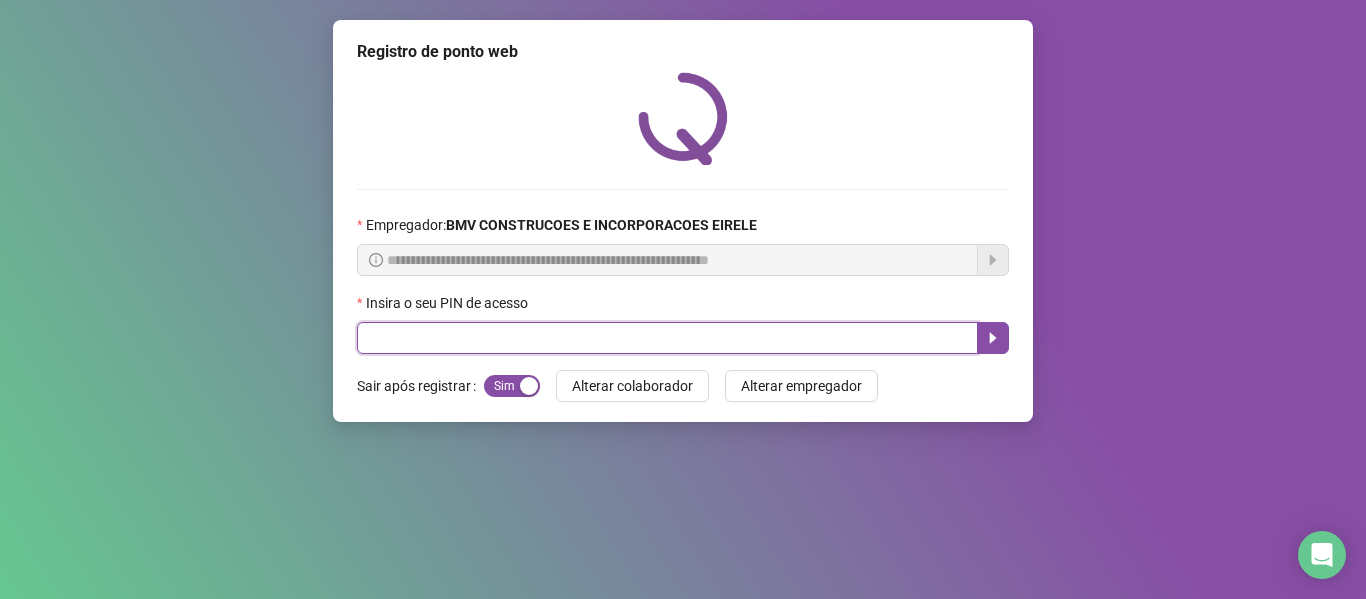 click at bounding box center (667, 338) 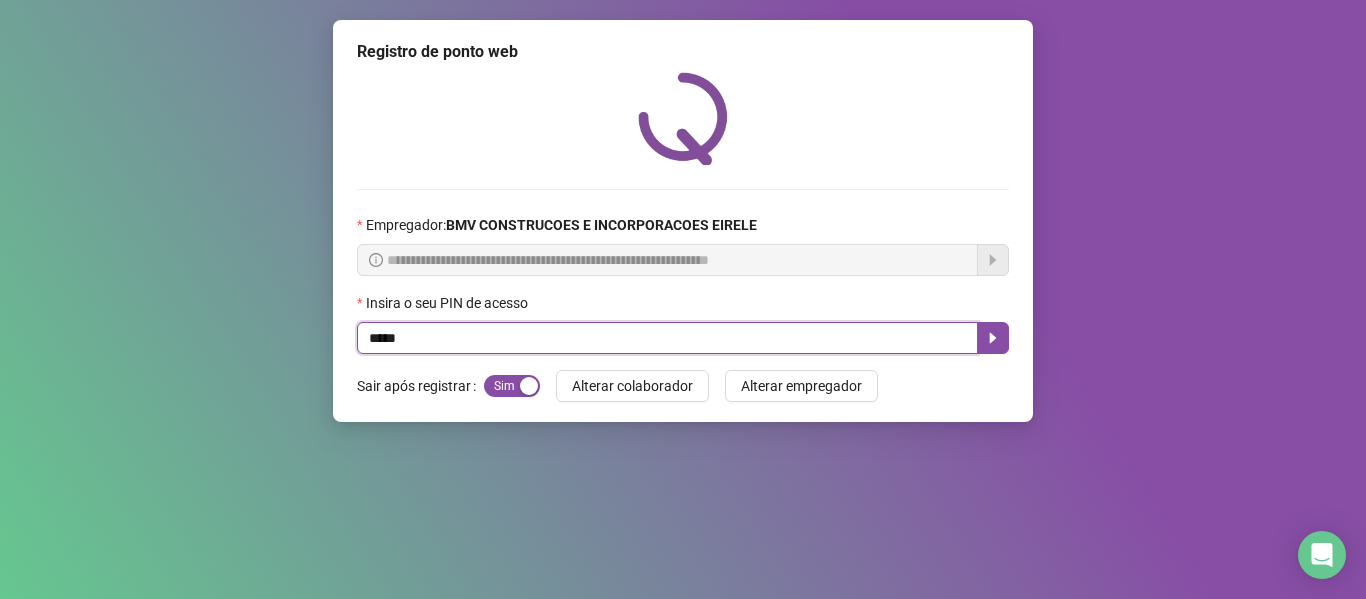 type on "*****" 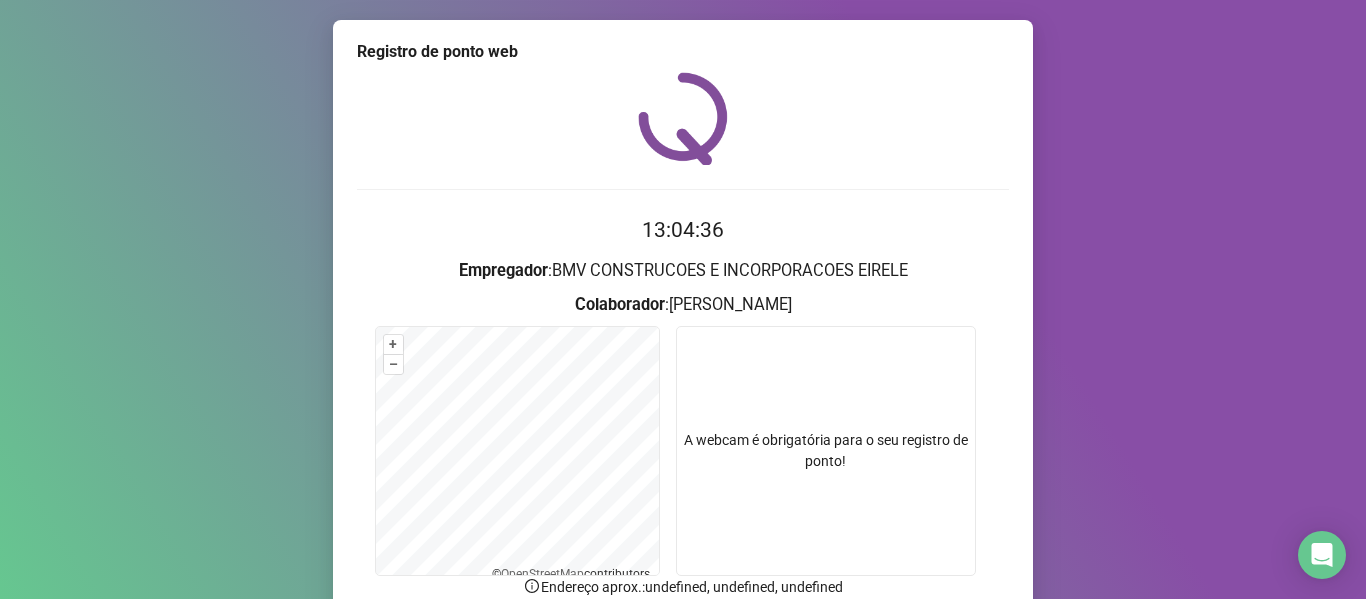 scroll, scrollTop: 176, scrollLeft: 0, axis: vertical 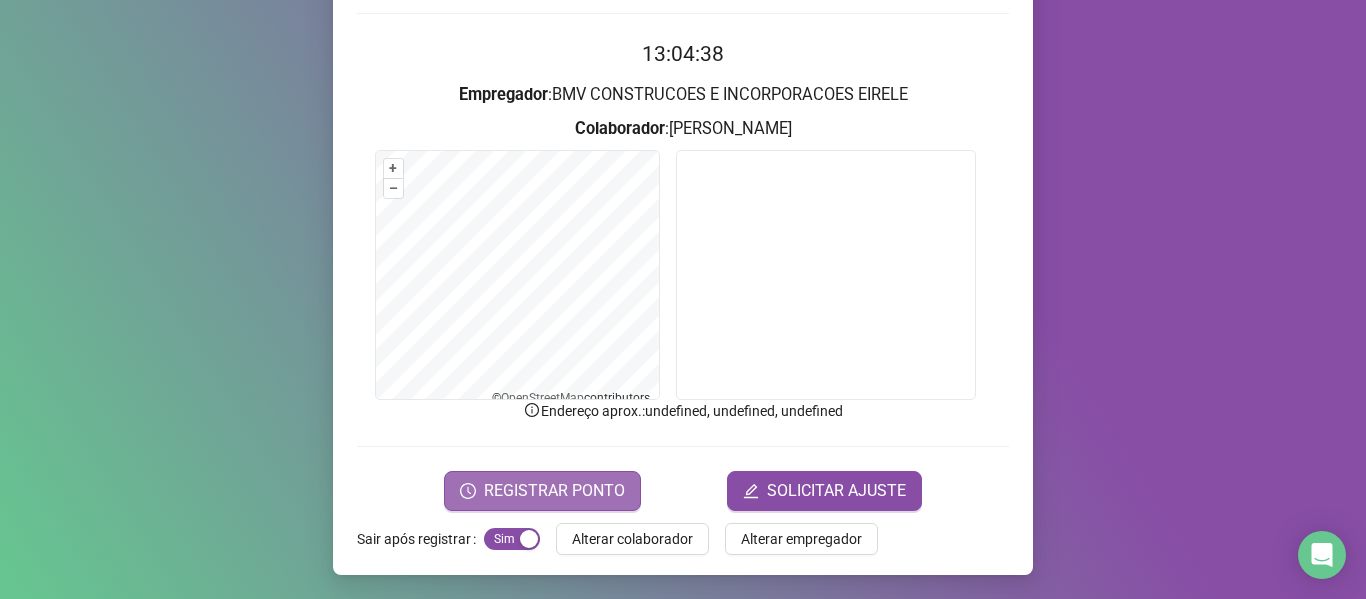 click on "REGISTRAR PONTO" at bounding box center [542, 491] 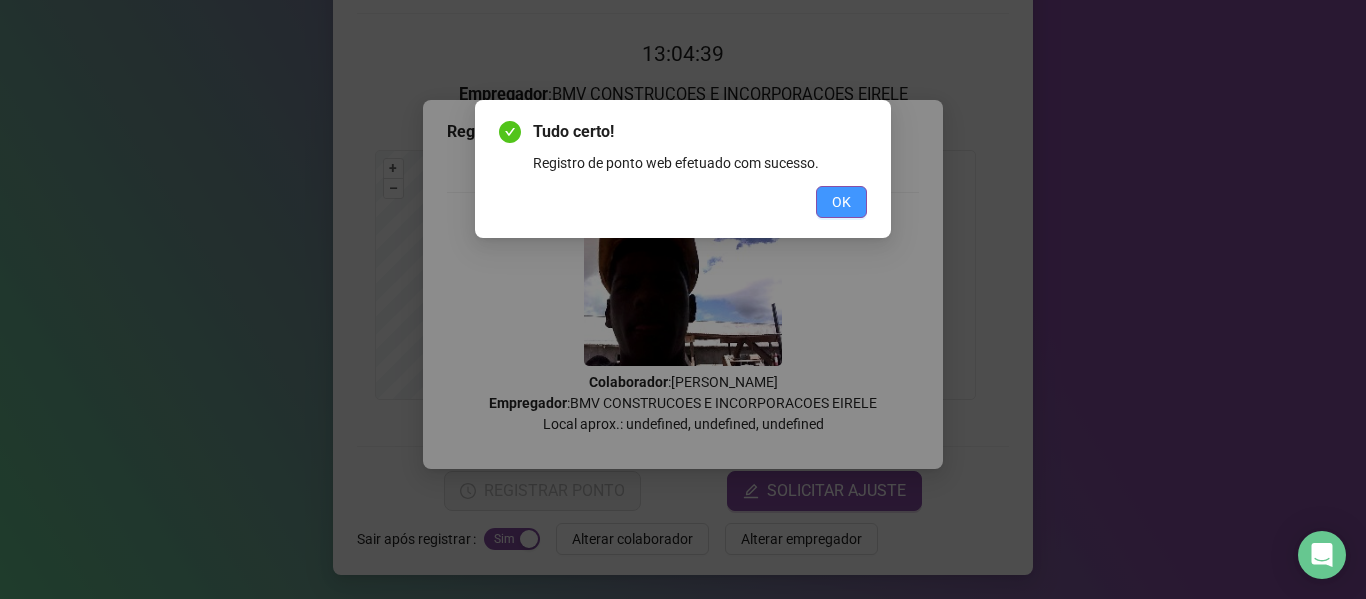 click on "OK" at bounding box center [841, 202] 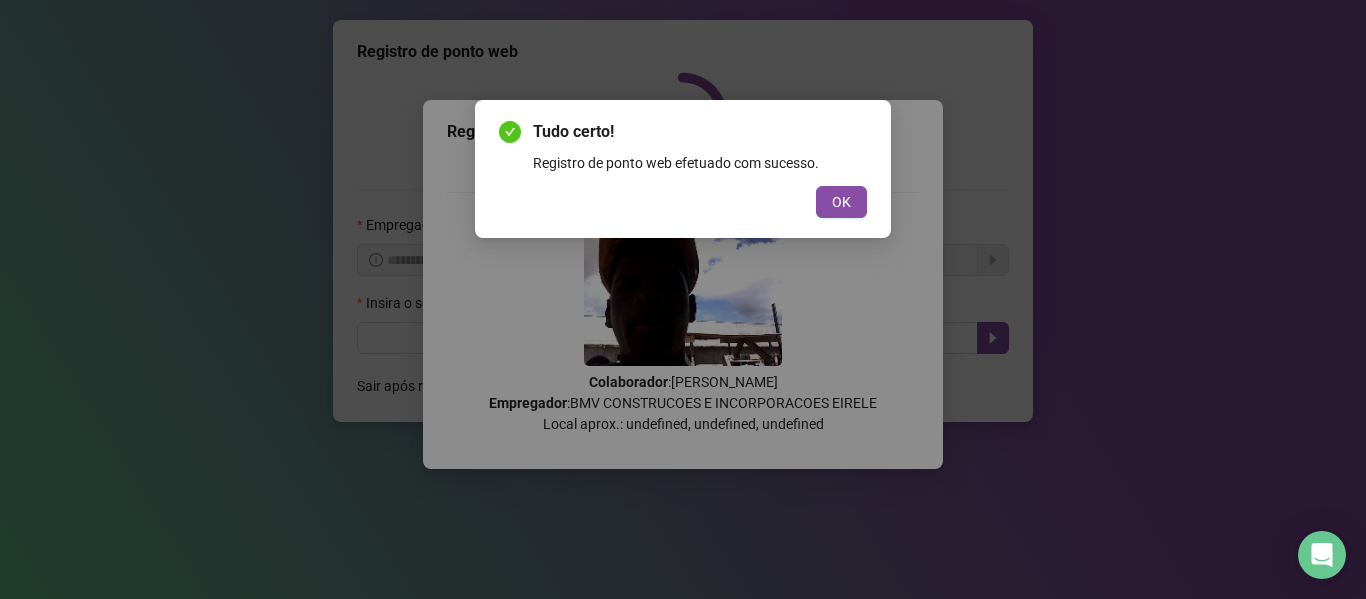 scroll, scrollTop: 0, scrollLeft: 0, axis: both 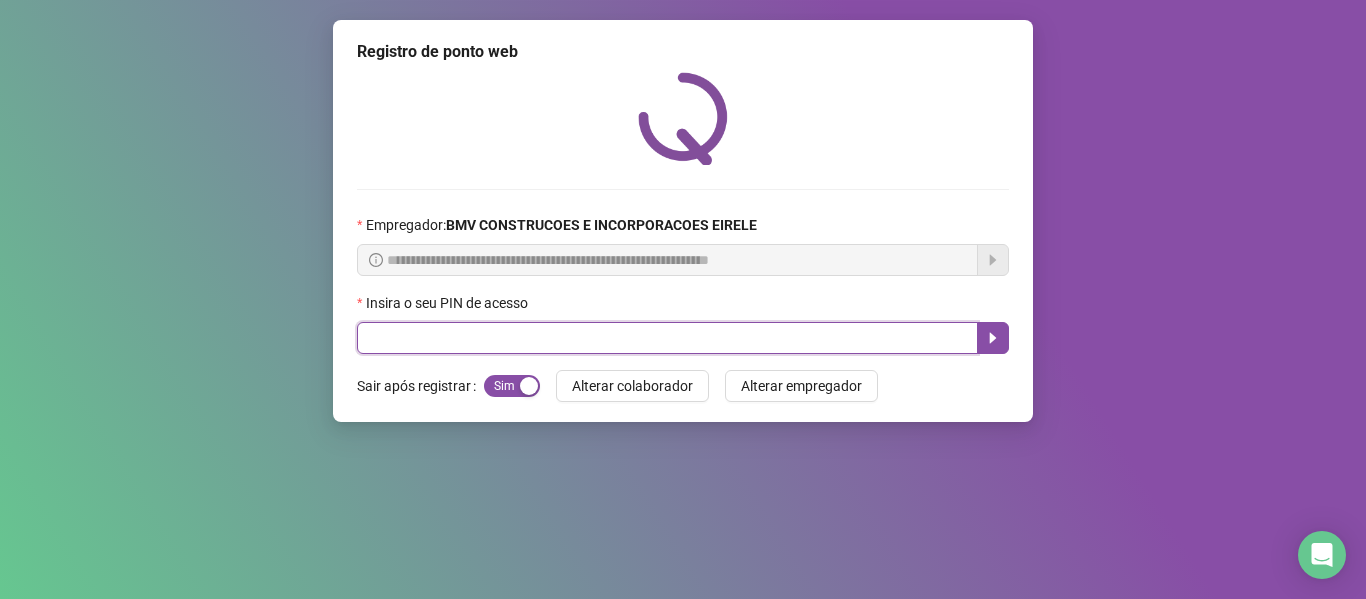 click at bounding box center [667, 338] 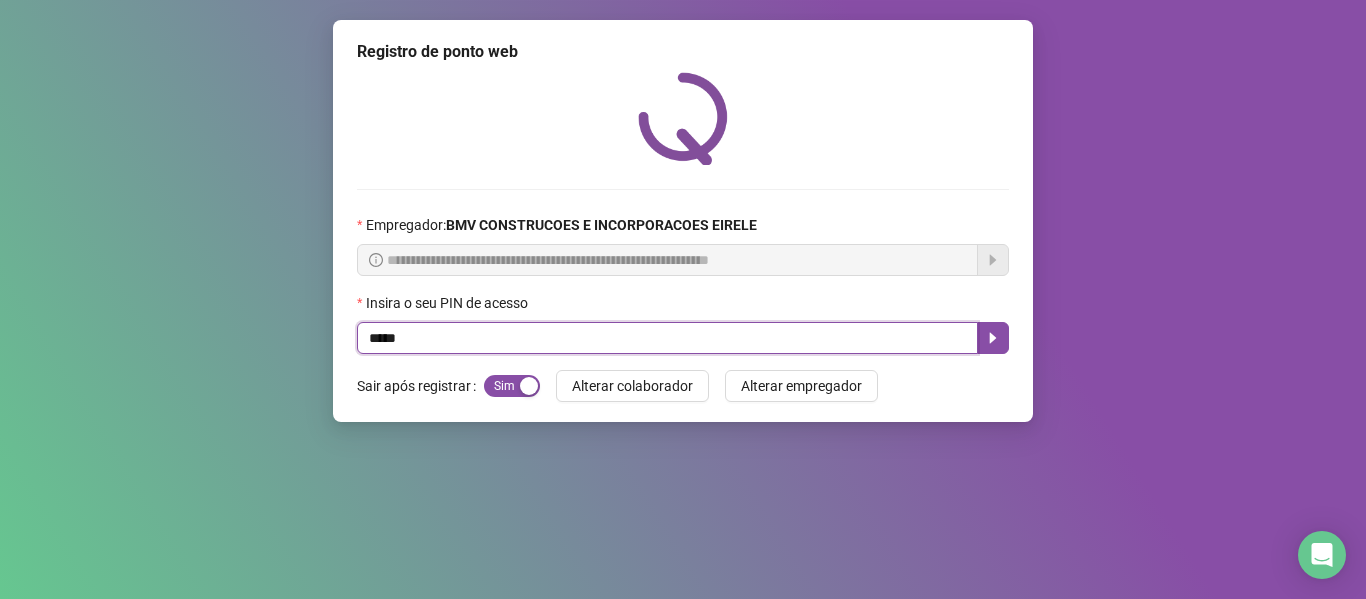 type on "*****" 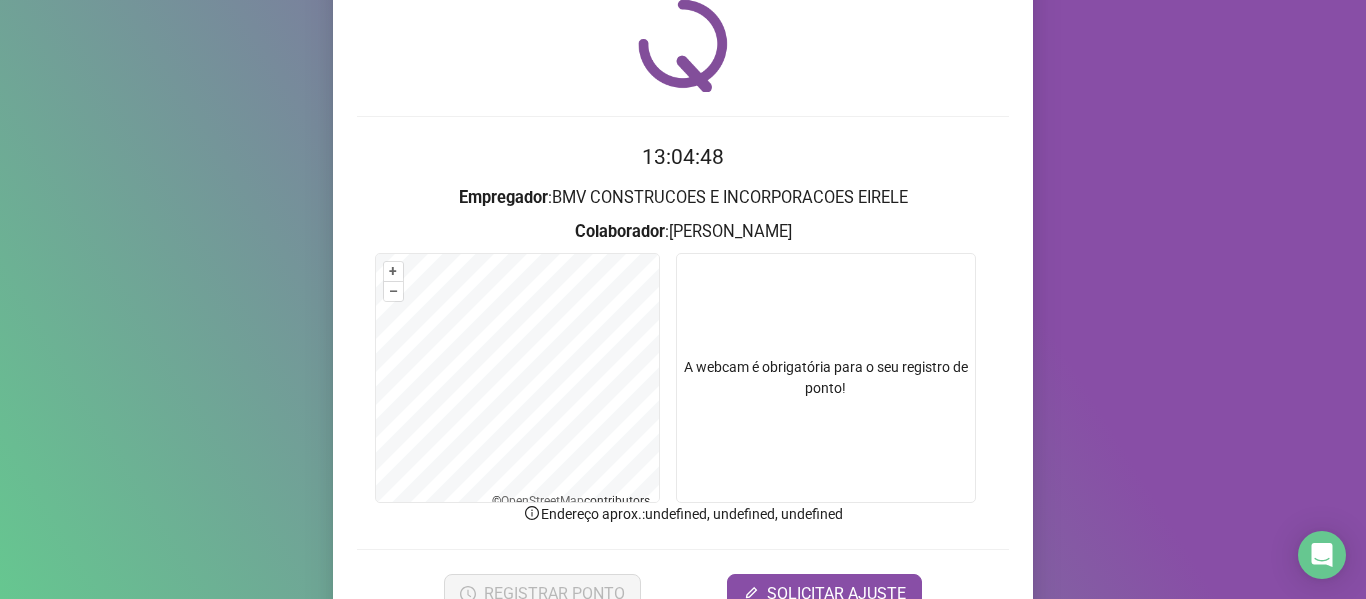 scroll, scrollTop: 176, scrollLeft: 0, axis: vertical 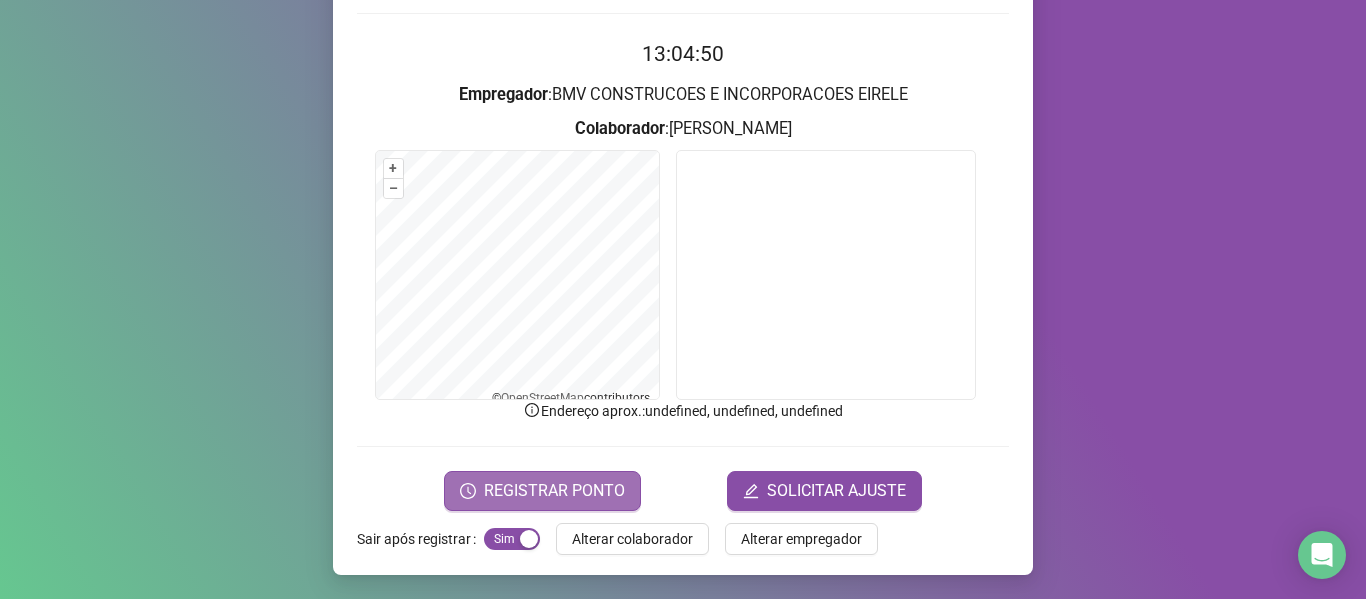 click on "REGISTRAR PONTO" at bounding box center (554, 491) 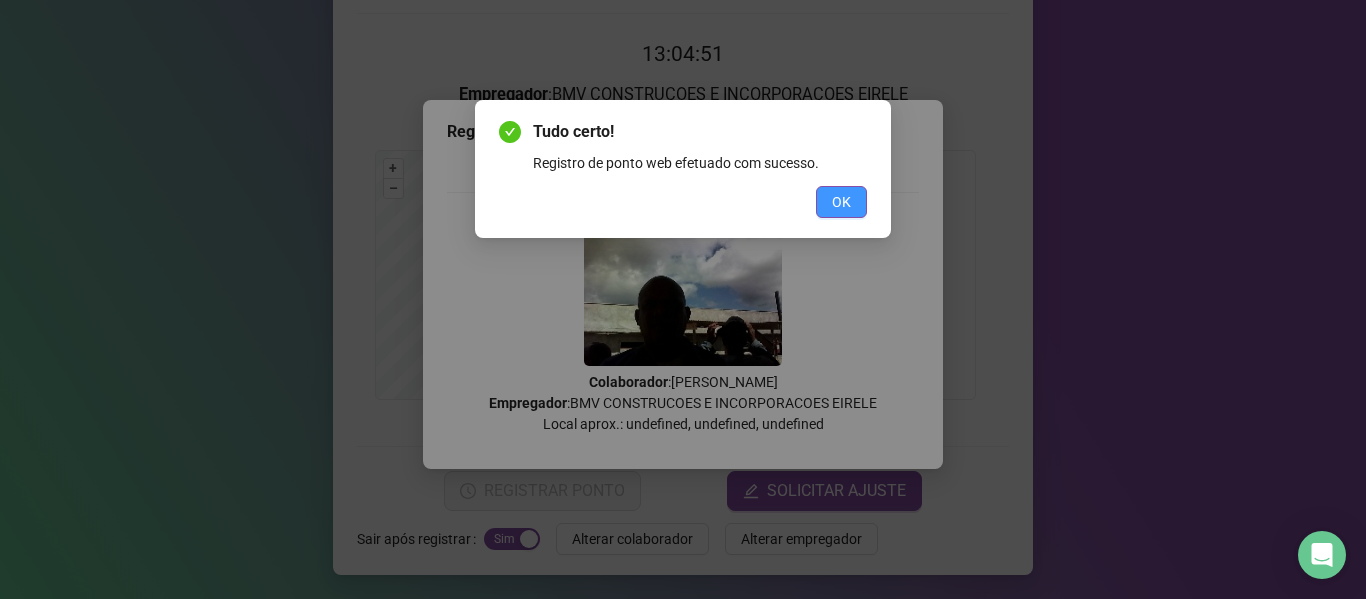click on "OK" at bounding box center (841, 202) 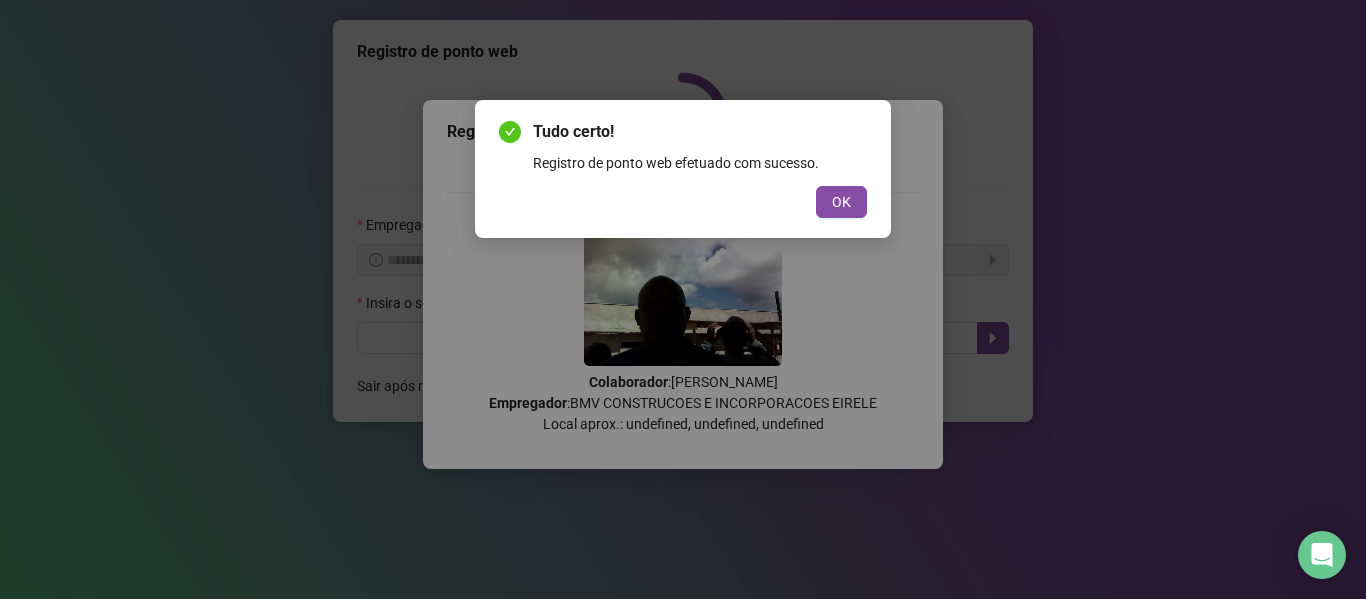scroll, scrollTop: 0, scrollLeft: 0, axis: both 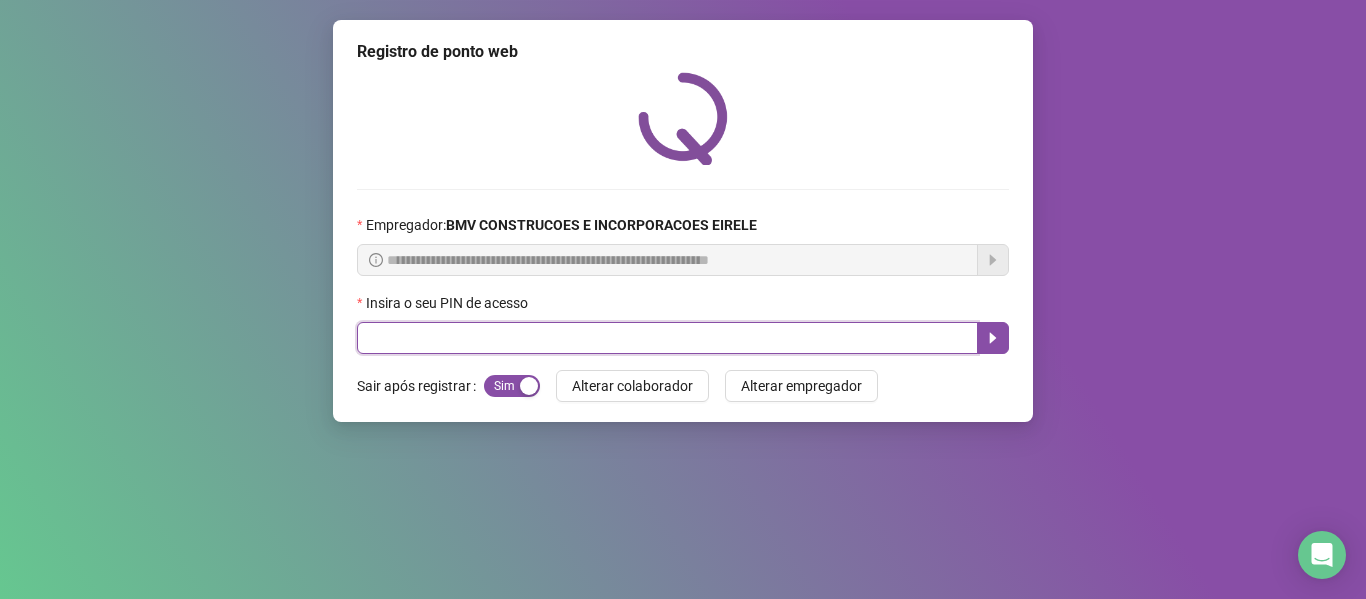 click at bounding box center [667, 338] 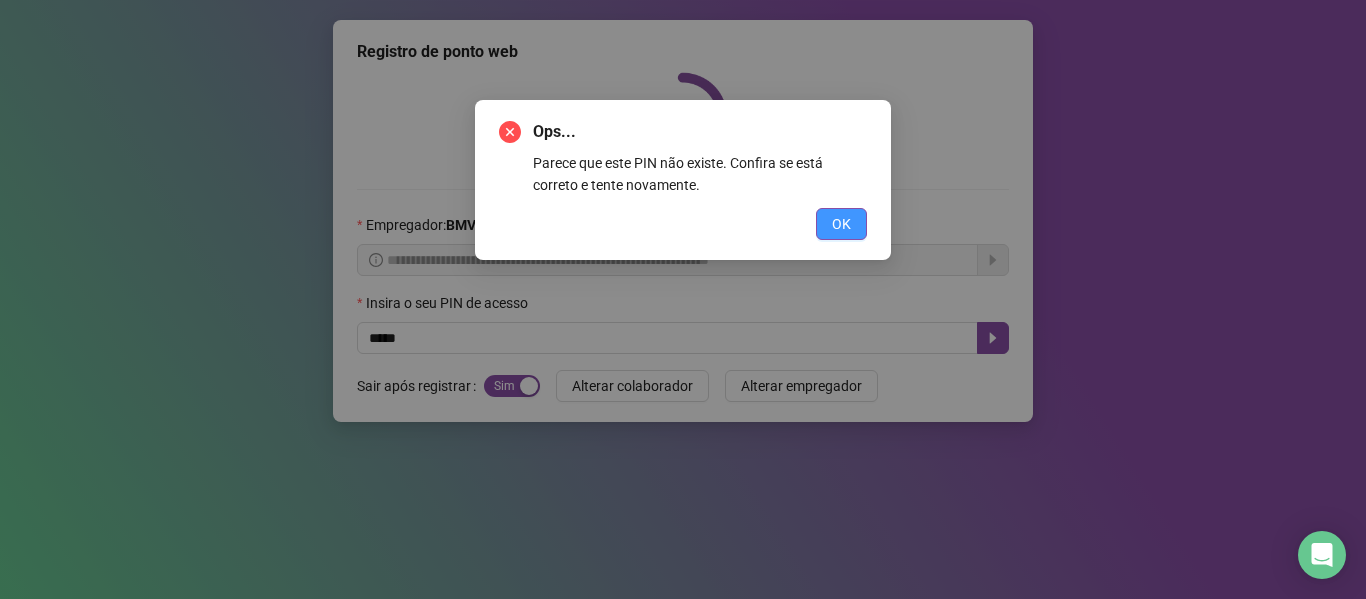 click on "OK" at bounding box center (841, 224) 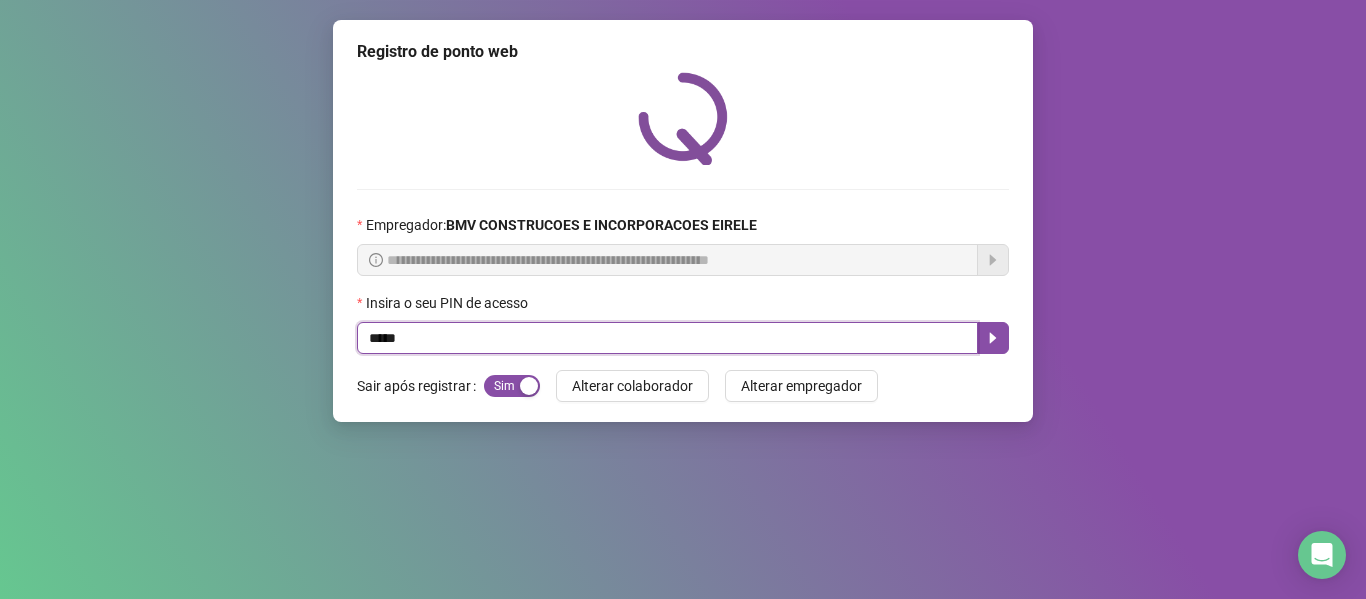 drag, startPoint x: 462, startPoint y: 354, endPoint x: 286, endPoint y: 354, distance: 176 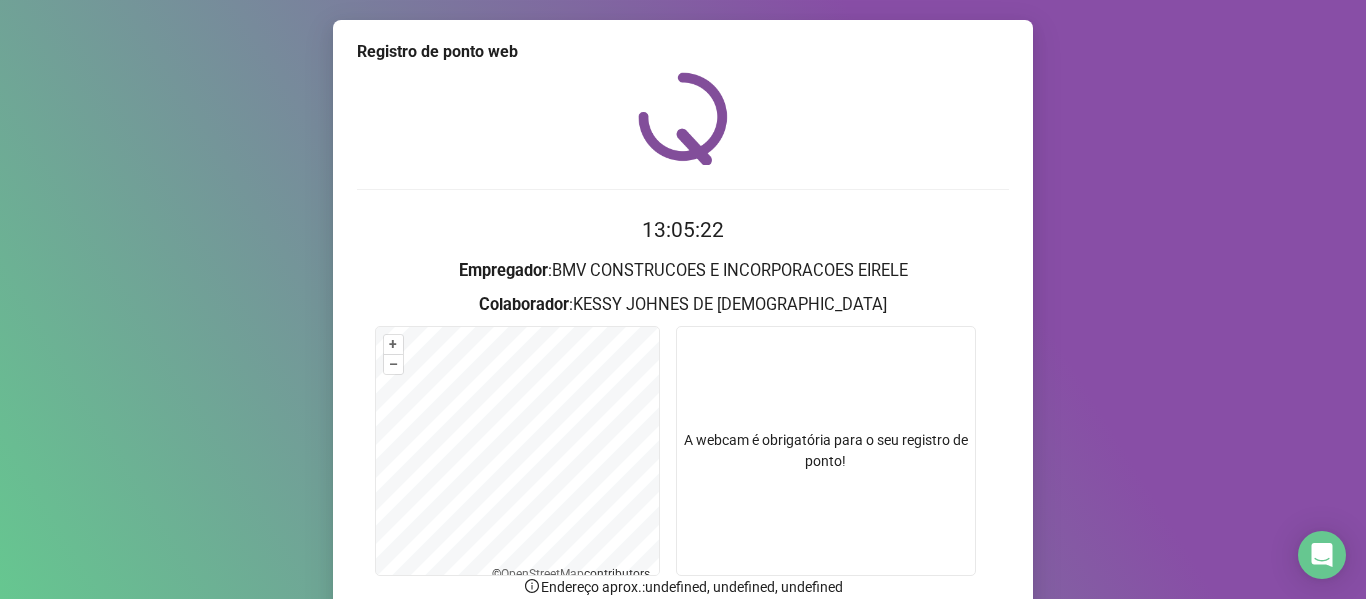 scroll, scrollTop: 176, scrollLeft: 0, axis: vertical 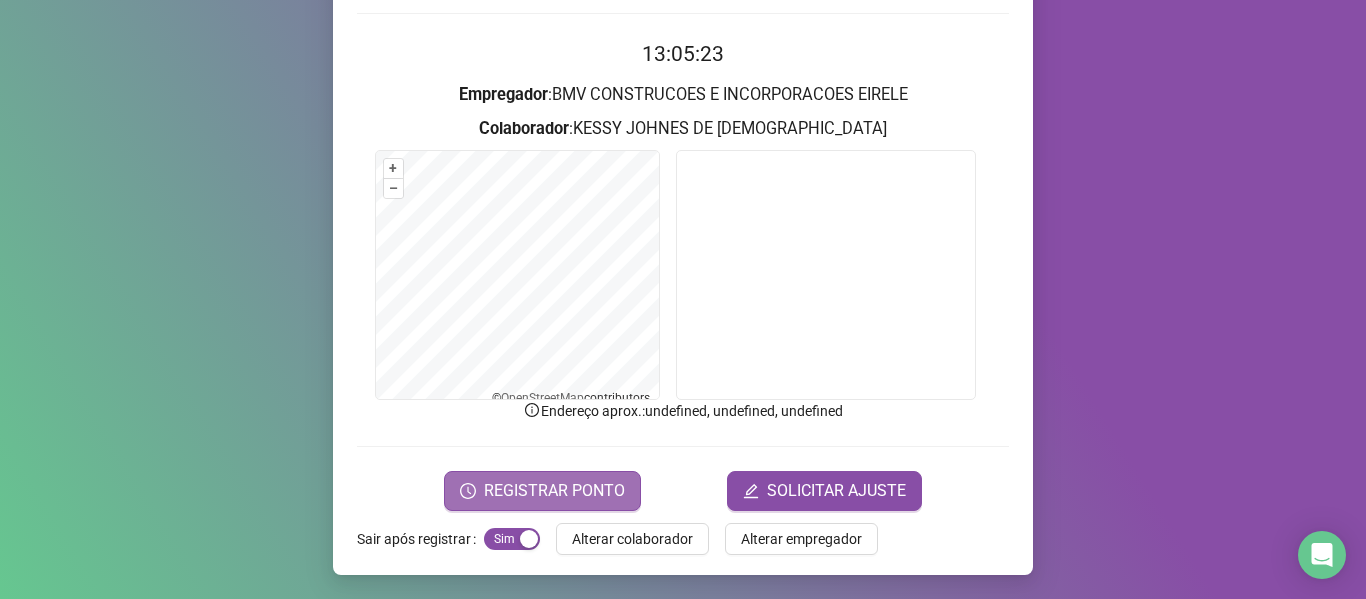 click on "REGISTRAR PONTO" at bounding box center (554, 491) 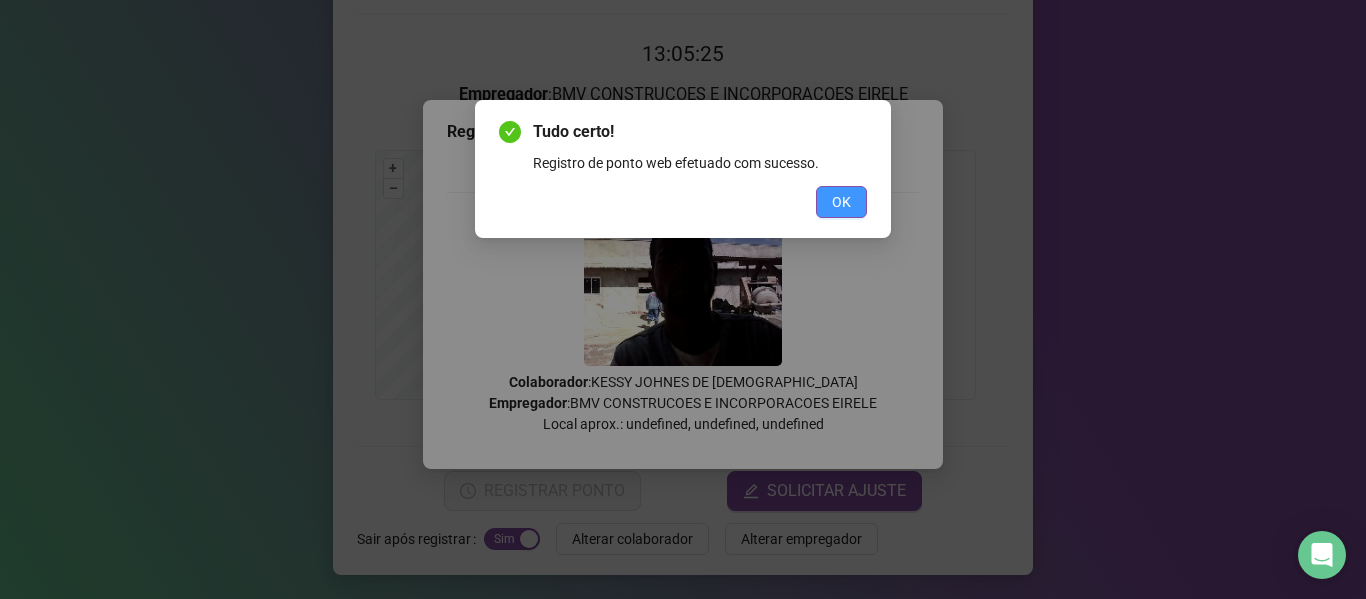 click on "OK" at bounding box center [841, 202] 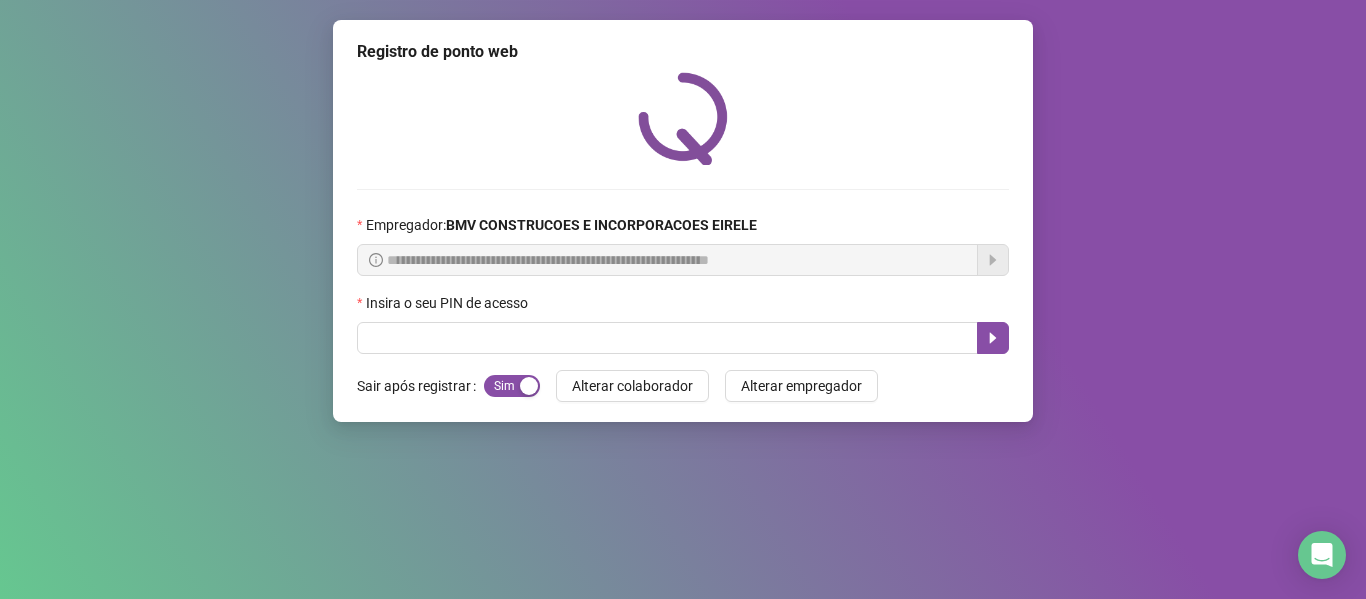 scroll, scrollTop: 0, scrollLeft: 0, axis: both 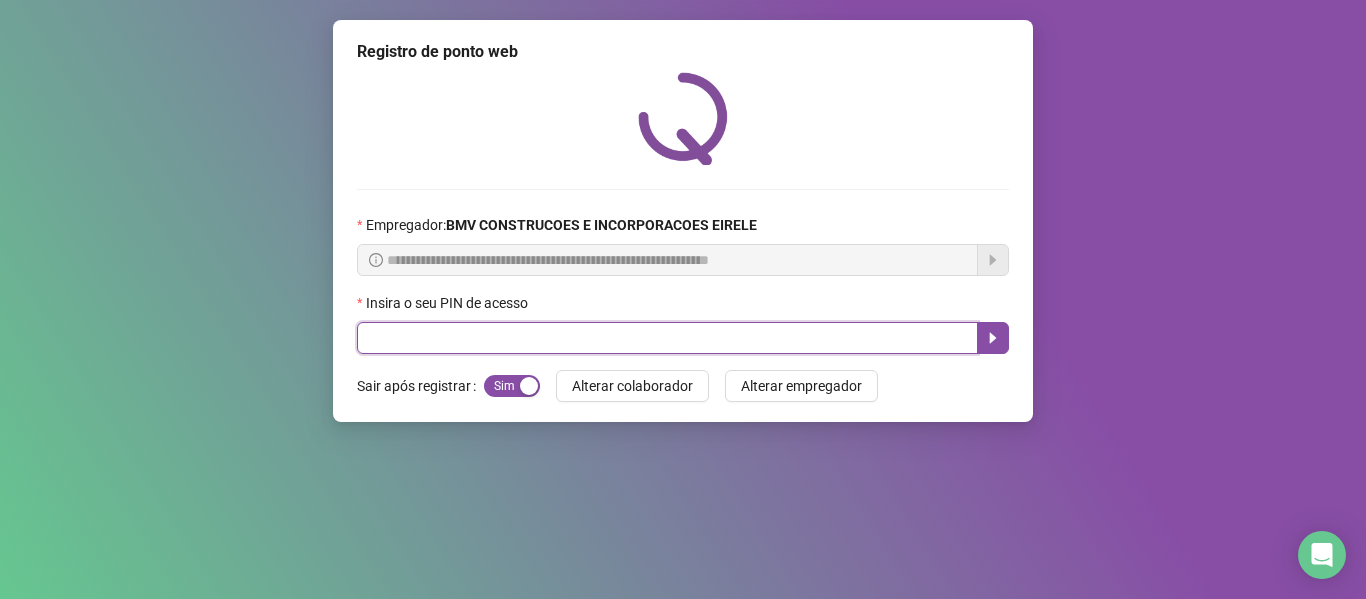 click at bounding box center (667, 338) 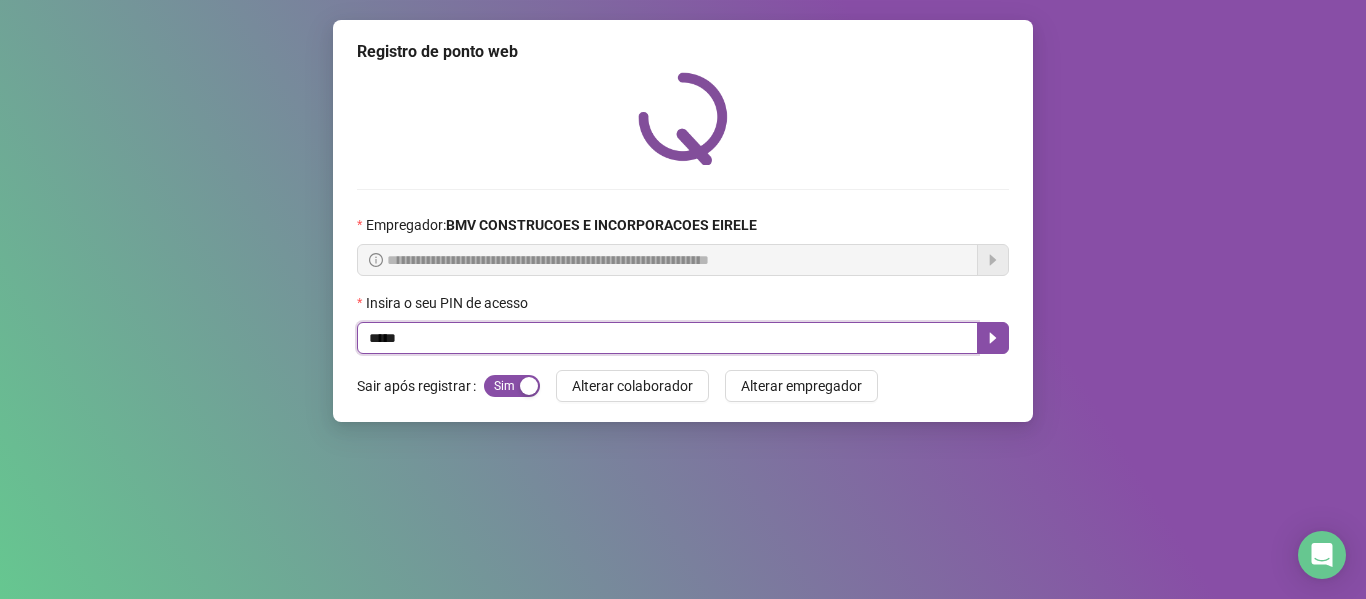 type on "*****" 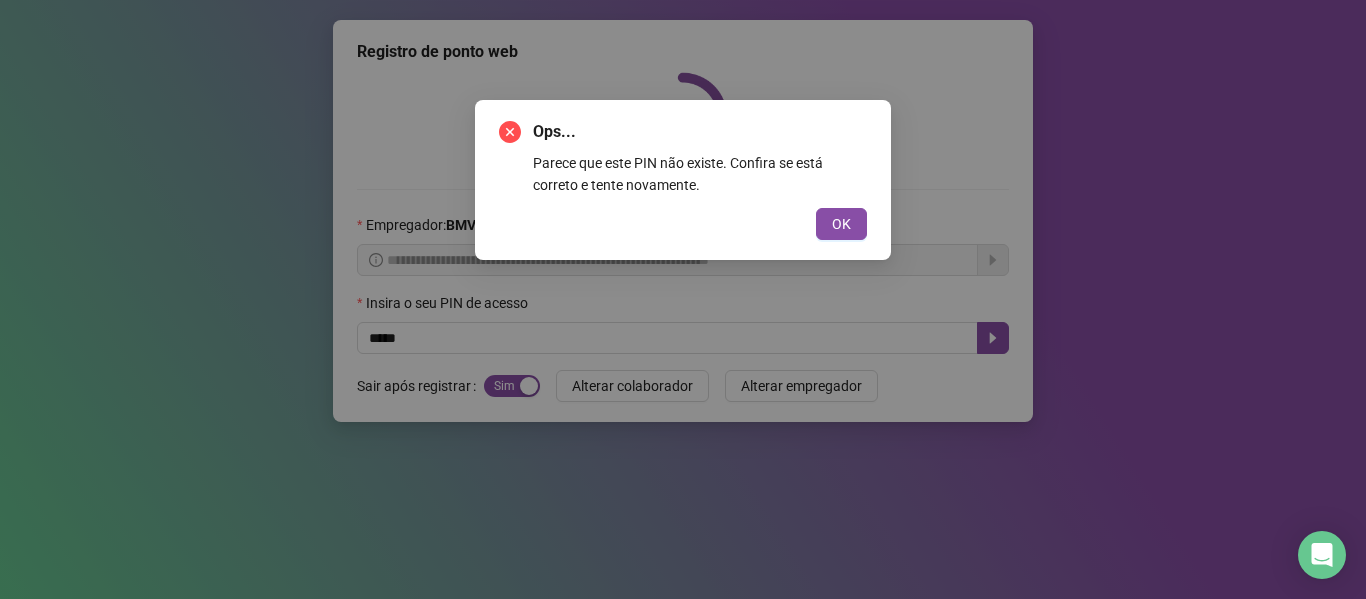type 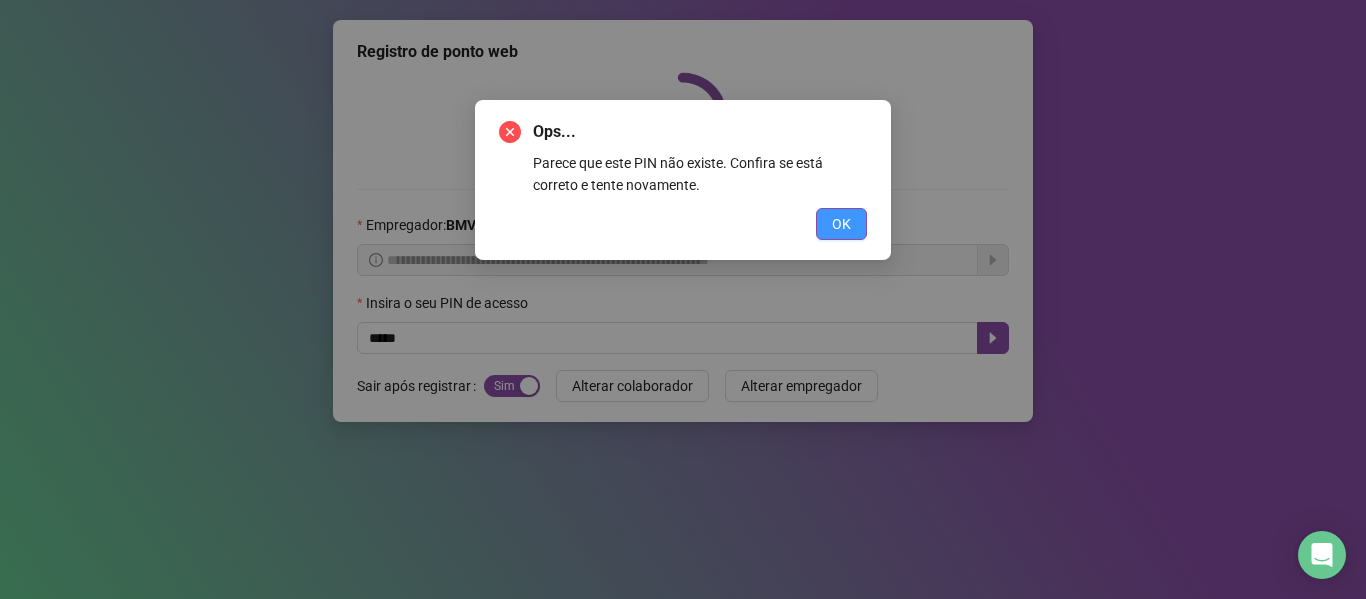 click on "OK" at bounding box center [841, 224] 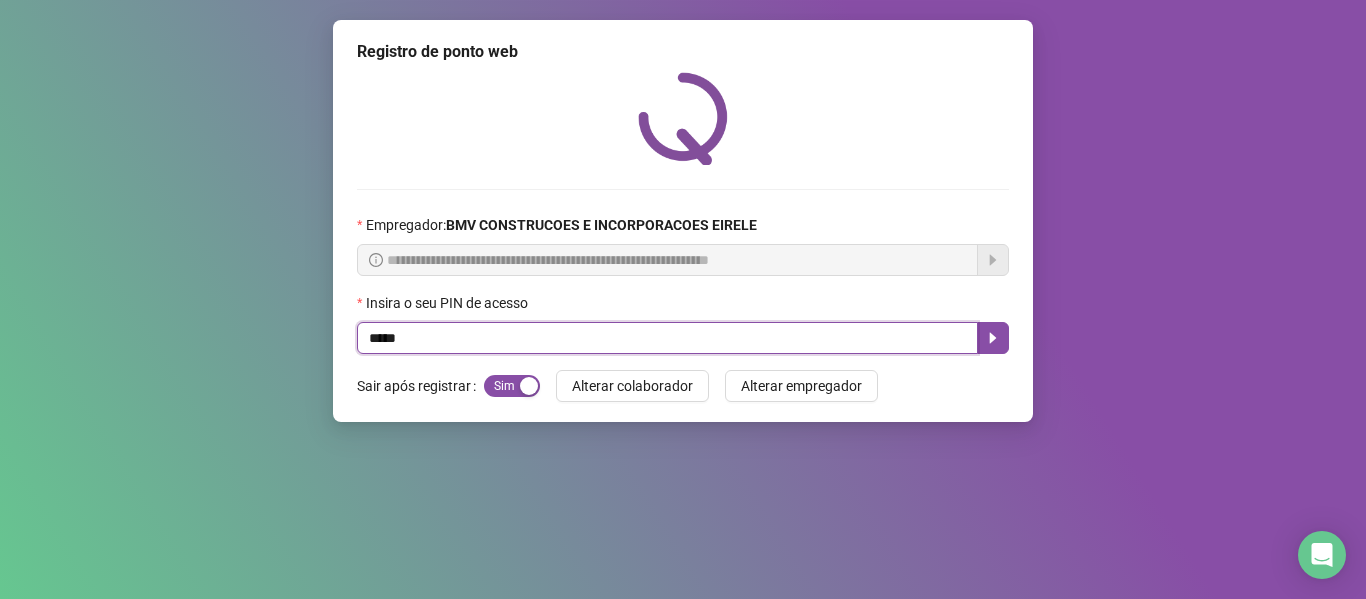 drag, startPoint x: 421, startPoint y: 348, endPoint x: 242, endPoint y: 356, distance: 179.17868 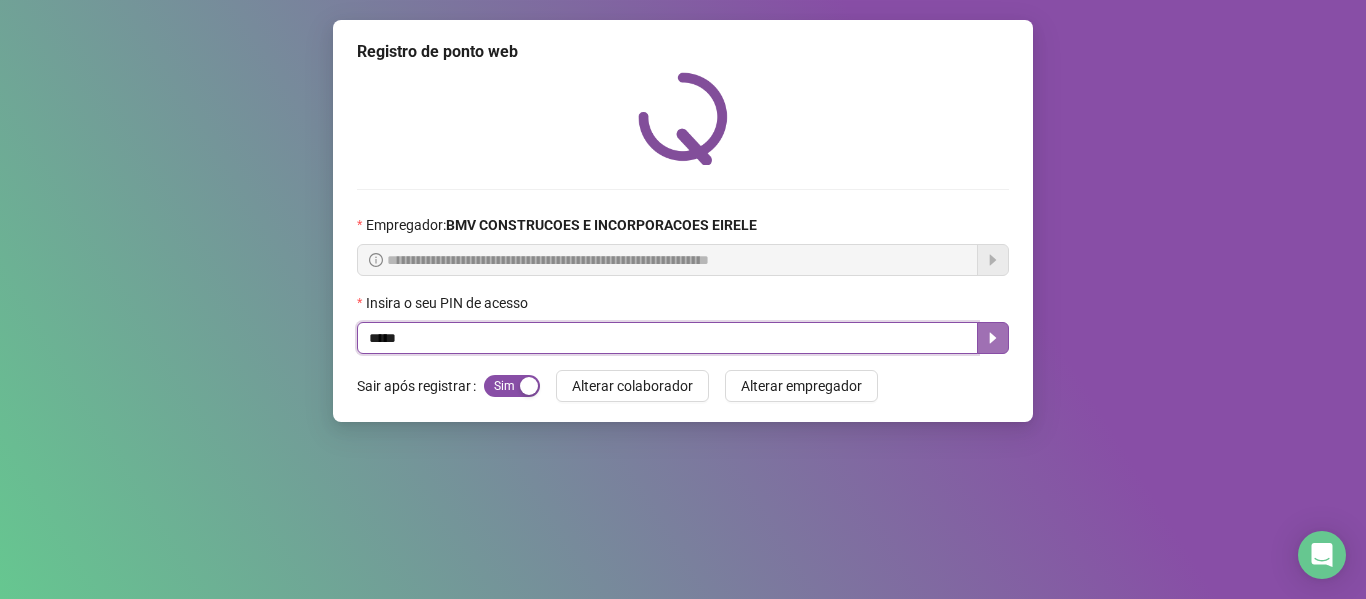 click at bounding box center [993, 338] 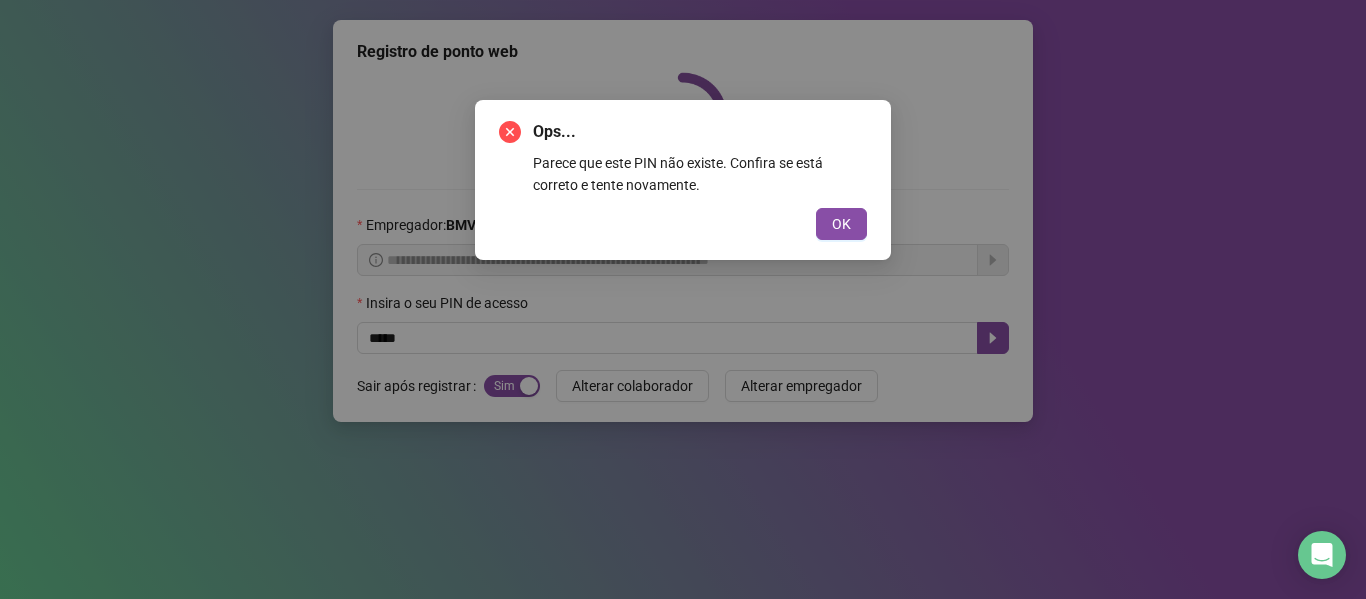 drag, startPoint x: 867, startPoint y: 225, endPoint x: 842, endPoint y: 244, distance: 31.400637 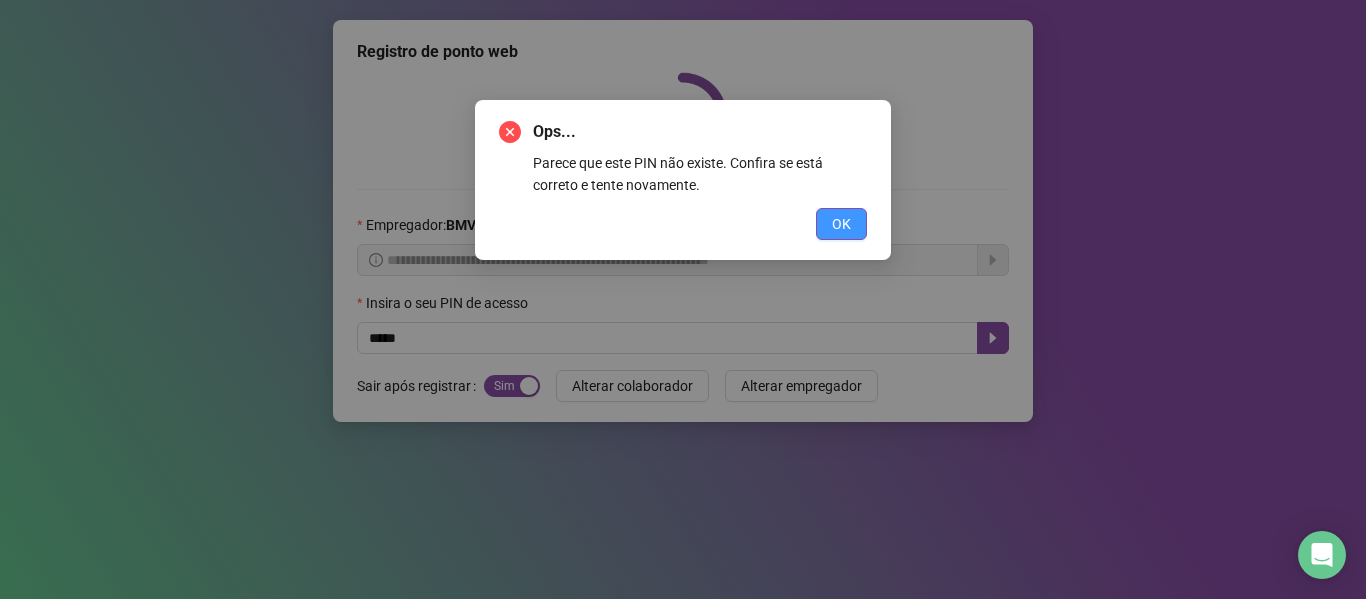 click on "OK" at bounding box center [841, 224] 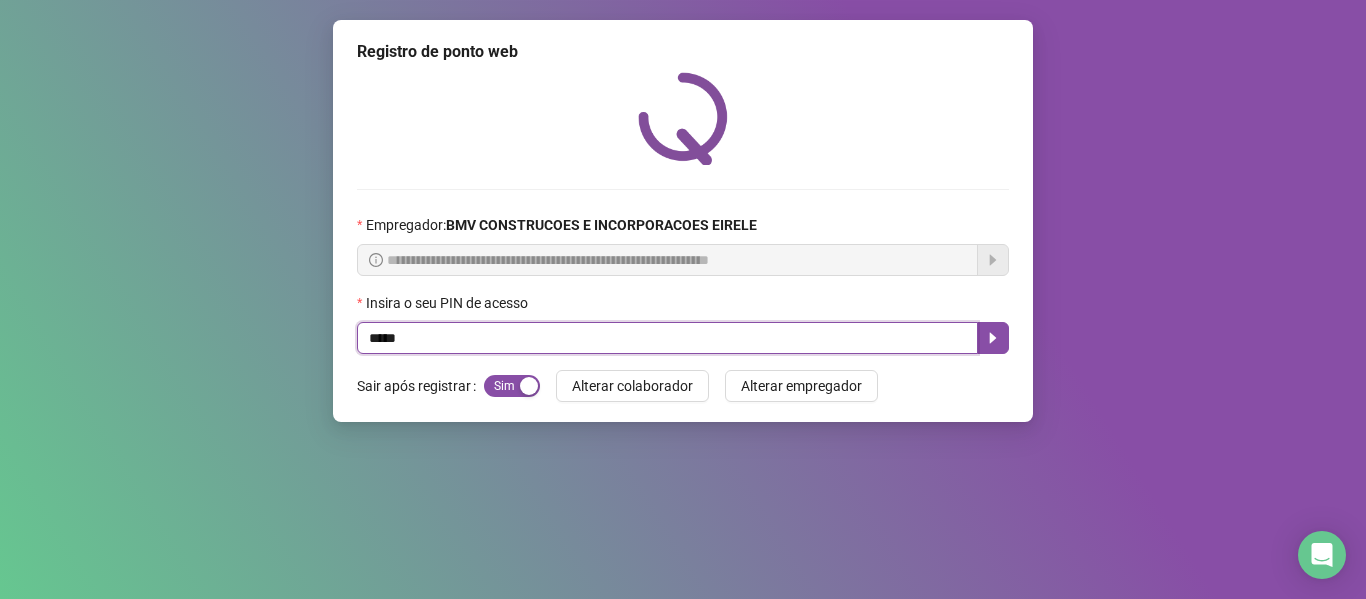 drag, startPoint x: 514, startPoint y: 338, endPoint x: 190, endPoint y: 341, distance: 324.0139 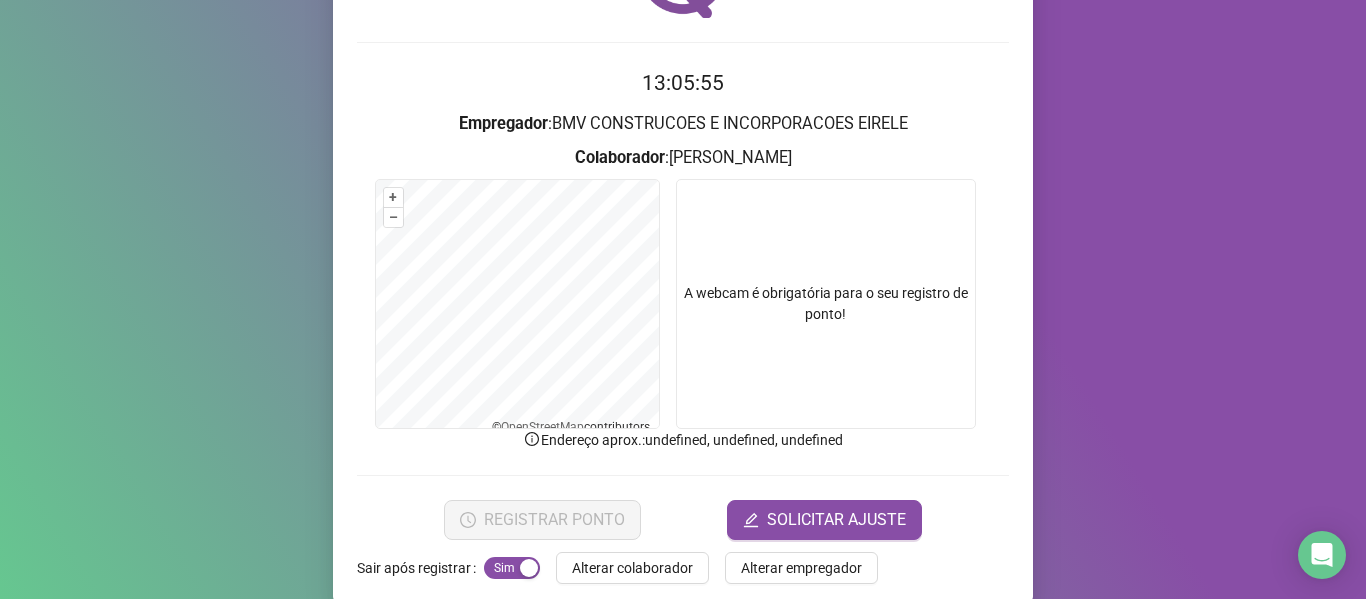 scroll, scrollTop: 160, scrollLeft: 0, axis: vertical 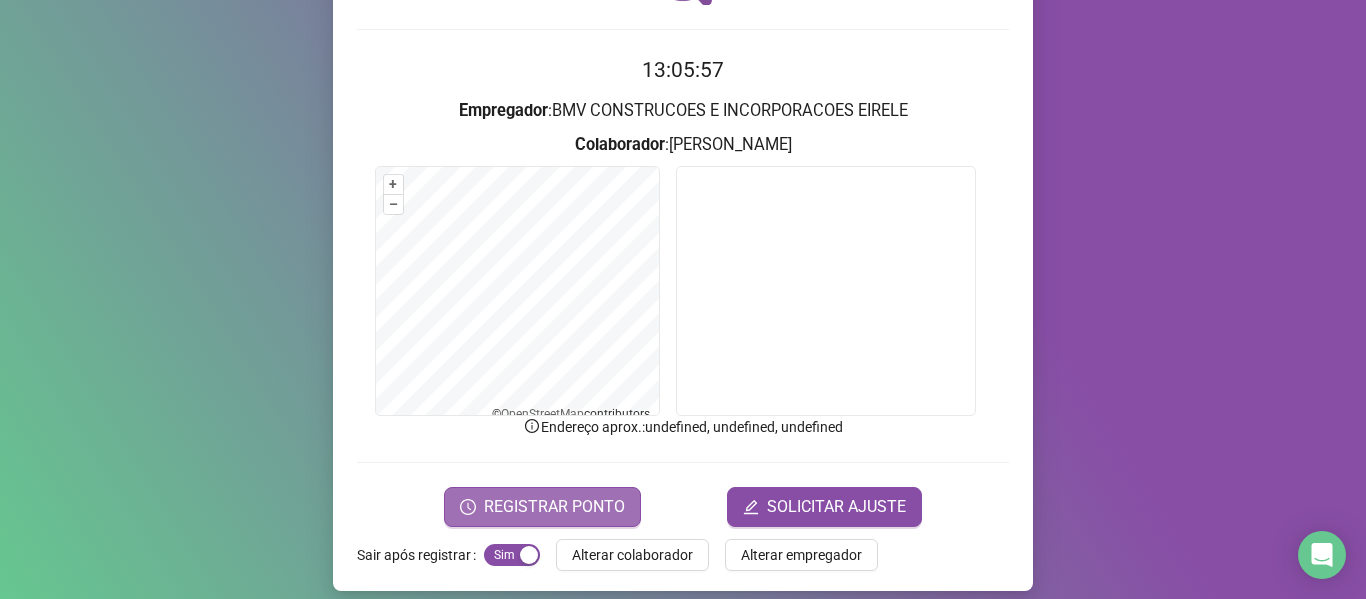 click on "REGISTRAR PONTO" at bounding box center [554, 507] 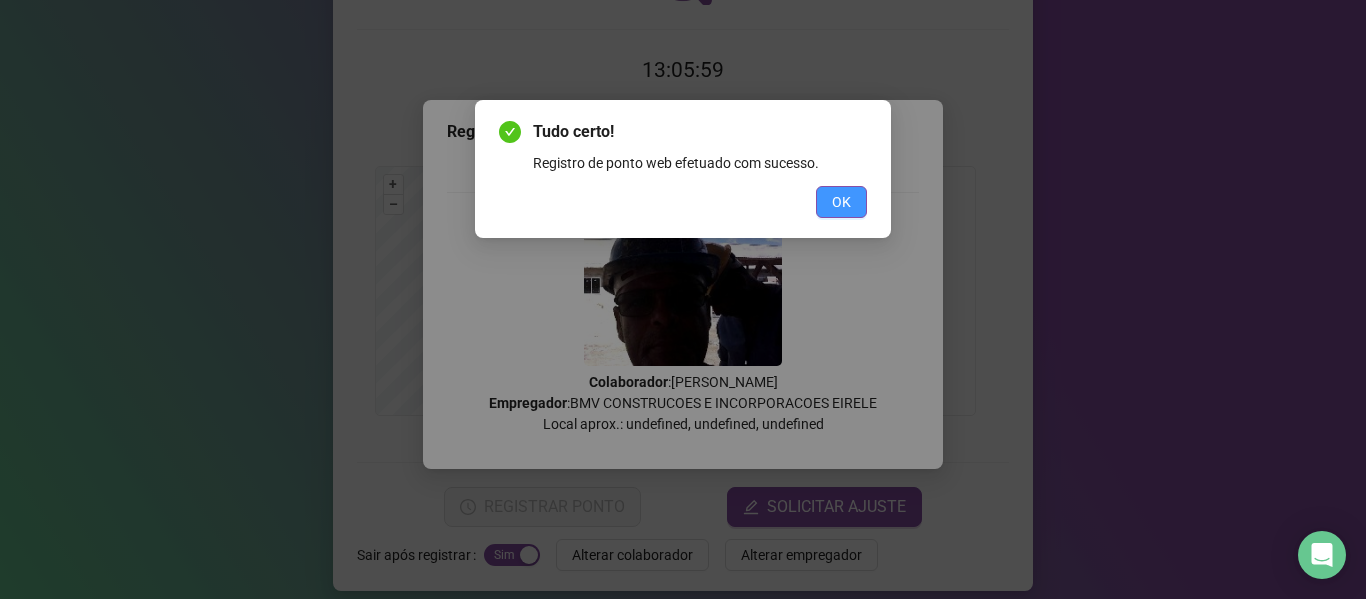 click on "OK" at bounding box center [841, 202] 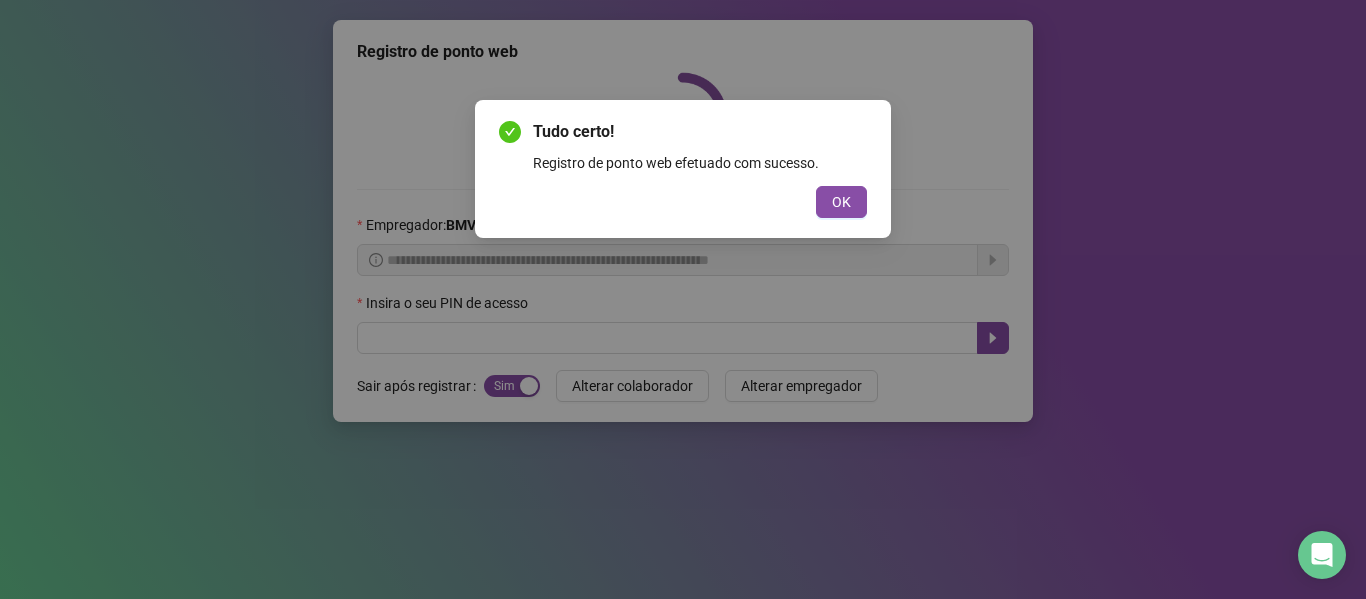 scroll, scrollTop: 0, scrollLeft: 0, axis: both 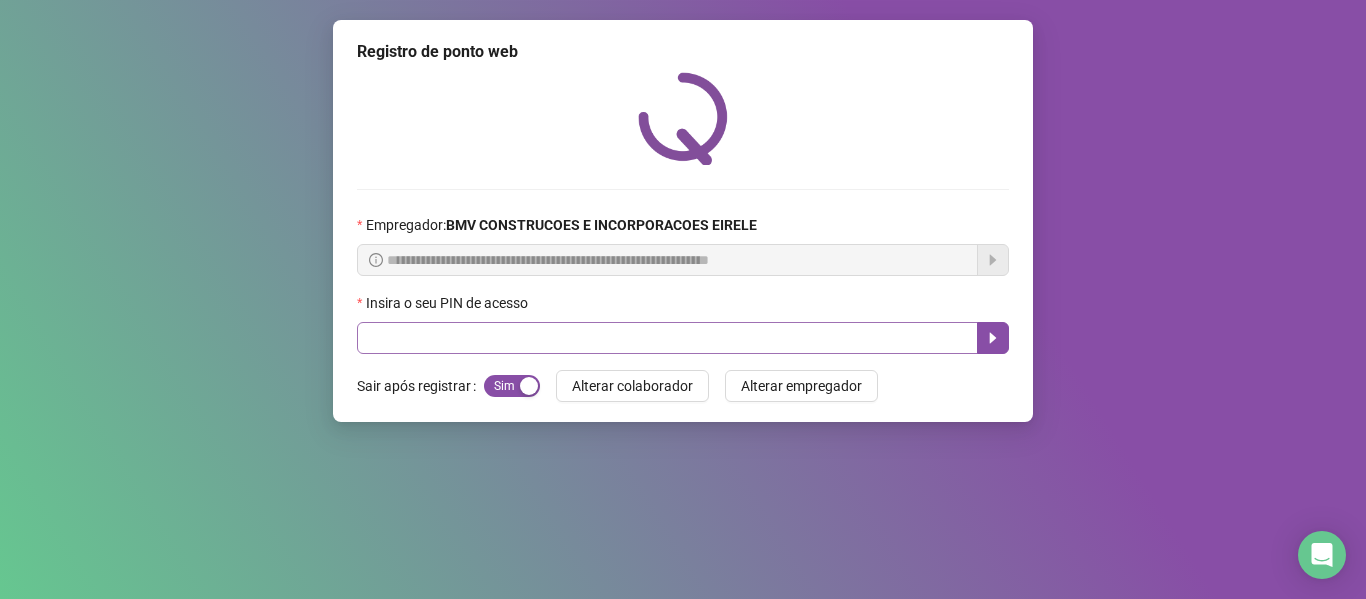 drag, startPoint x: 412, startPoint y: 321, endPoint x: 405, endPoint y: 341, distance: 21.189621 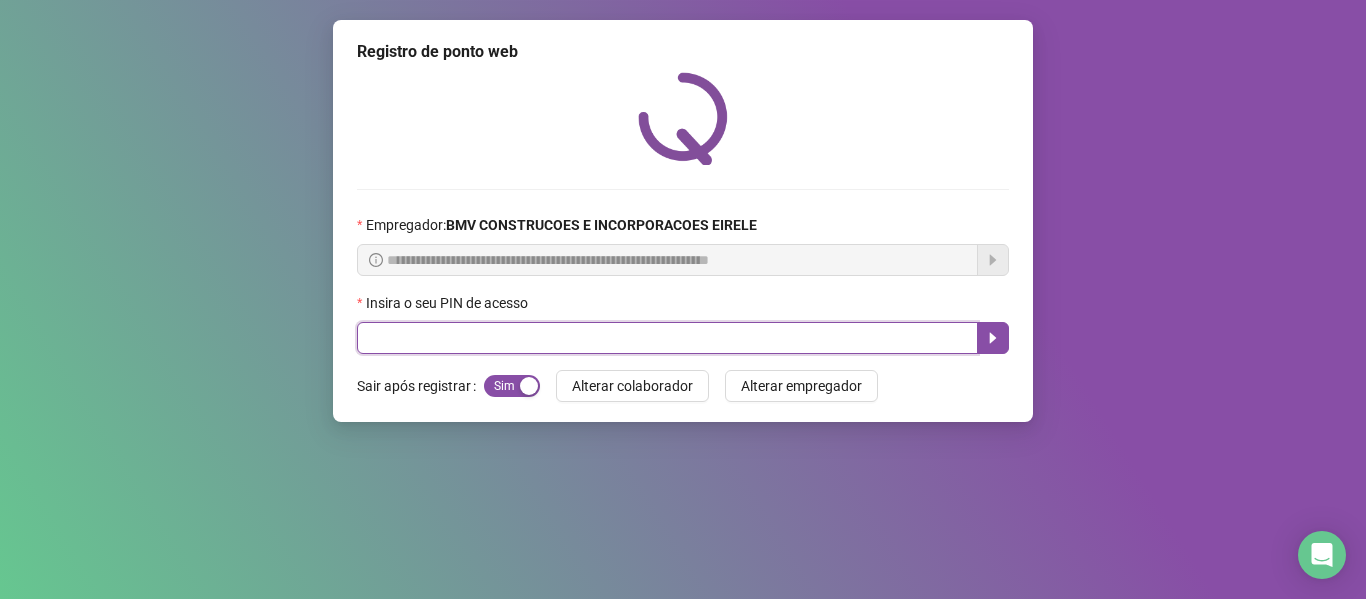 click at bounding box center (667, 338) 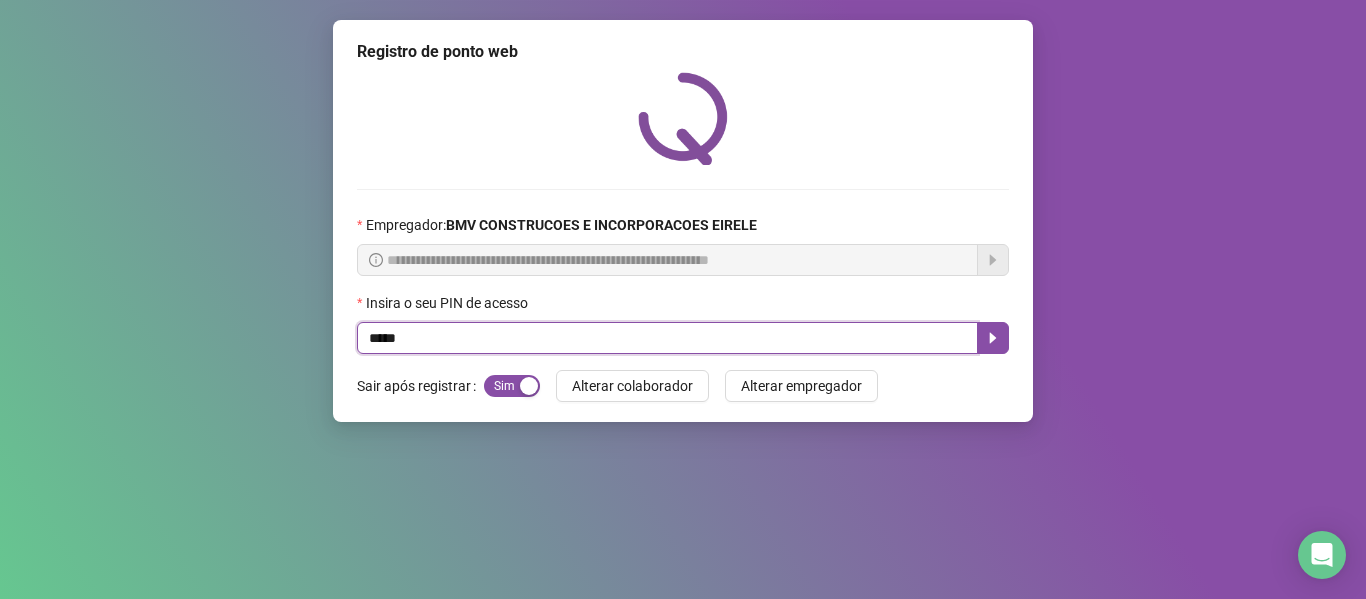 type on "*****" 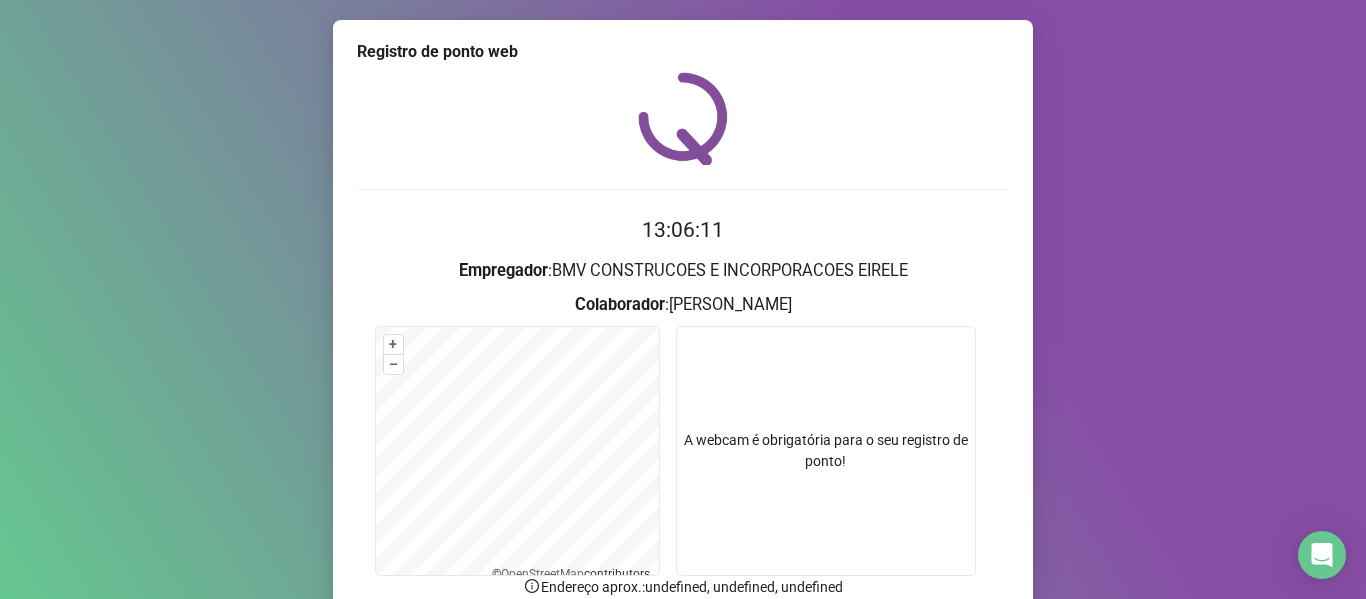 scroll, scrollTop: 176, scrollLeft: 0, axis: vertical 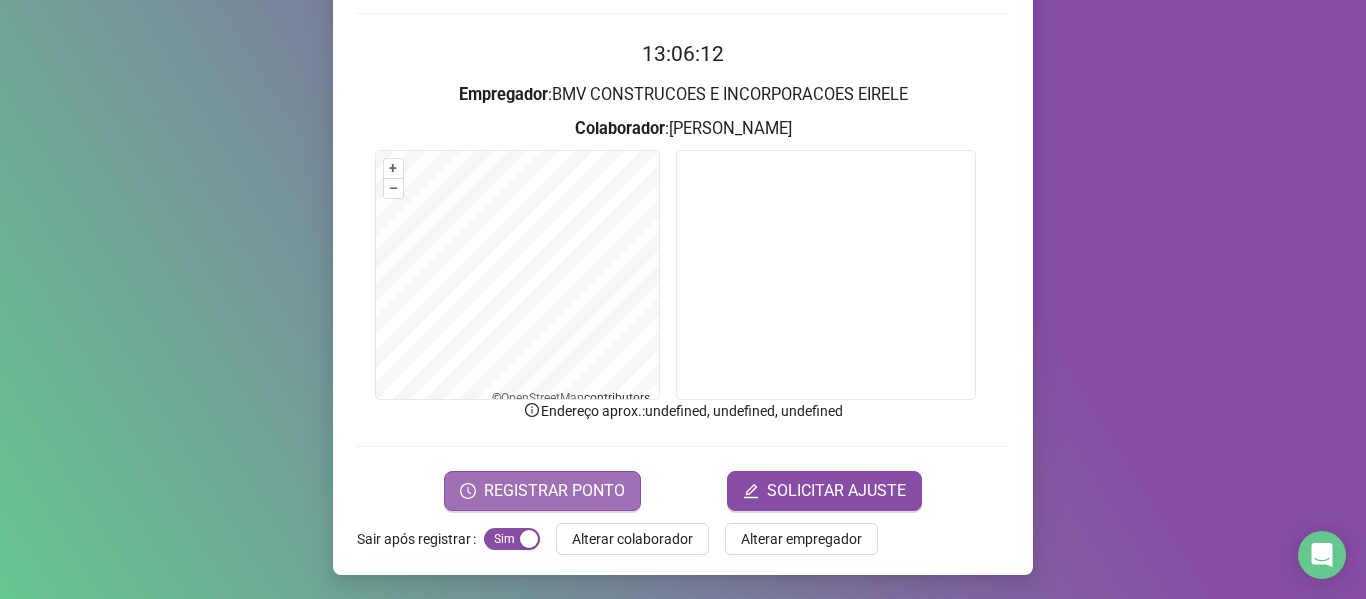 click on "REGISTRAR PONTO" at bounding box center [542, 491] 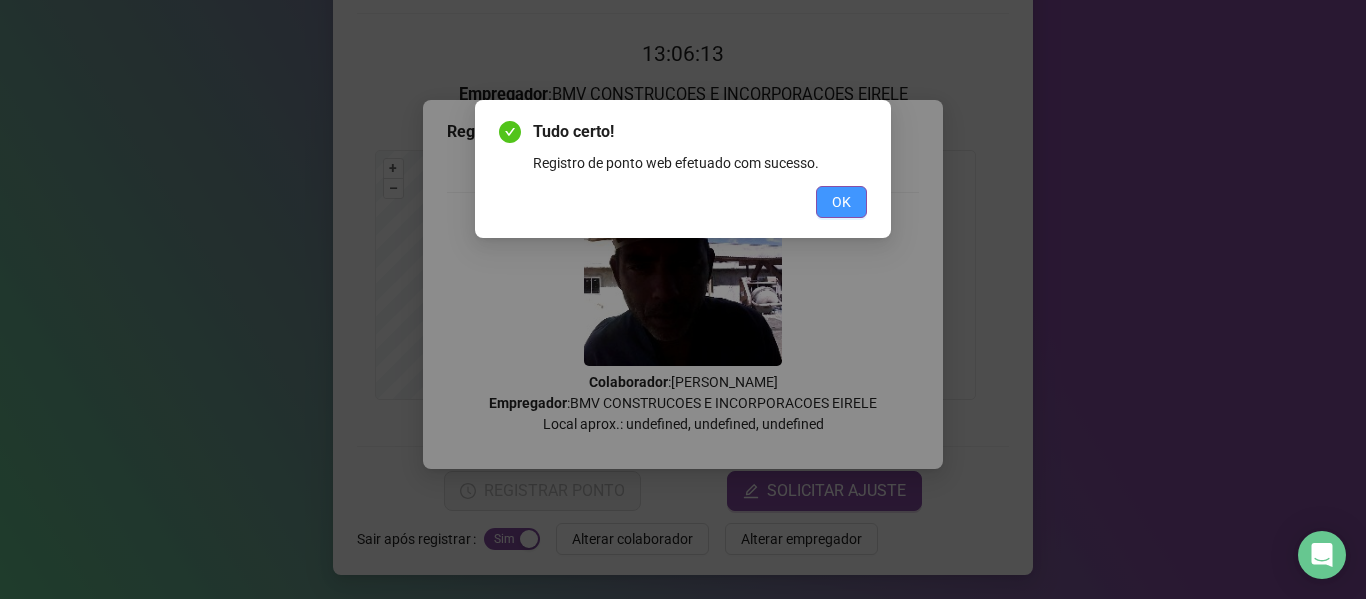 click on "OK" at bounding box center (841, 202) 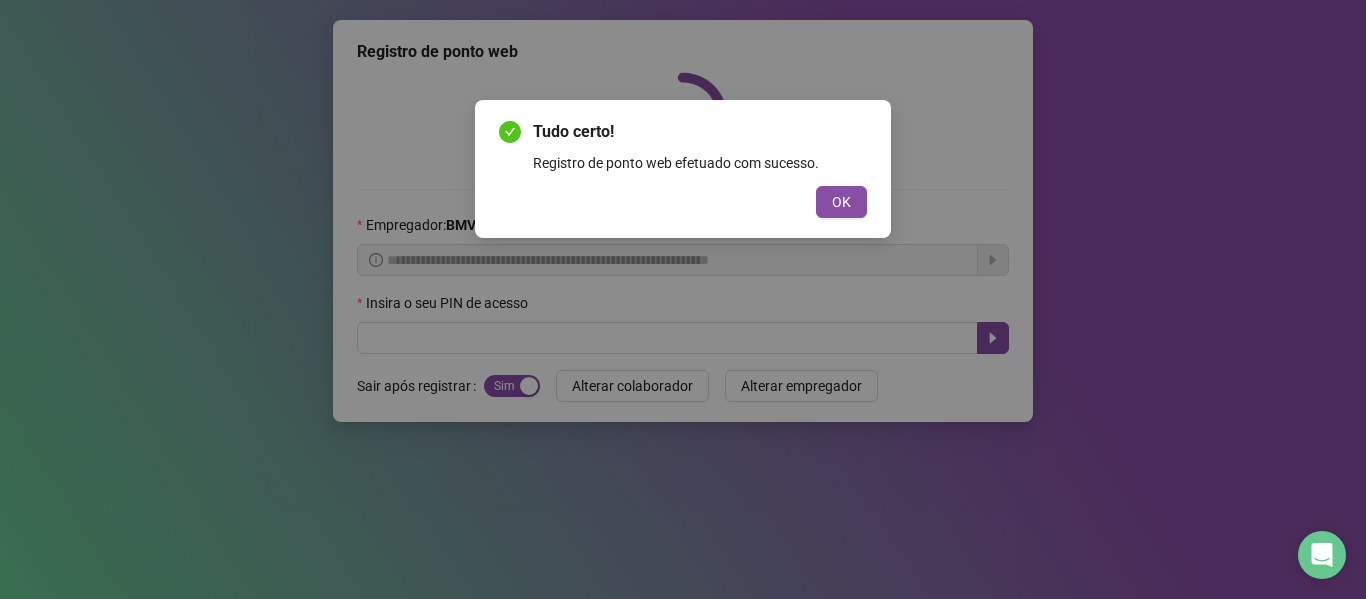 scroll, scrollTop: 0, scrollLeft: 0, axis: both 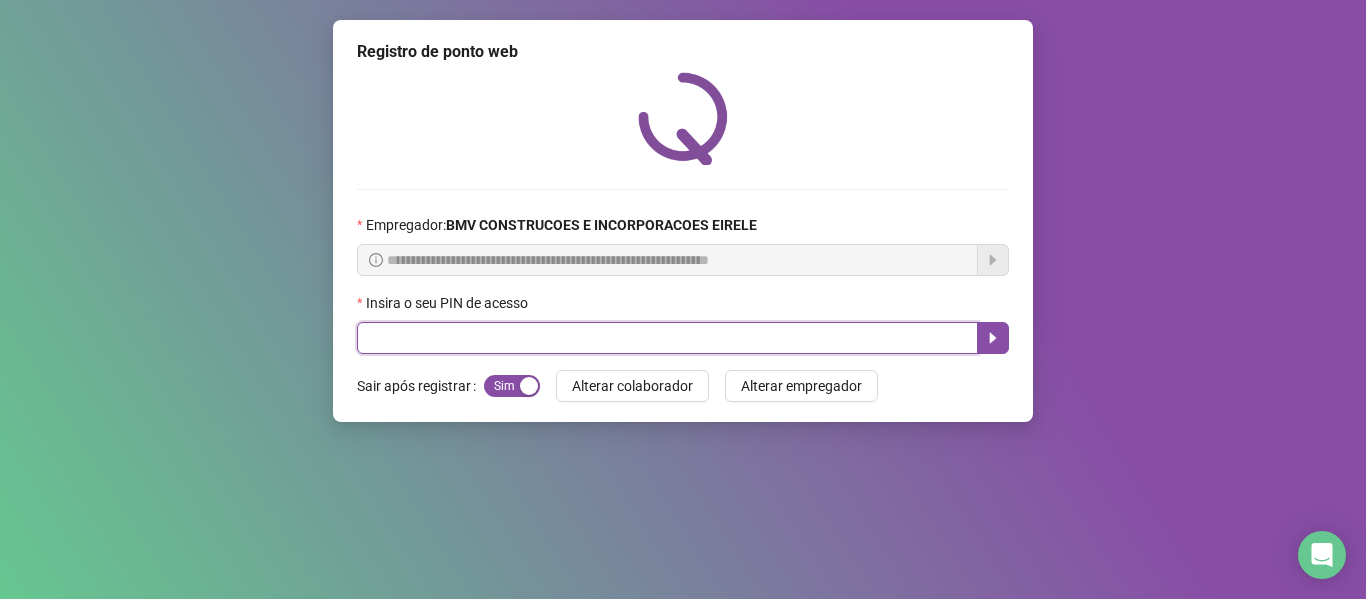 click at bounding box center (667, 338) 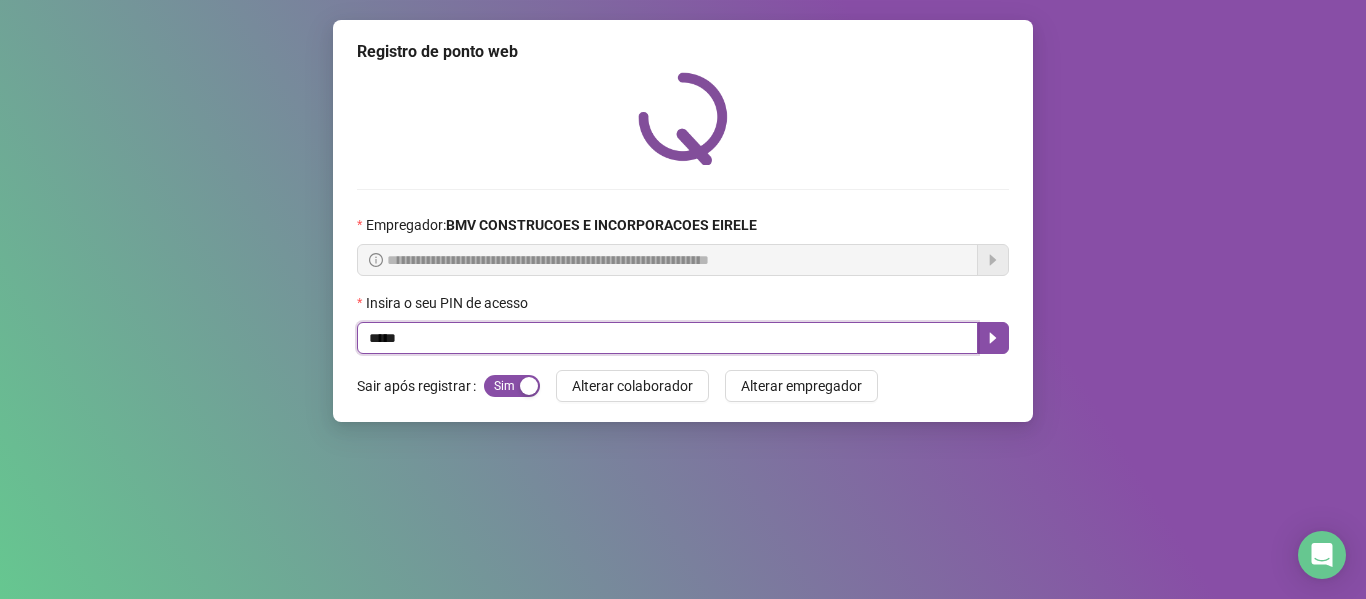 type on "*****" 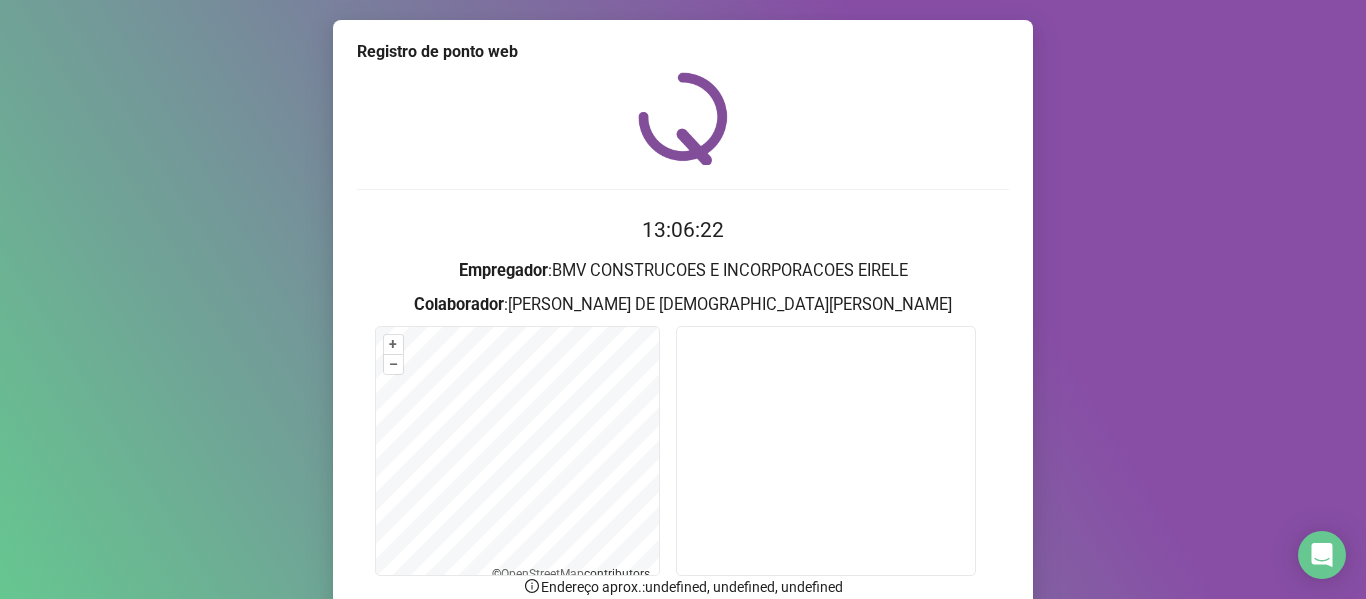 scroll, scrollTop: 176, scrollLeft: 0, axis: vertical 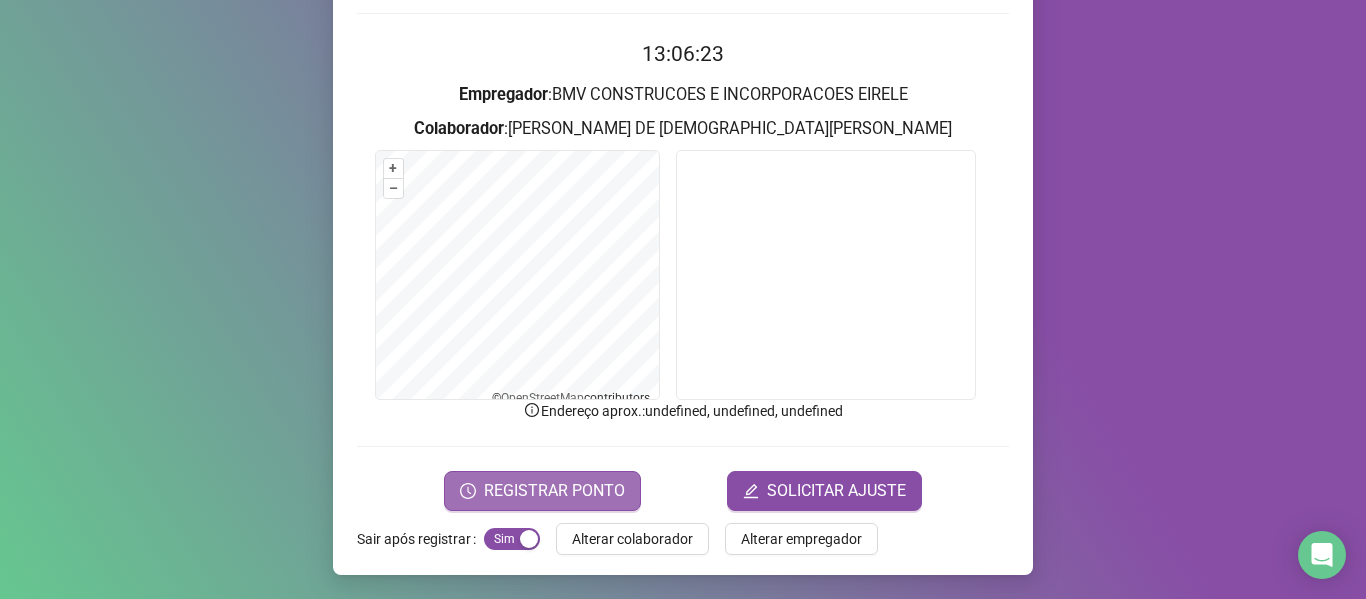 click on "REGISTRAR PONTO" at bounding box center (554, 491) 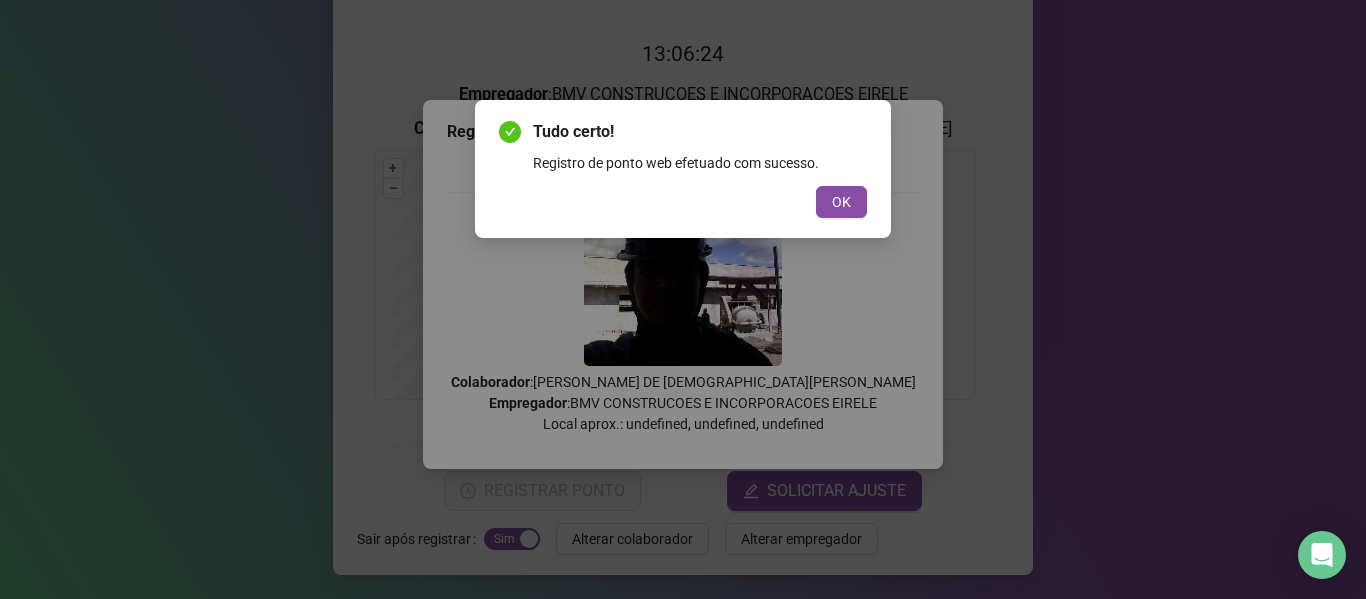 drag, startPoint x: 840, startPoint y: 198, endPoint x: 775, endPoint y: 230, distance: 72.44998 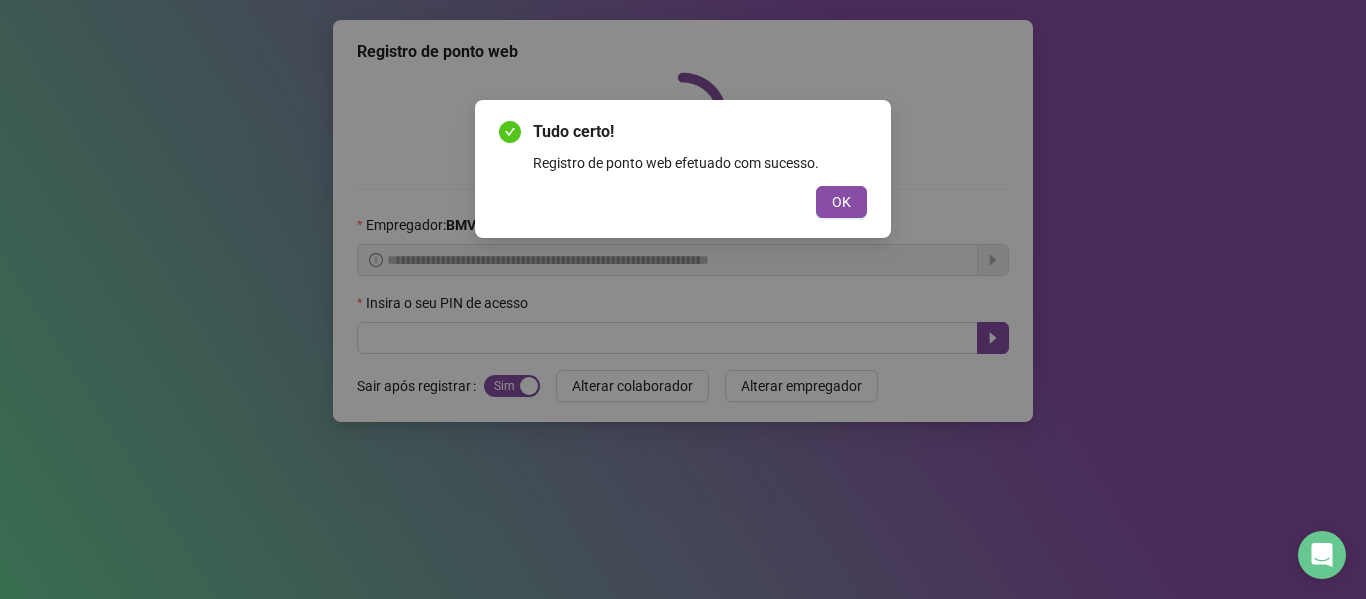 scroll, scrollTop: 0, scrollLeft: 0, axis: both 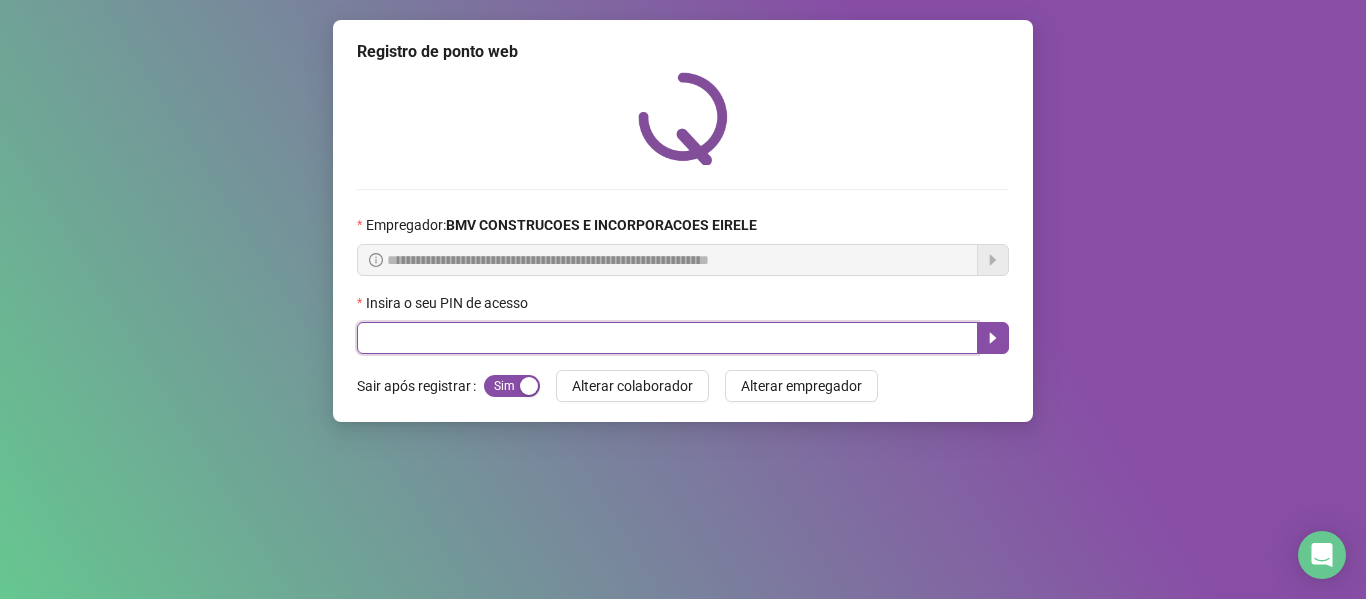click at bounding box center [667, 338] 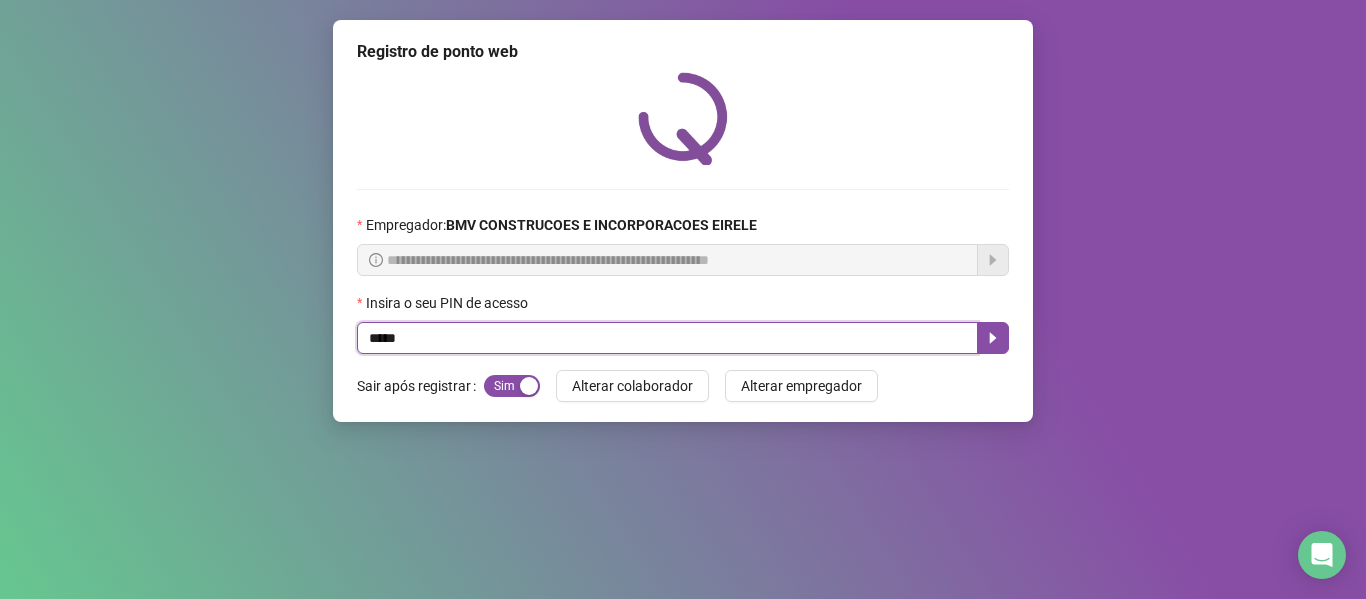 type on "*****" 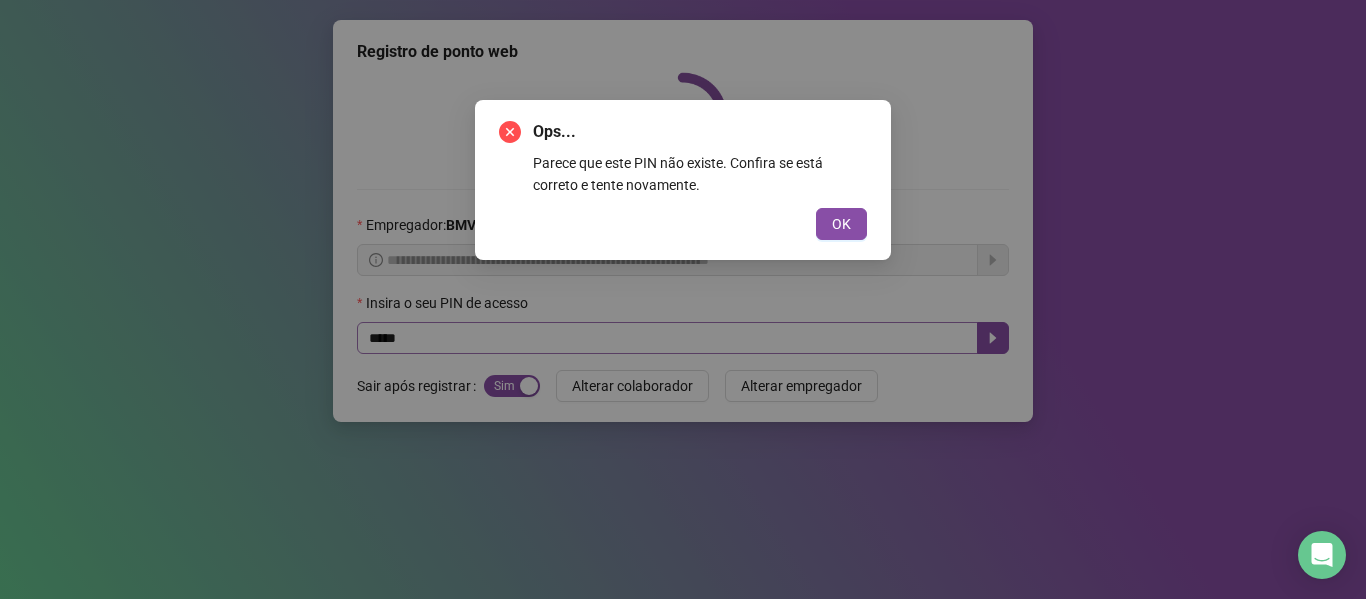 type 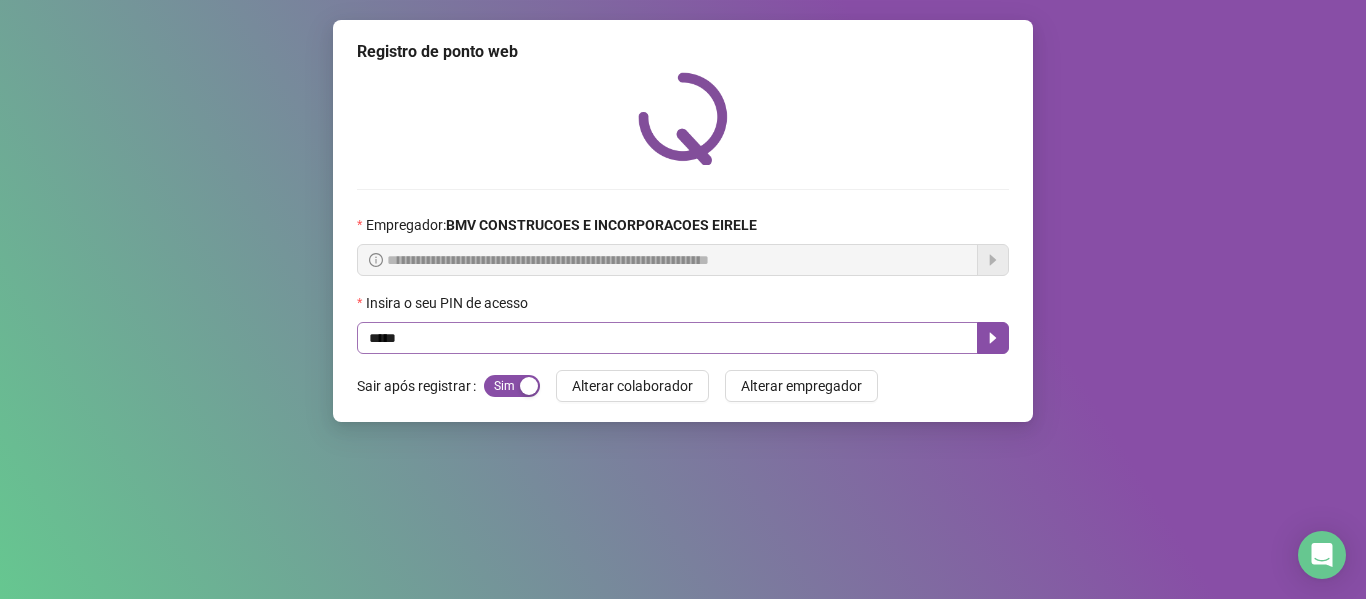 click on "OK" at bounding box center [715, 198] 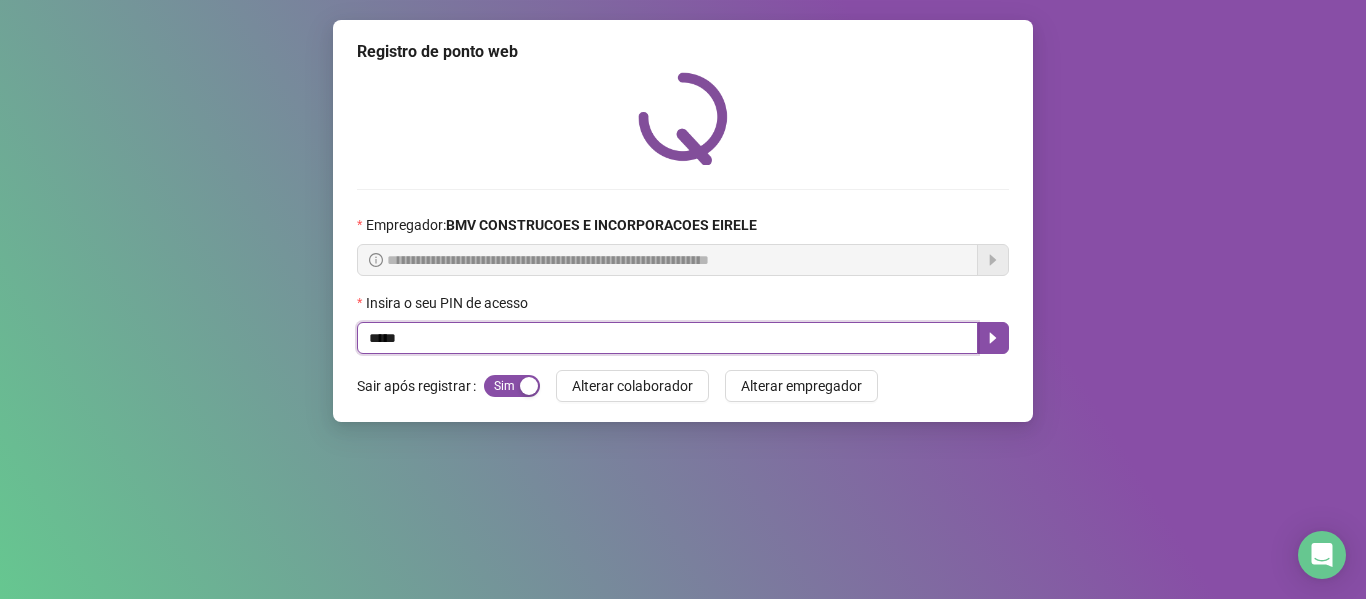 drag, startPoint x: 447, startPoint y: 347, endPoint x: 262, endPoint y: 347, distance: 185 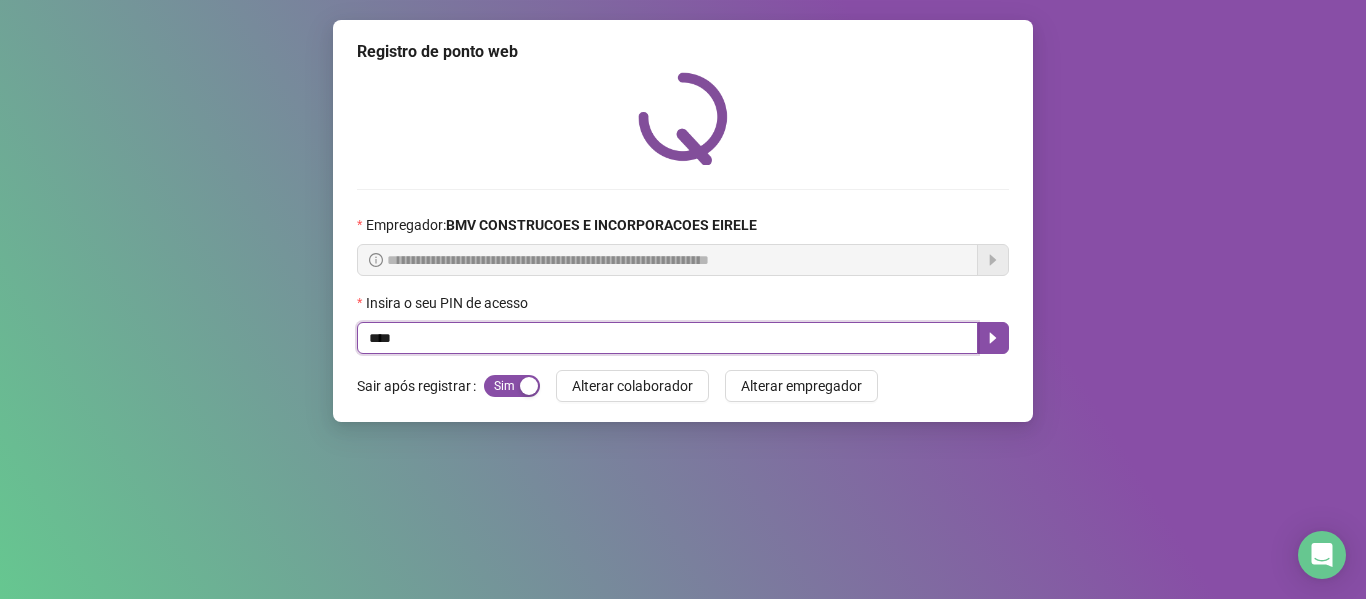 type on "*****" 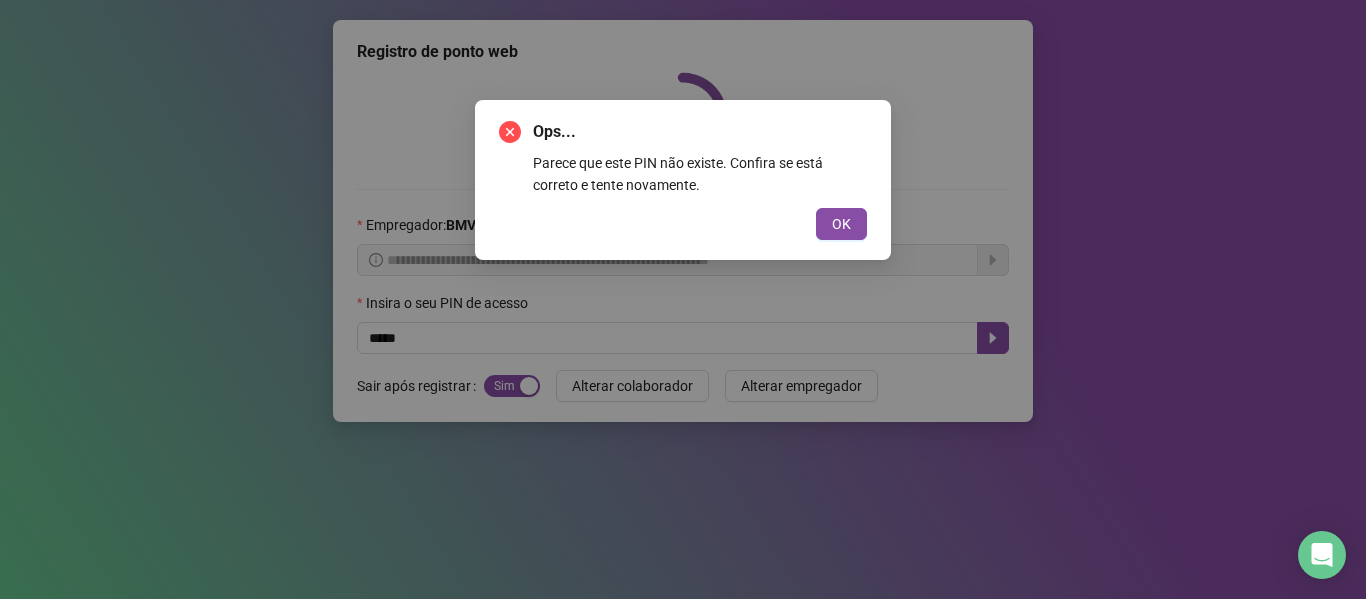 type 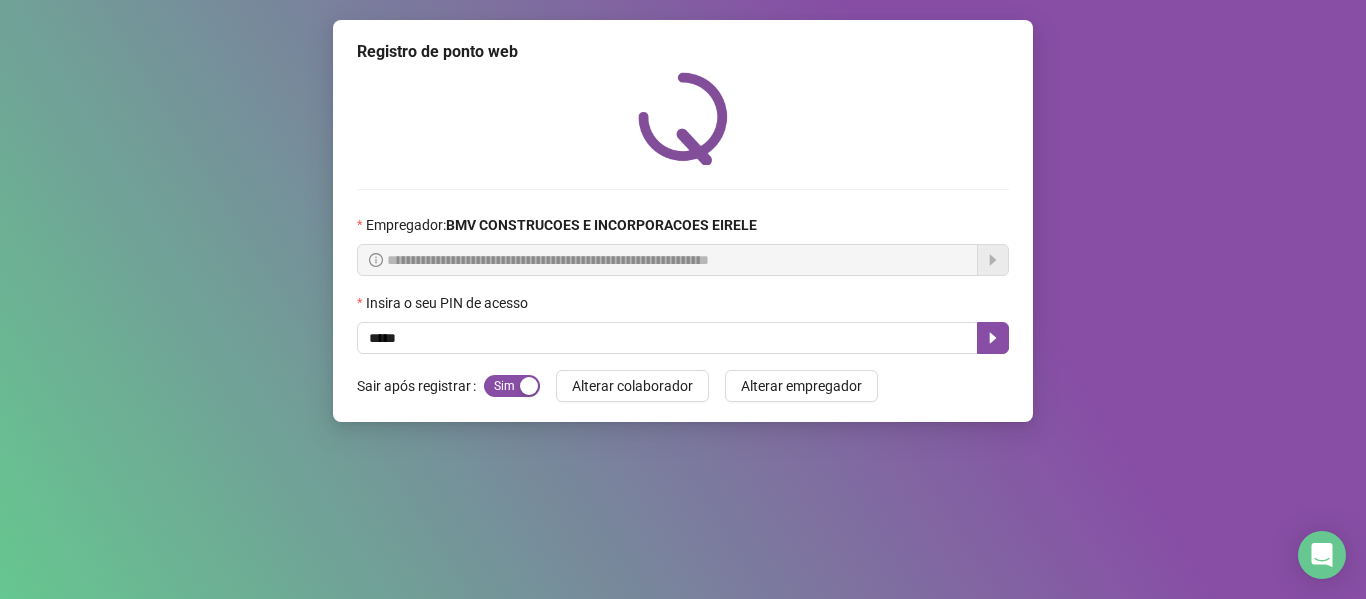 click on "OK" at bounding box center (715, 198) 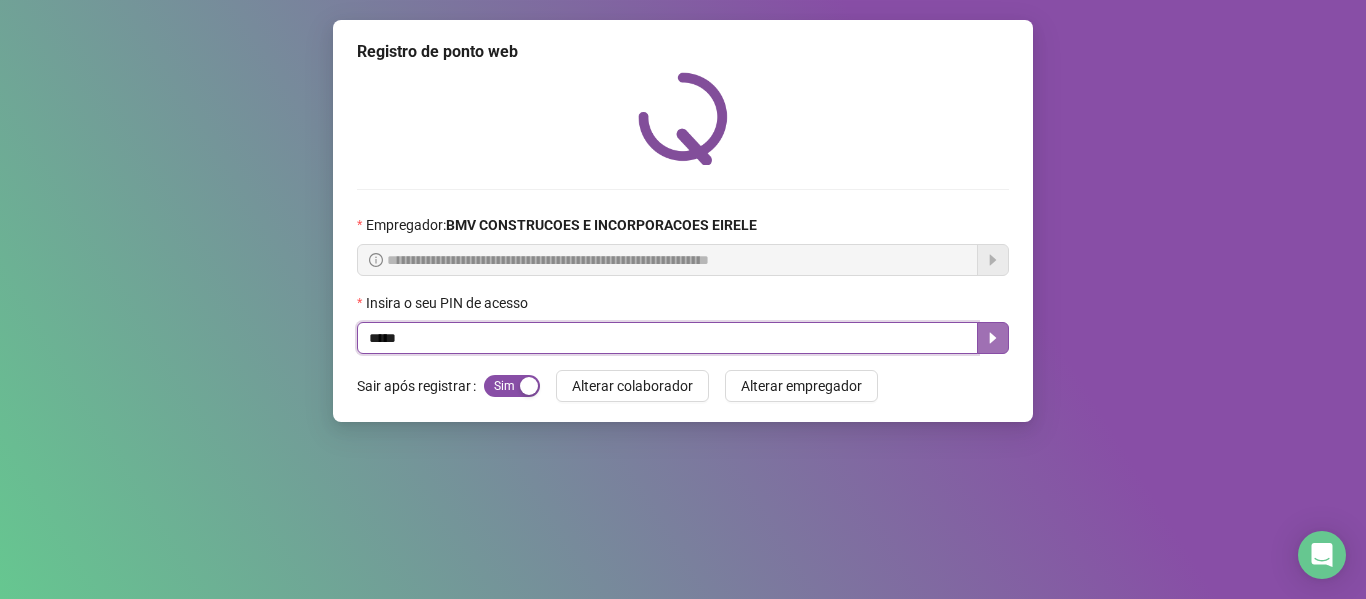 click 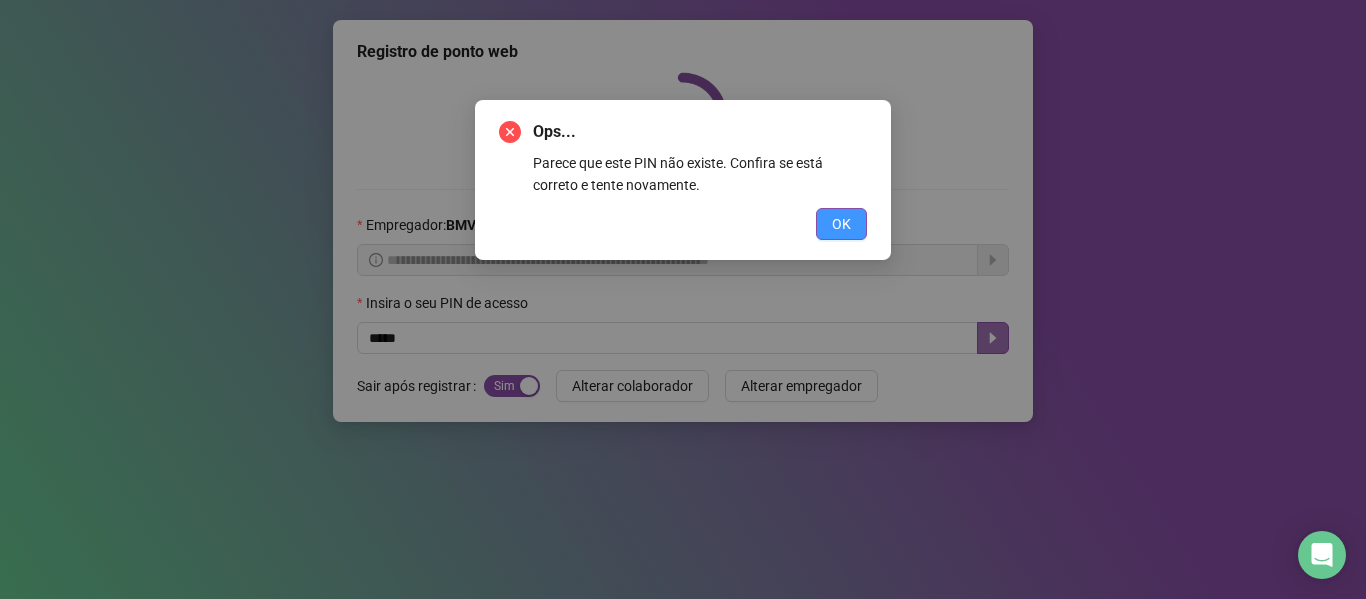 click on "OK" at bounding box center (841, 224) 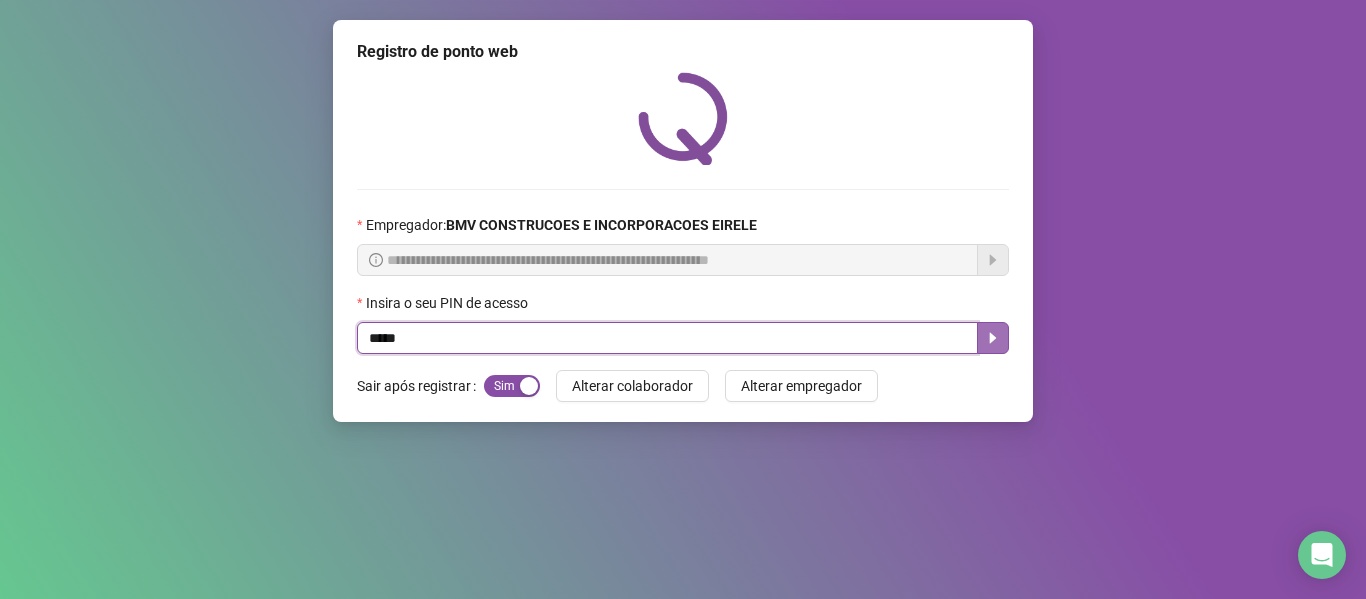 drag, startPoint x: 424, startPoint y: 348, endPoint x: 104, endPoint y: 349, distance: 320.00156 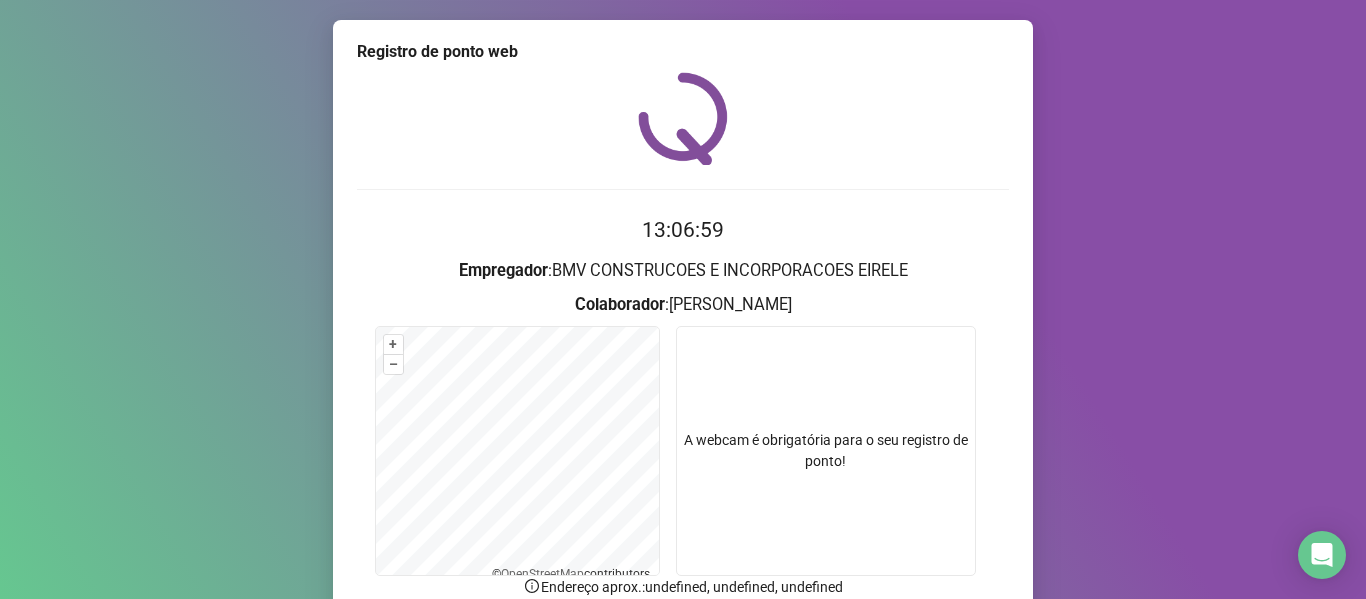 scroll, scrollTop: 176, scrollLeft: 0, axis: vertical 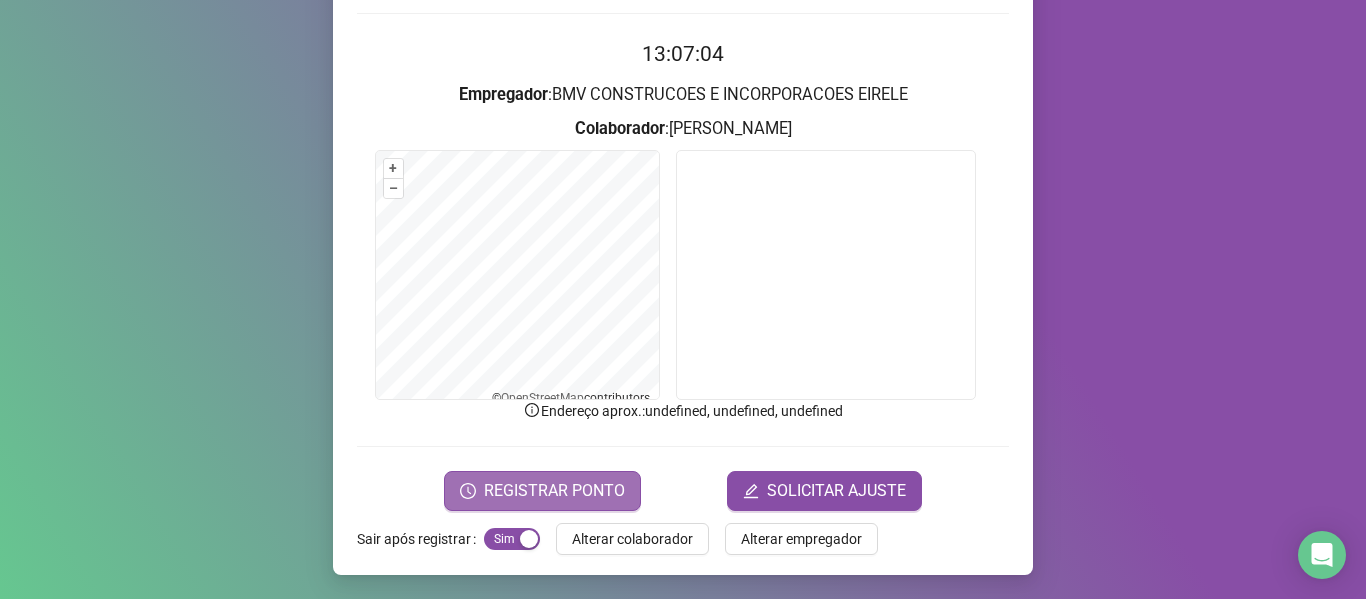 click on "REGISTRAR PONTO" at bounding box center (542, 491) 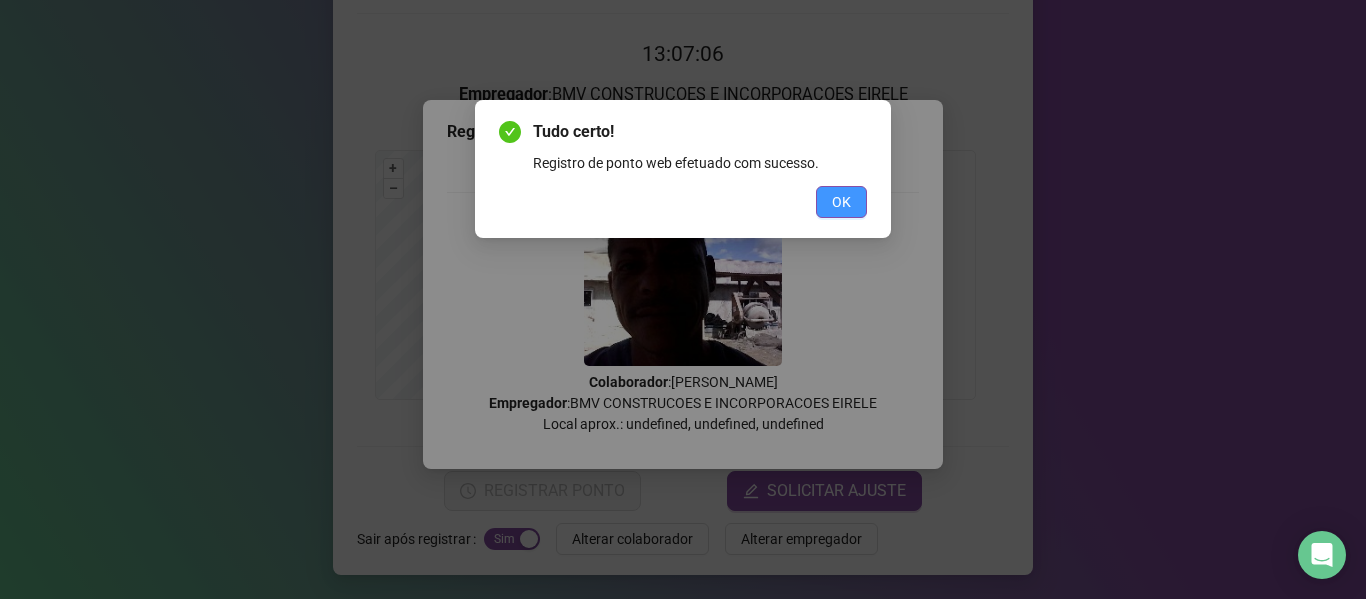 click on "OK" at bounding box center [841, 202] 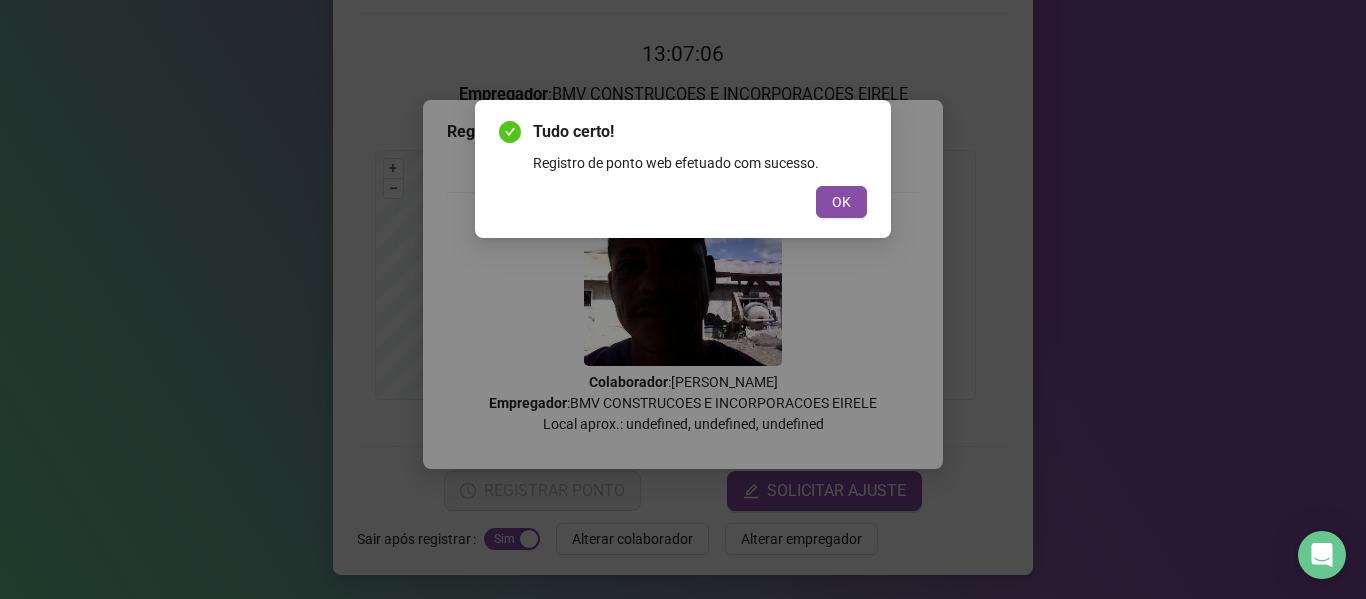 scroll, scrollTop: 0, scrollLeft: 0, axis: both 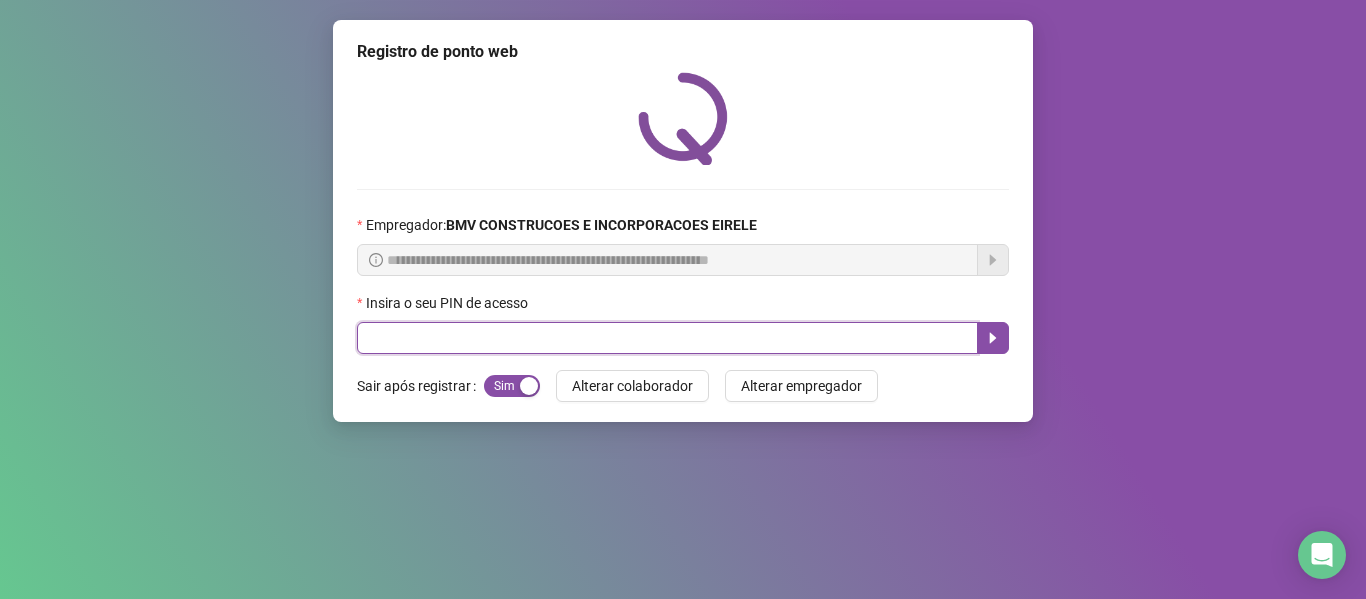 click at bounding box center (667, 338) 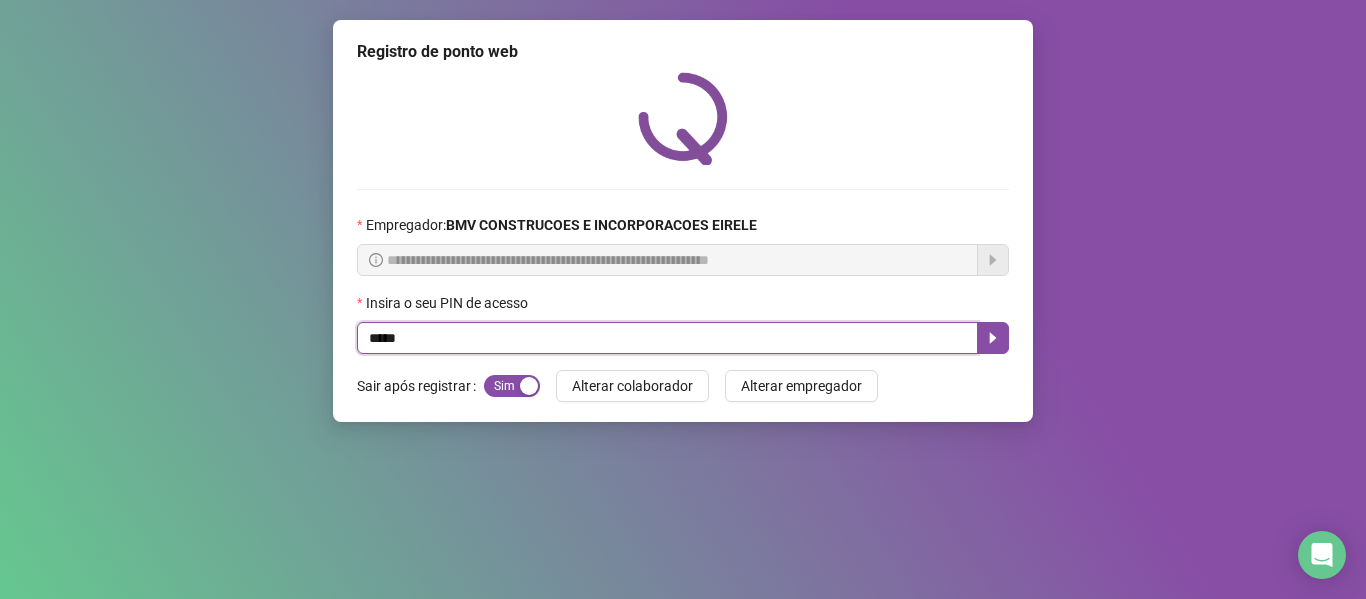 type on "*****" 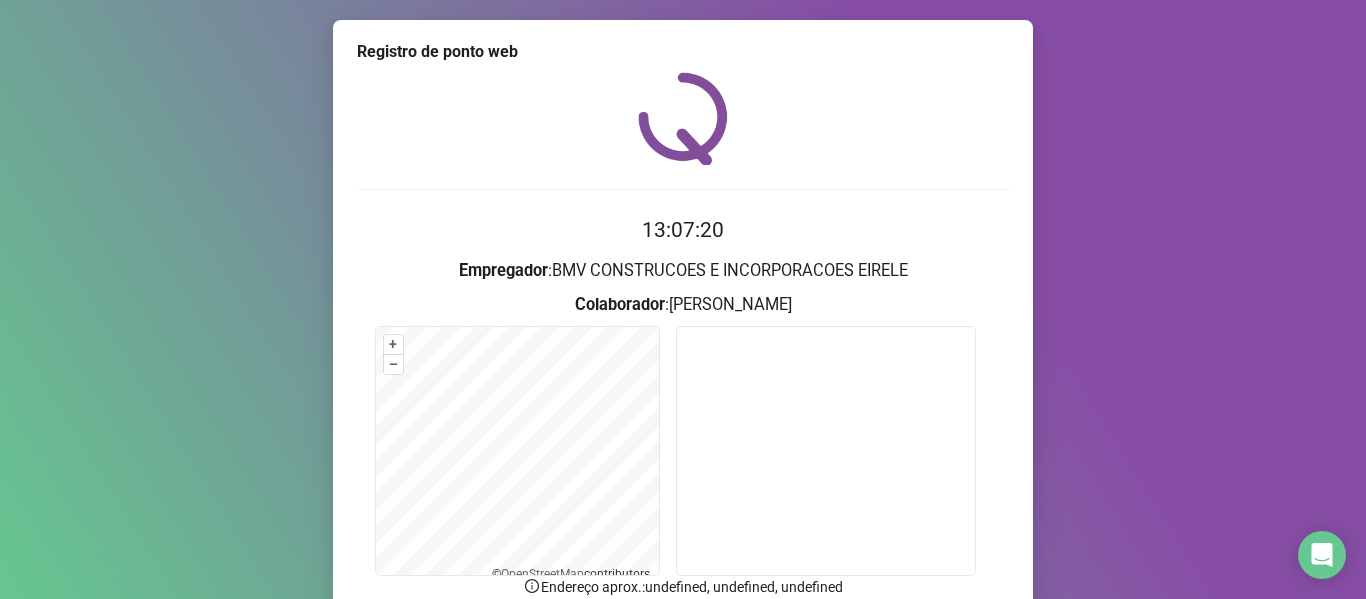 scroll, scrollTop: 176, scrollLeft: 0, axis: vertical 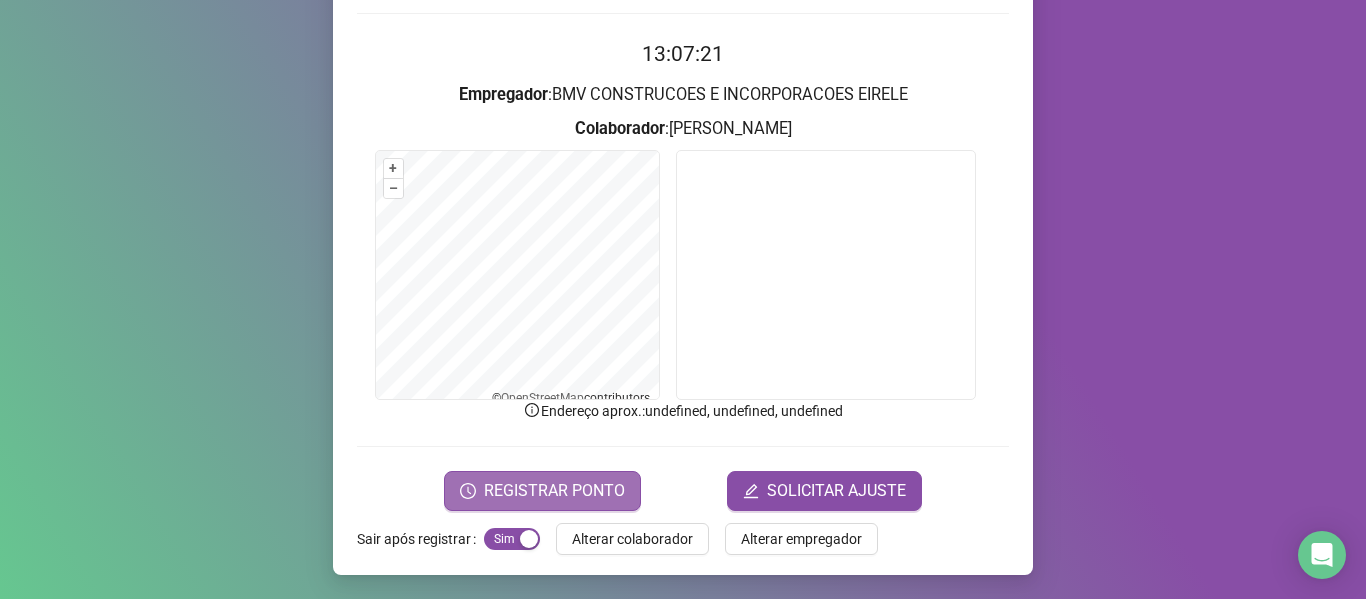 click on "REGISTRAR PONTO" at bounding box center [554, 491] 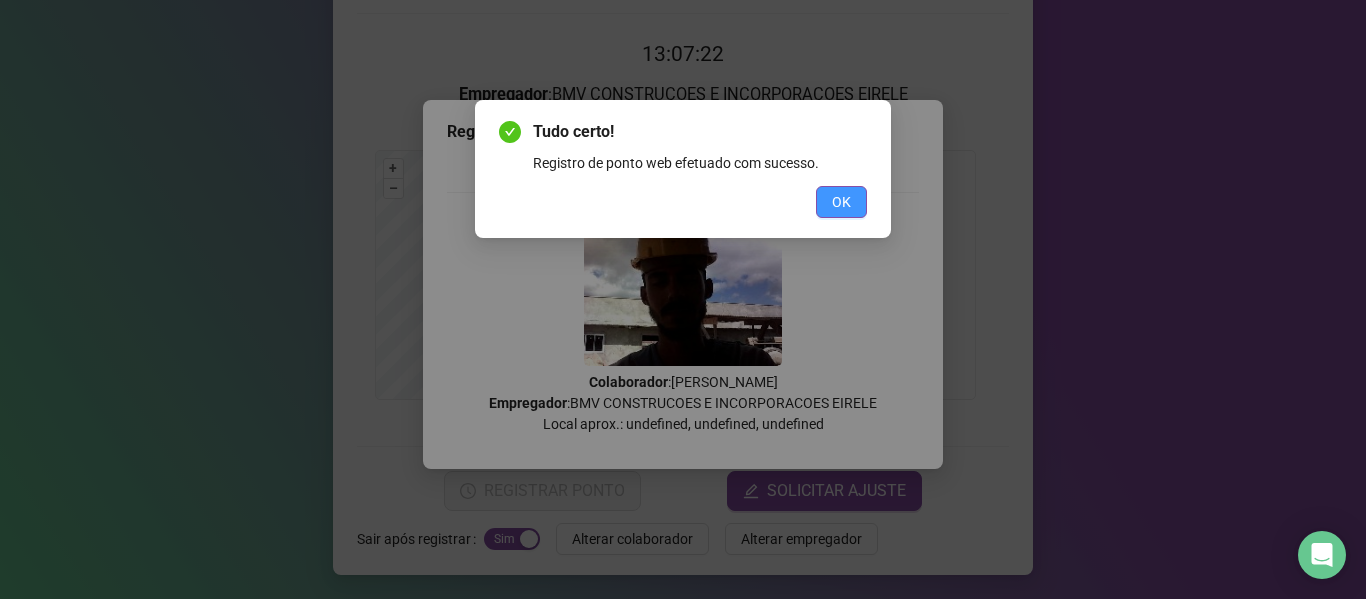 drag, startPoint x: 839, startPoint y: 206, endPoint x: 809, endPoint y: 218, distance: 32.31099 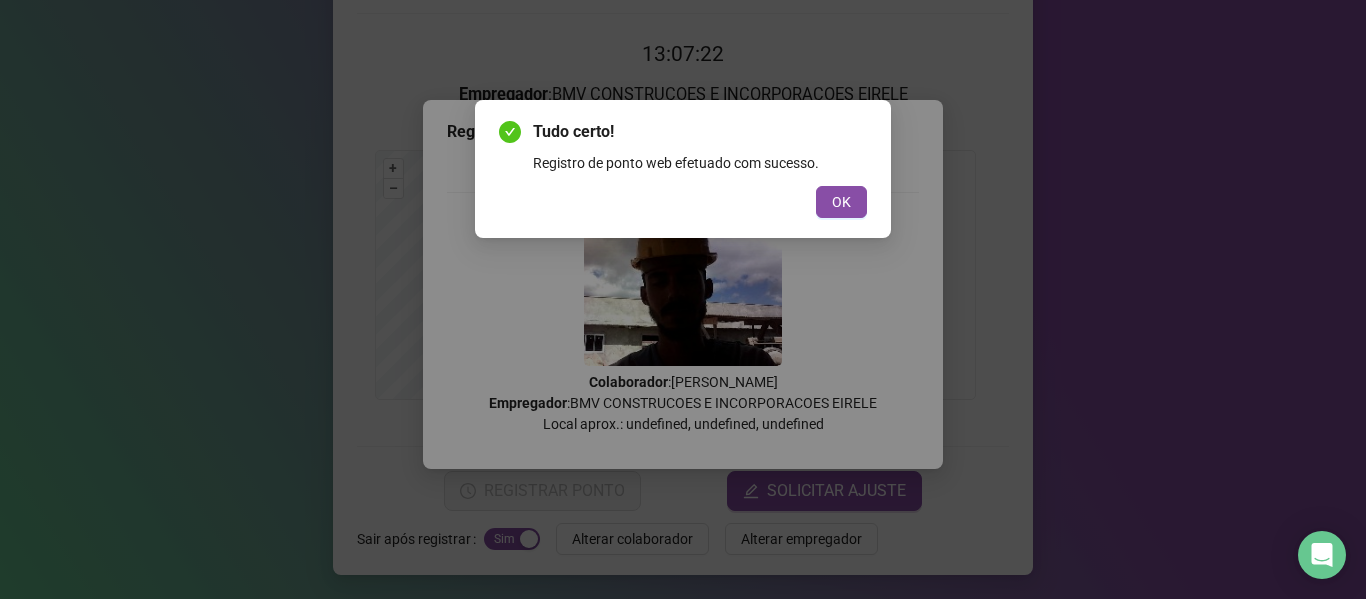 click on "OK" at bounding box center (841, 202) 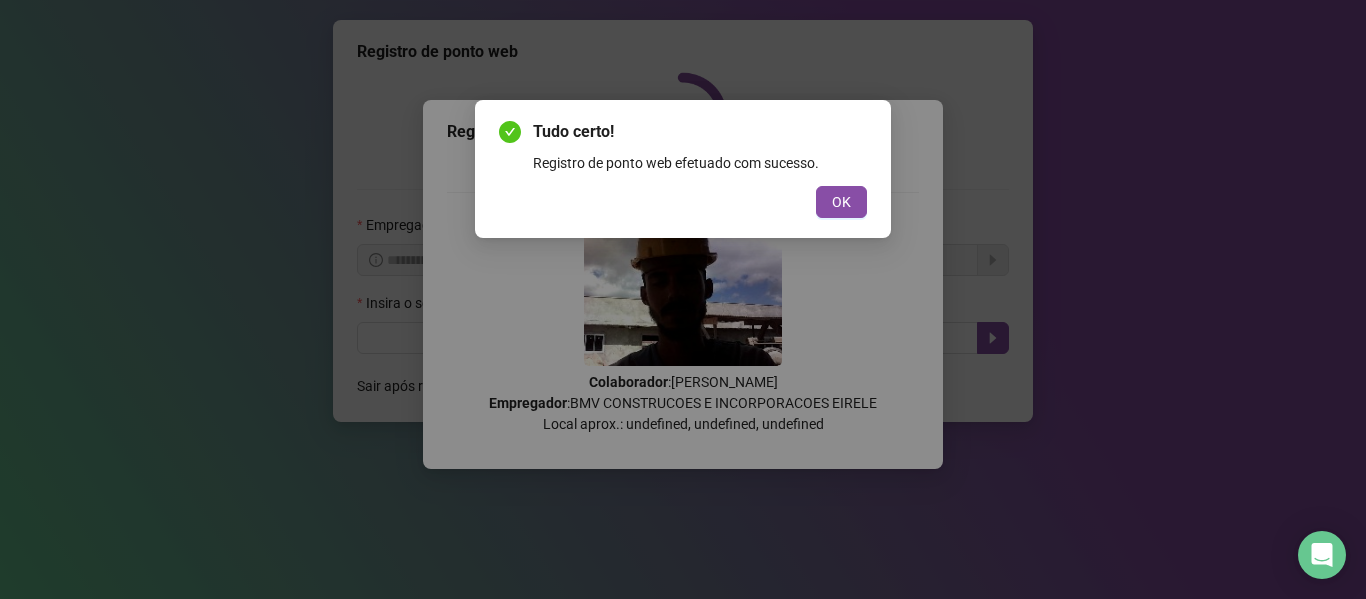 scroll, scrollTop: 0, scrollLeft: 0, axis: both 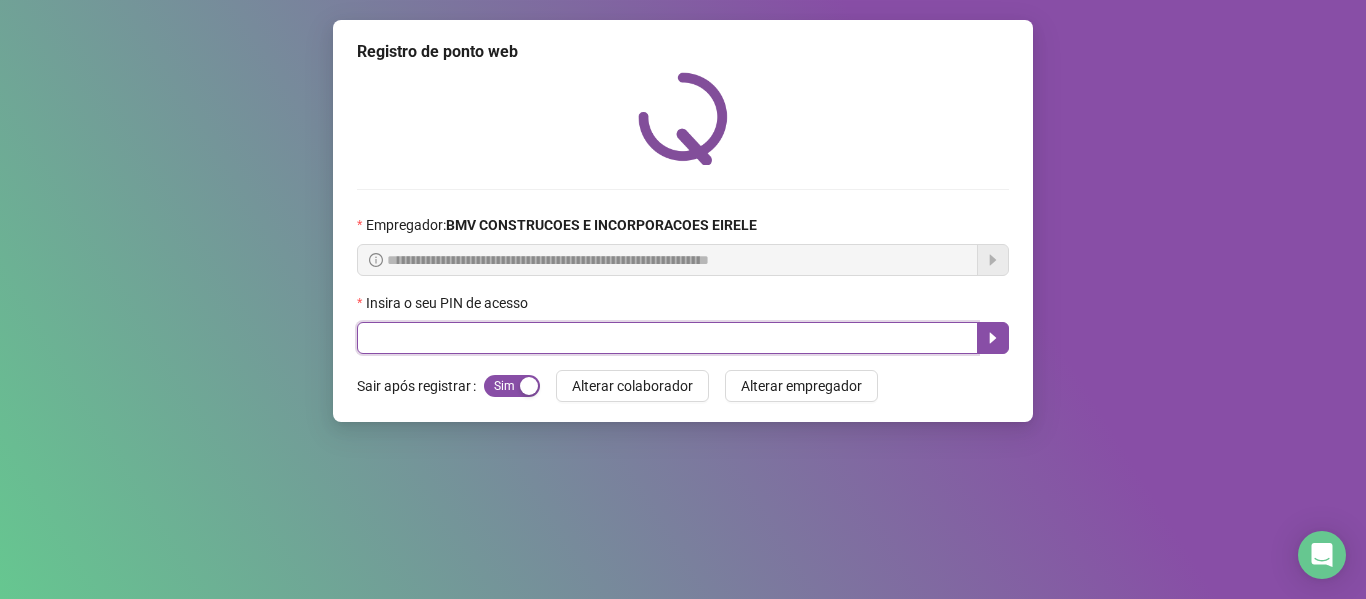 click at bounding box center [667, 338] 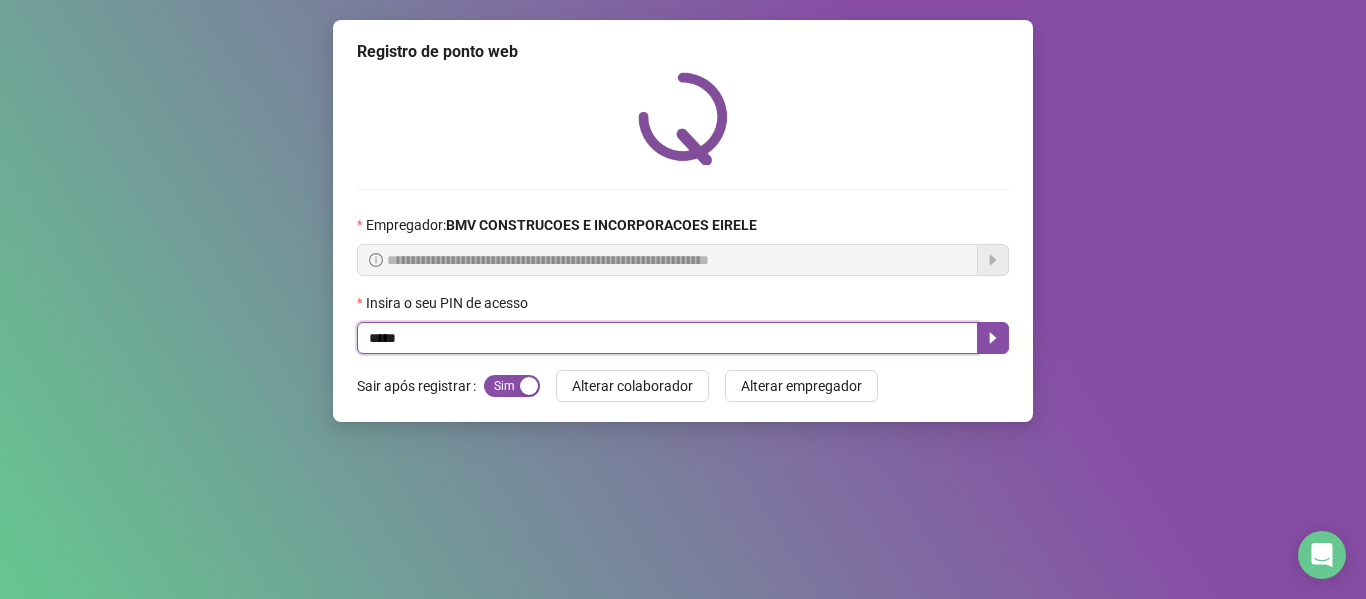 type on "*****" 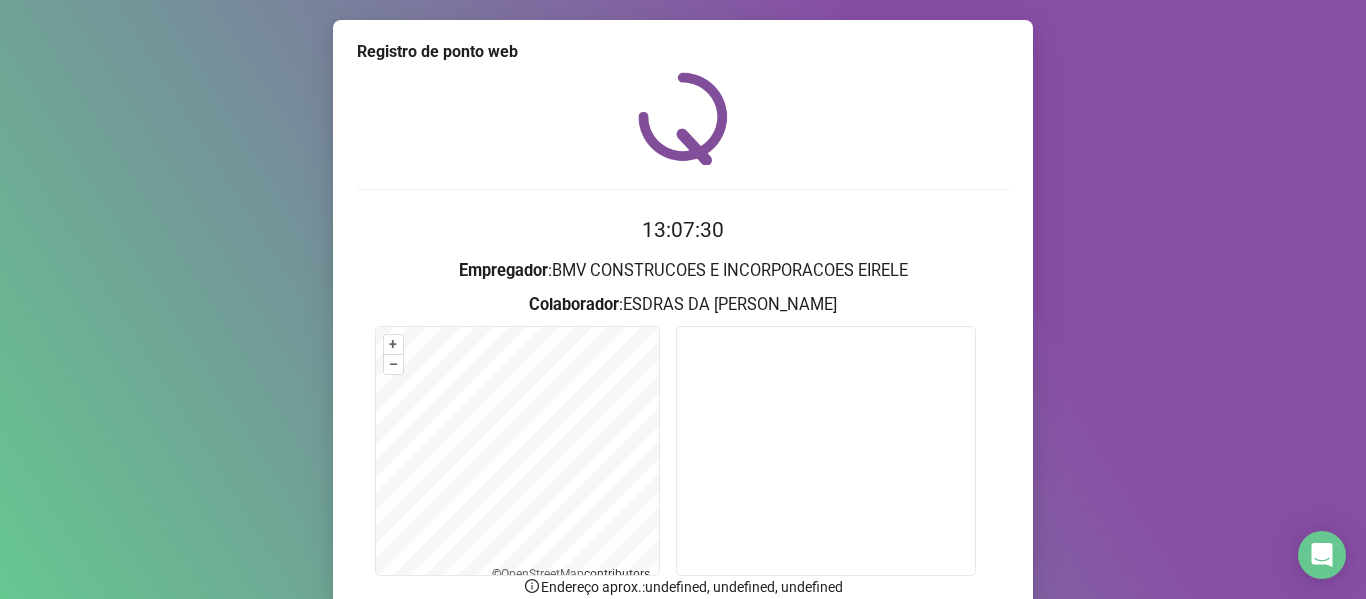 scroll, scrollTop: 176, scrollLeft: 0, axis: vertical 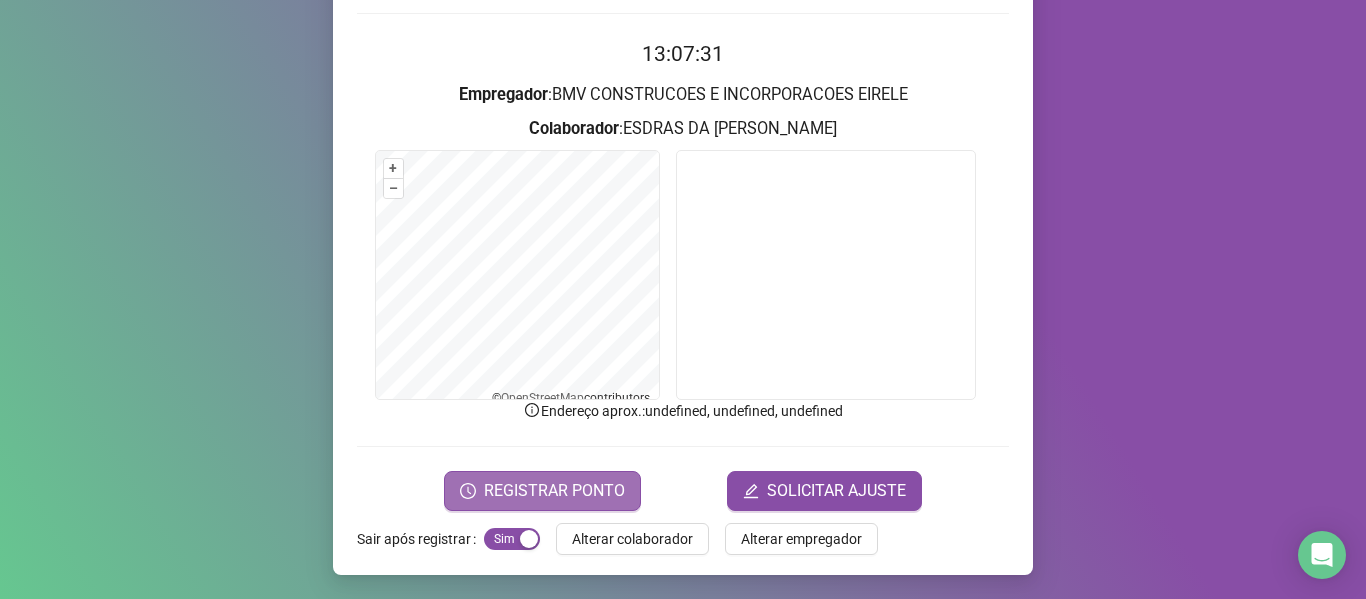 click on "REGISTRAR PONTO" at bounding box center (554, 491) 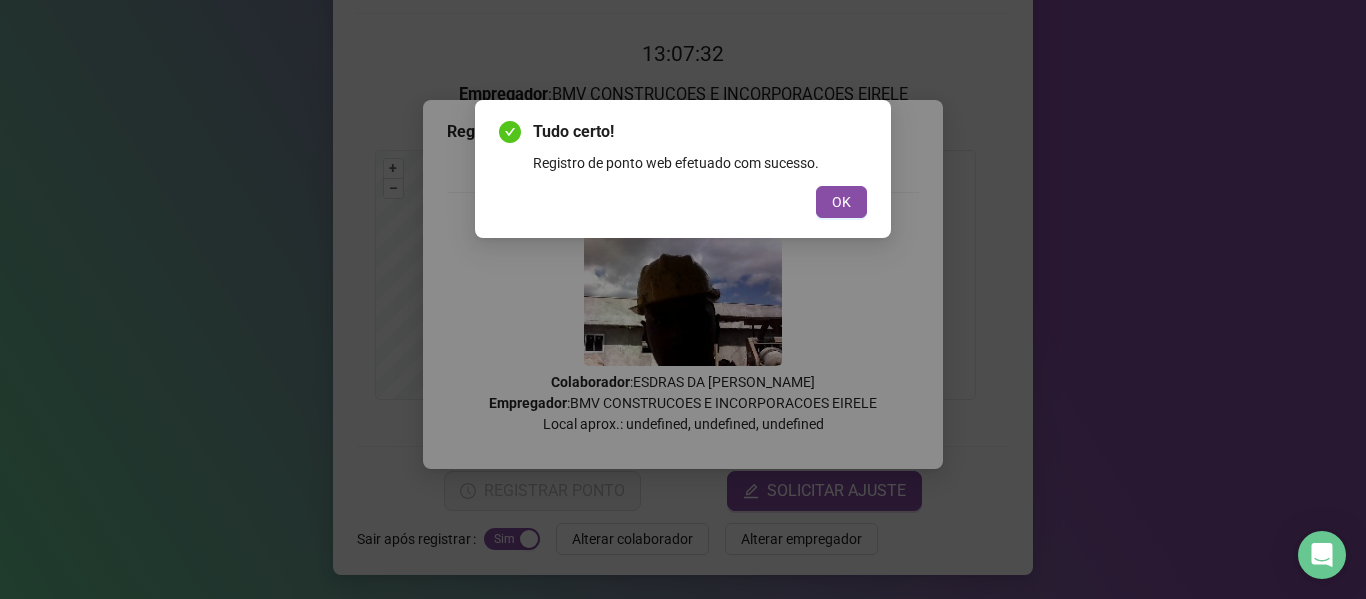 click on "OK" at bounding box center [841, 202] 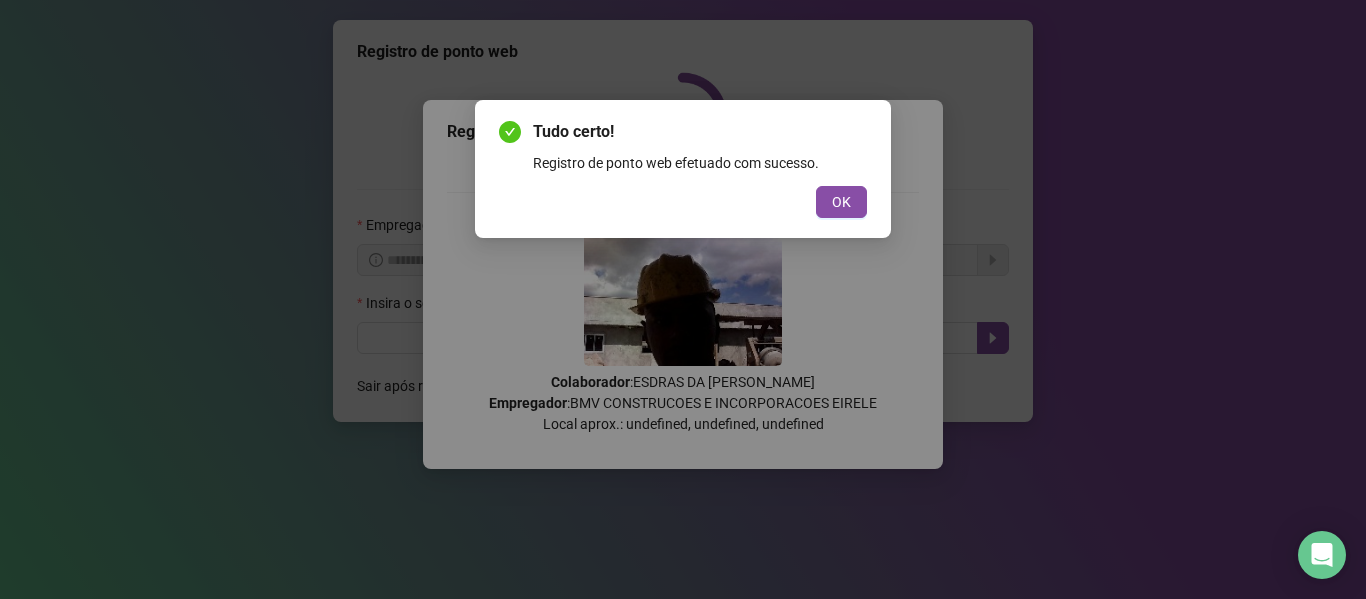 scroll, scrollTop: 0, scrollLeft: 0, axis: both 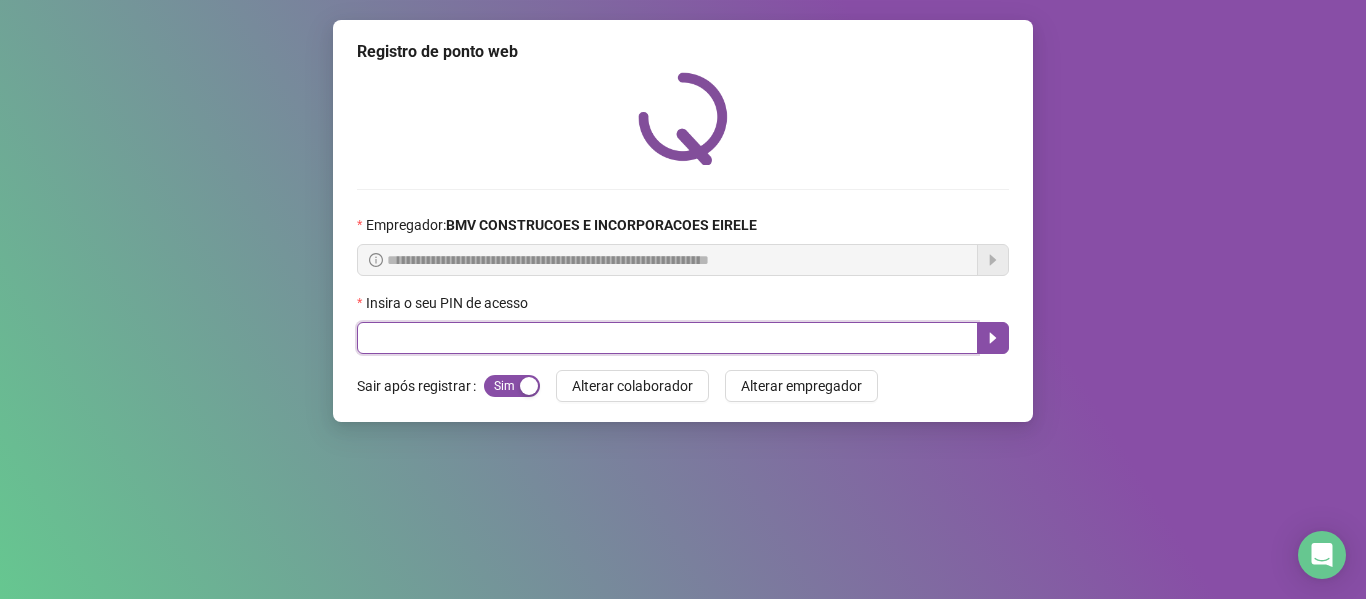 click at bounding box center [667, 338] 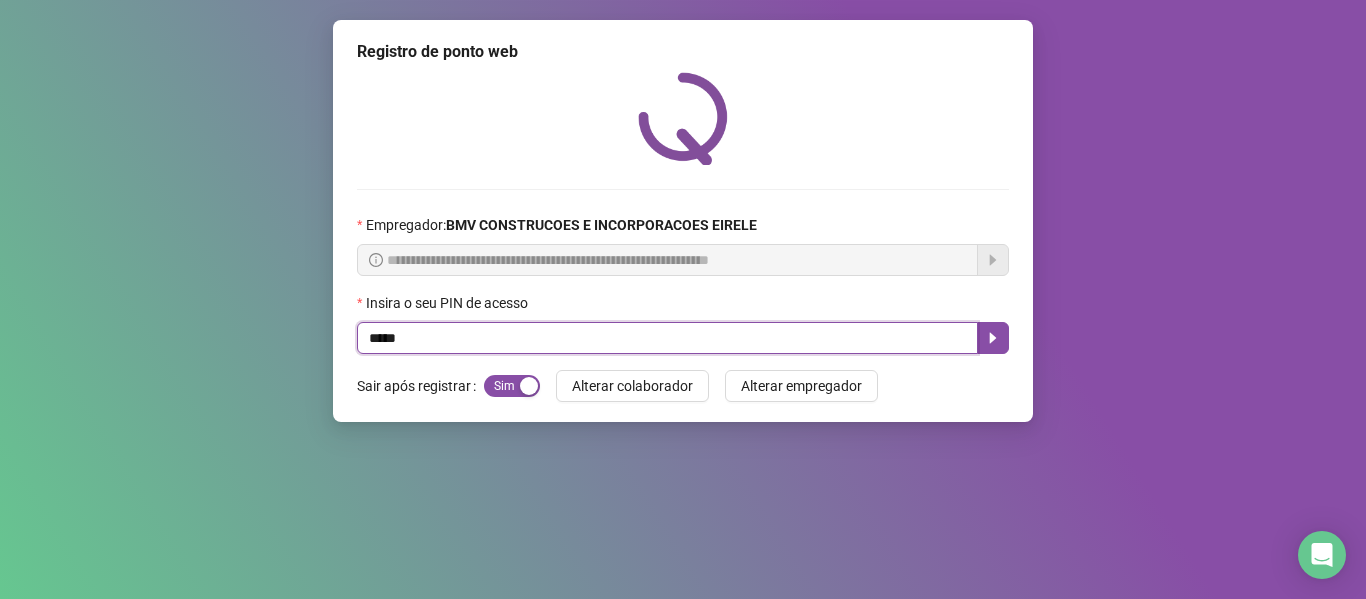 type on "*****" 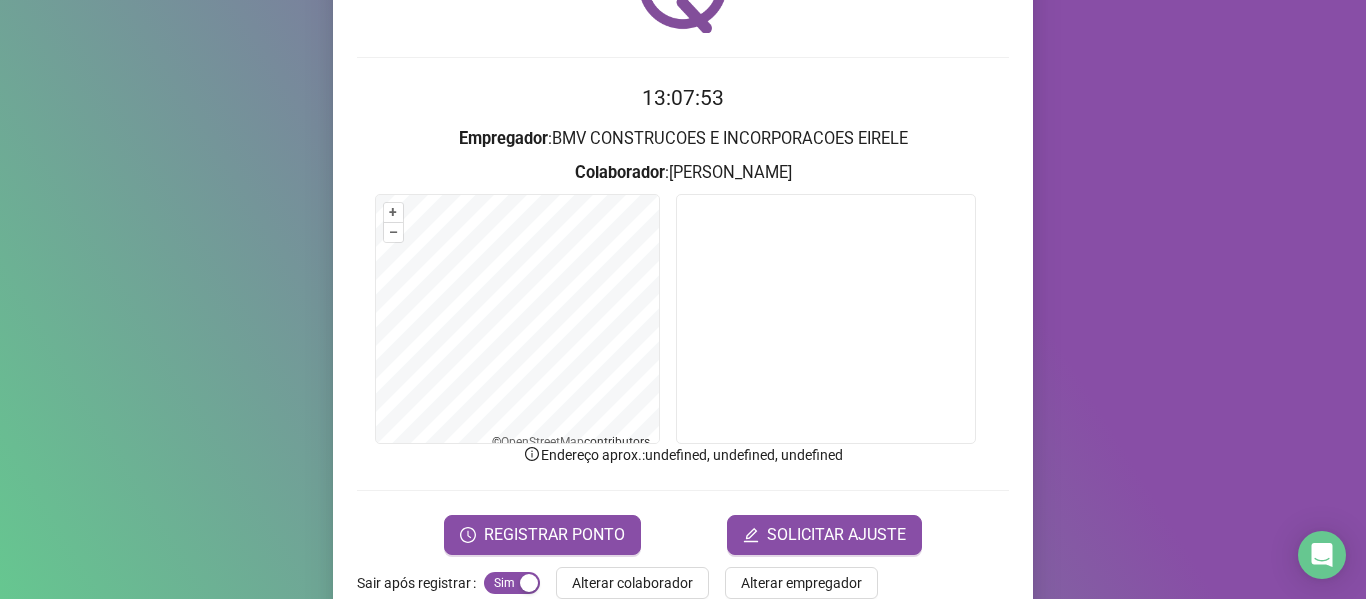 scroll, scrollTop: 176, scrollLeft: 0, axis: vertical 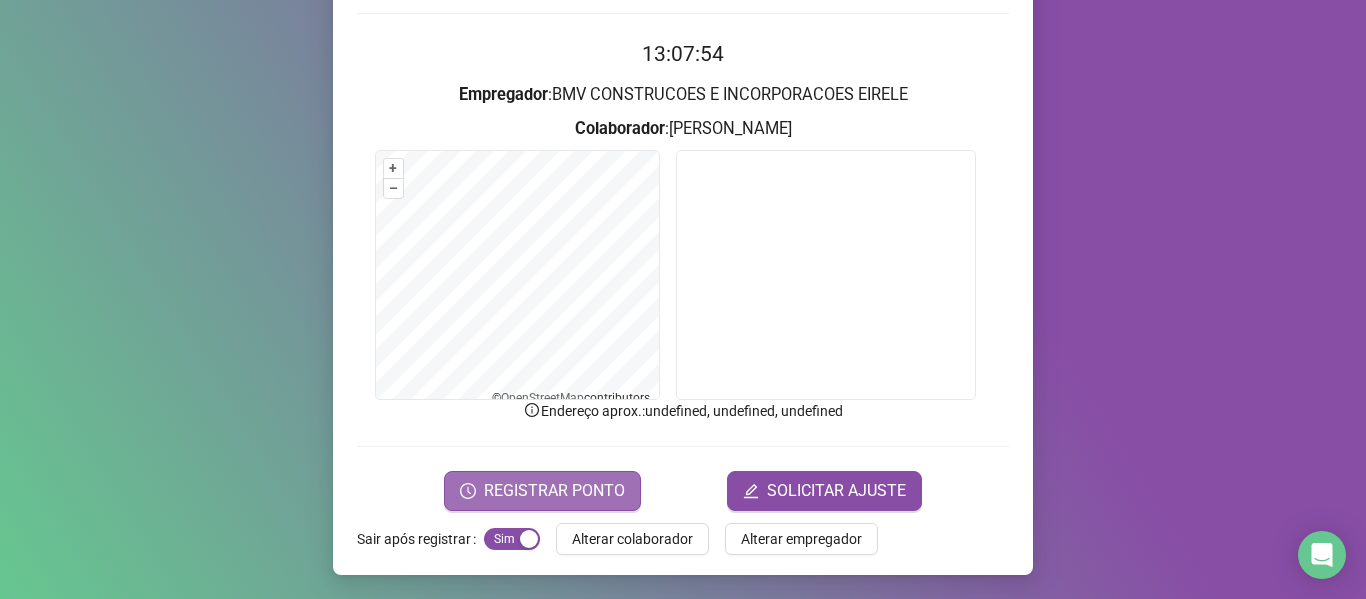 click on "REGISTRAR PONTO" at bounding box center [554, 491] 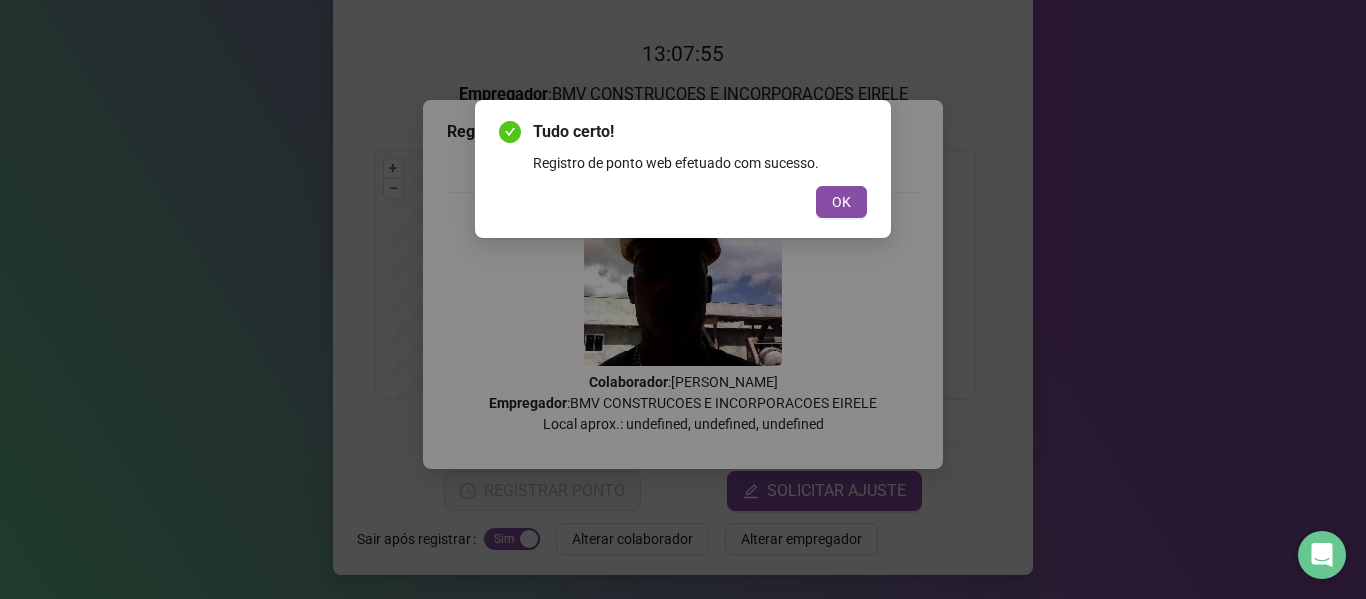 click on "OK" at bounding box center (841, 202) 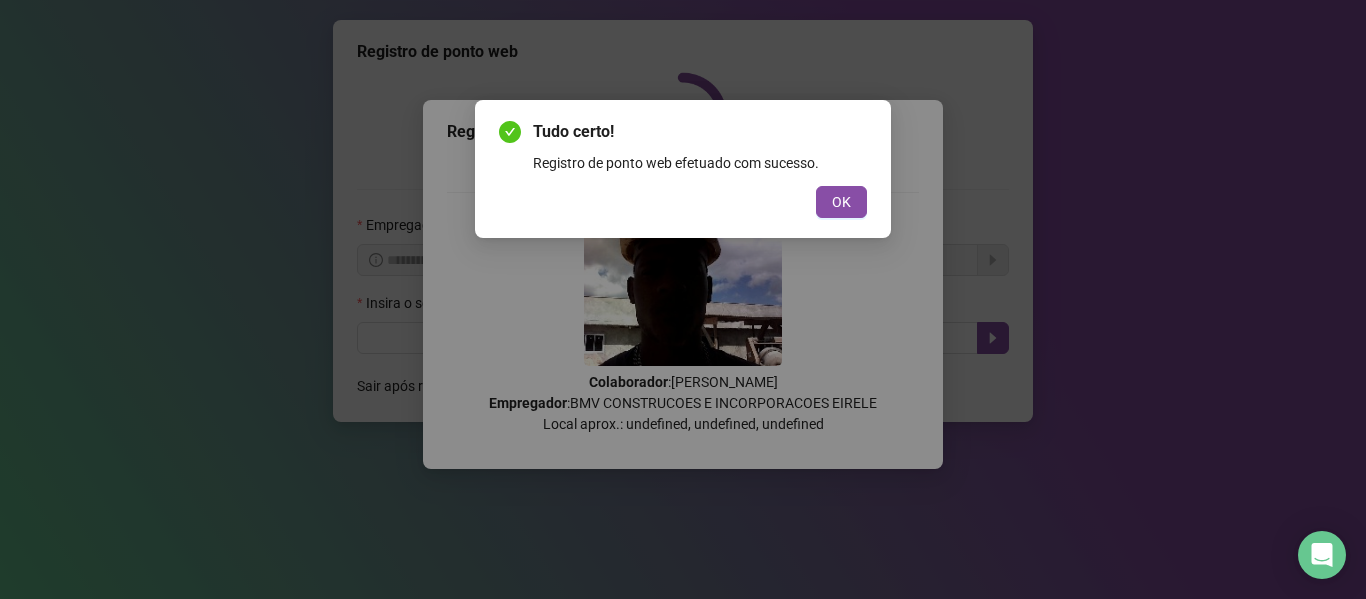scroll, scrollTop: 0, scrollLeft: 0, axis: both 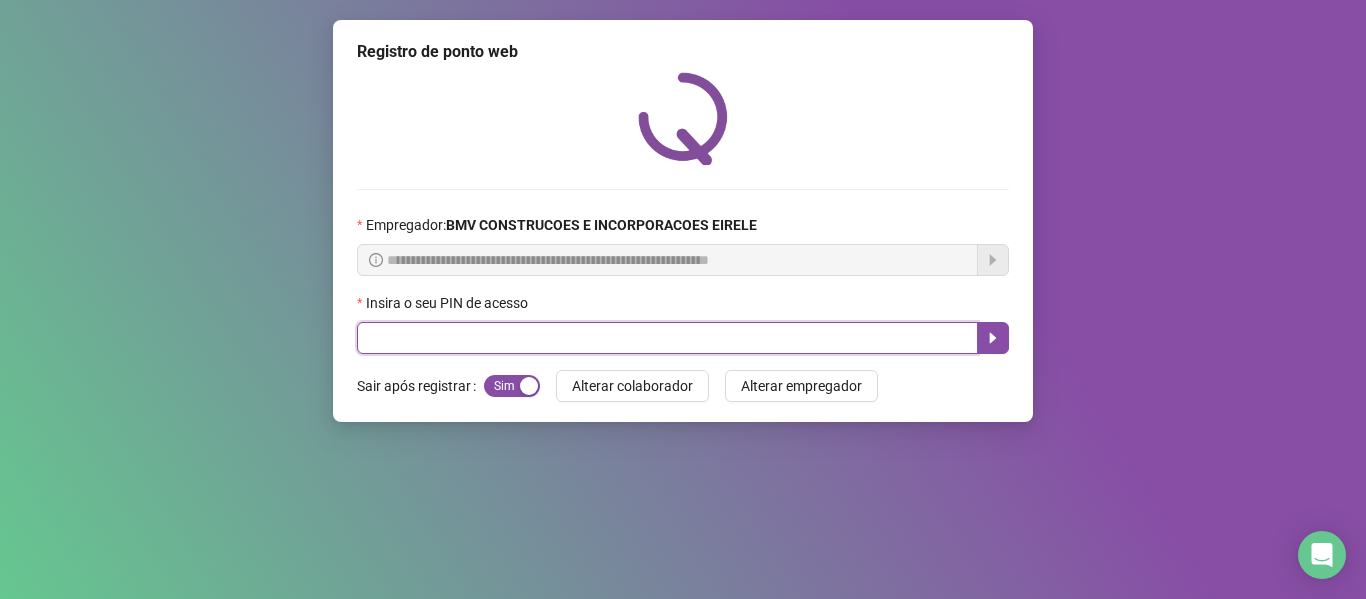 click at bounding box center [667, 338] 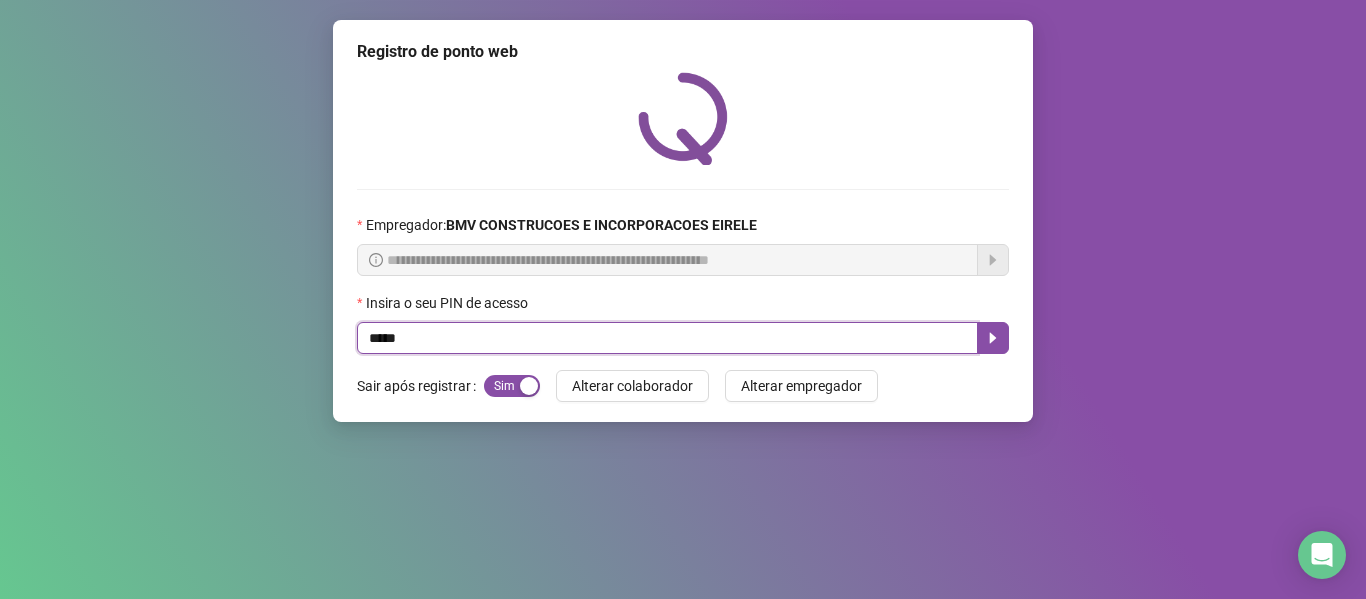 type on "*****" 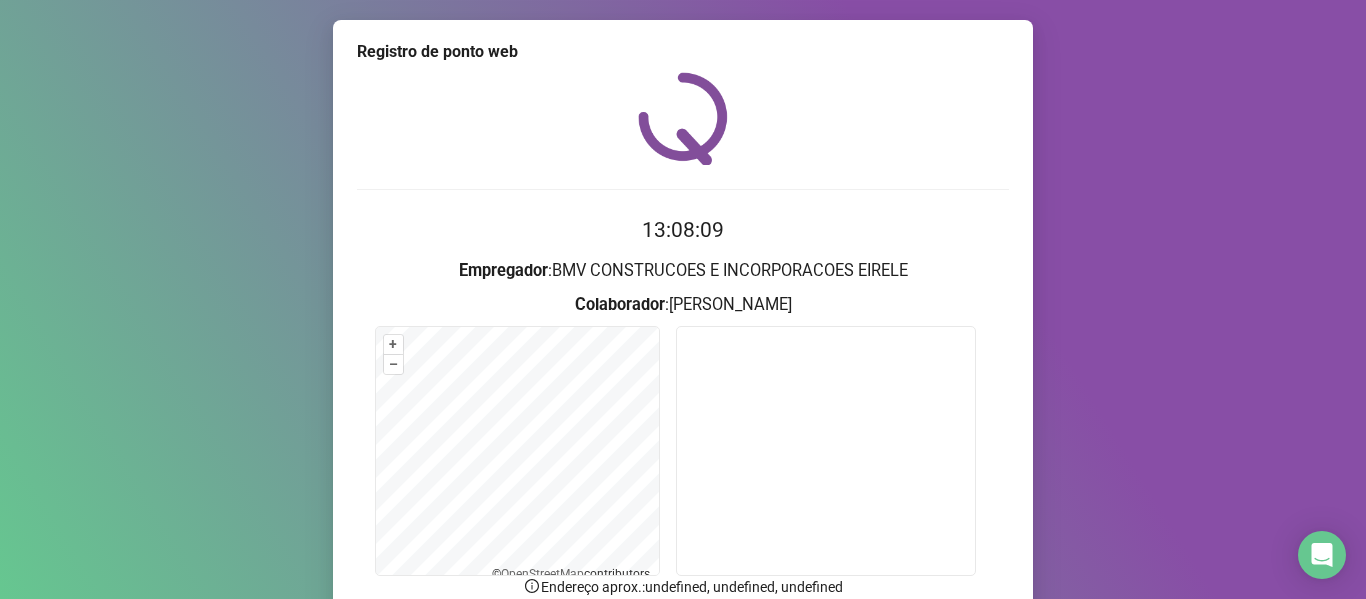 scroll, scrollTop: 176, scrollLeft: 0, axis: vertical 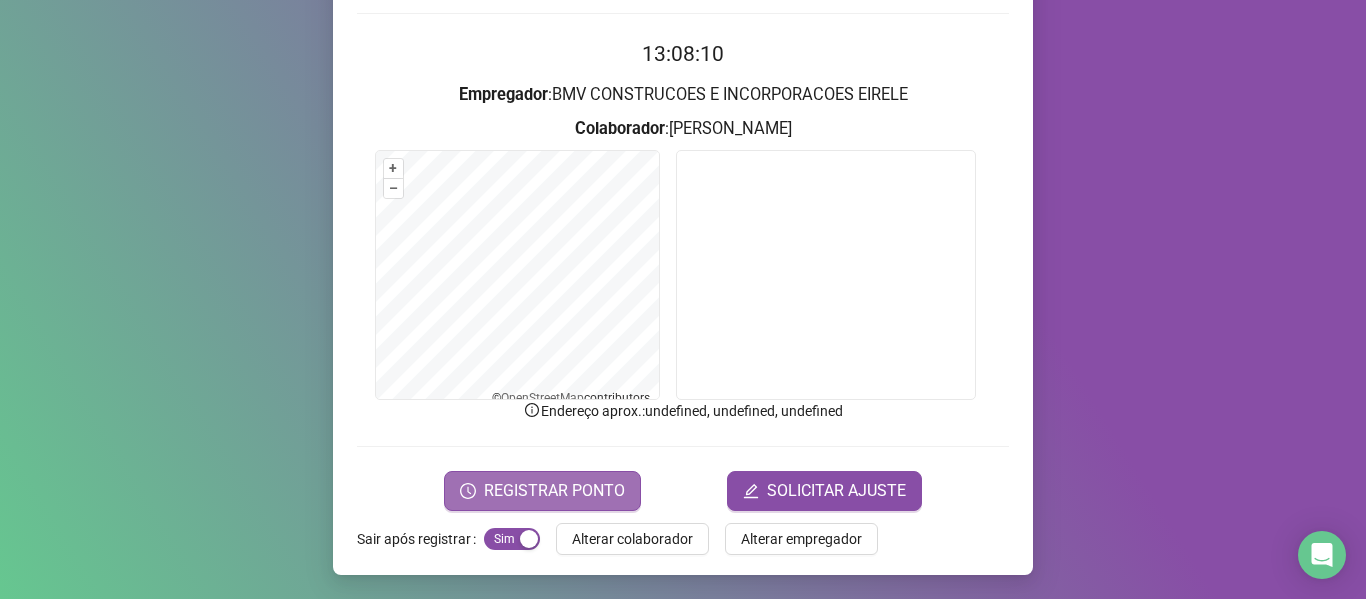 click on "REGISTRAR PONTO" at bounding box center (554, 491) 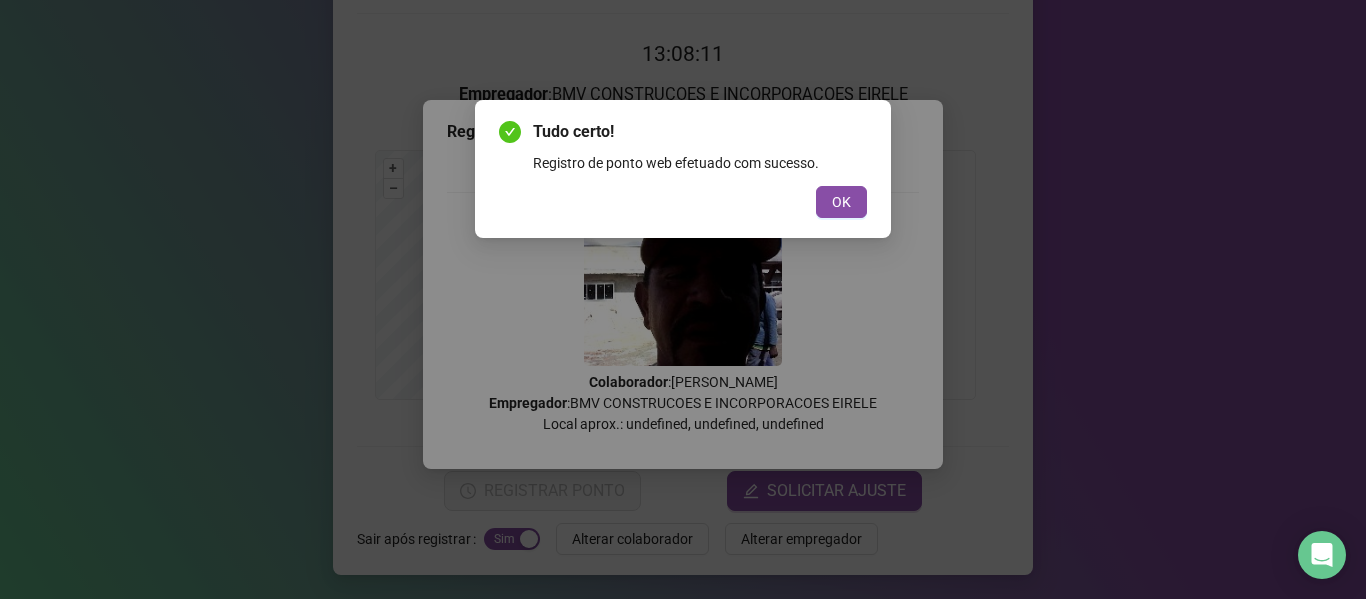 drag, startPoint x: 839, startPoint y: 204, endPoint x: 792, endPoint y: 209, distance: 47.26521 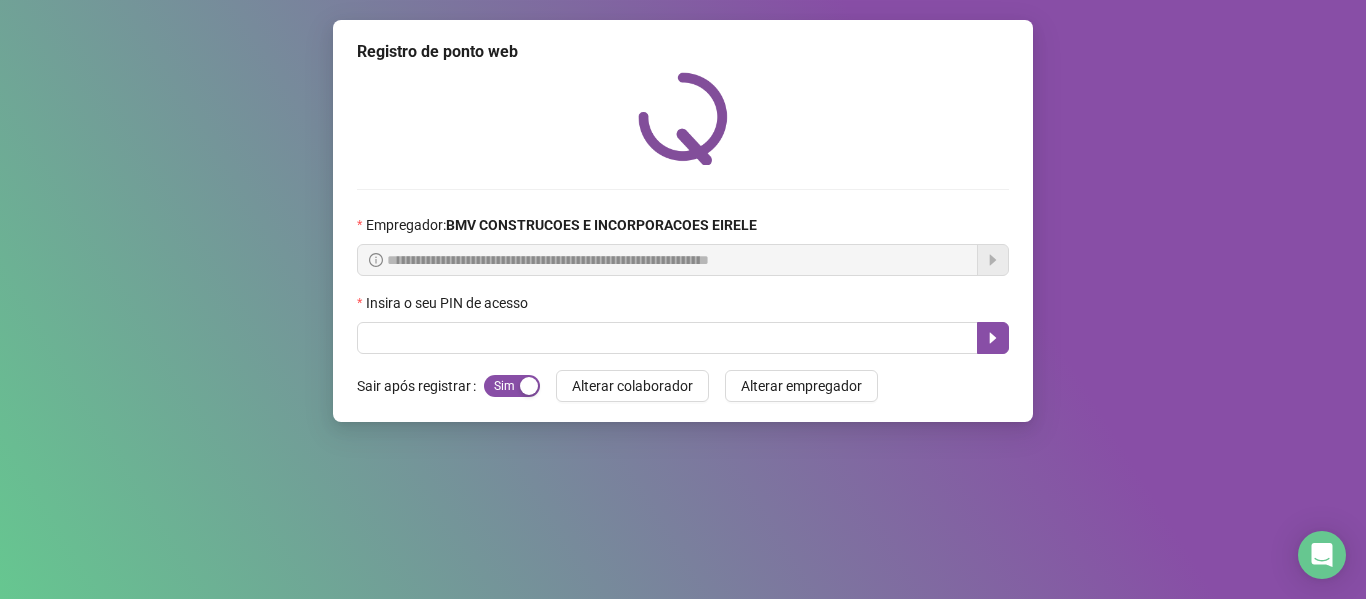 click on "Insira o seu PIN de acesso" at bounding box center [683, 307] 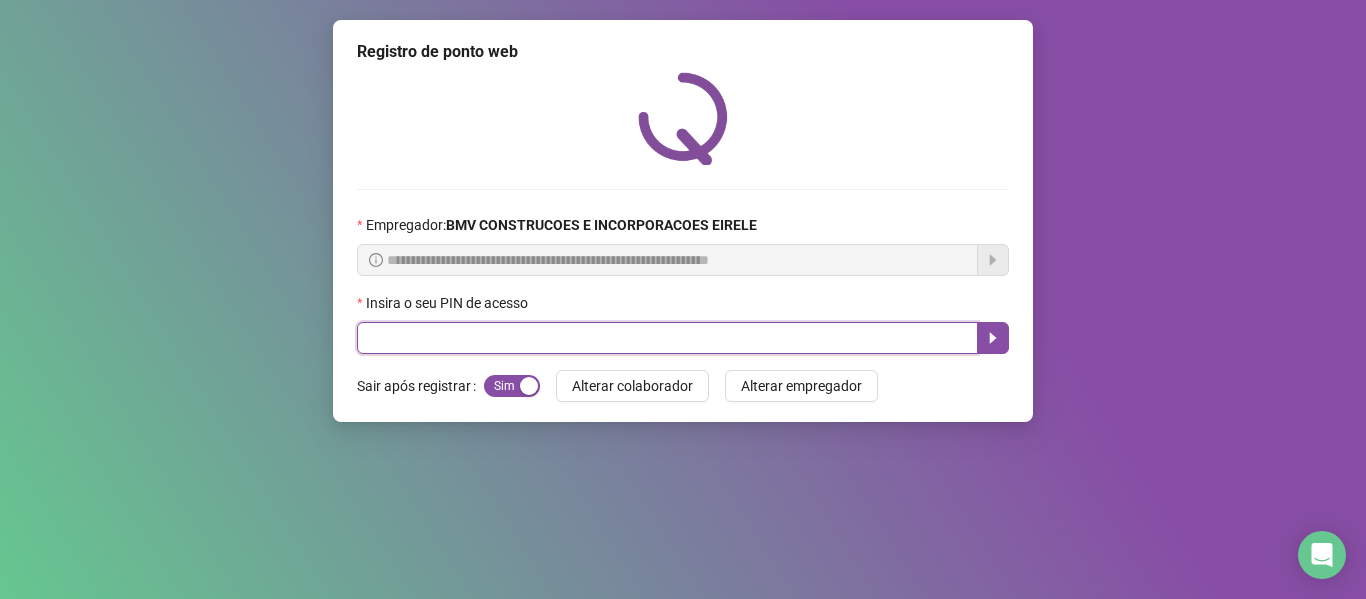 click at bounding box center (667, 338) 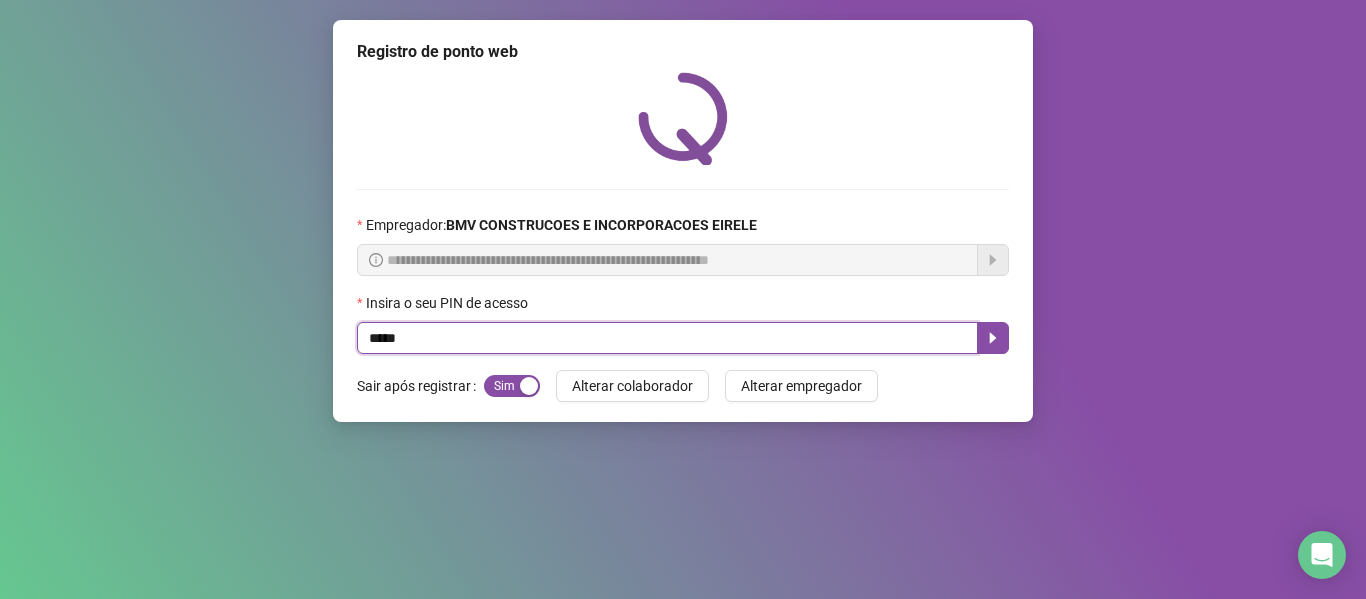 type on "*****" 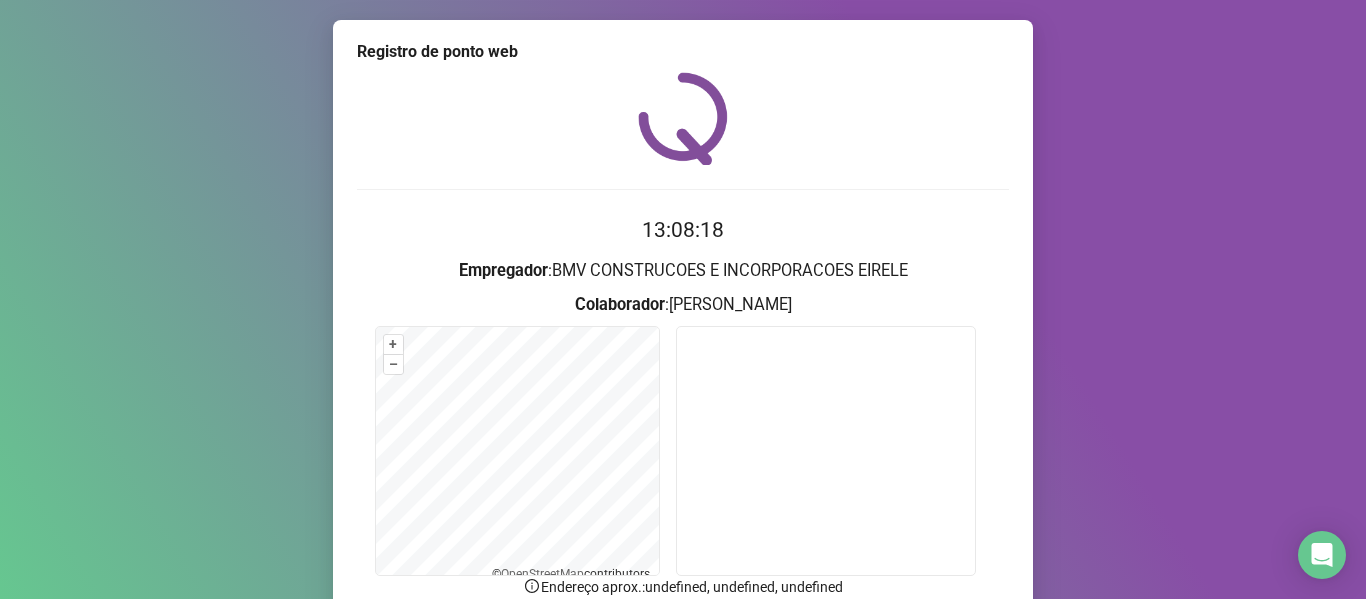 scroll, scrollTop: 176, scrollLeft: 0, axis: vertical 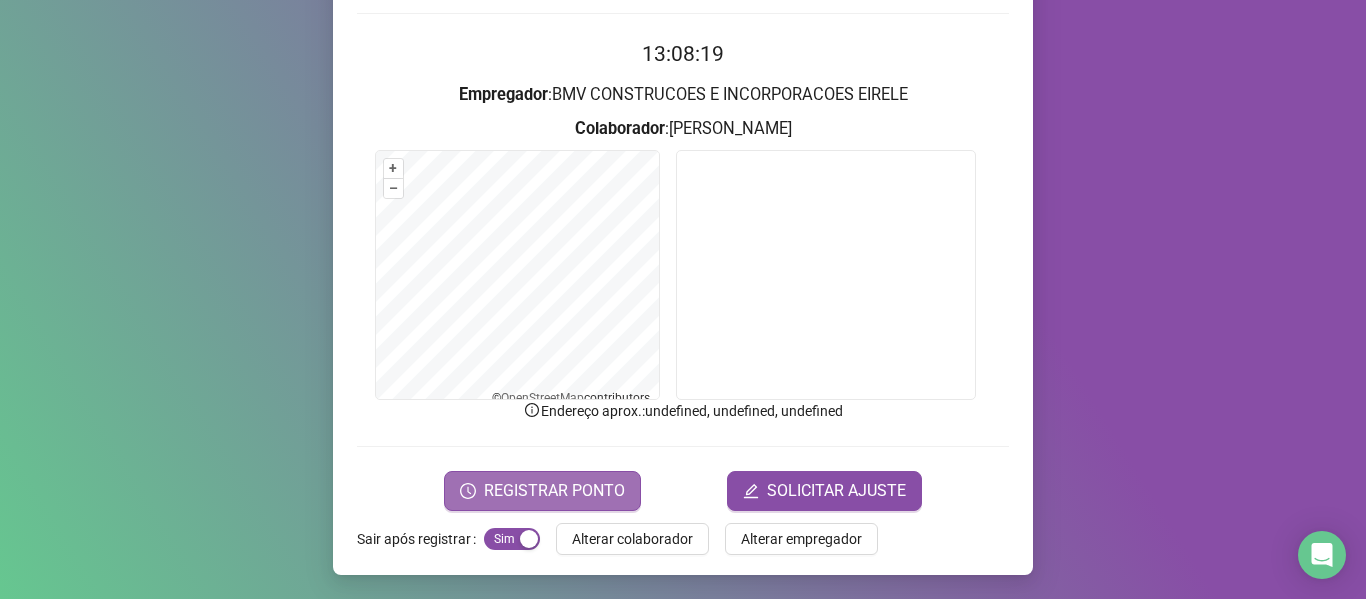 click 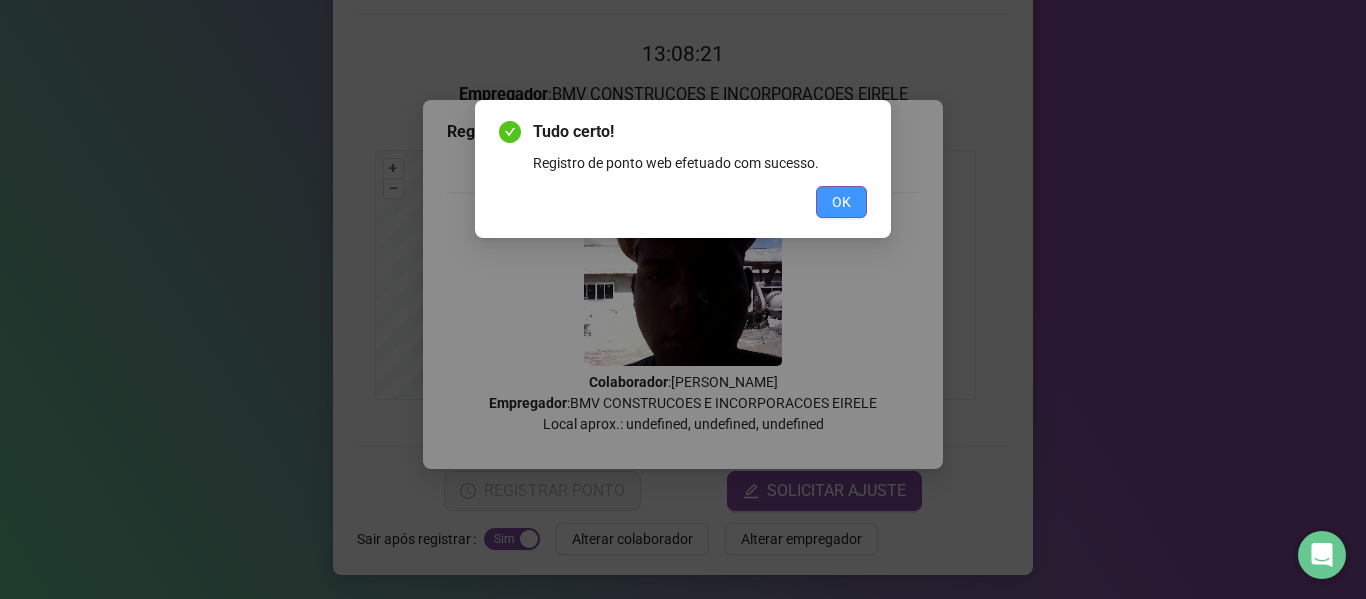 click on "OK" at bounding box center (841, 202) 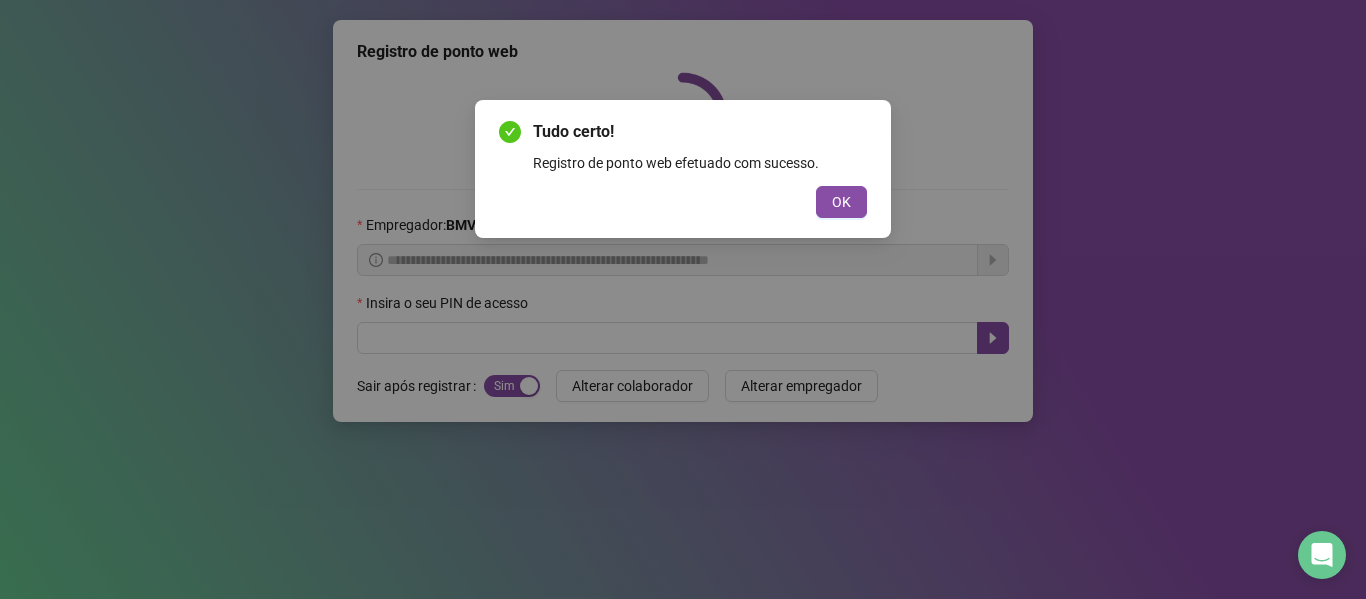 scroll, scrollTop: 0, scrollLeft: 0, axis: both 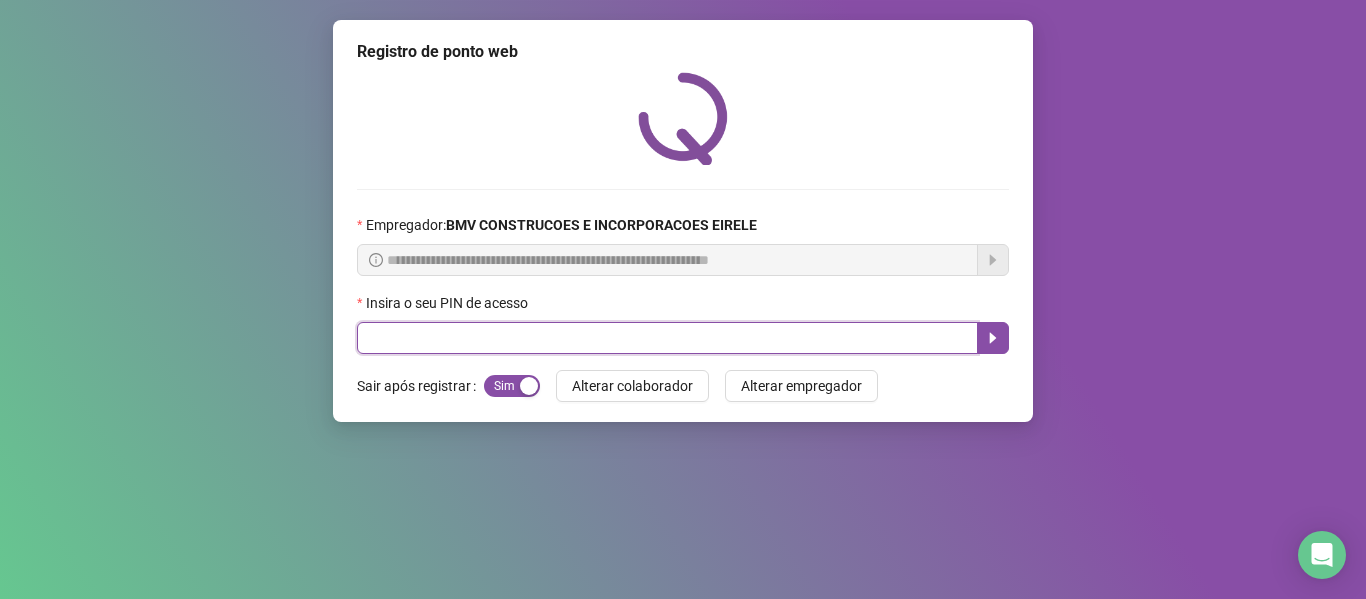 click at bounding box center (667, 338) 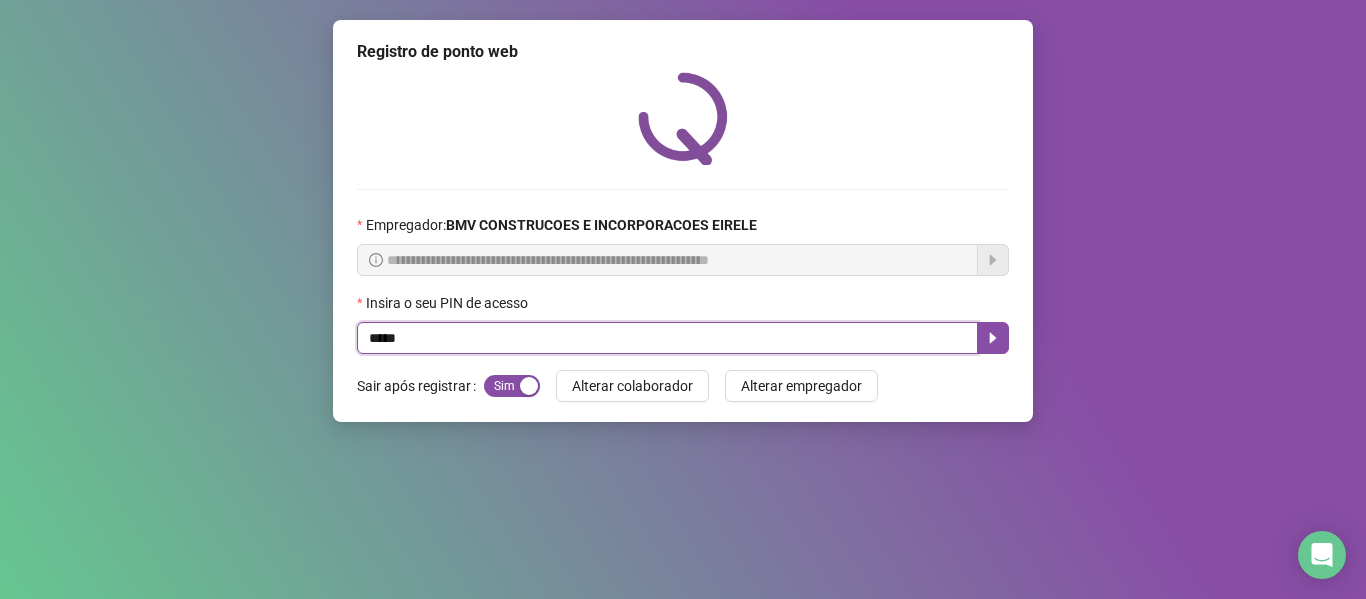 type on "*****" 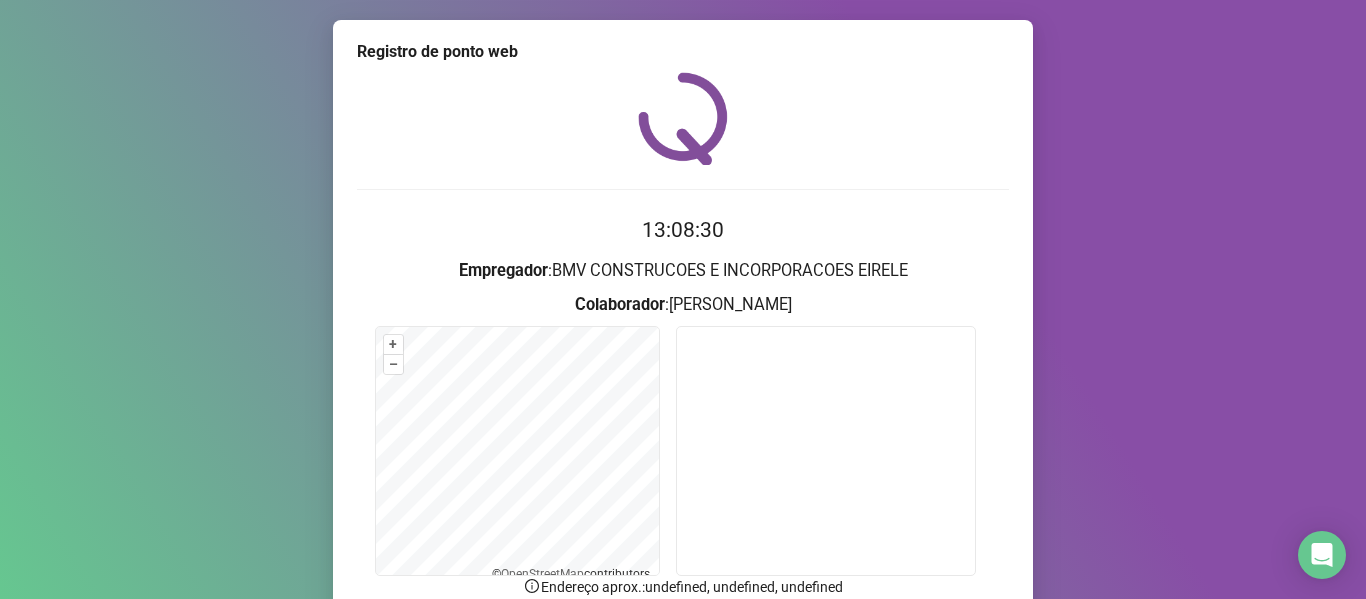 scroll, scrollTop: 176, scrollLeft: 0, axis: vertical 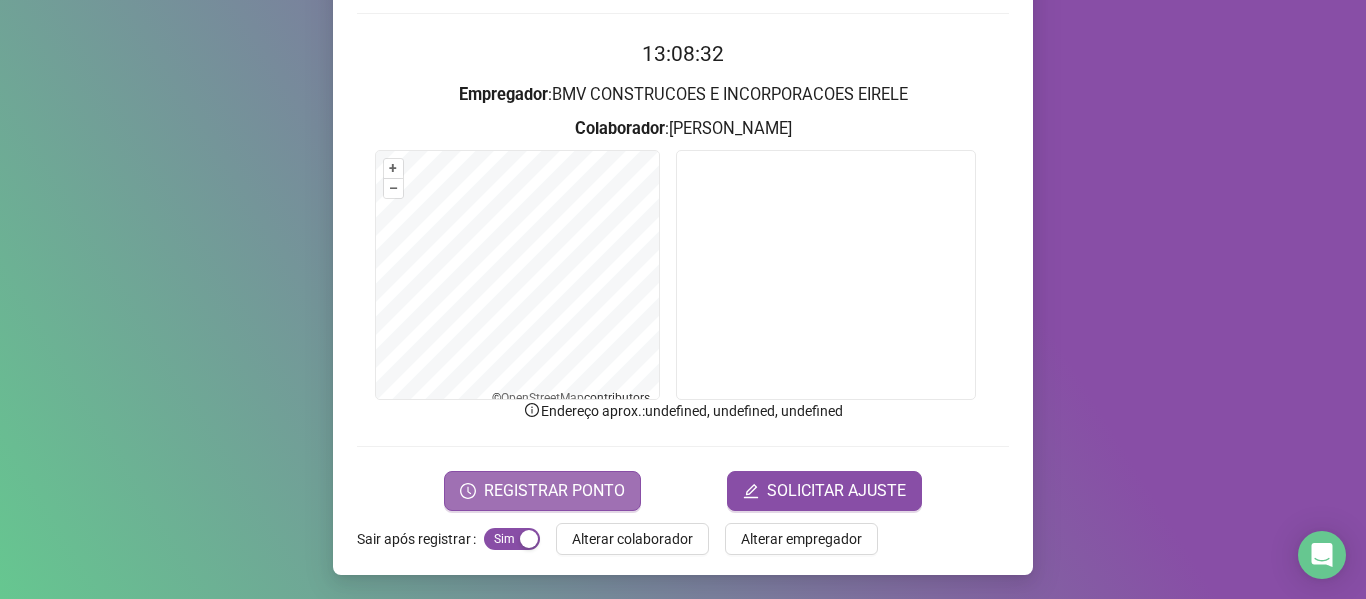click on "REGISTRAR PONTO" at bounding box center (554, 491) 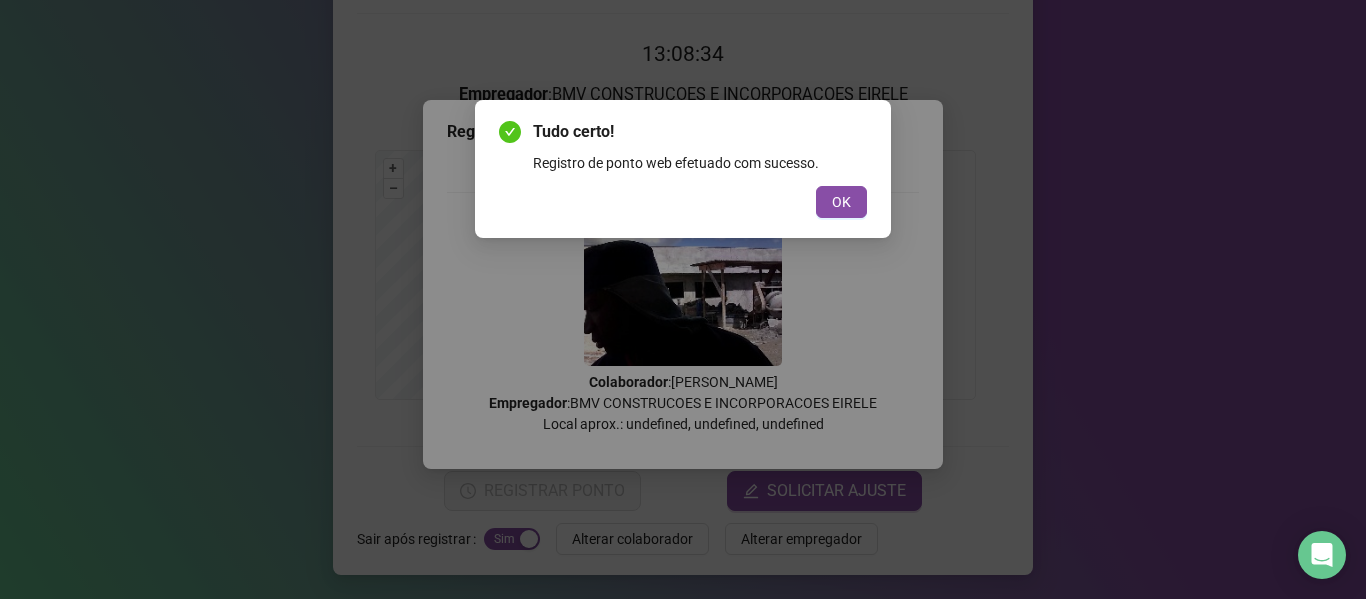 drag, startPoint x: 831, startPoint y: 196, endPoint x: 694, endPoint y: 294, distance: 168.44287 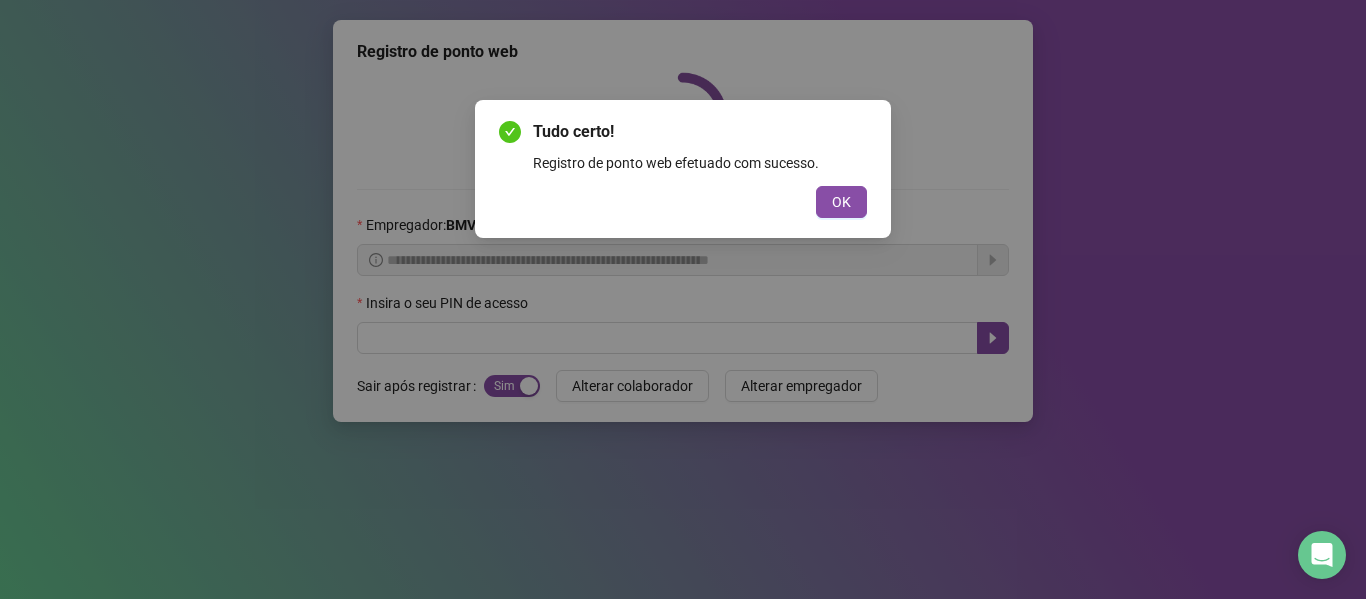 scroll, scrollTop: 0, scrollLeft: 0, axis: both 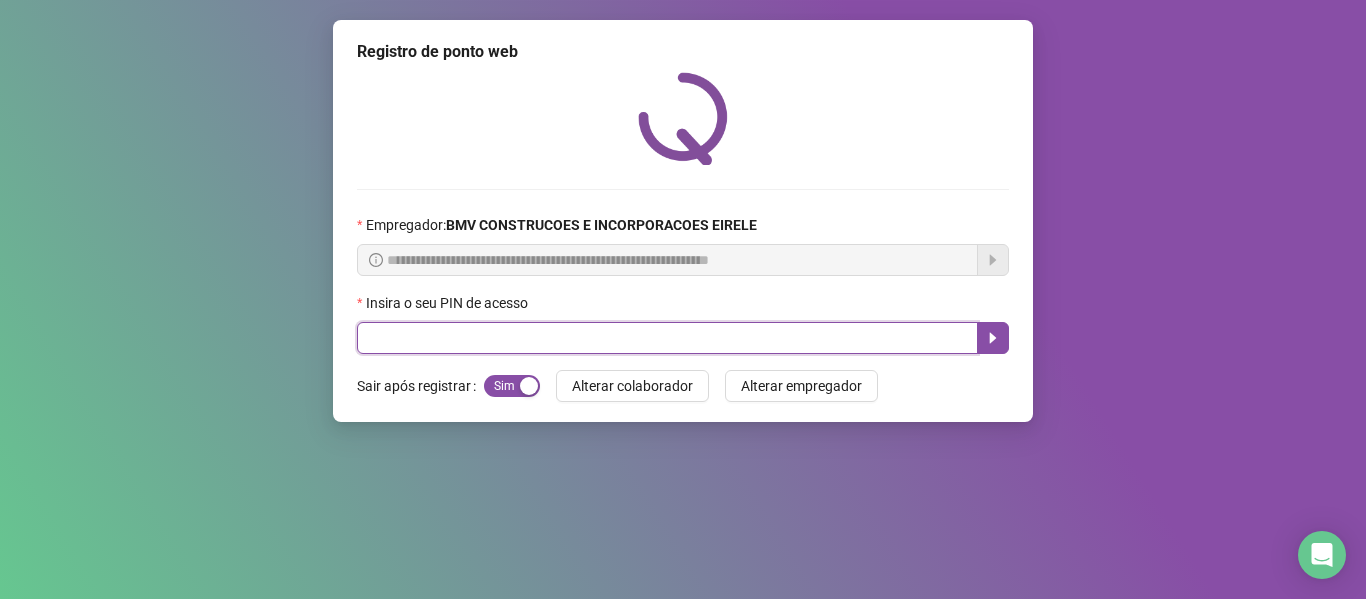 click at bounding box center [667, 338] 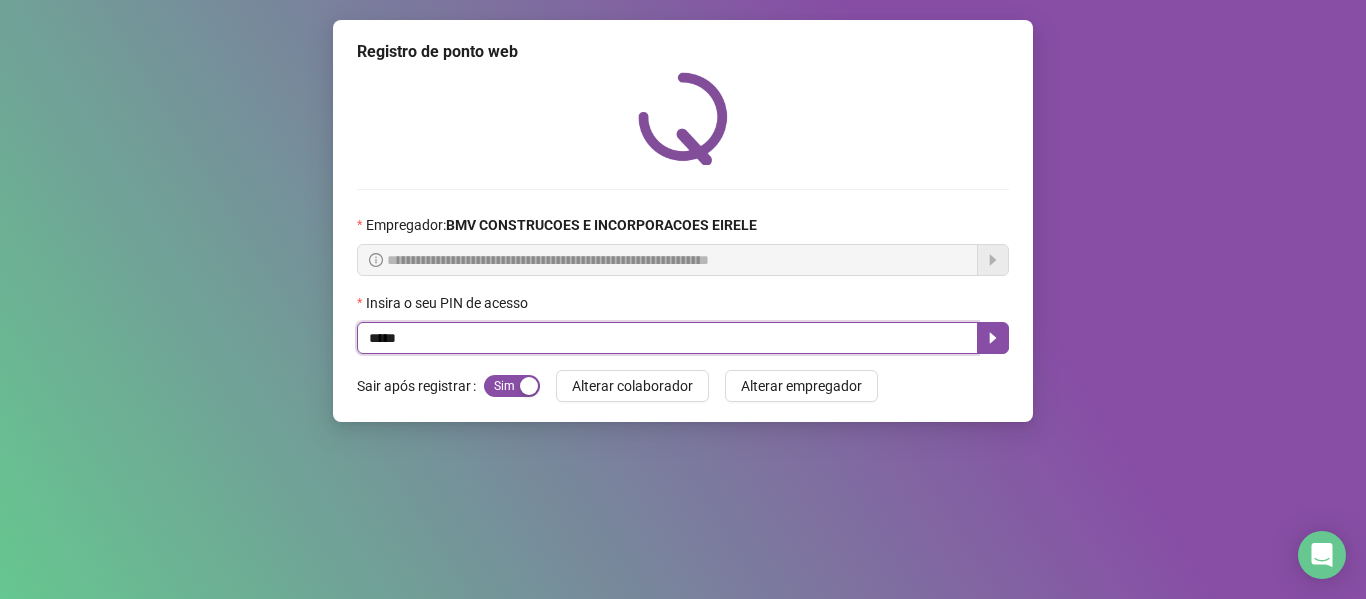 type on "*****" 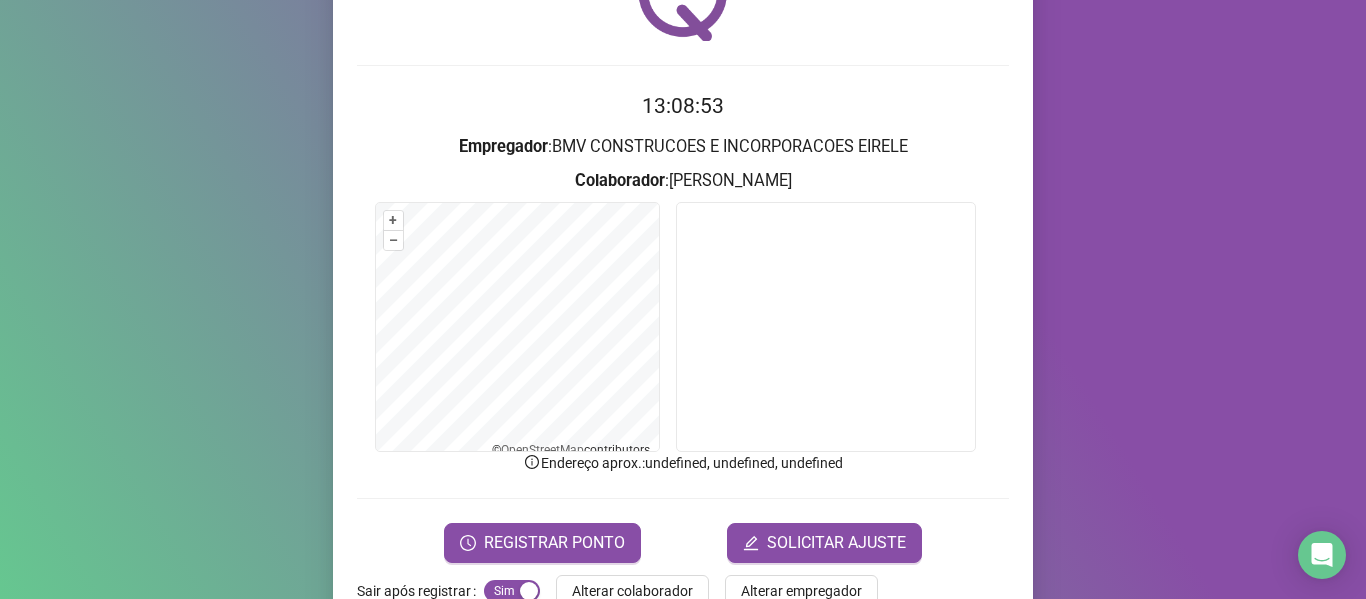 scroll, scrollTop: 176, scrollLeft: 0, axis: vertical 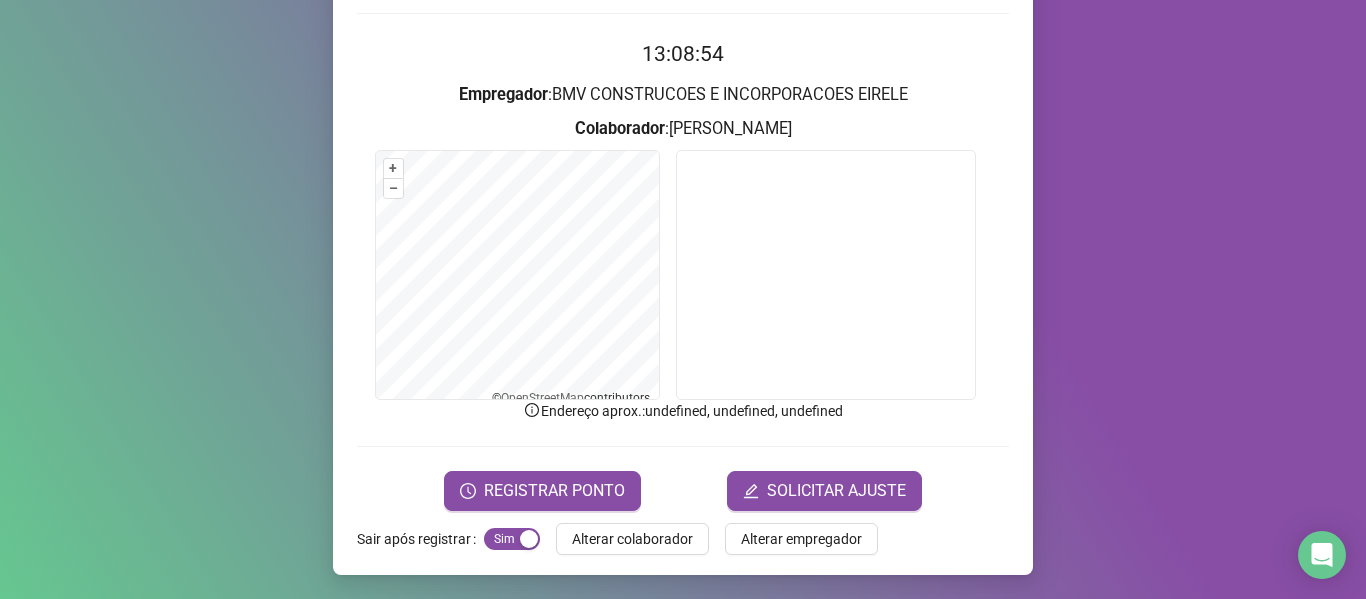 click on "Registro de ponto web 13:08:54 Empregador :  BMV CONSTRUCOES E INCORPORACOES EIRELE  Colaborador :  [PERSON_NAME] + – ⇧ › ©  OpenStreetMap  contributors. Endereço aprox. :  undefined, undefined, undefined REGISTRAR PONTO SOLICITAR AJUSTE Sair após registrar Sim Não Alterar colaborador Alterar empregador" at bounding box center (683, 209) 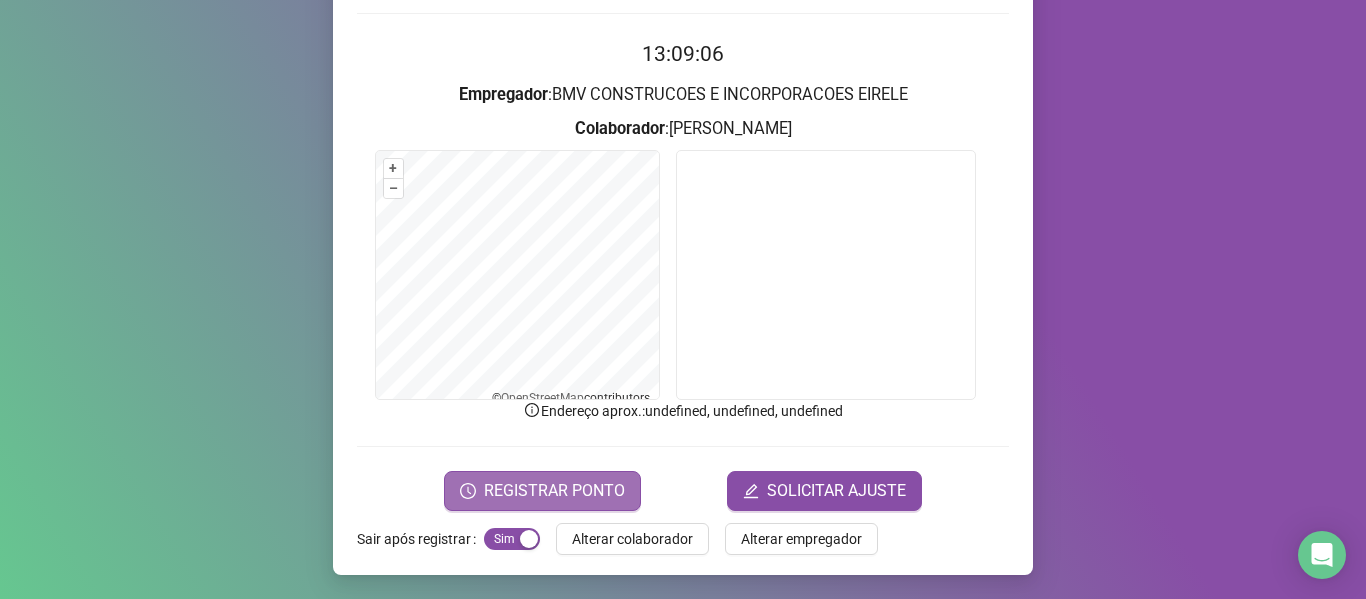 click on "REGISTRAR PONTO" at bounding box center (542, 491) 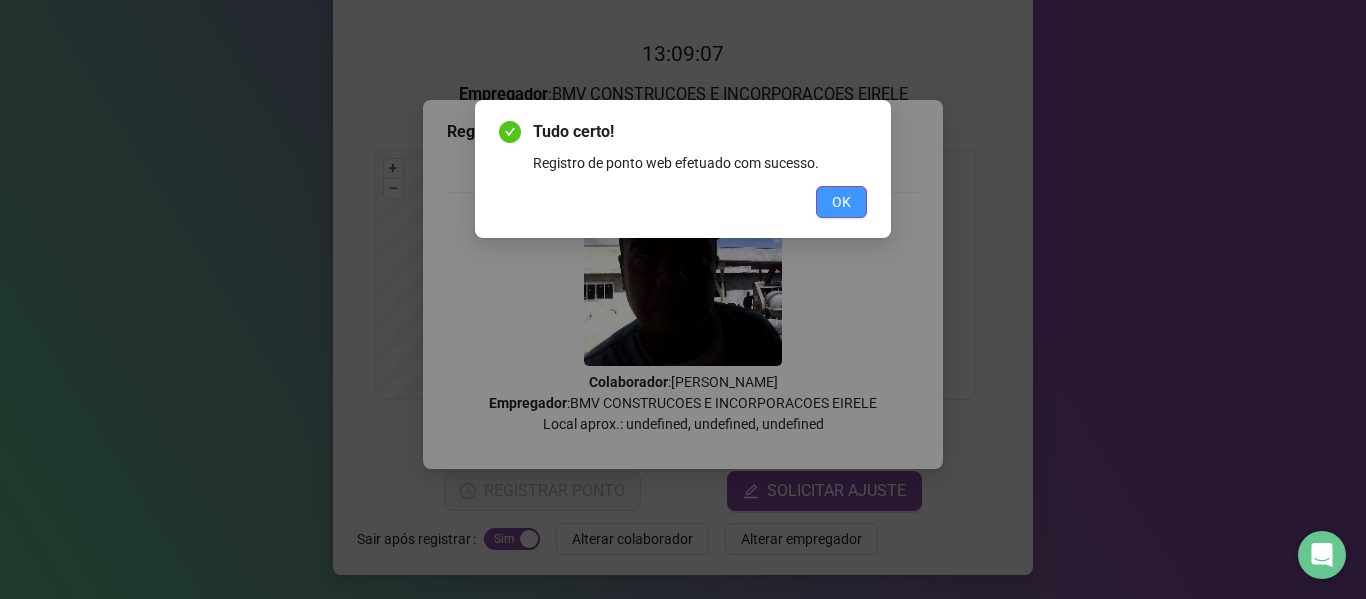 click on "OK" at bounding box center (841, 202) 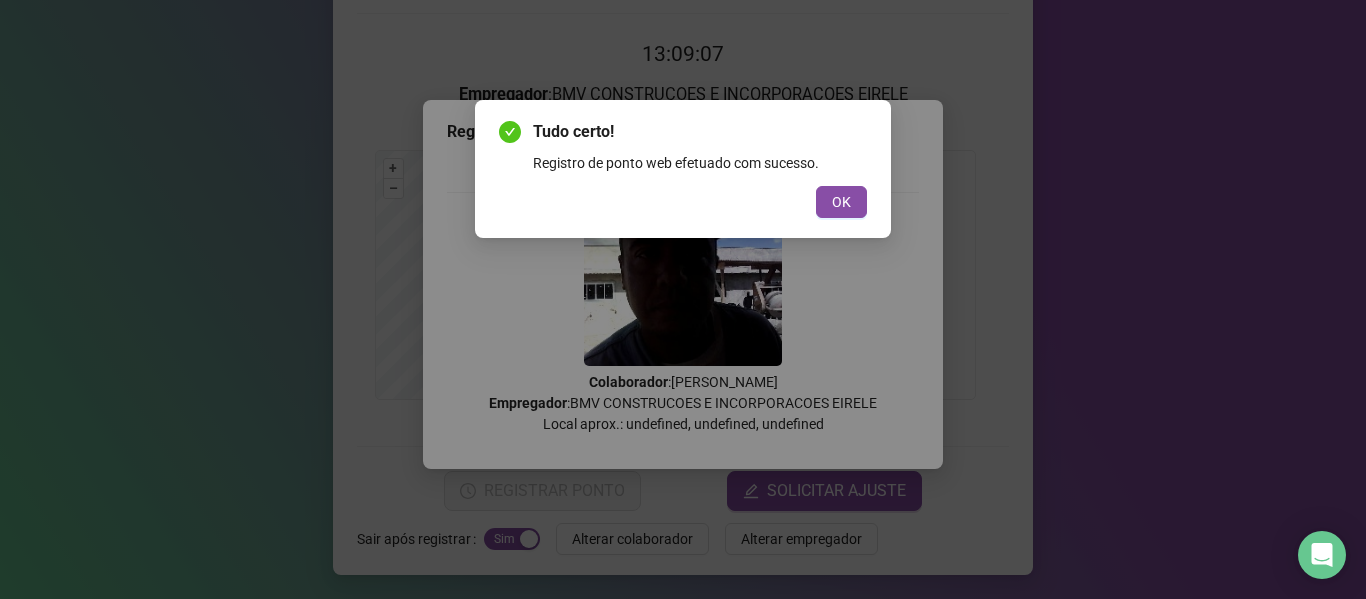 scroll, scrollTop: 0, scrollLeft: 0, axis: both 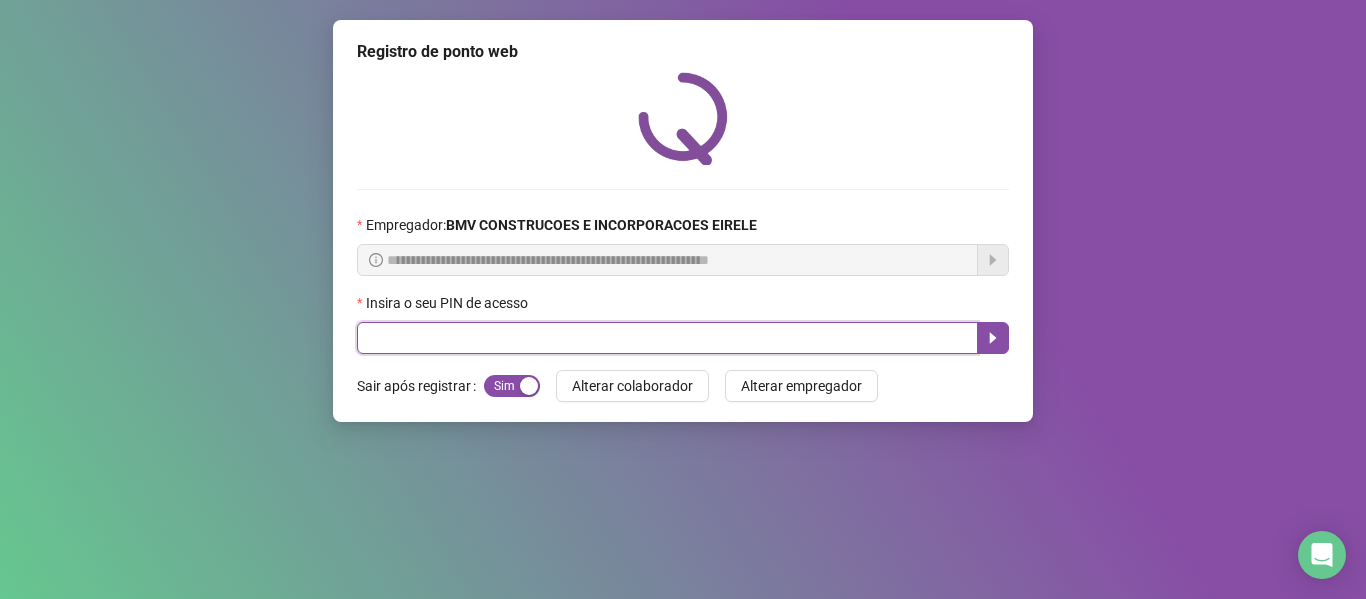 click at bounding box center [667, 338] 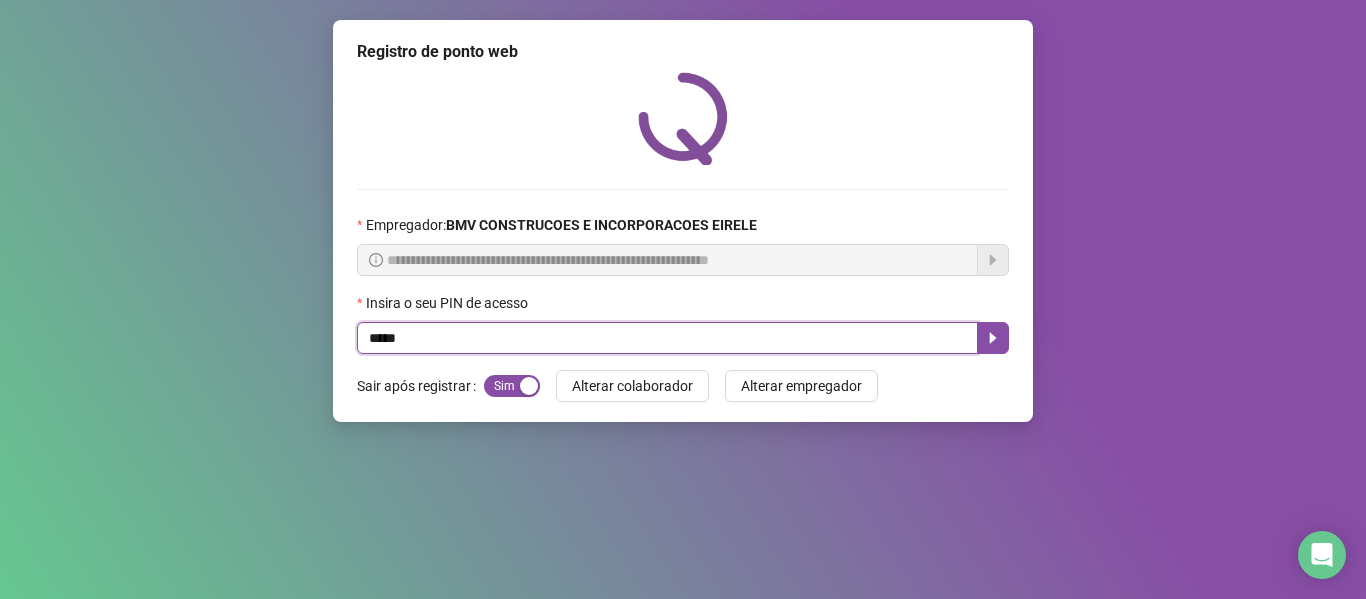 type on "*****" 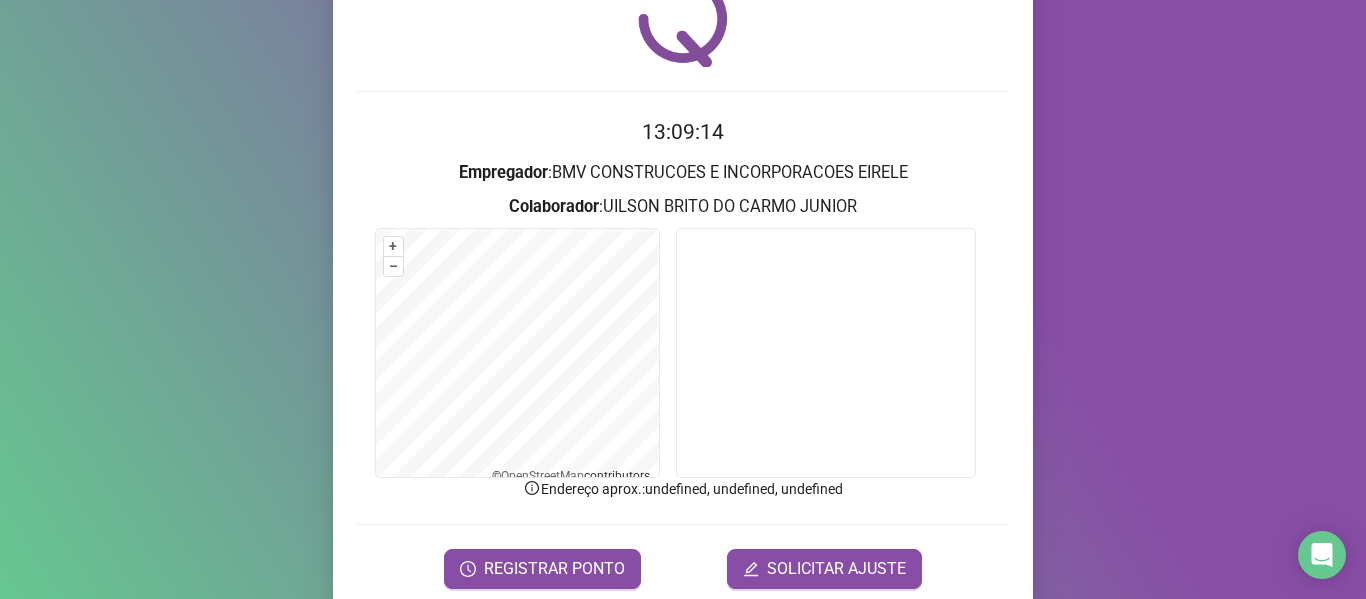 scroll, scrollTop: 176, scrollLeft: 0, axis: vertical 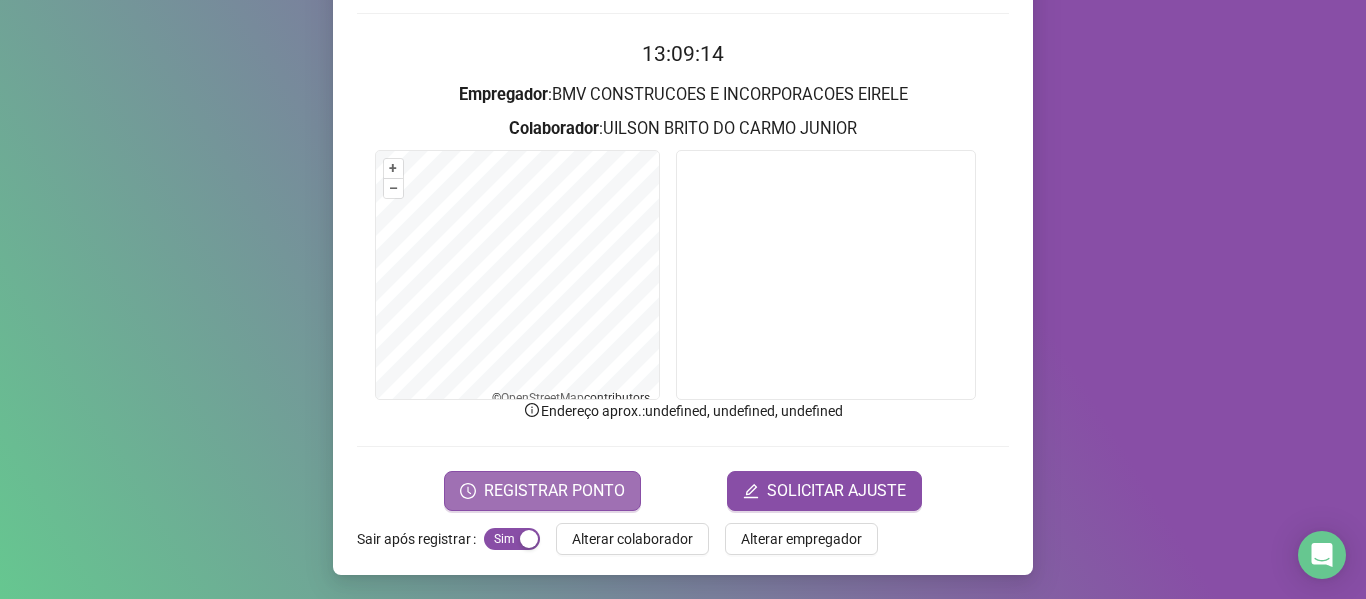 click on "REGISTRAR PONTO" at bounding box center (554, 491) 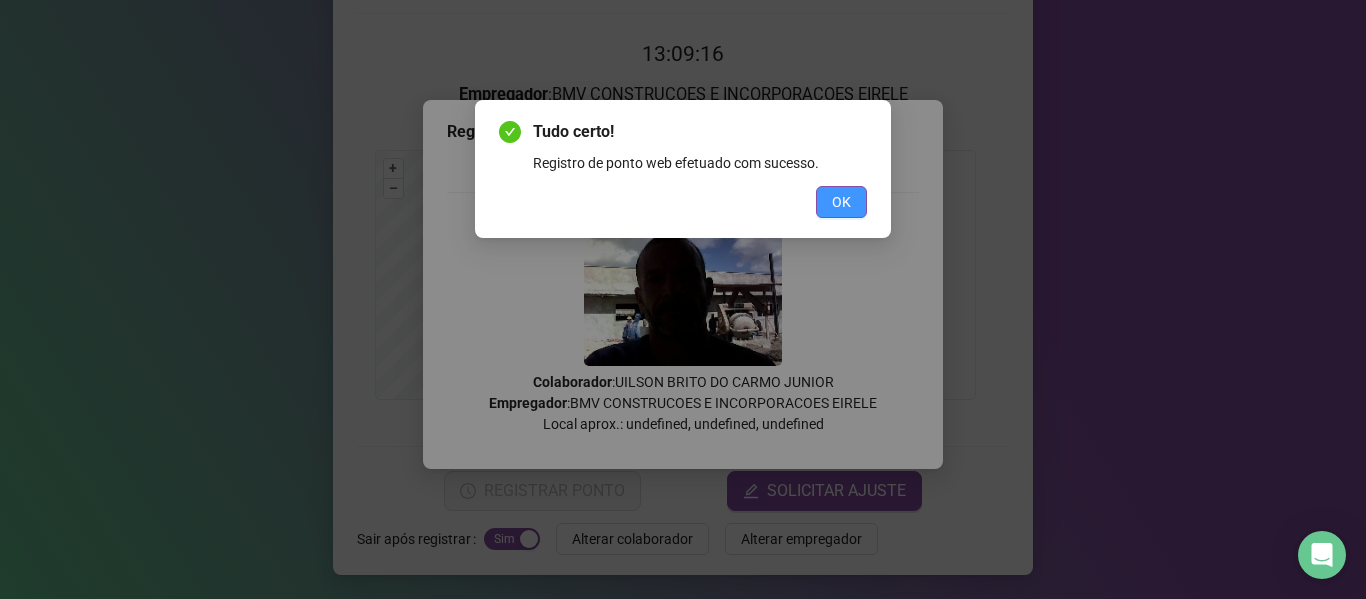 click on "OK" at bounding box center (841, 202) 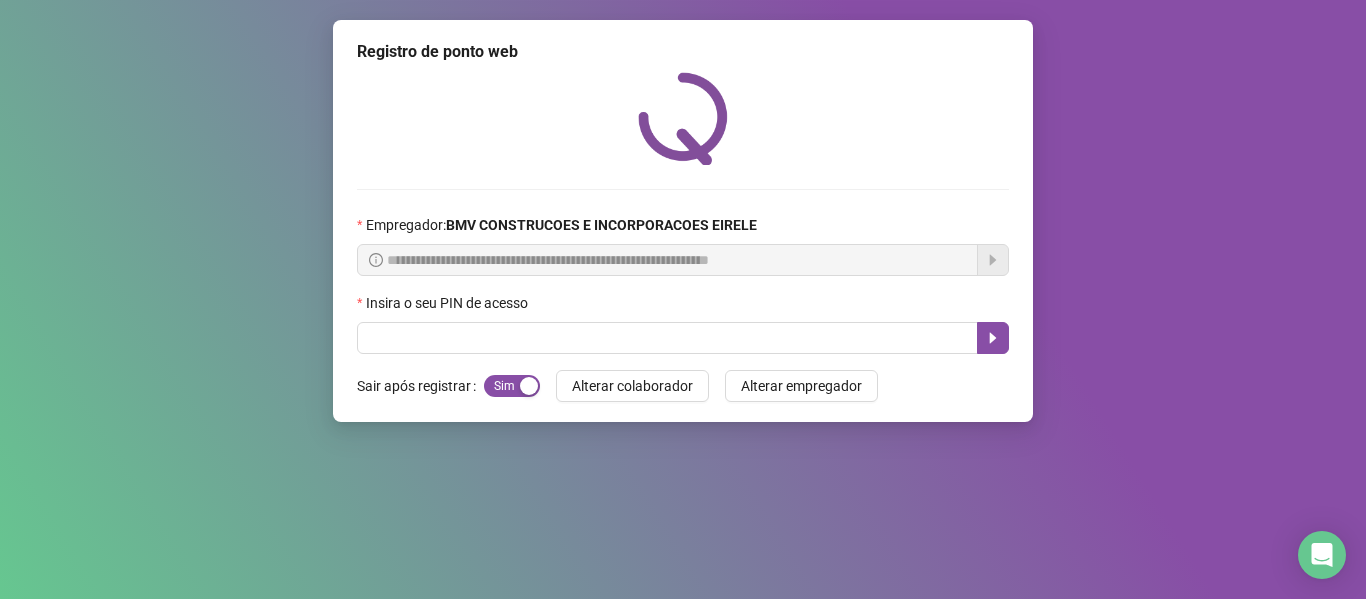 scroll, scrollTop: 0, scrollLeft: 0, axis: both 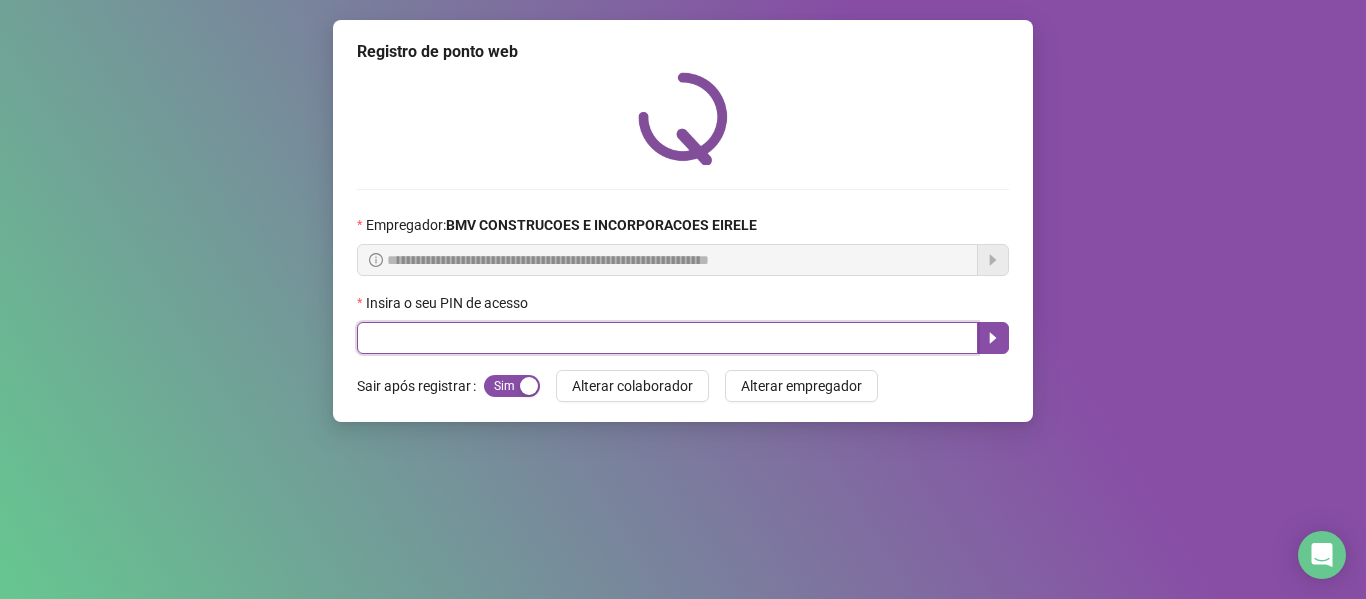 click at bounding box center [667, 338] 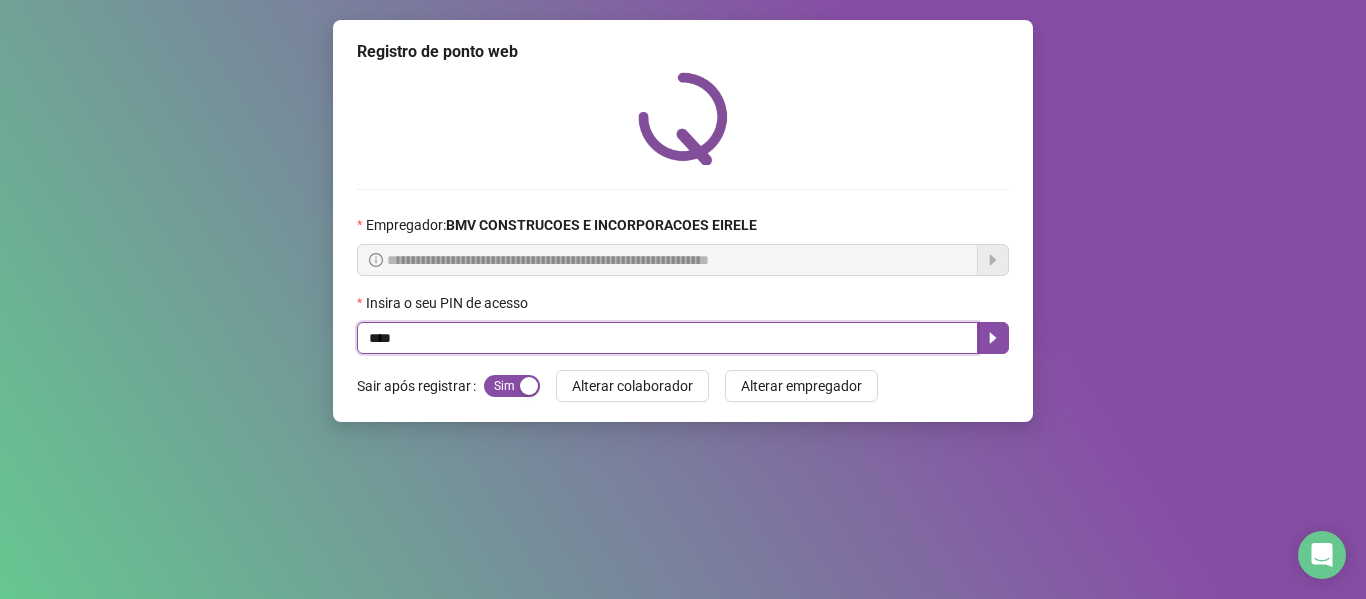 drag, startPoint x: 499, startPoint y: 349, endPoint x: 316, endPoint y: 347, distance: 183.01093 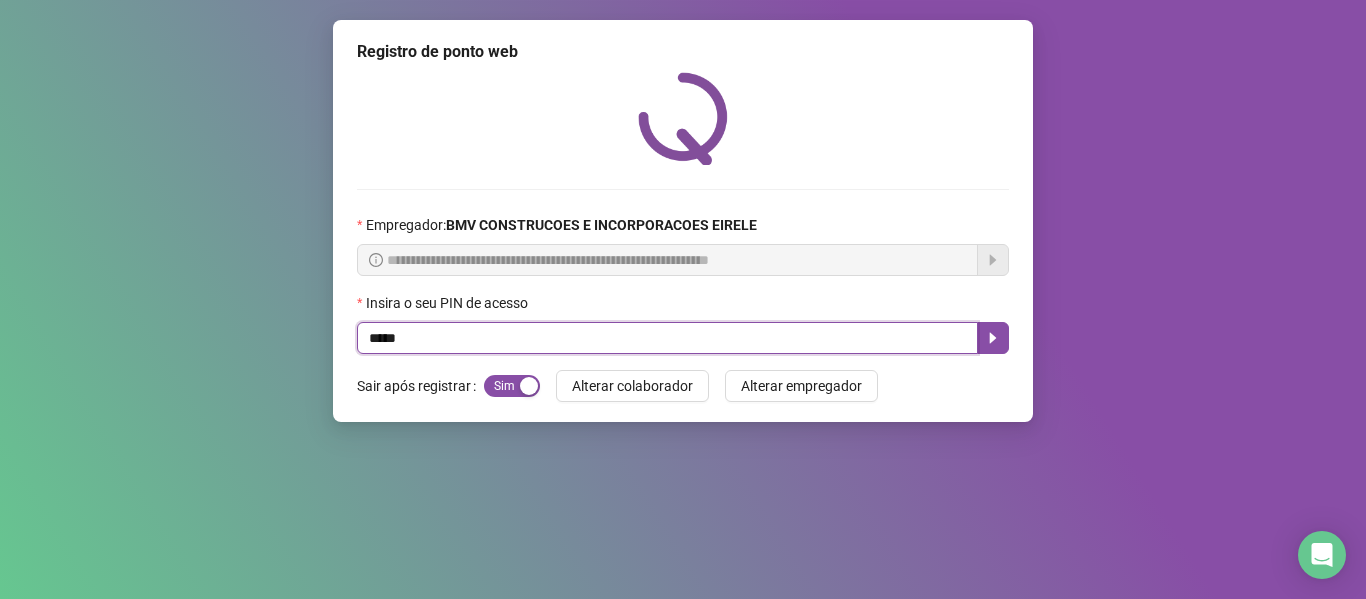 type on "*****" 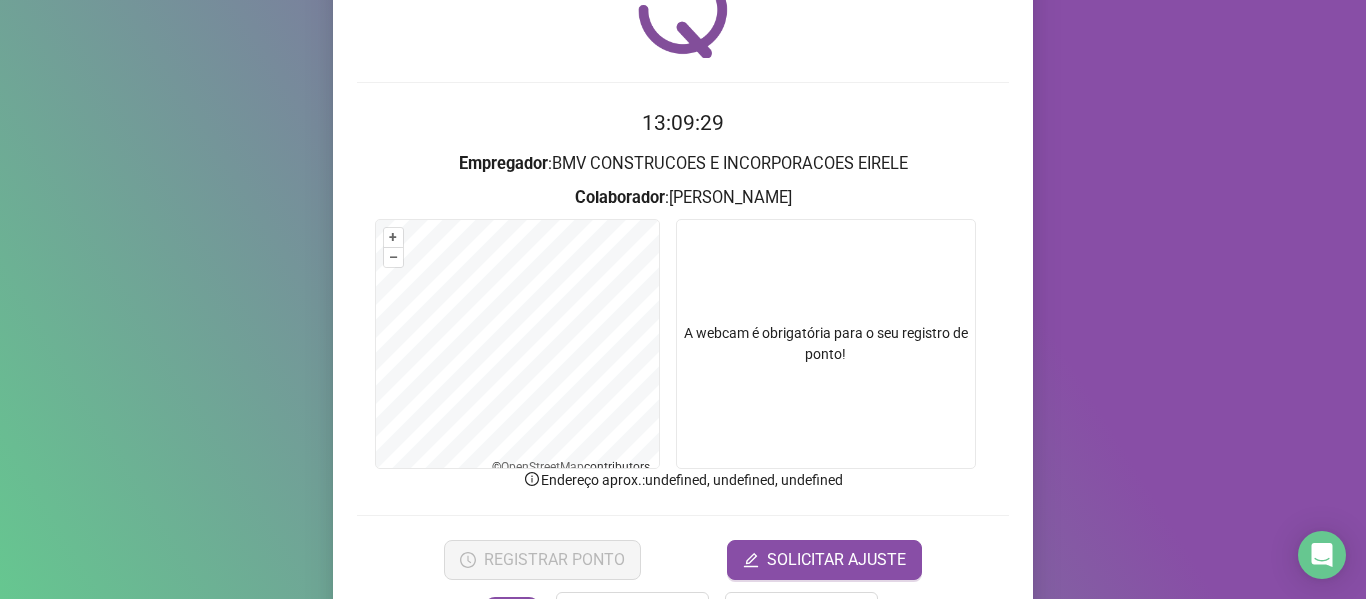 scroll, scrollTop: 176, scrollLeft: 0, axis: vertical 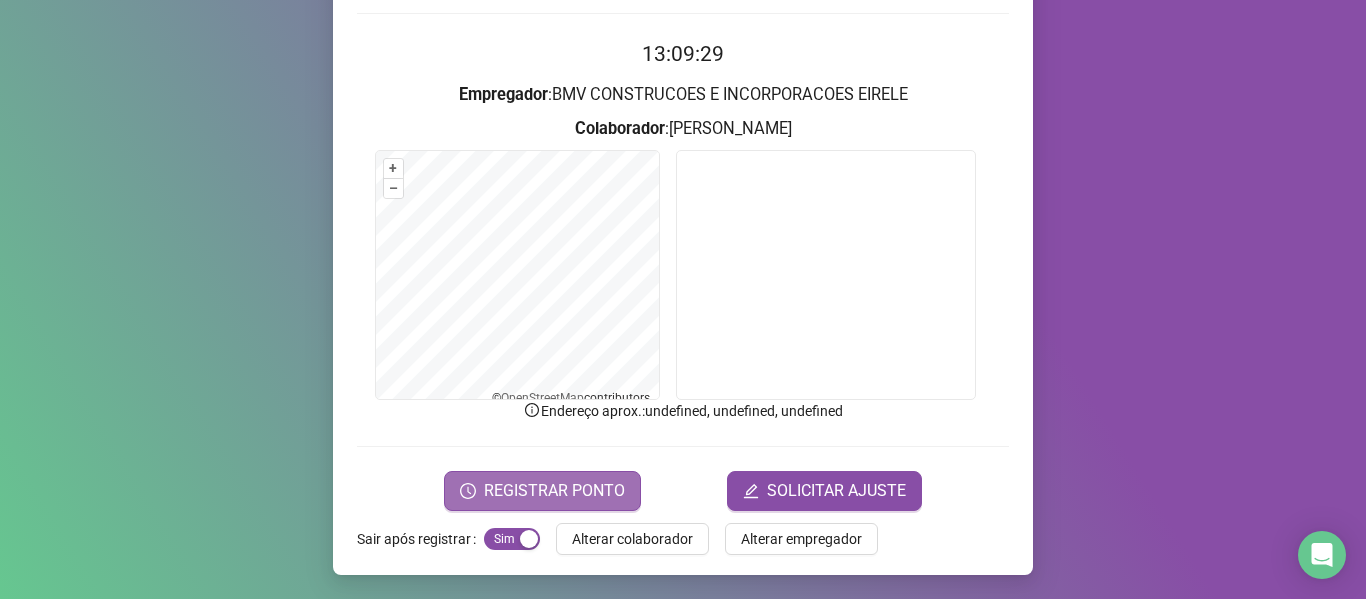 click on "REGISTRAR PONTO" at bounding box center [542, 491] 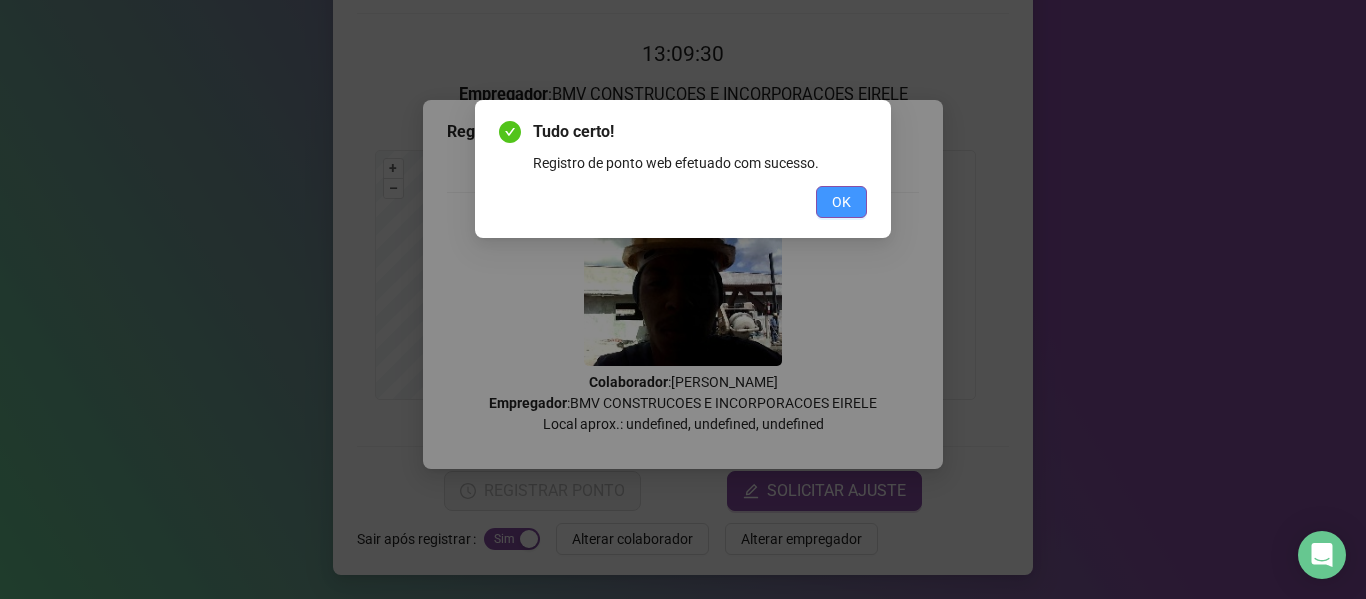 click on "OK" at bounding box center [841, 202] 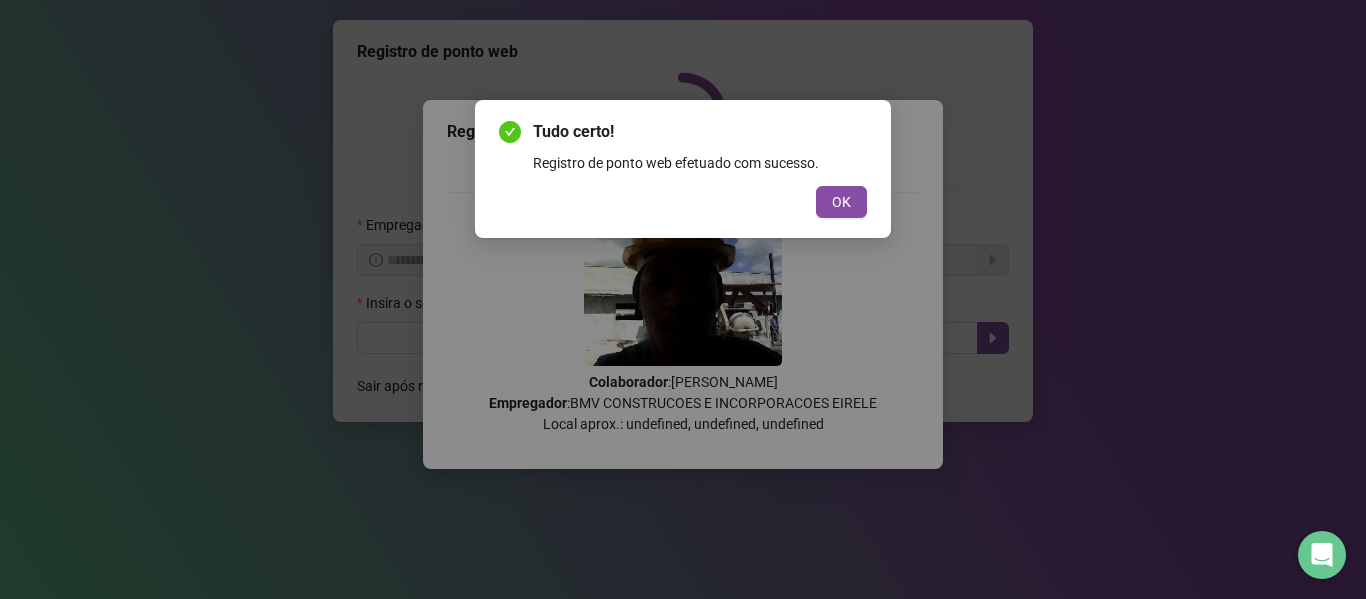 scroll, scrollTop: 0, scrollLeft: 0, axis: both 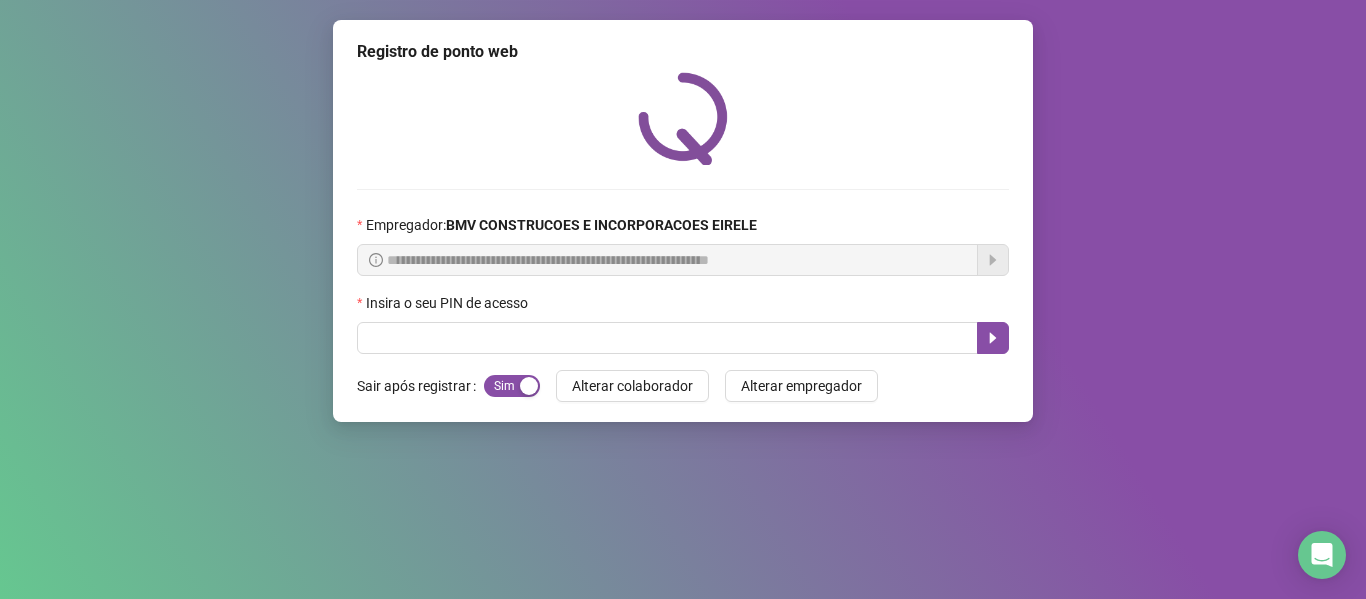 click on "**********" at bounding box center [683, 221] 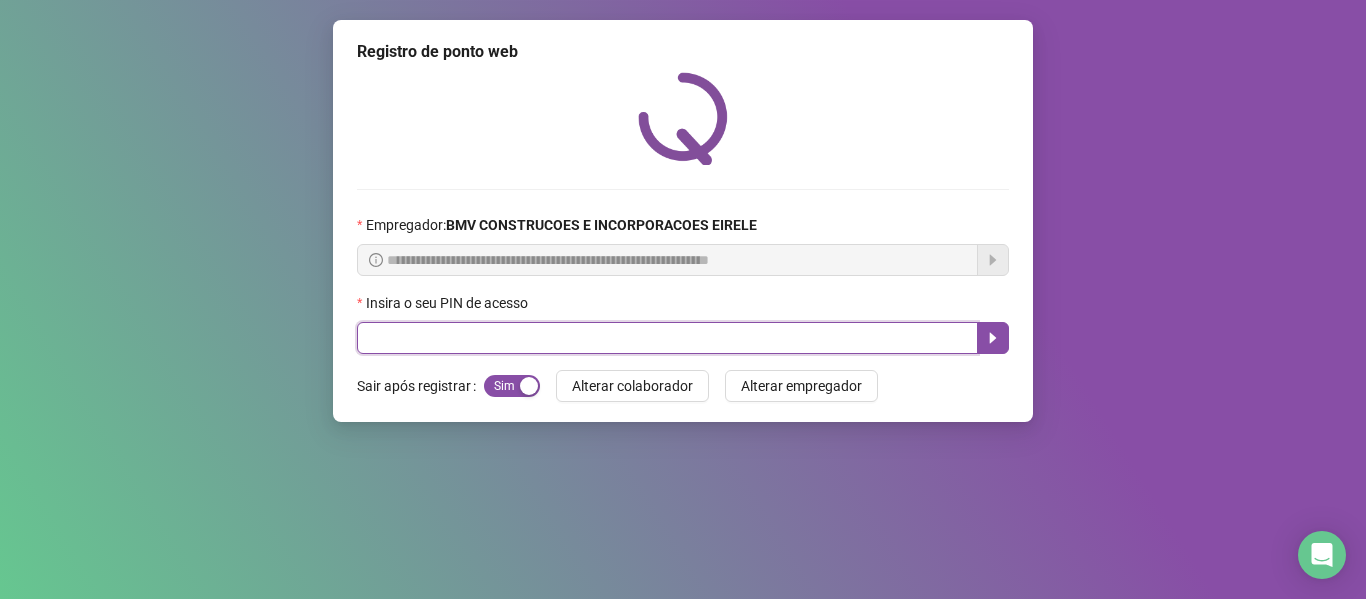 click at bounding box center (667, 338) 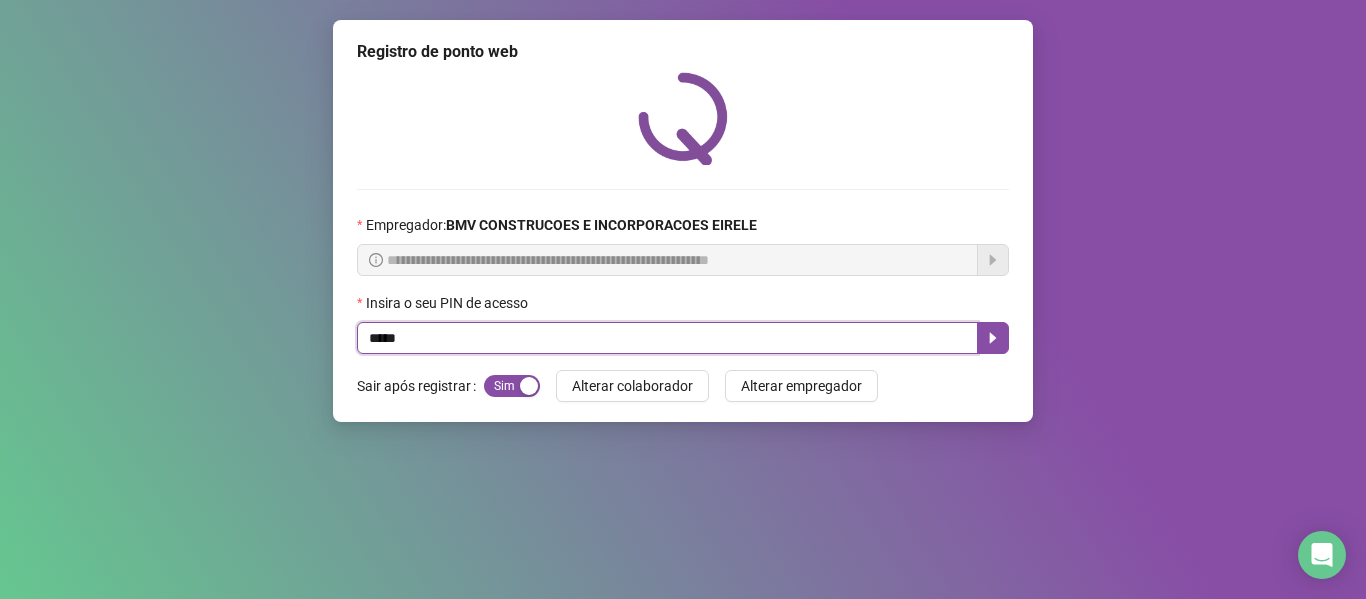 type on "*****" 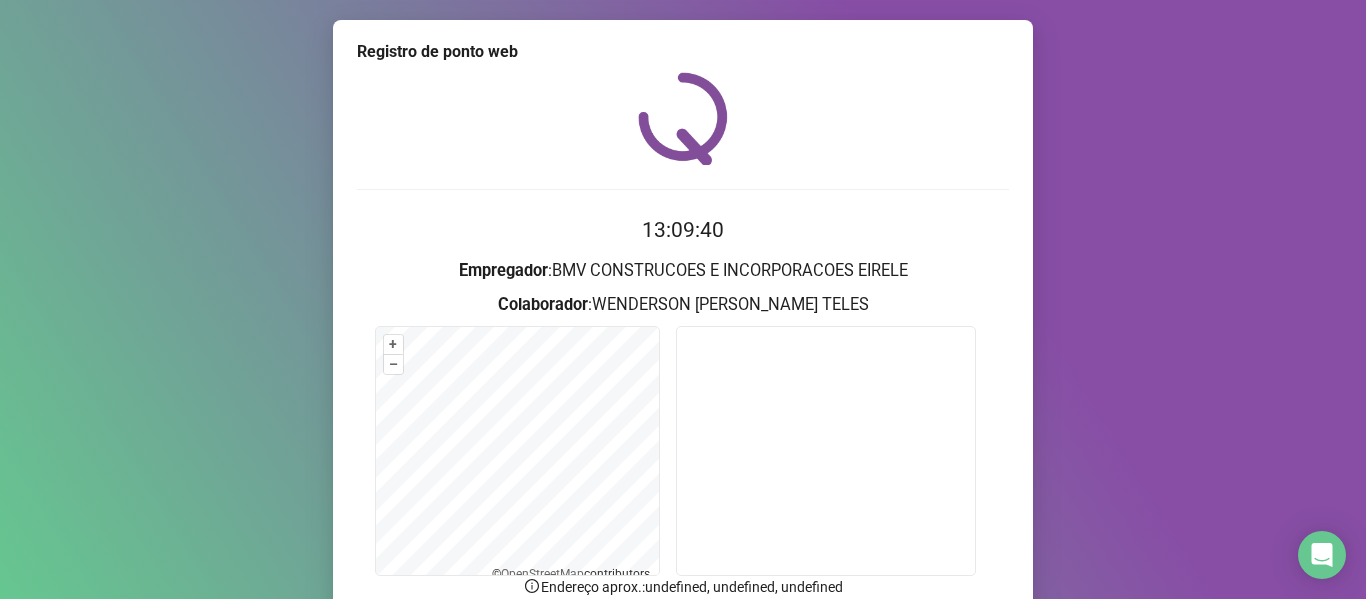 scroll, scrollTop: 176, scrollLeft: 0, axis: vertical 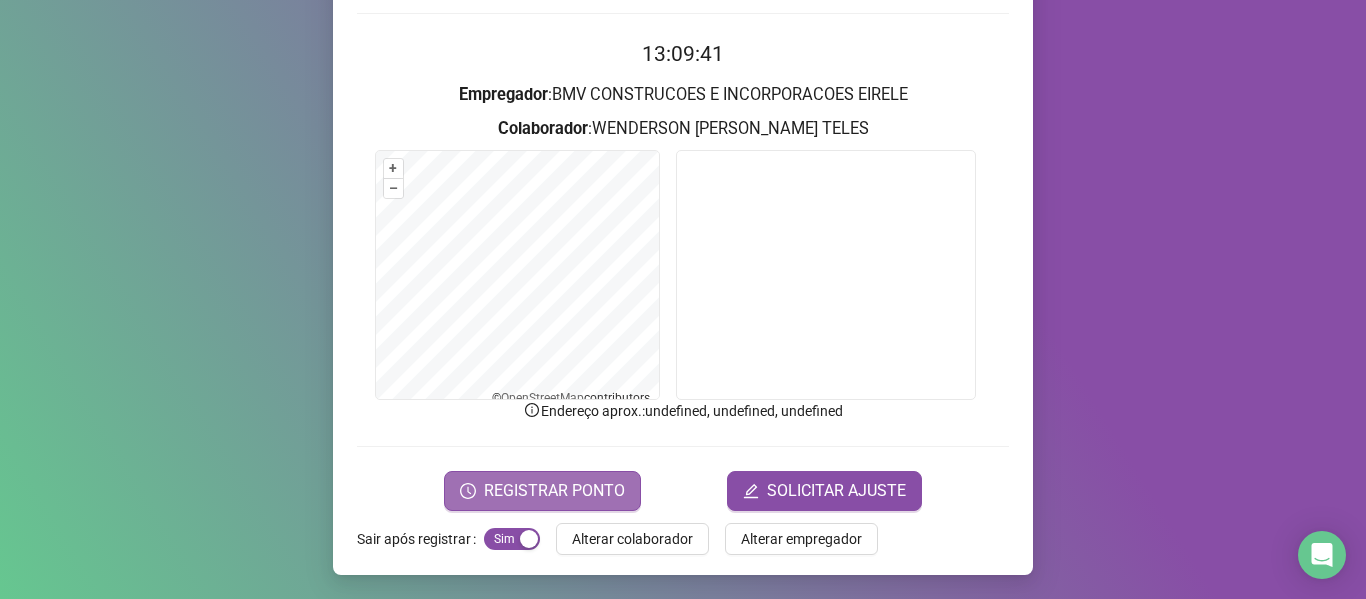 click on "REGISTRAR PONTO" at bounding box center [554, 491] 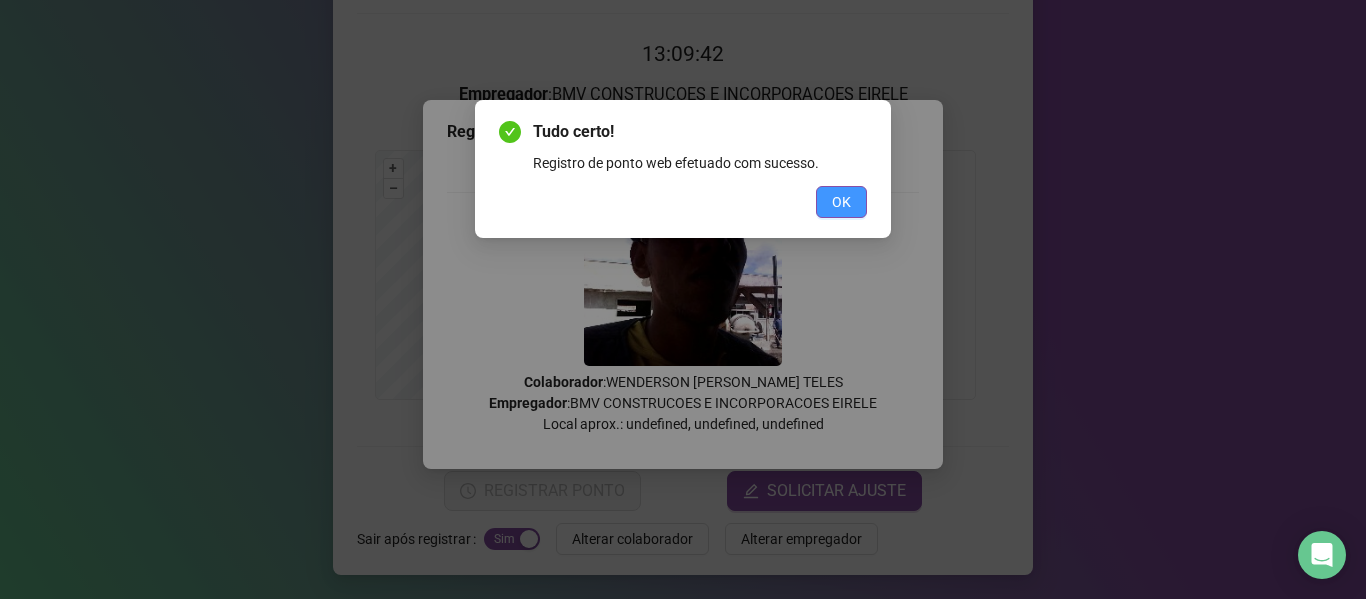 click on "OK" at bounding box center (841, 202) 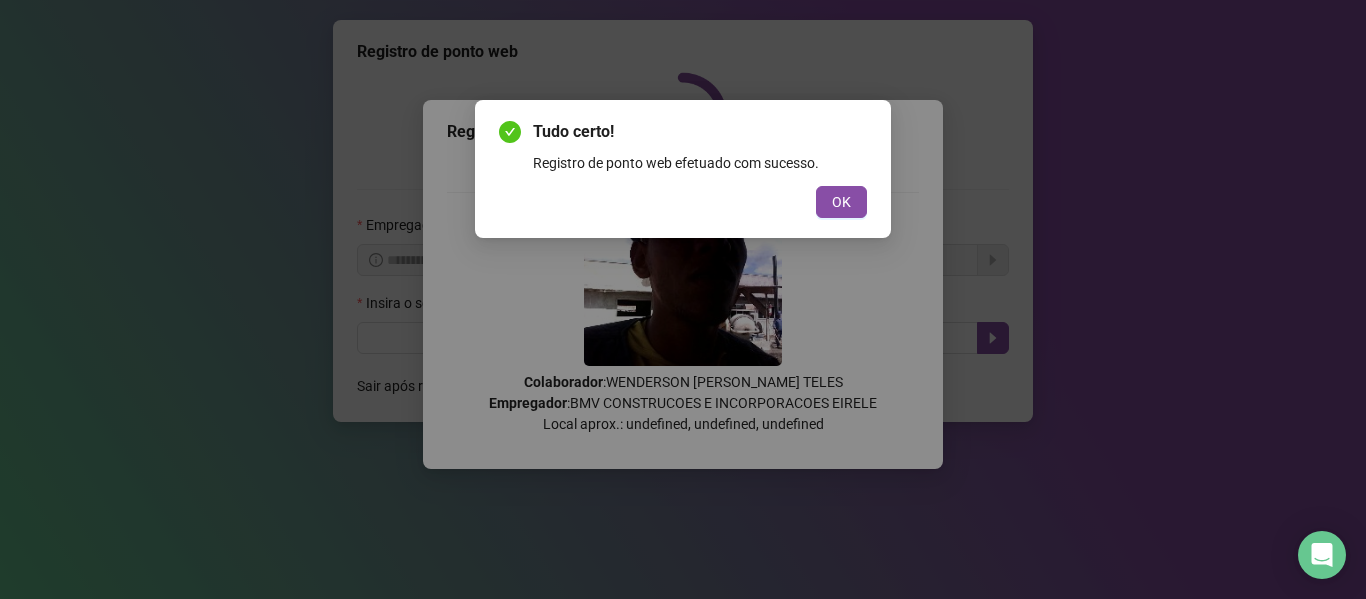 scroll, scrollTop: 0, scrollLeft: 0, axis: both 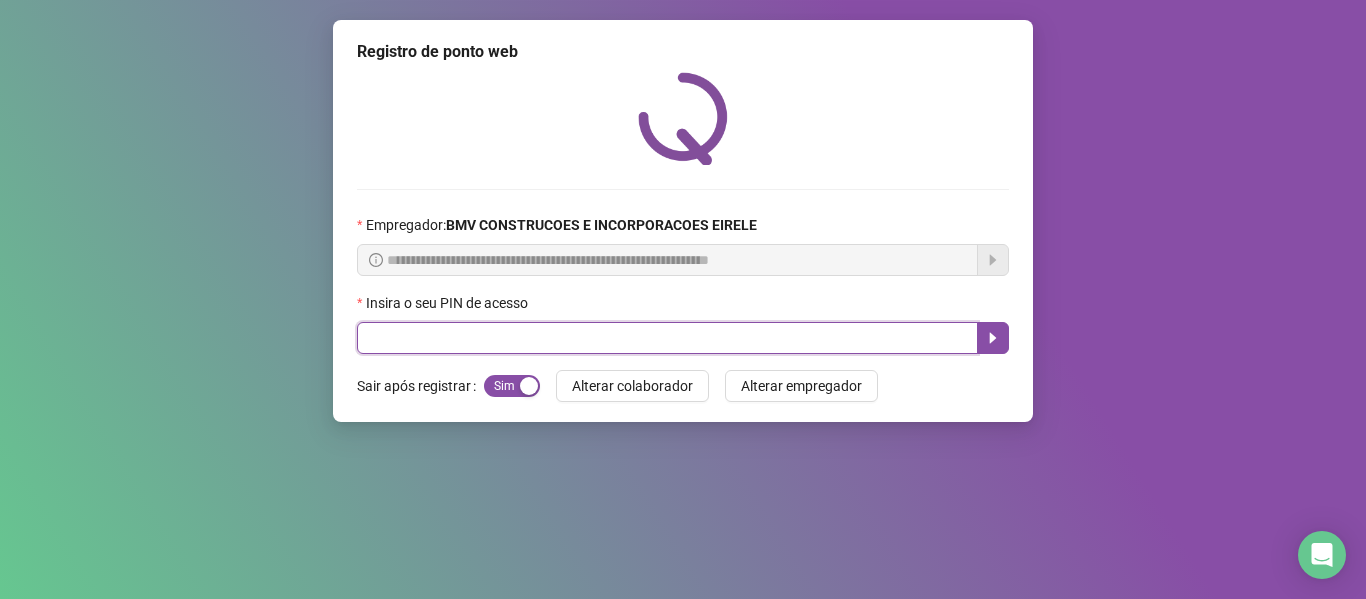 click at bounding box center [667, 338] 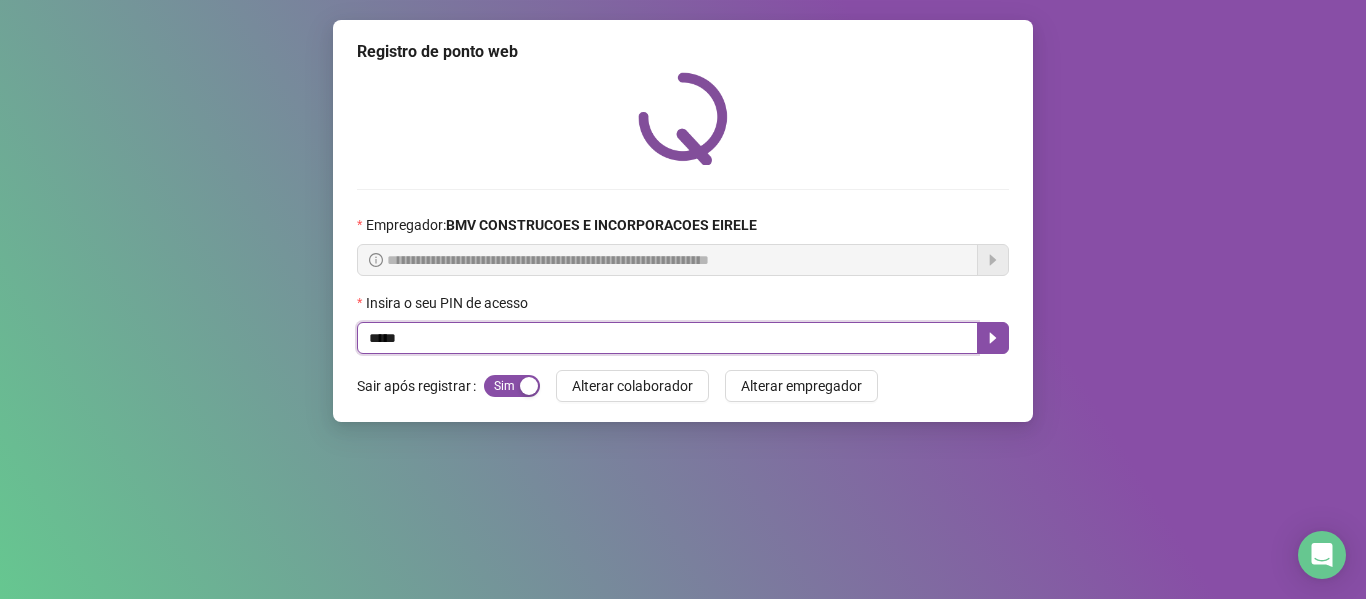 type on "*****" 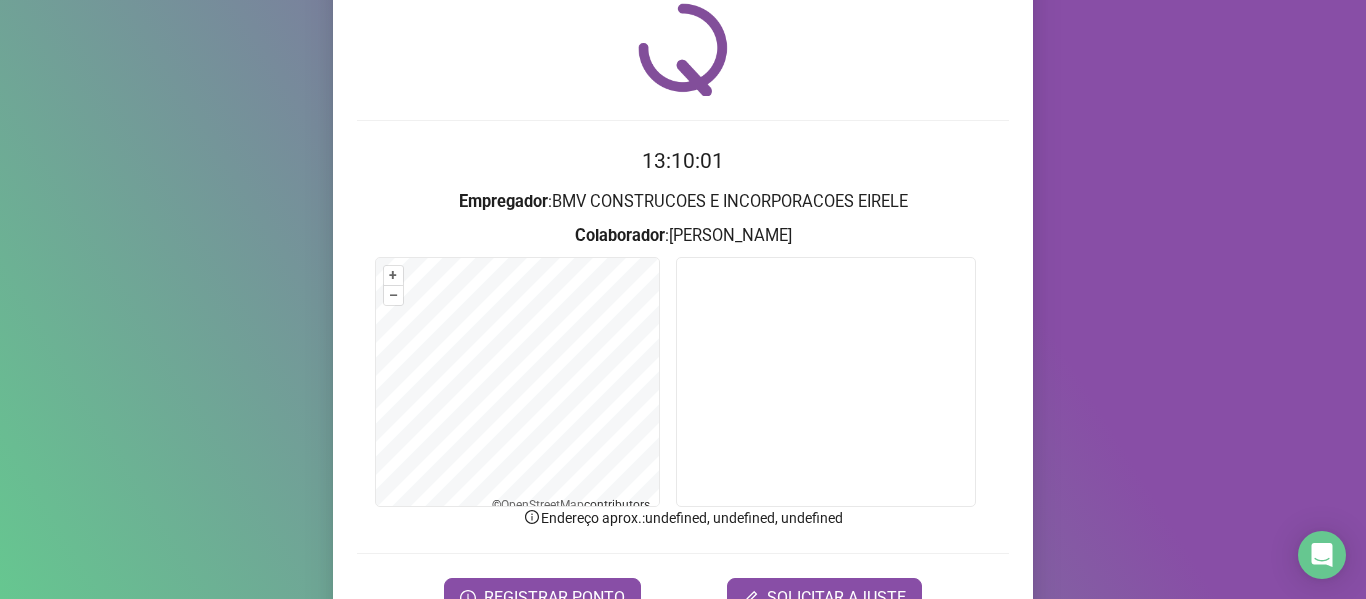 scroll, scrollTop: 176, scrollLeft: 0, axis: vertical 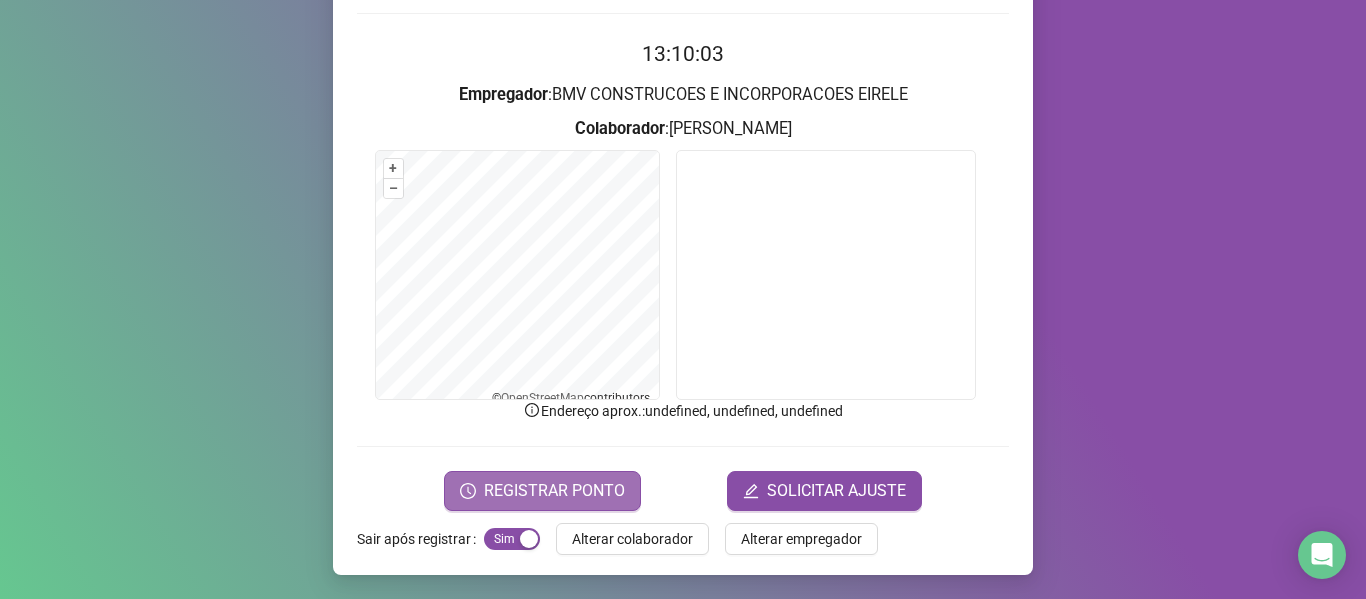 click on "REGISTRAR PONTO" at bounding box center [542, 491] 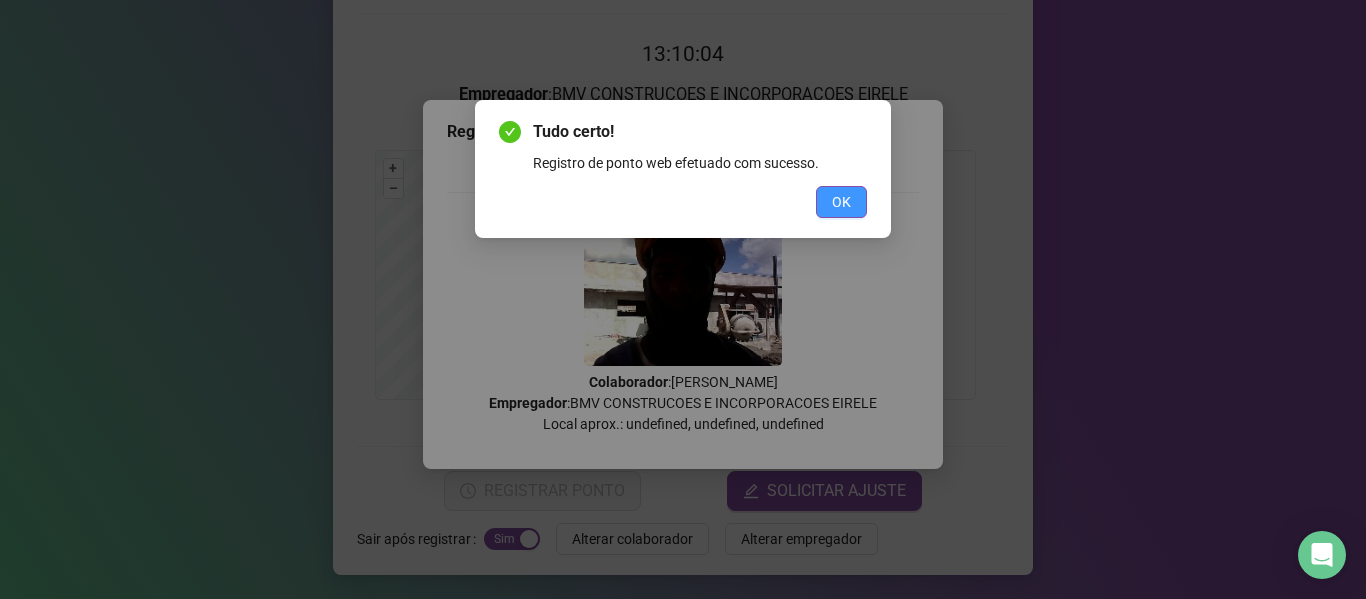 click on "OK" at bounding box center (841, 202) 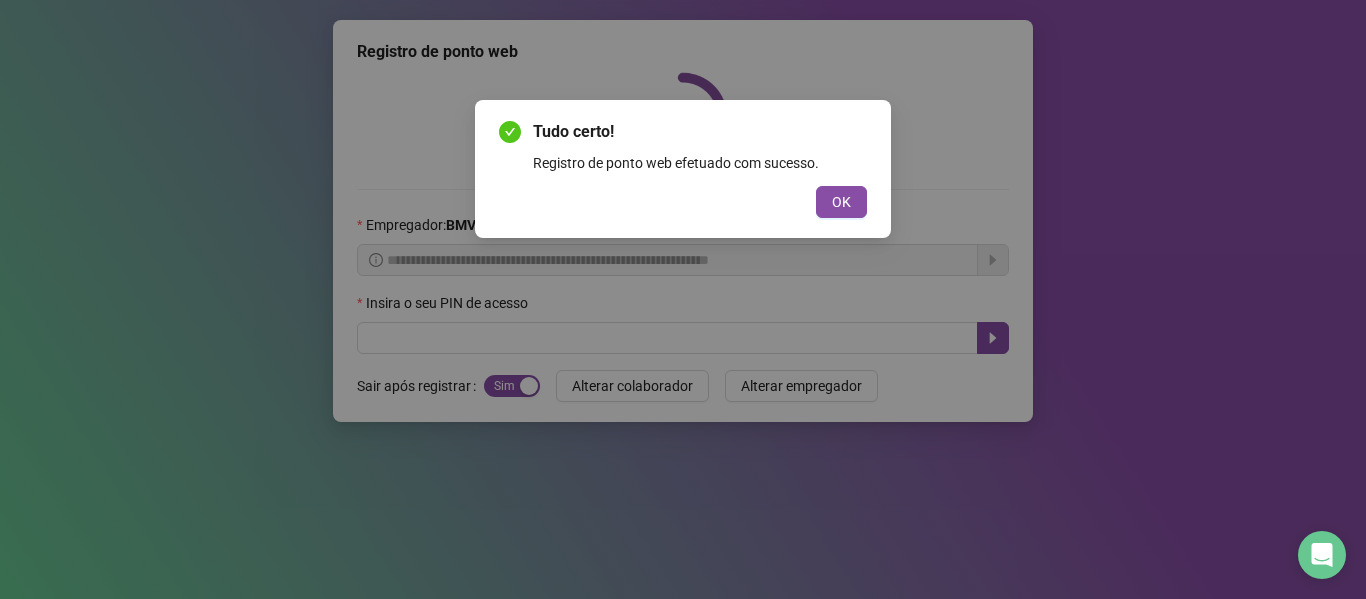 scroll, scrollTop: 0, scrollLeft: 0, axis: both 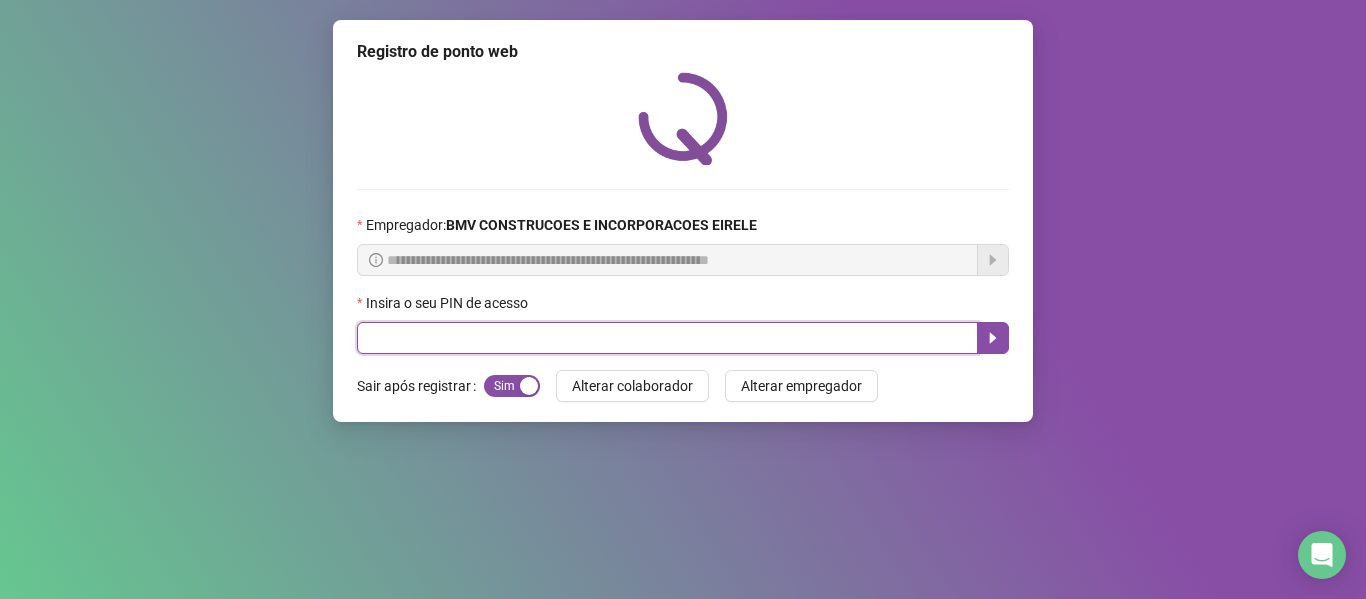 click at bounding box center [667, 338] 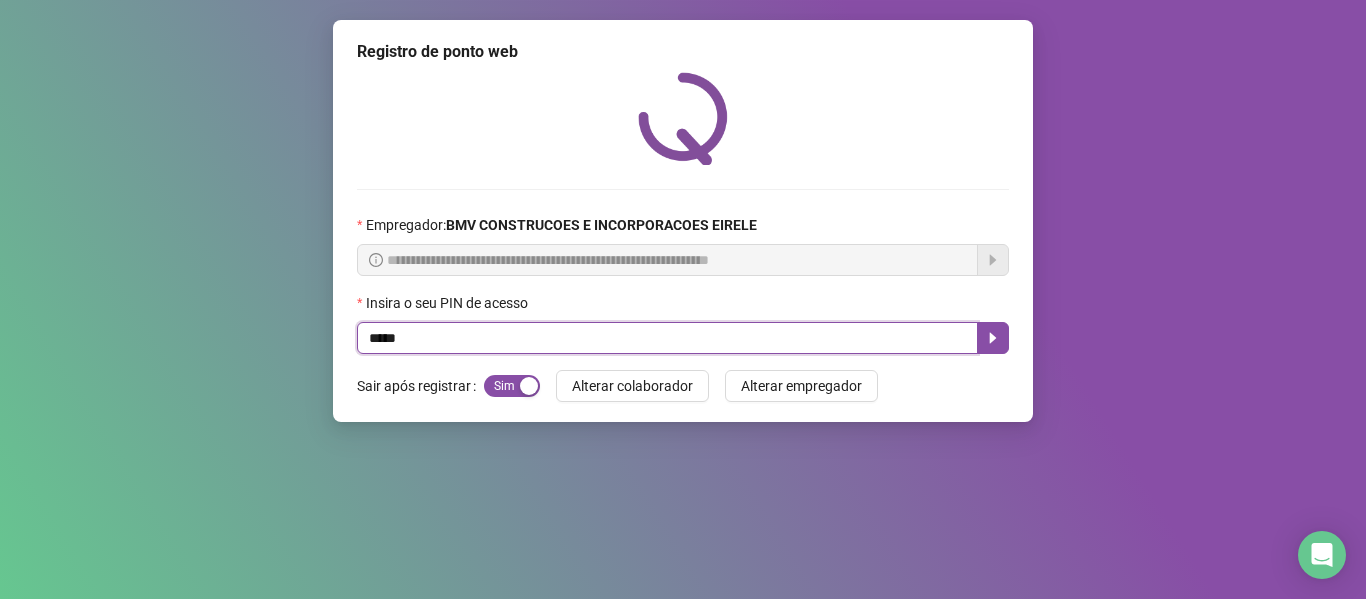 type on "*****" 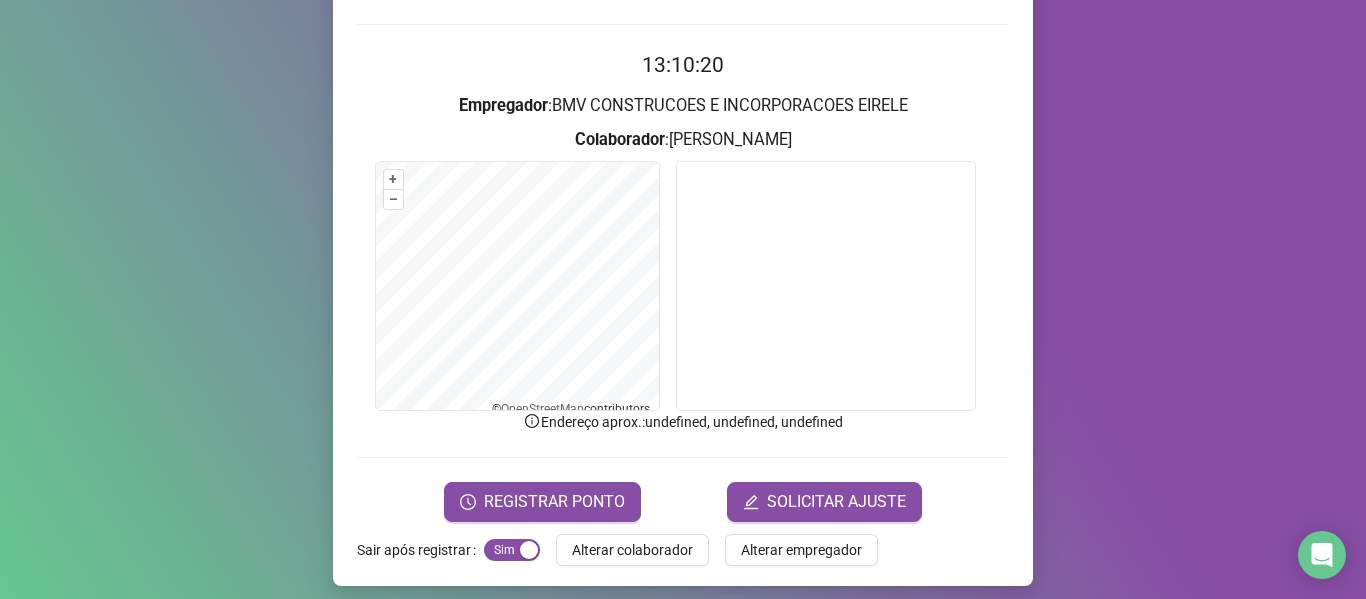 scroll, scrollTop: 176, scrollLeft: 0, axis: vertical 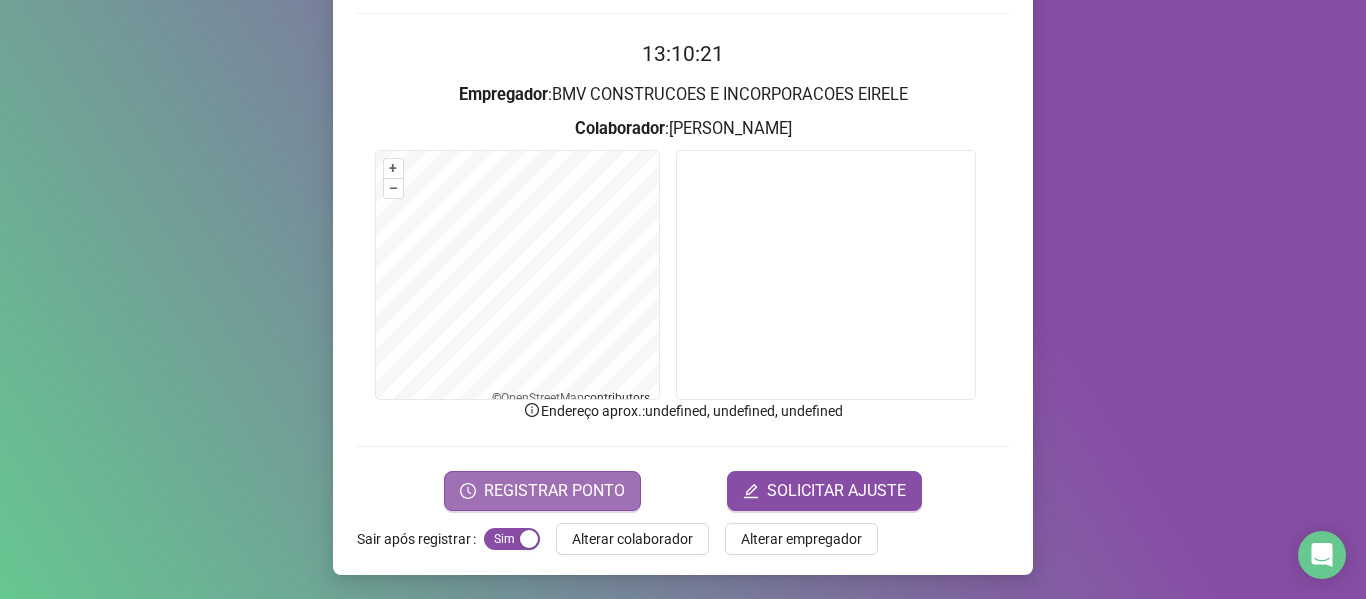 click on "REGISTRAR PONTO" at bounding box center [554, 491] 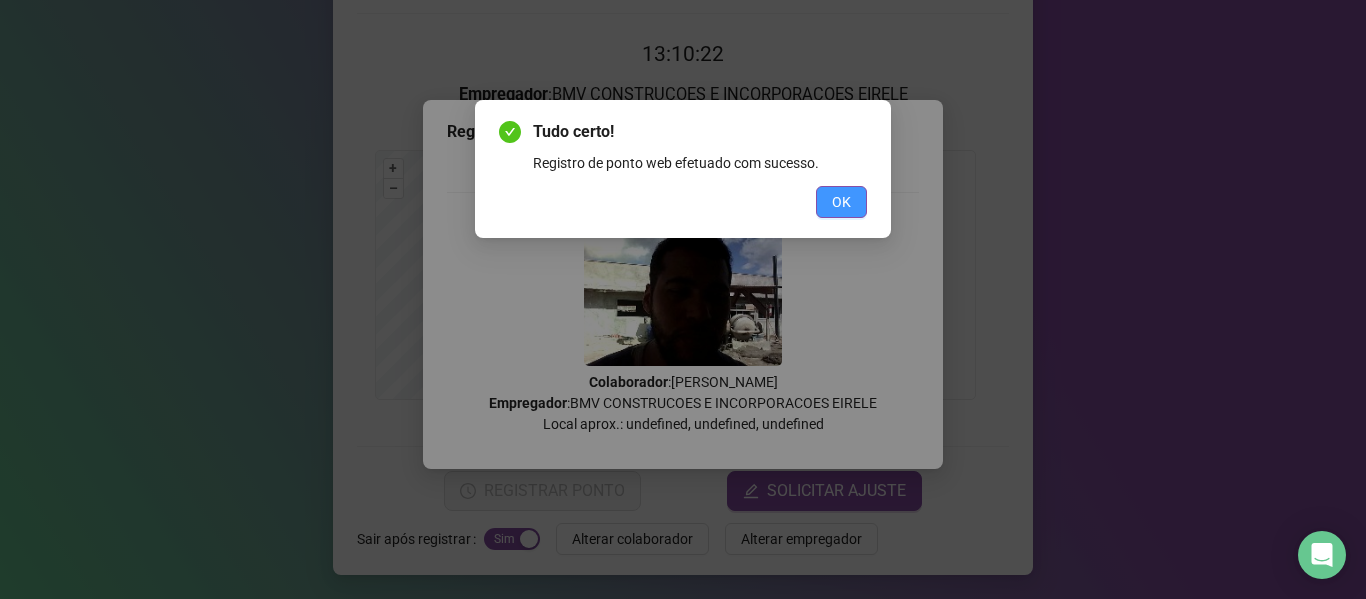 click on "OK" at bounding box center [841, 202] 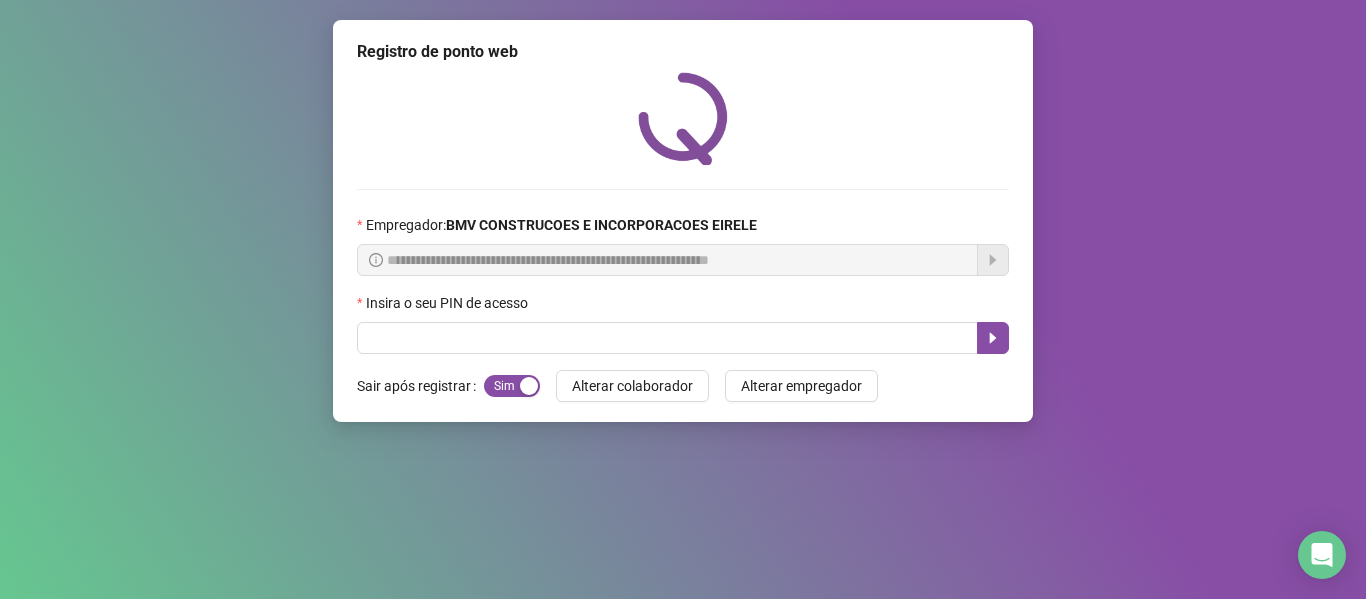 scroll, scrollTop: 0, scrollLeft: 0, axis: both 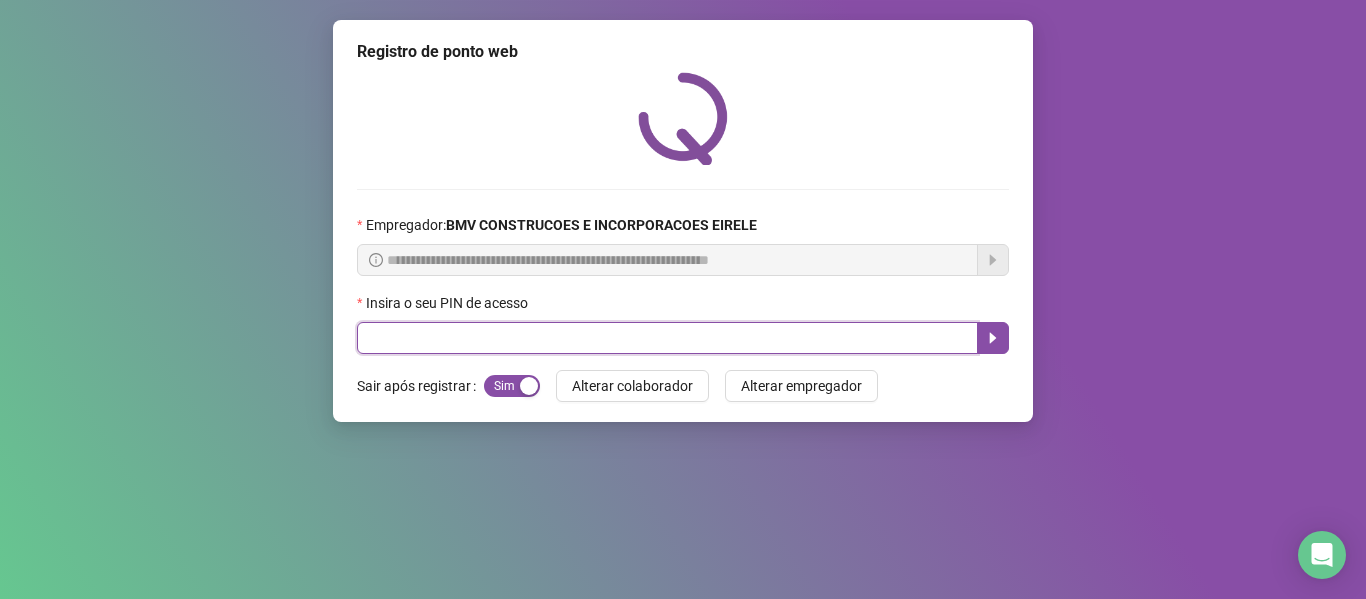 click at bounding box center [667, 338] 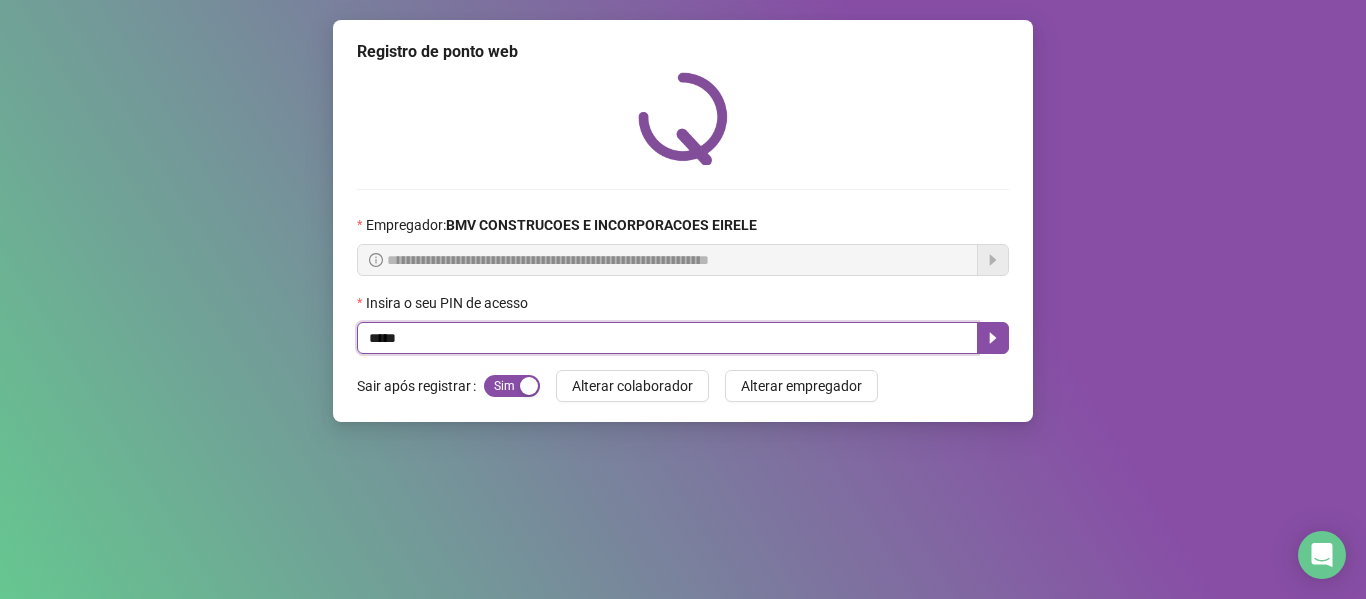 type on "*****" 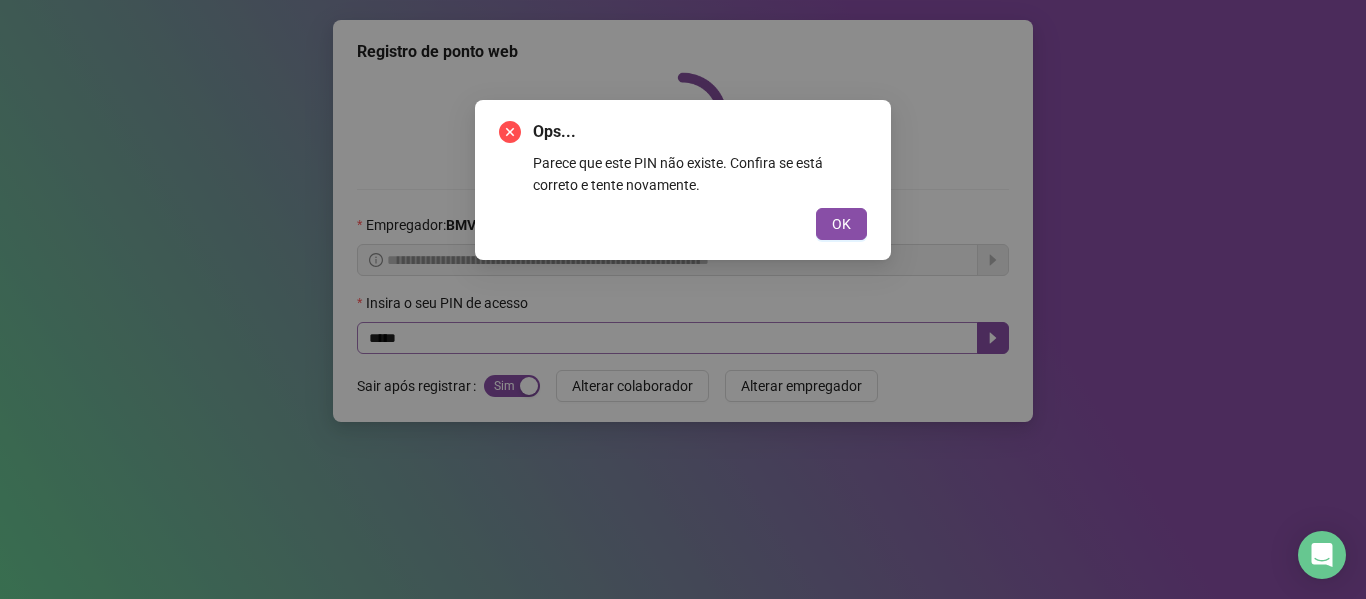 type 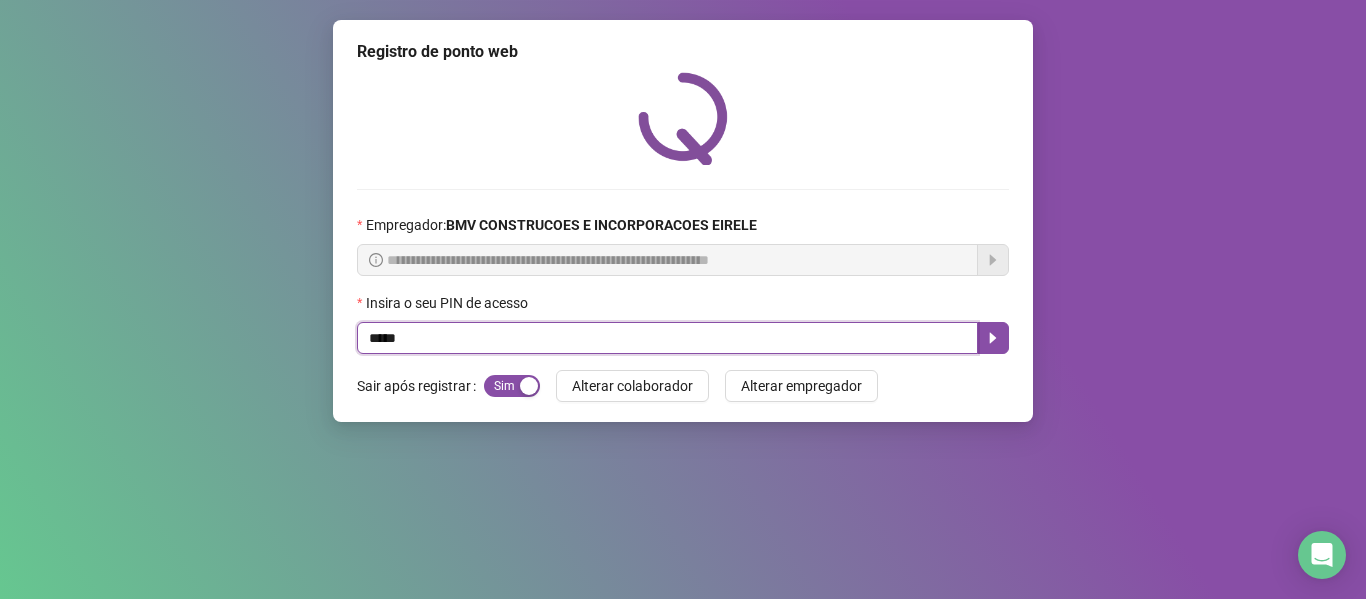 drag, startPoint x: 503, startPoint y: 339, endPoint x: 165, endPoint y: 347, distance: 338.09467 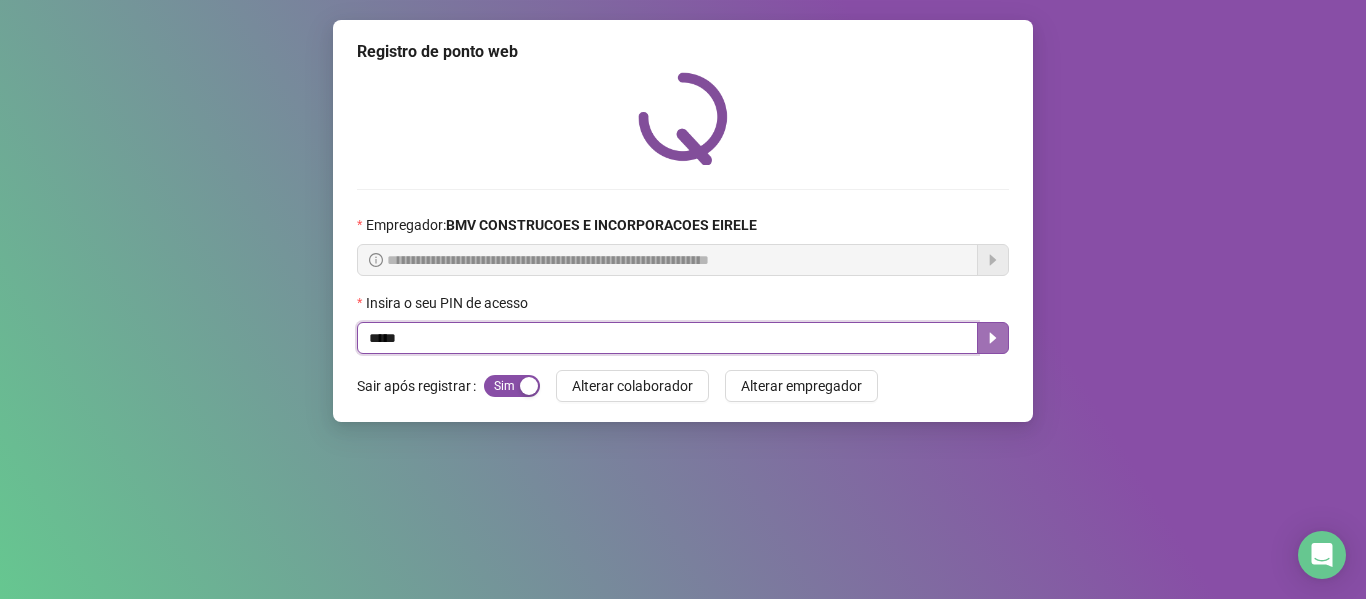 click 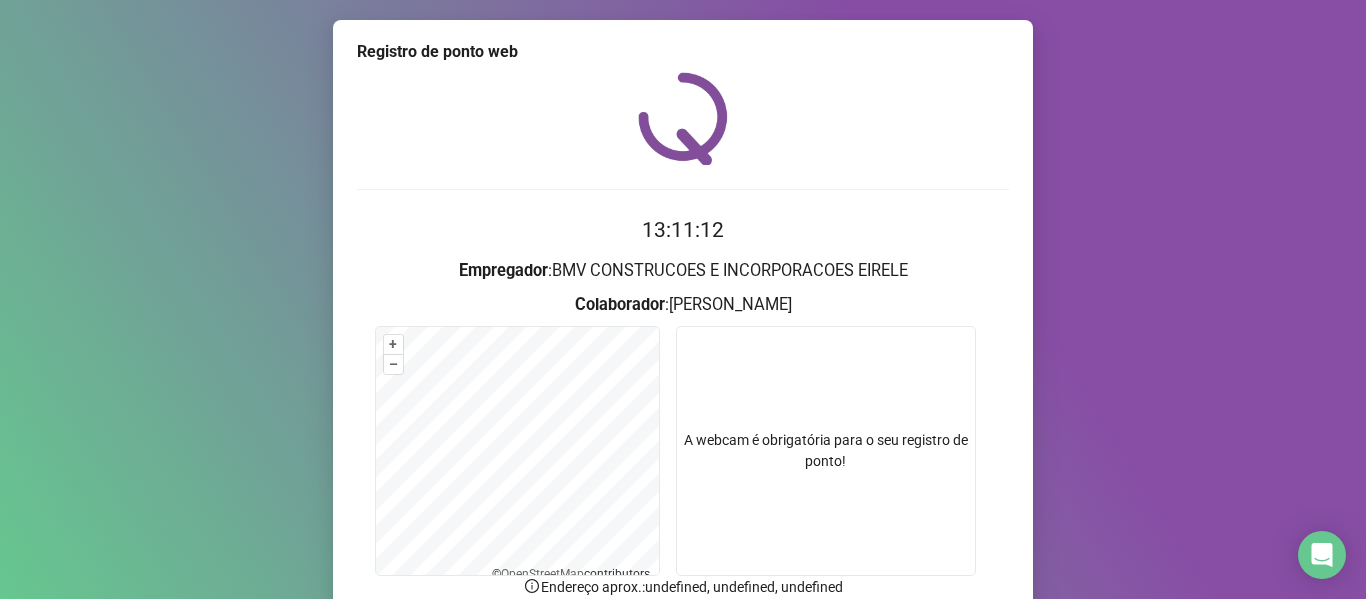 click on "Registro de ponto web 13:11:12 Empregador :  BMV CONSTRUCOES E INCORPORACOES EIRELE  Colaborador :  [PERSON_NAME] + – ⇧ › ©  OpenStreetMap  contributors. A webcam é obrigatória para o seu registro de ponto! Endereço aprox. :  undefined, undefined, undefined REGISTRAR PONTO SOLICITAR AJUSTE Sair após registrar Sim Não Alterar colaborador Alterar empregador" at bounding box center (683, 299) 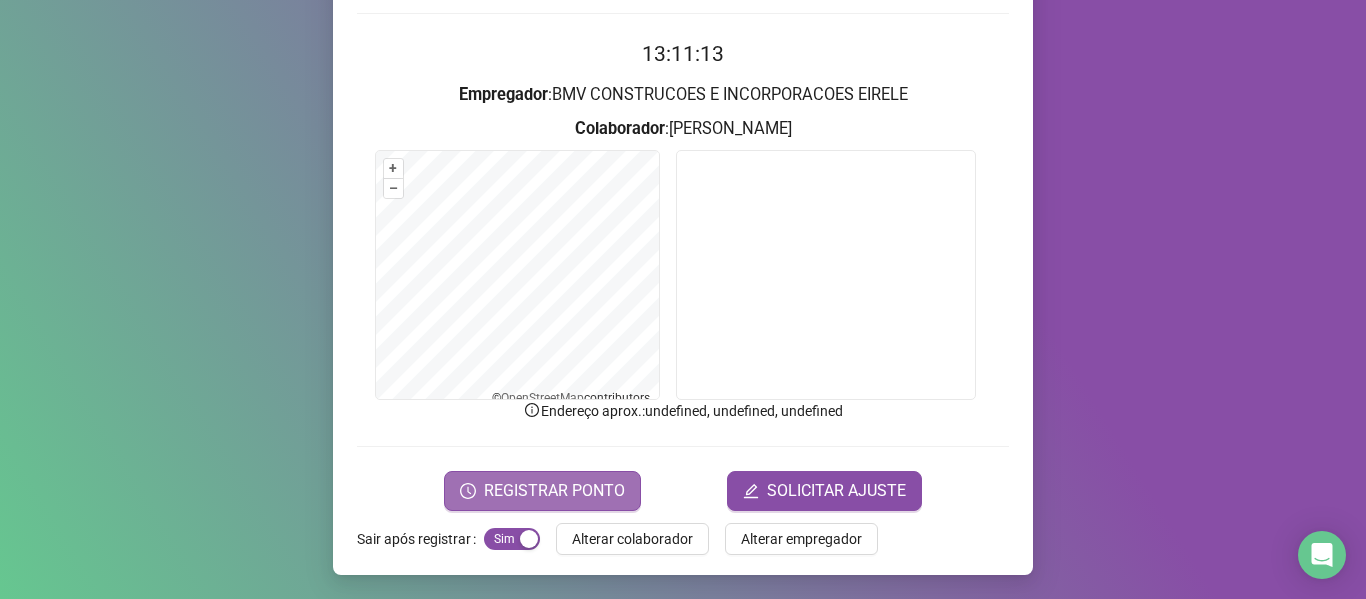 click on "REGISTRAR PONTO" at bounding box center (554, 491) 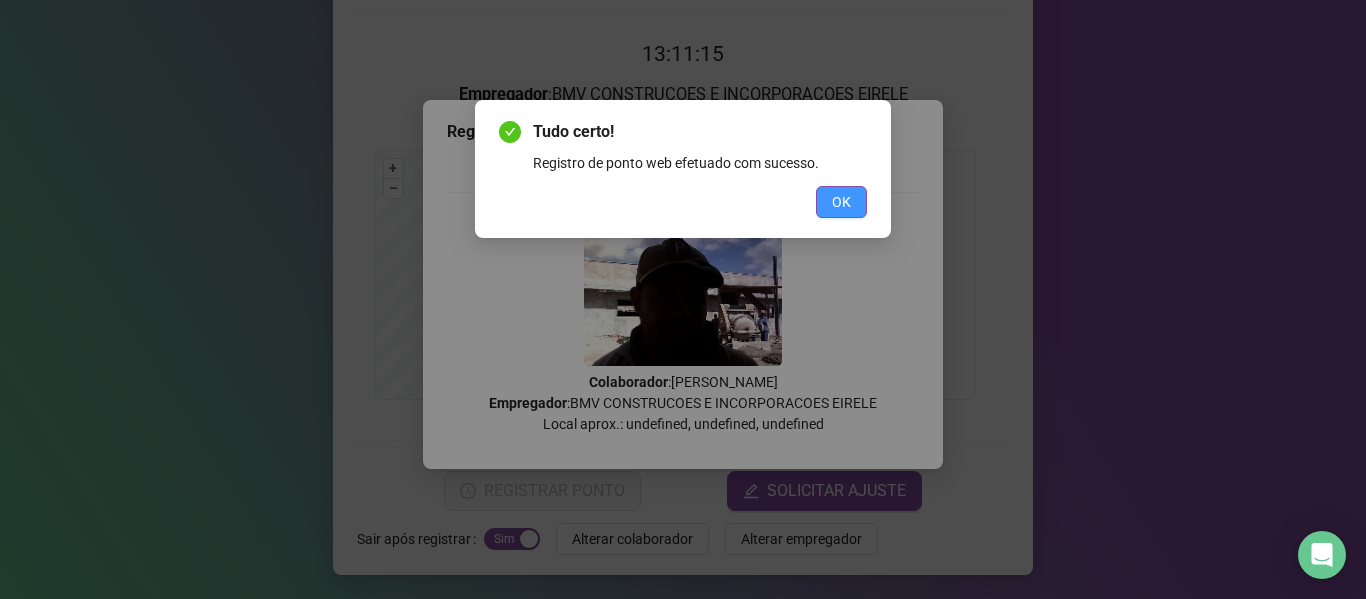 click on "OK" at bounding box center (841, 202) 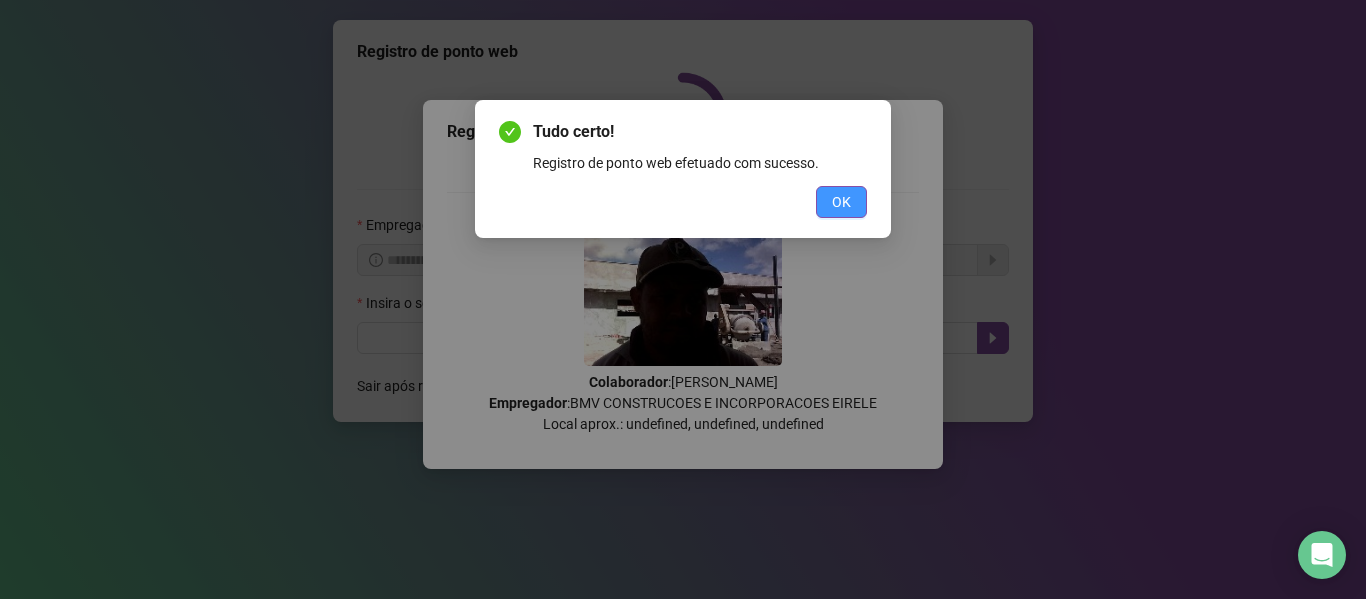scroll, scrollTop: 0, scrollLeft: 0, axis: both 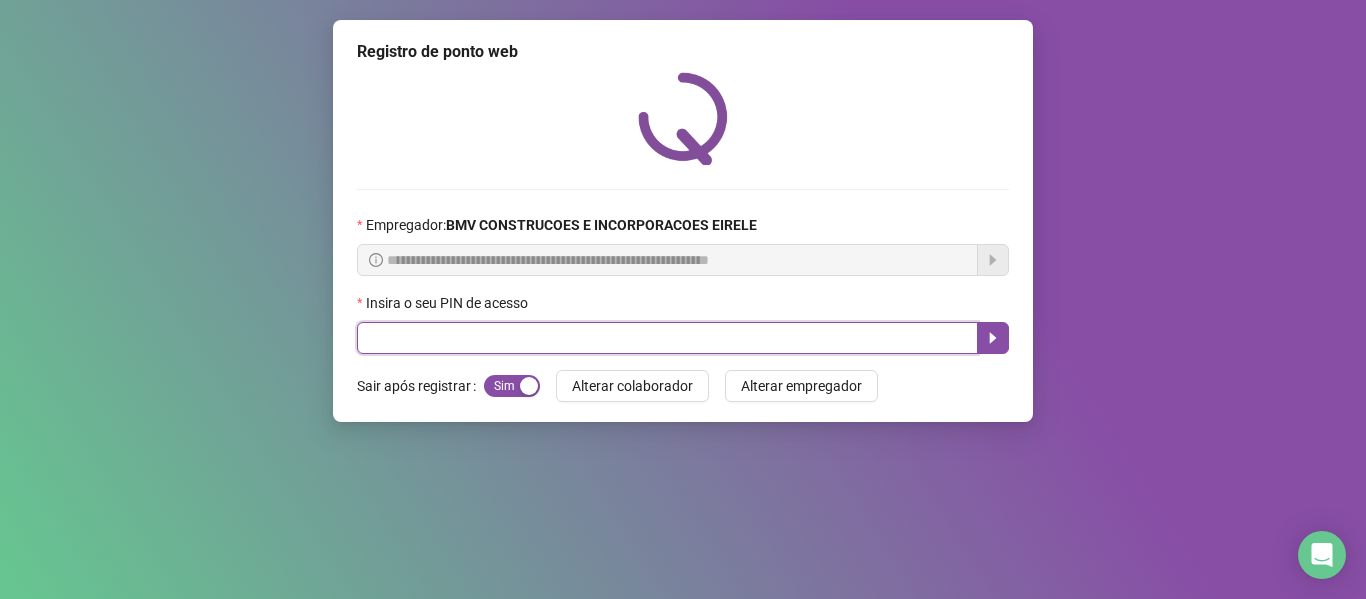 click at bounding box center (667, 338) 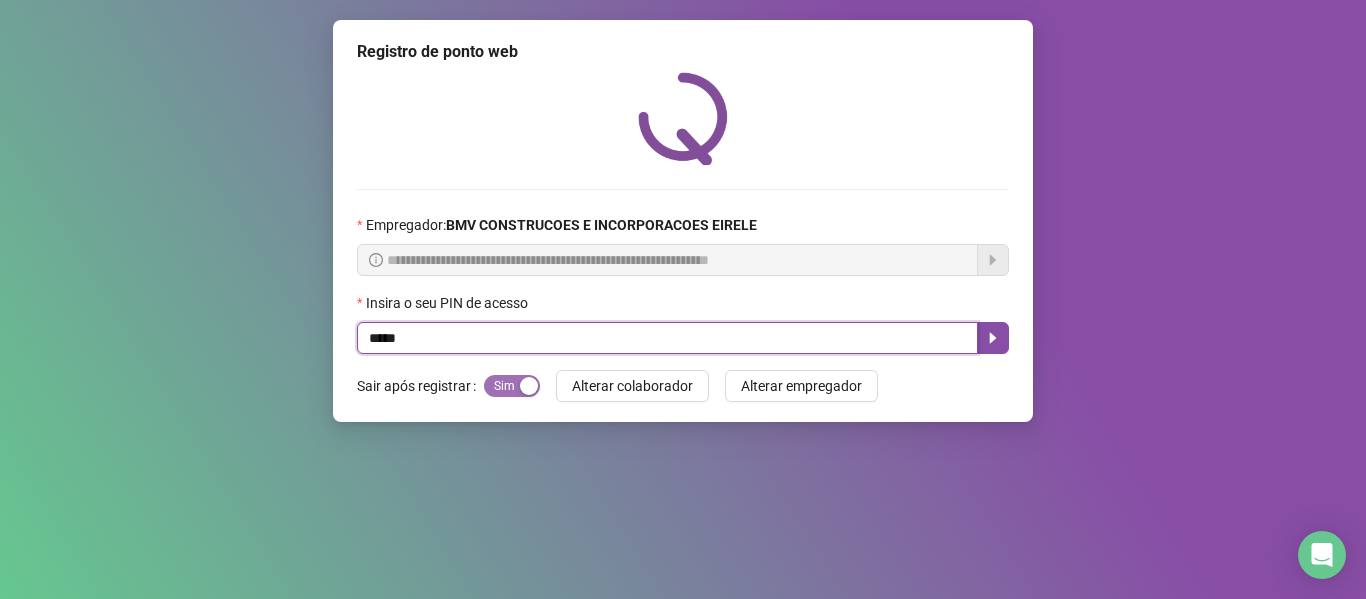 type on "*****" 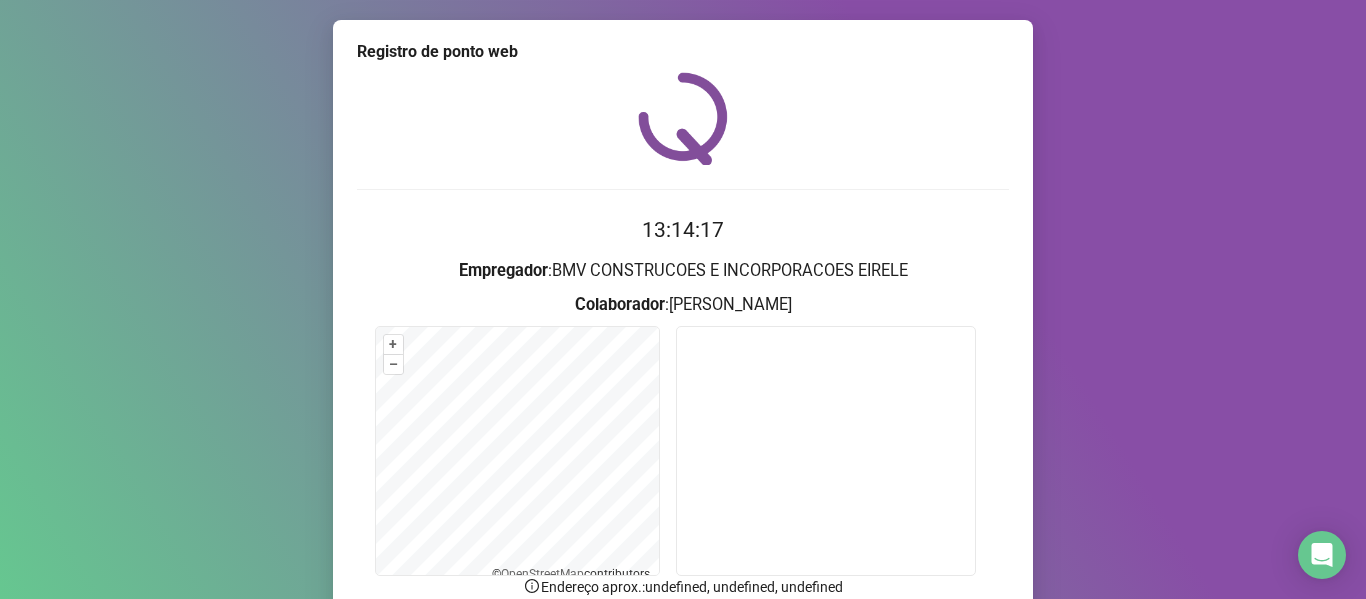 scroll, scrollTop: 176, scrollLeft: 0, axis: vertical 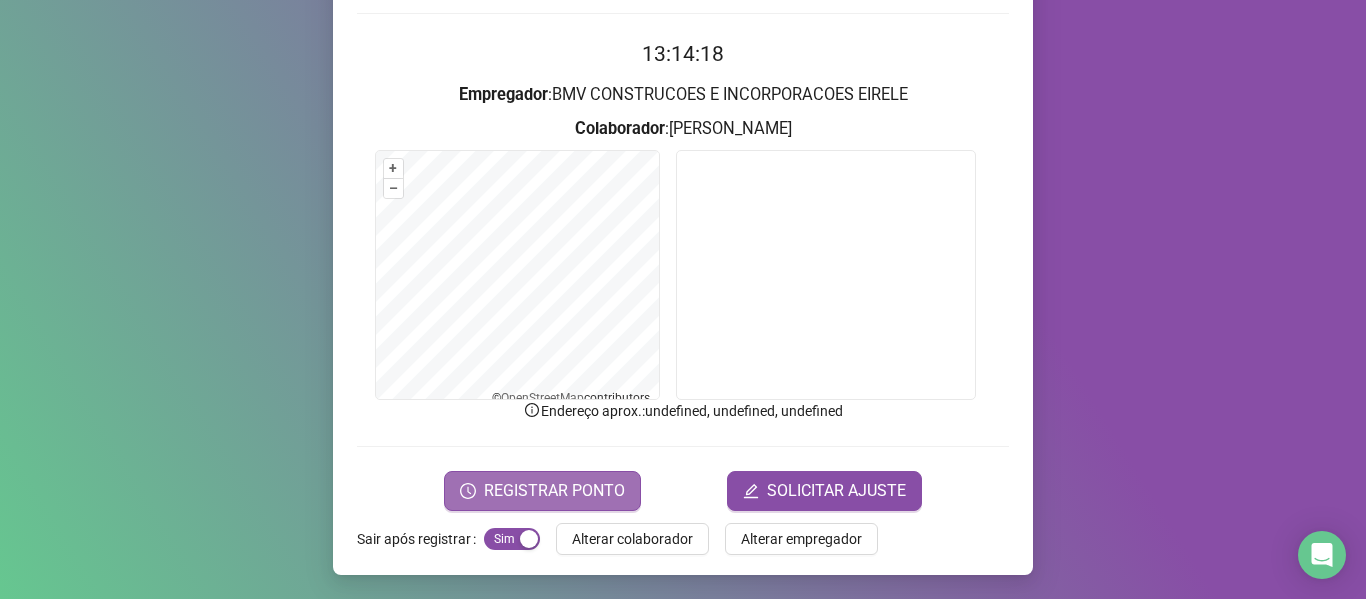 click on "REGISTRAR PONTO" at bounding box center [554, 491] 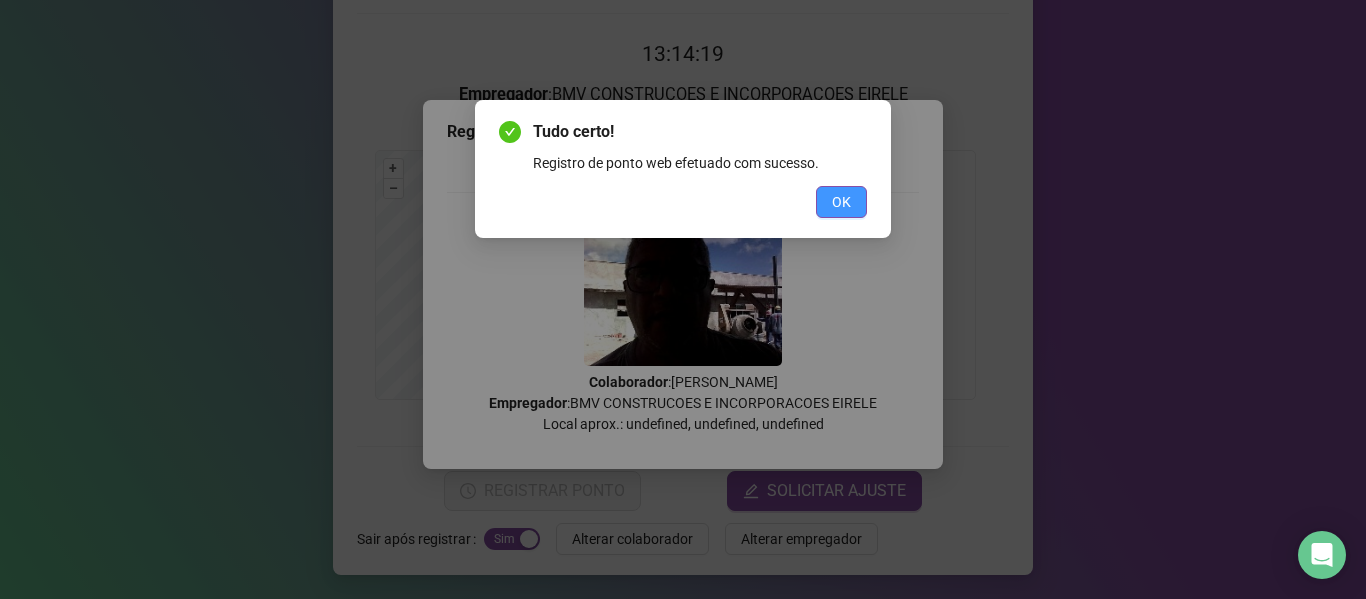 click on "OK" at bounding box center (841, 202) 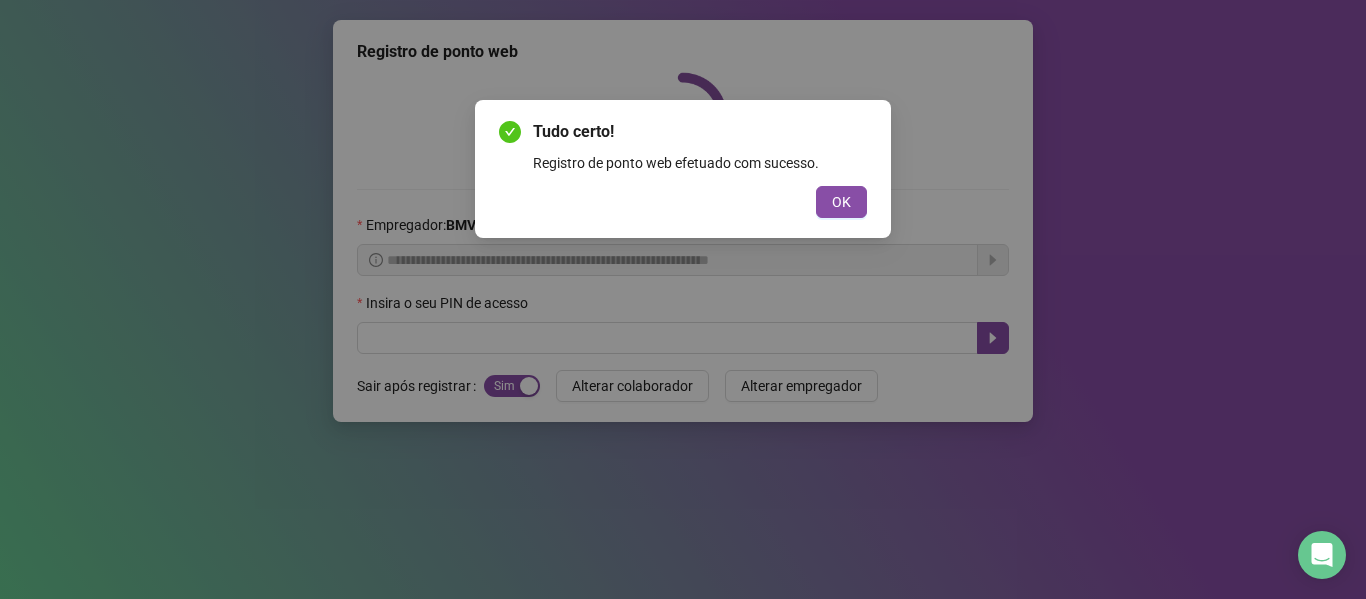 scroll, scrollTop: 0, scrollLeft: 0, axis: both 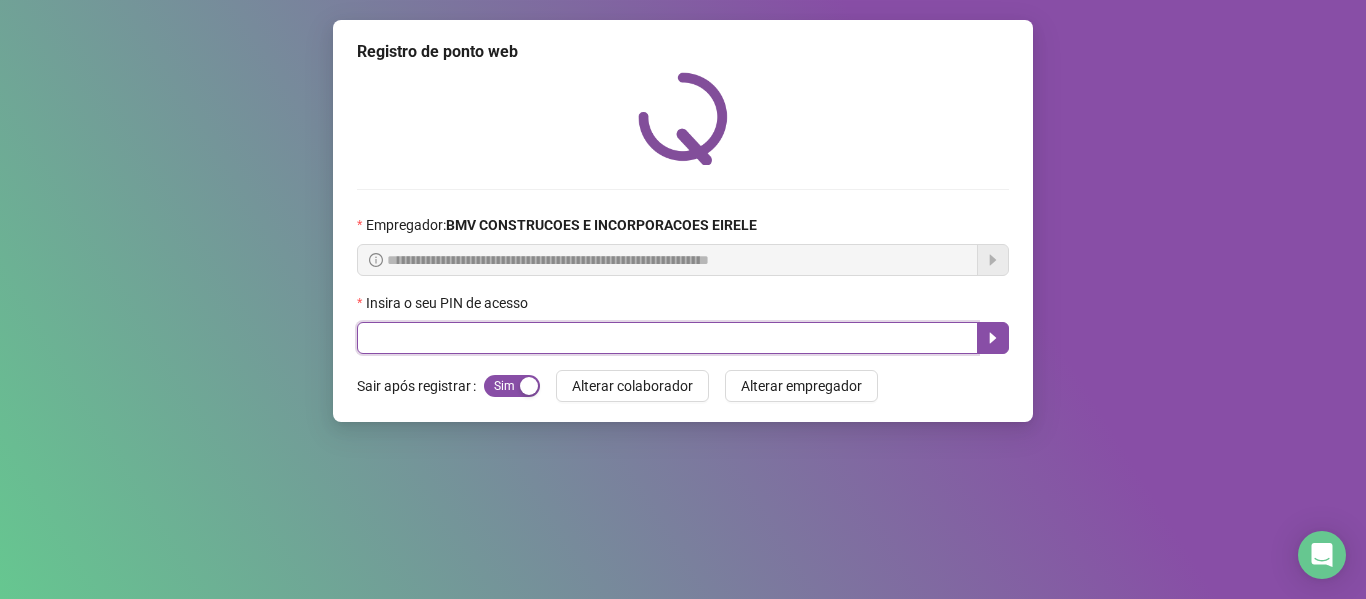 click at bounding box center (667, 338) 